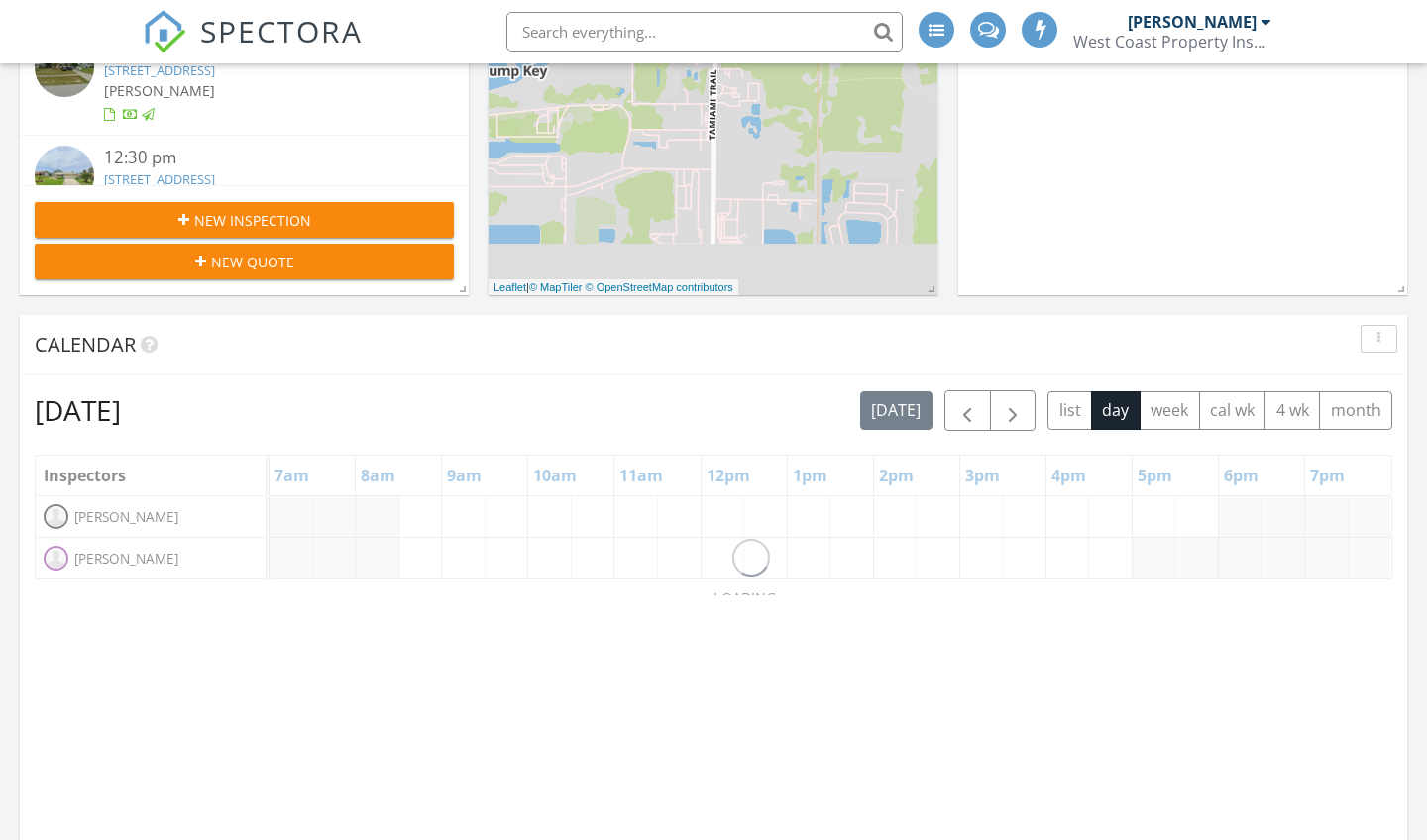 scroll, scrollTop: 711, scrollLeft: 0, axis: vertical 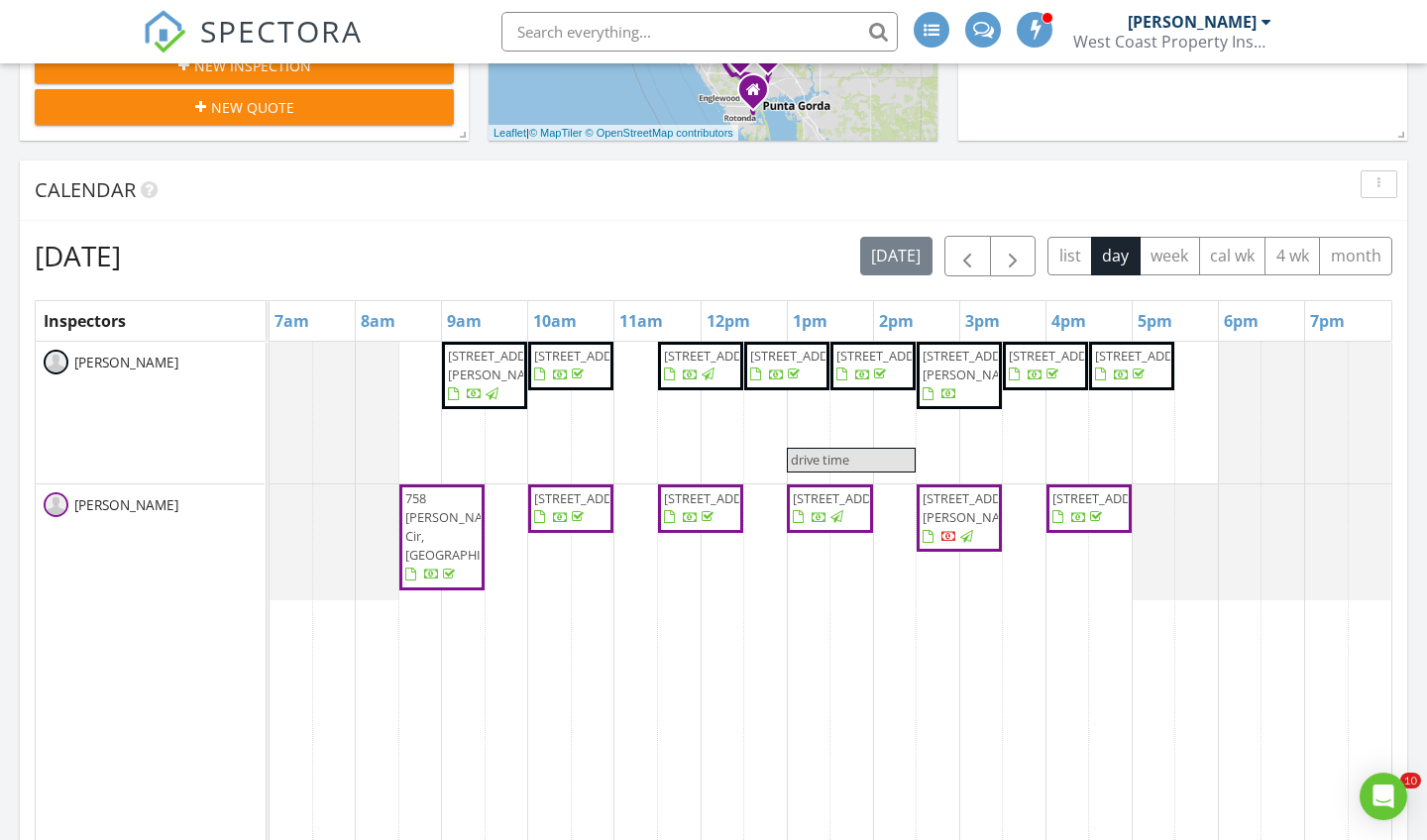click on "[STREET_ADDRESS][PERSON_NAME]" at bounding box center [485, 375] 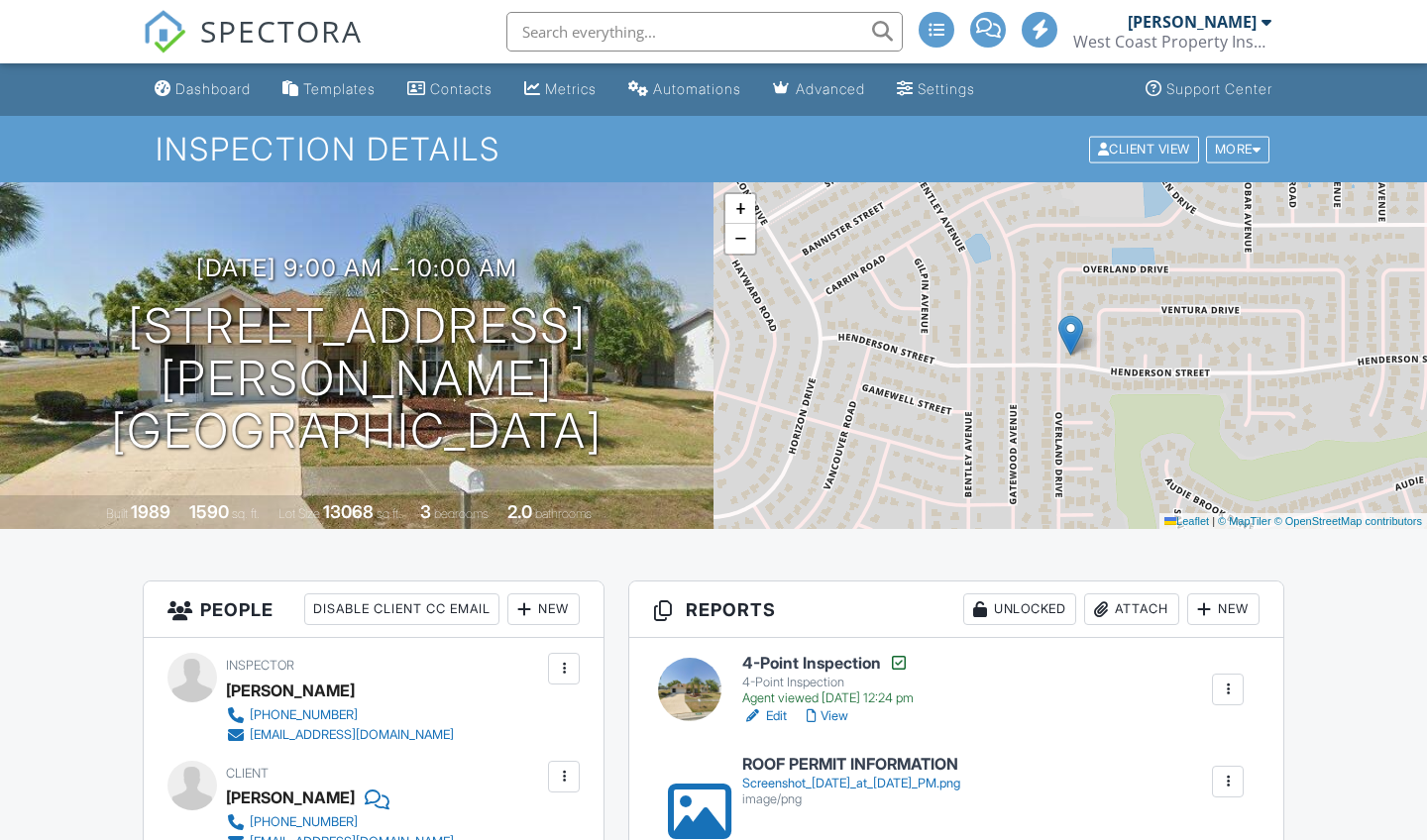 scroll, scrollTop: 152, scrollLeft: 0, axis: vertical 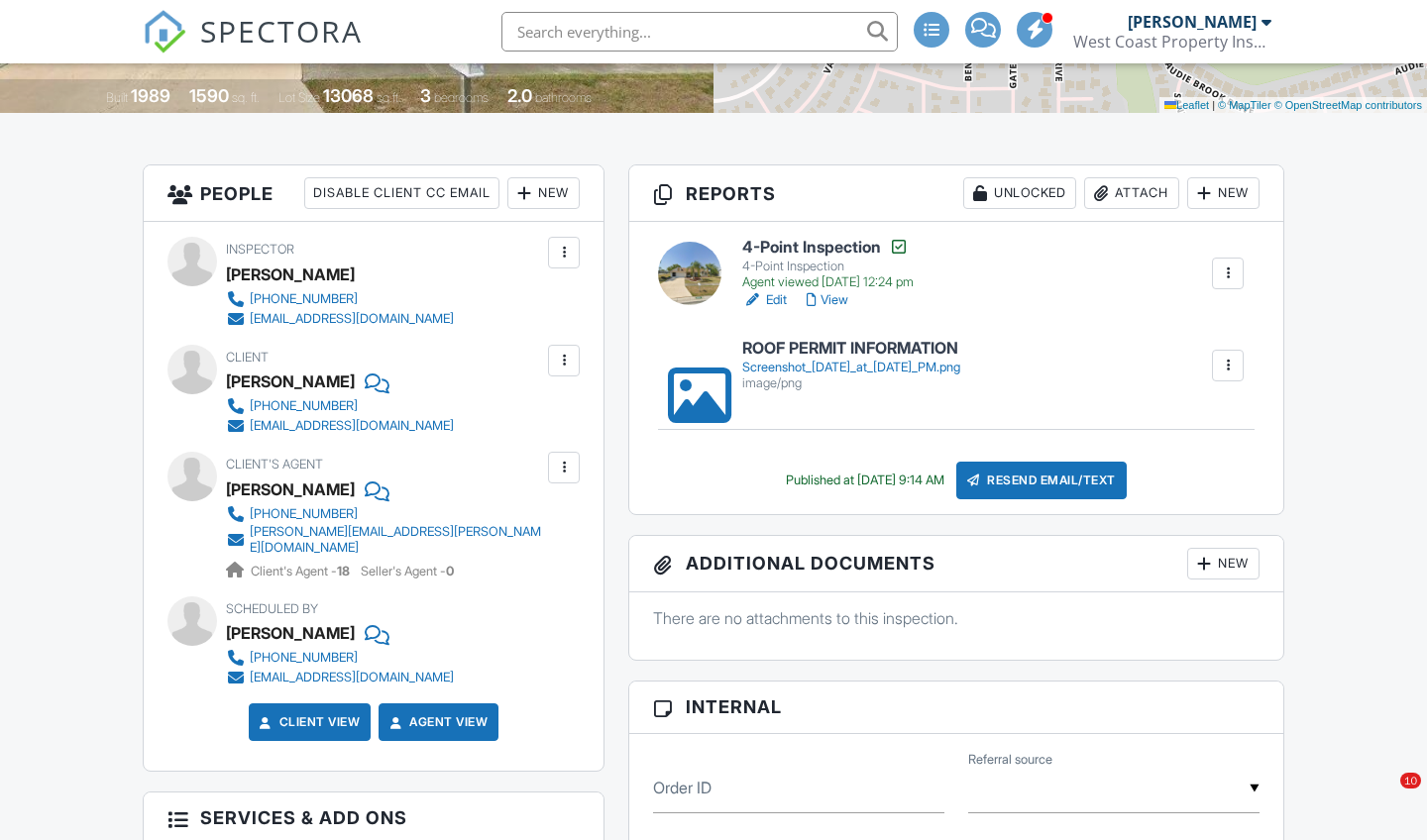 click on "View" at bounding box center [827, 300] 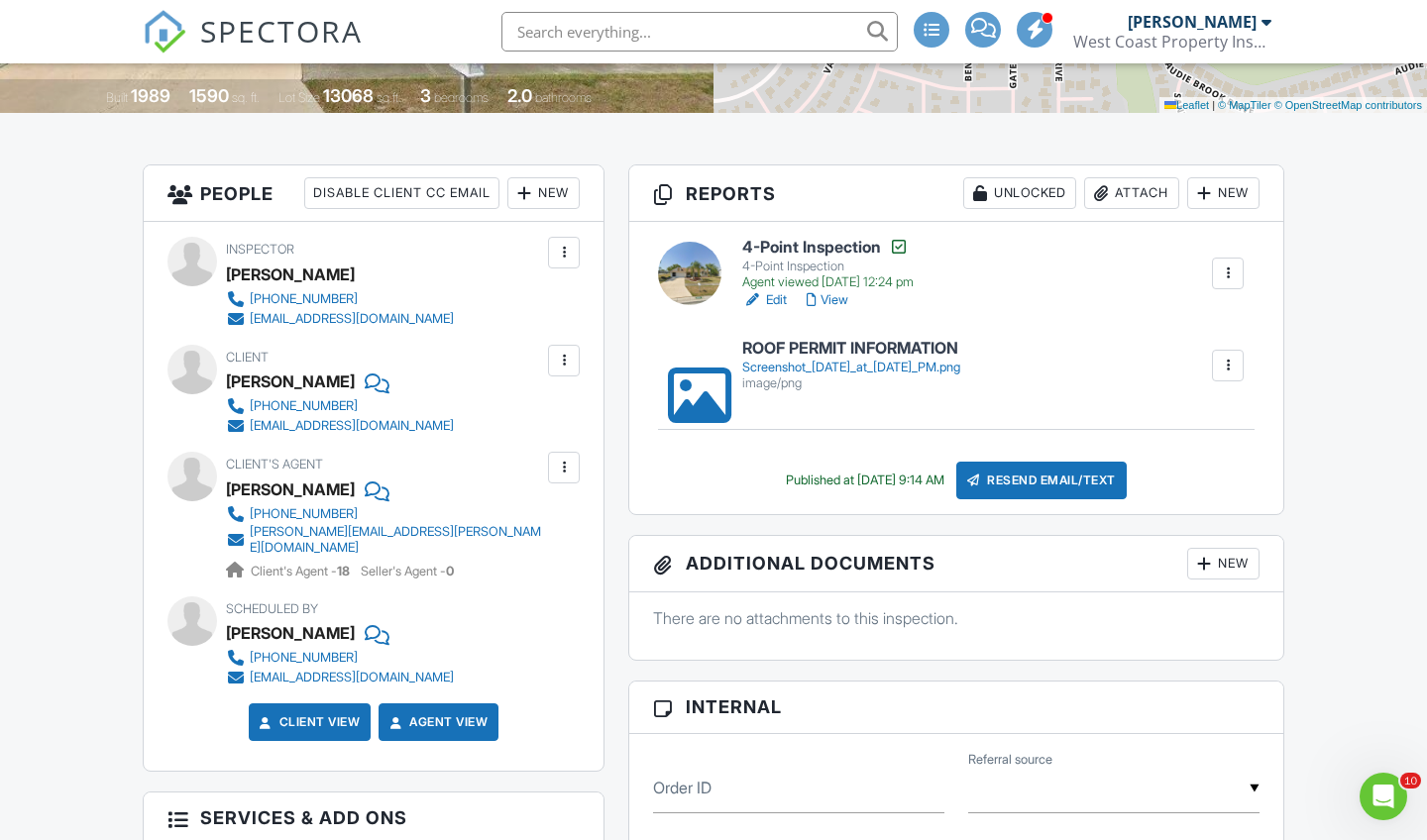 scroll, scrollTop: 0, scrollLeft: 0, axis: both 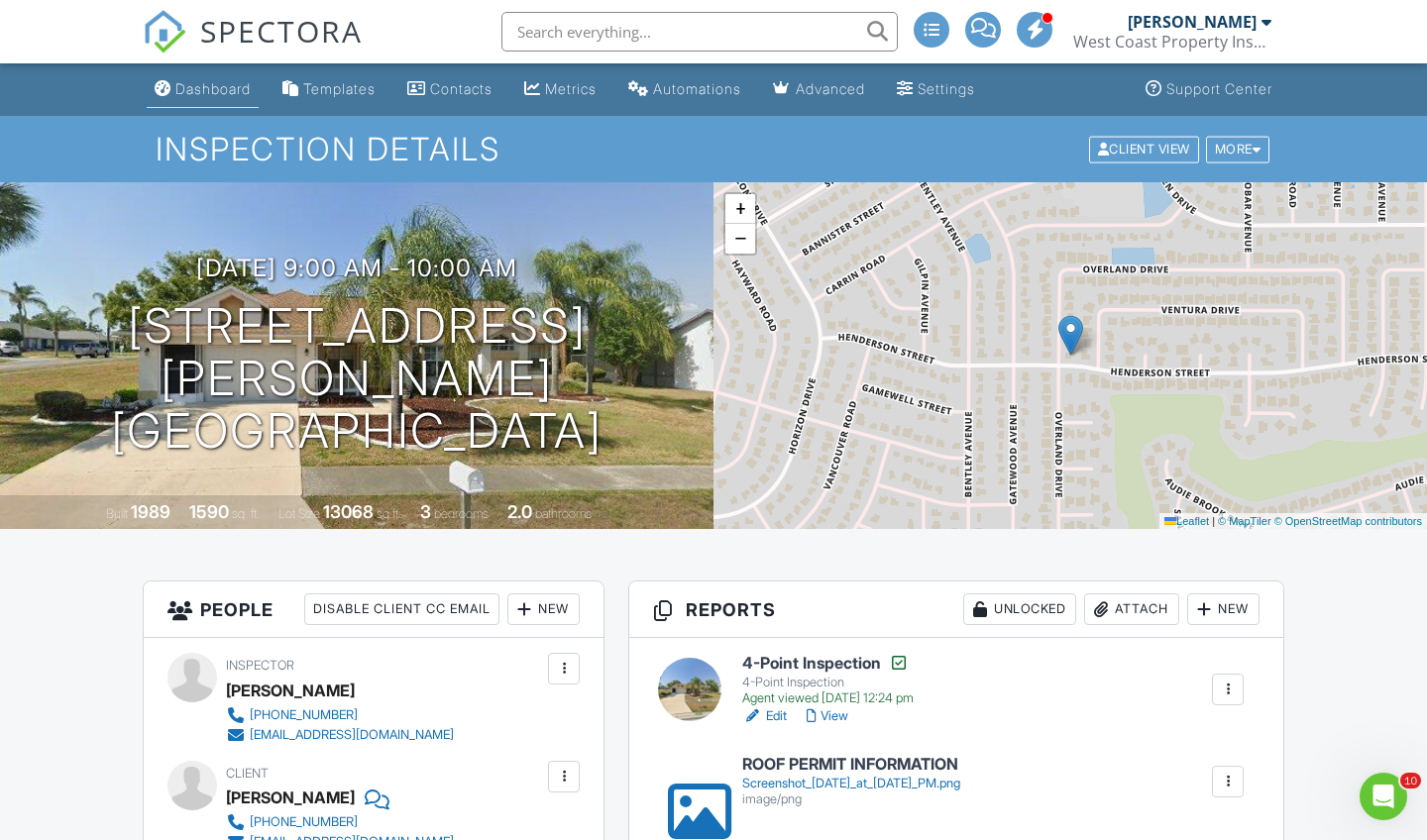 click on "Dashboard" at bounding box center [213, 88] 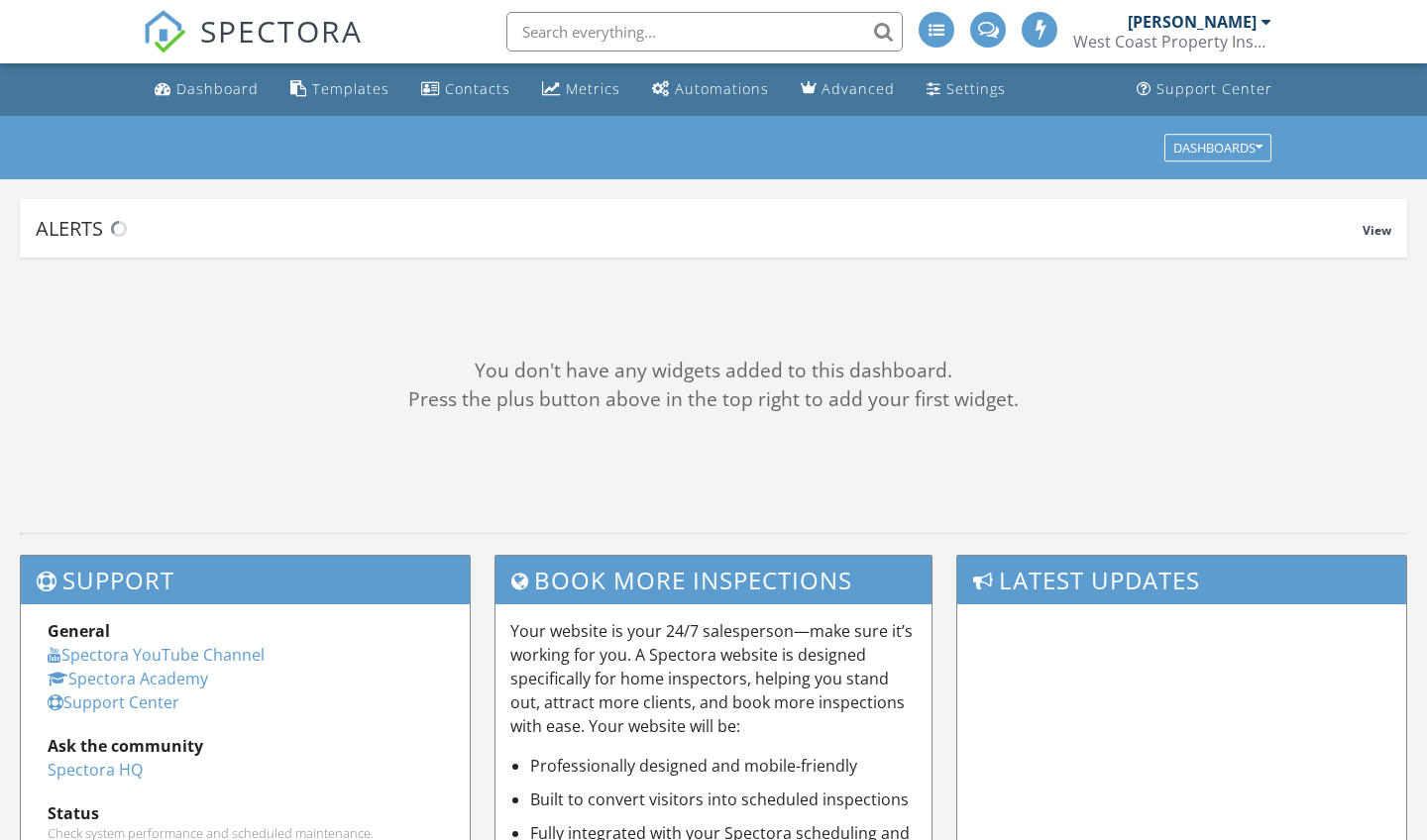 scroll, scrollTop: 0, scrollLeft: 0, axis: both 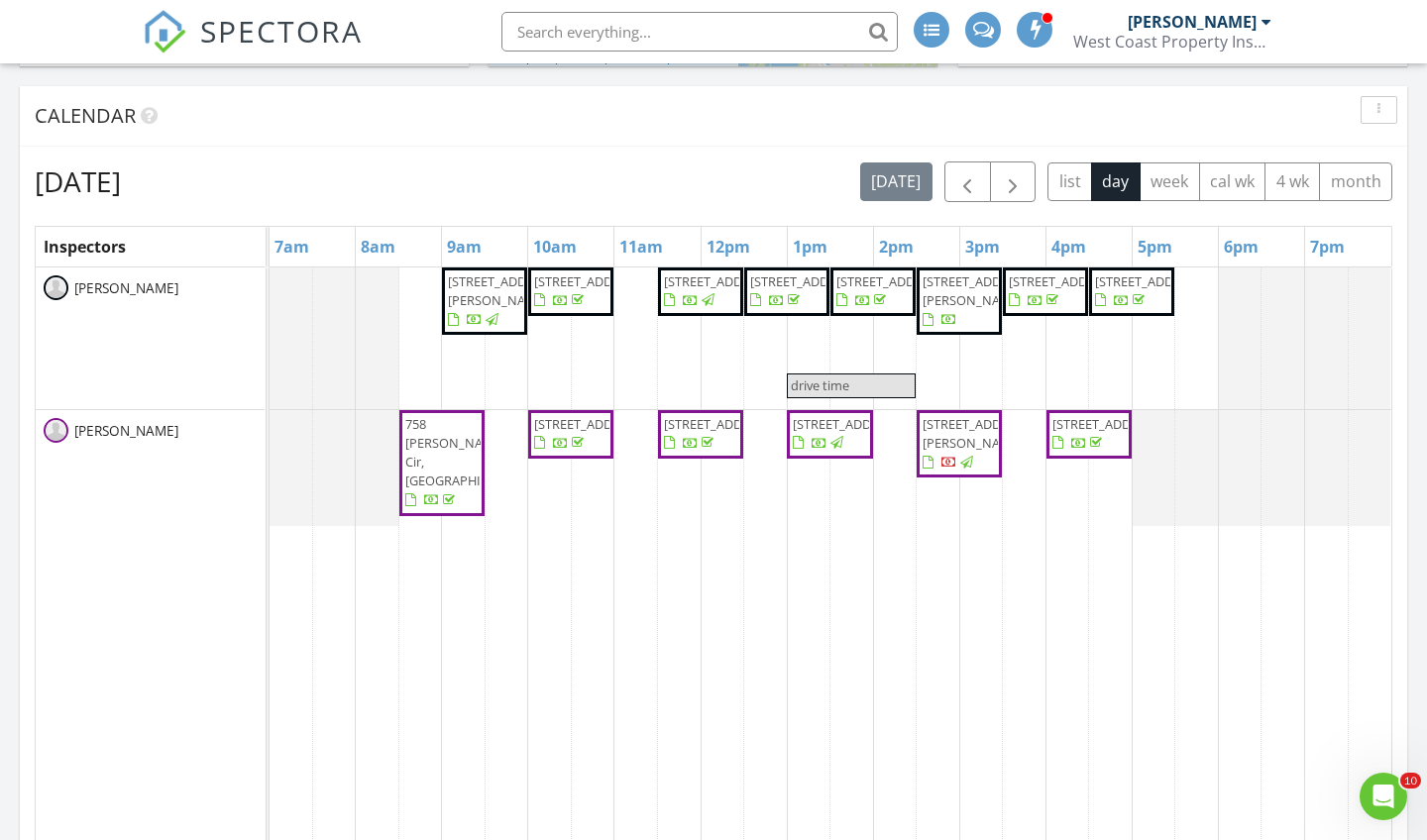 click on "4274 Cavehill Rd, Spring Hill 34606" at bounding box center [892, 281] 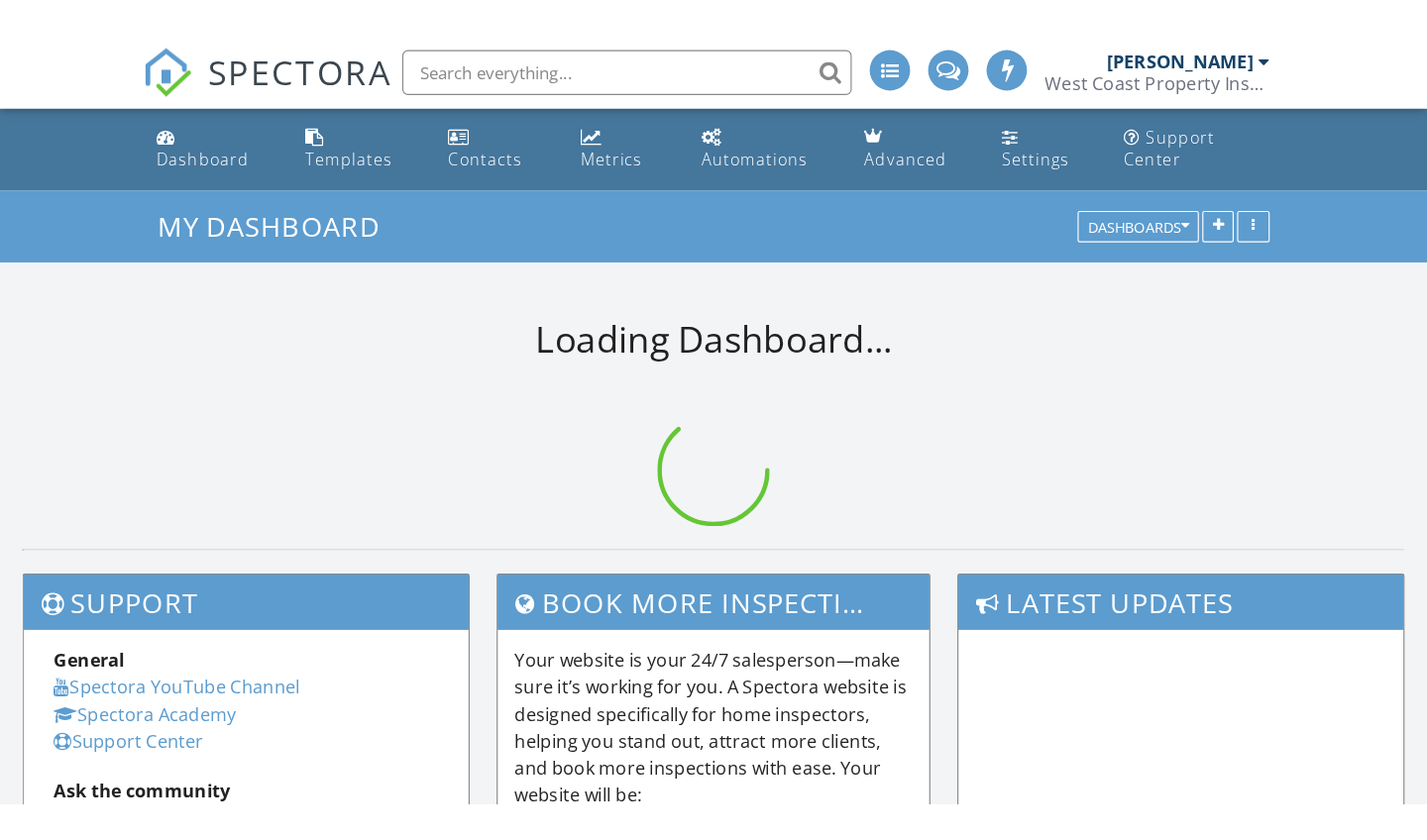 scroll, scrollTop: 0, scrollLeft: 0, axis: both 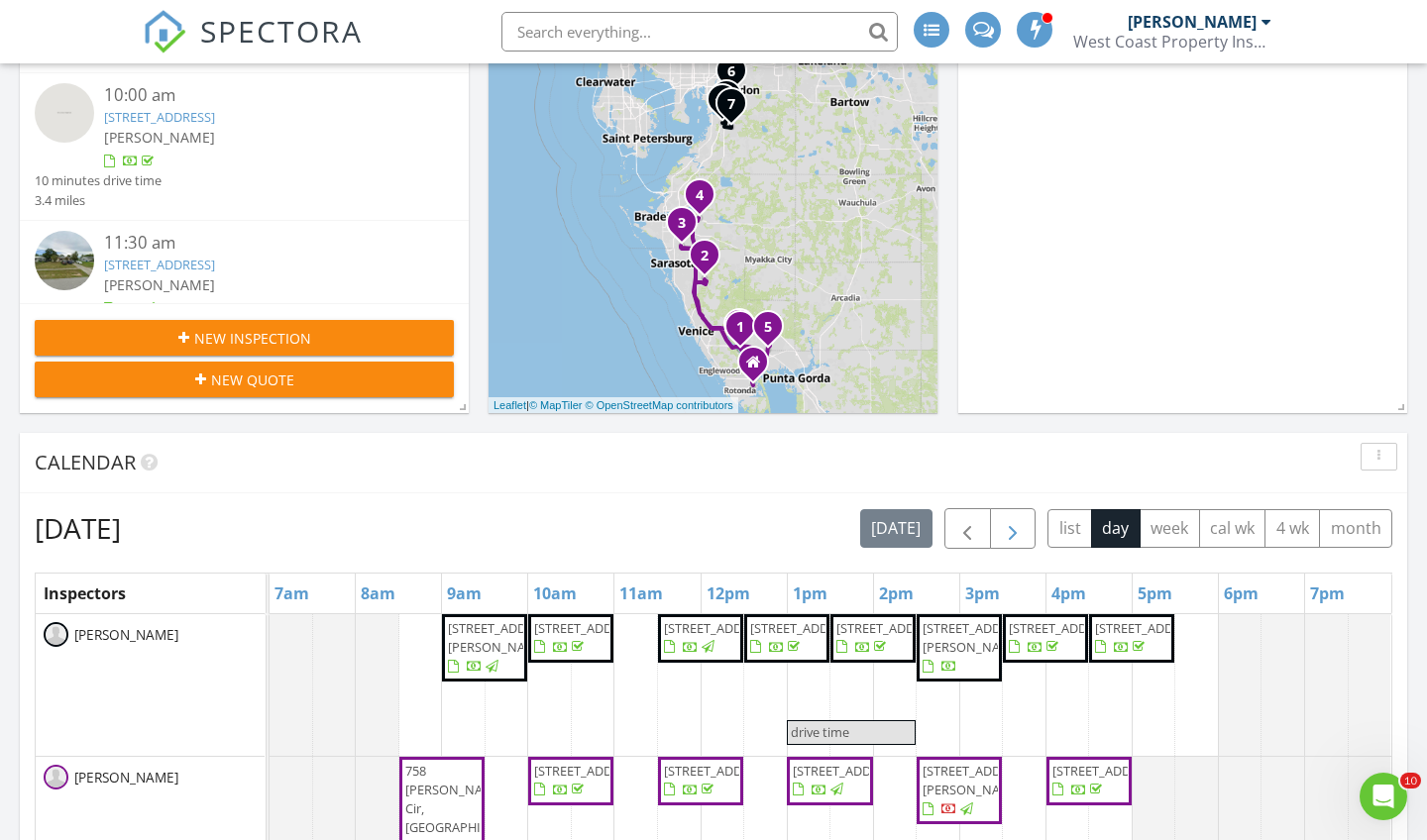 click at bounding box center [1013, 529] 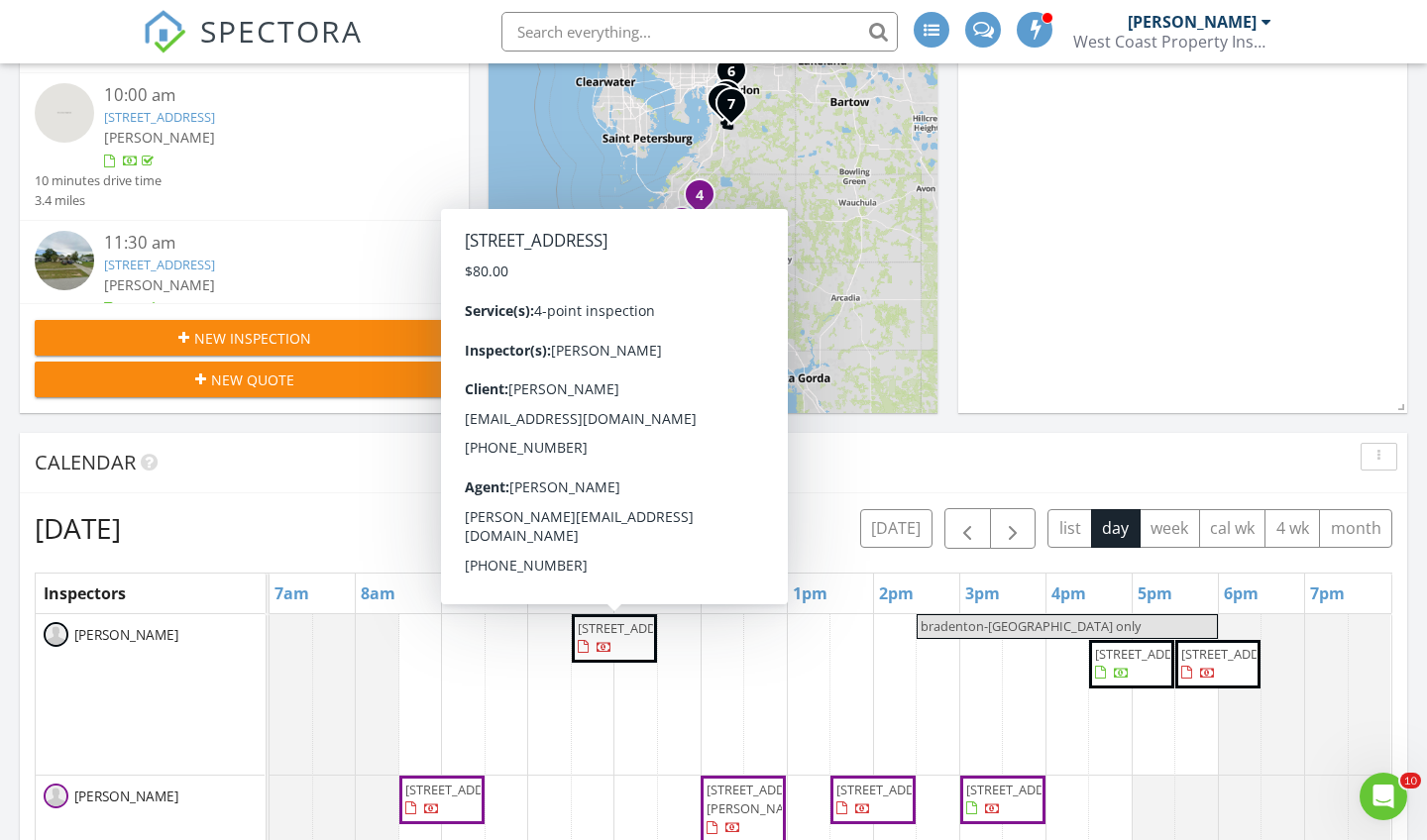 click on "8004 lime tree way 3205, Ellenton 34222" at bounding box center (633, 628) 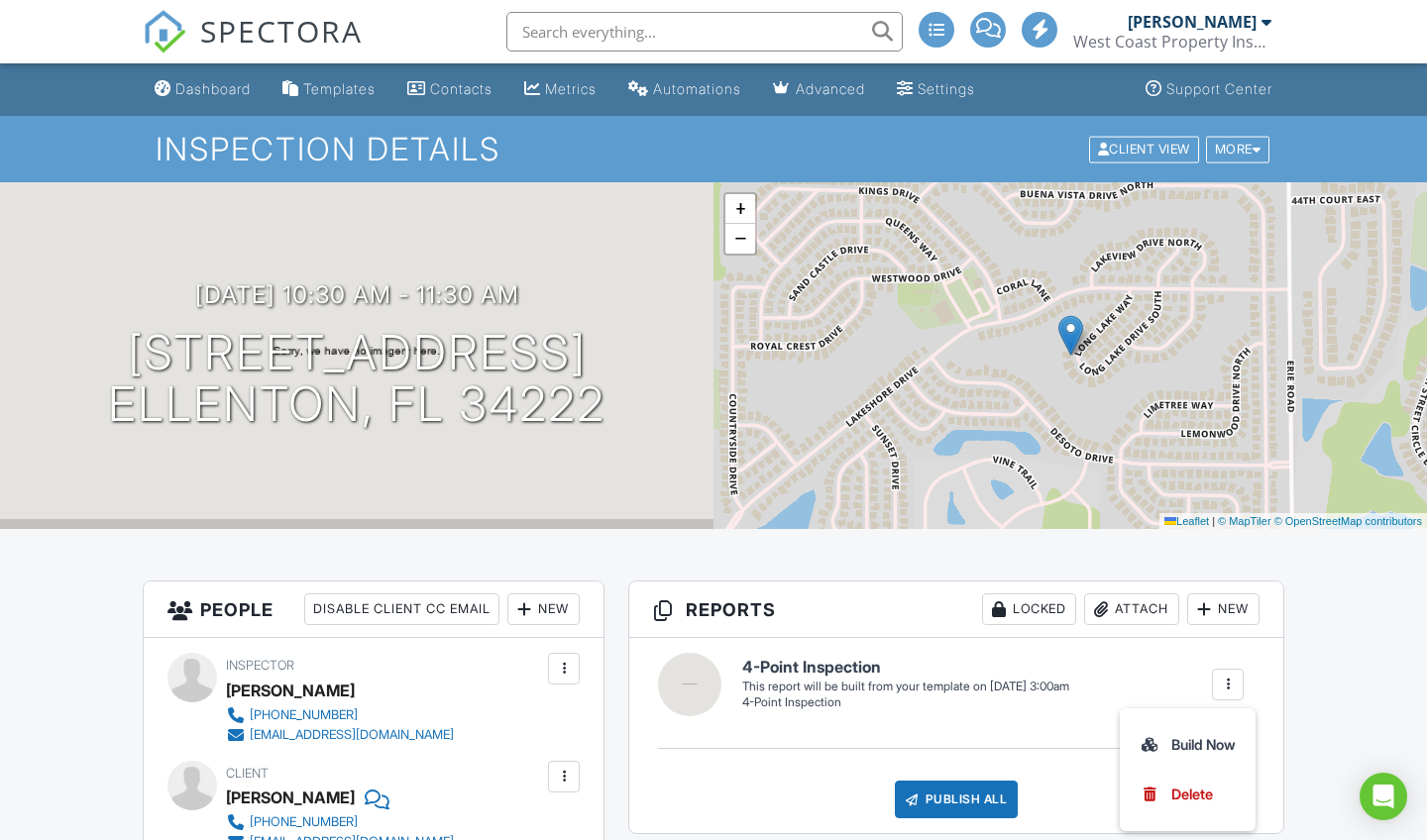 scroll, scrollTop: 0, scrollLeft: 0, axis: both 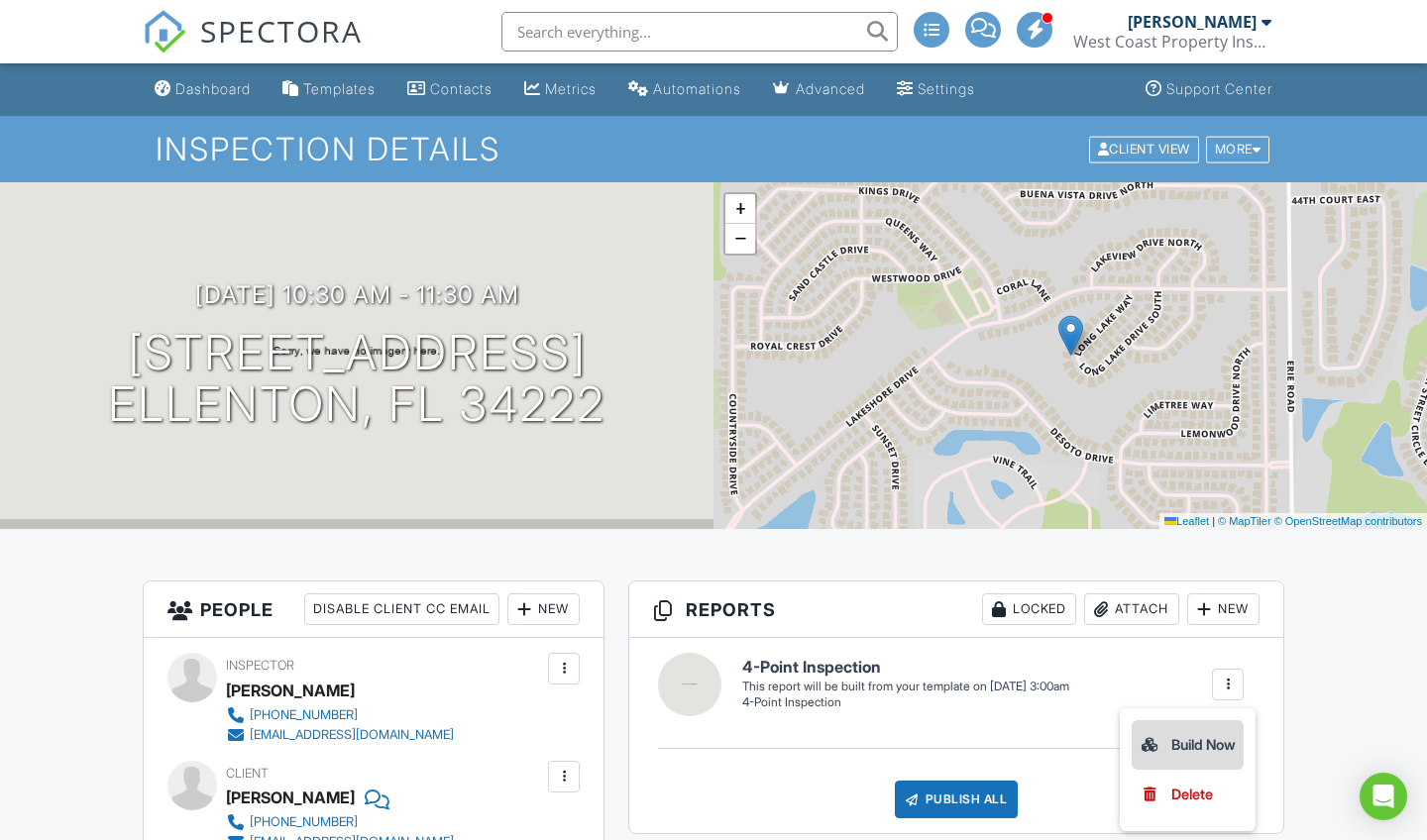 click on "Build Now" at bounding box center [1187, 745] 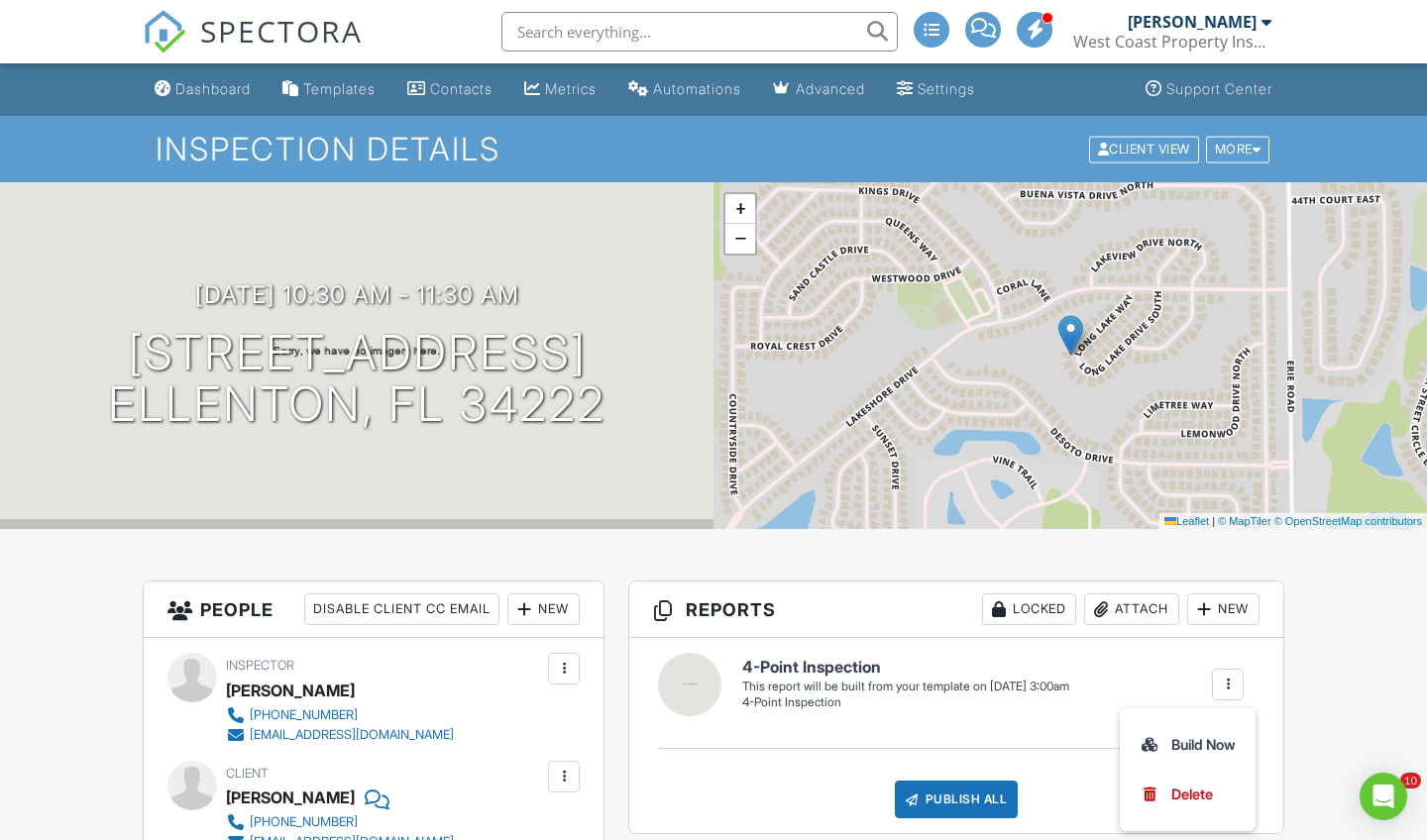 click at bounding box center (714, 420) 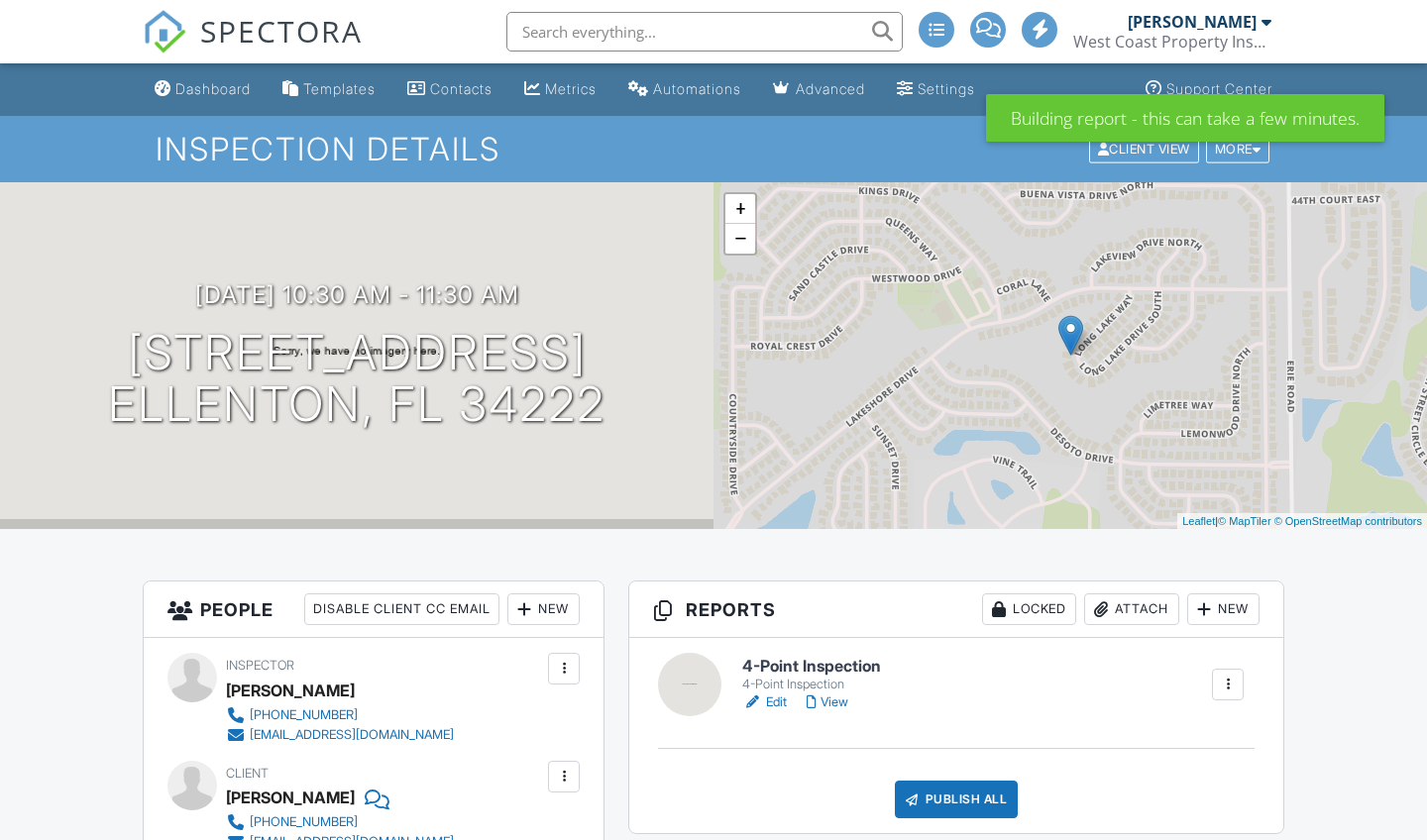 scroll, scrollTop: 0, scrollLeft: 0, axis: both 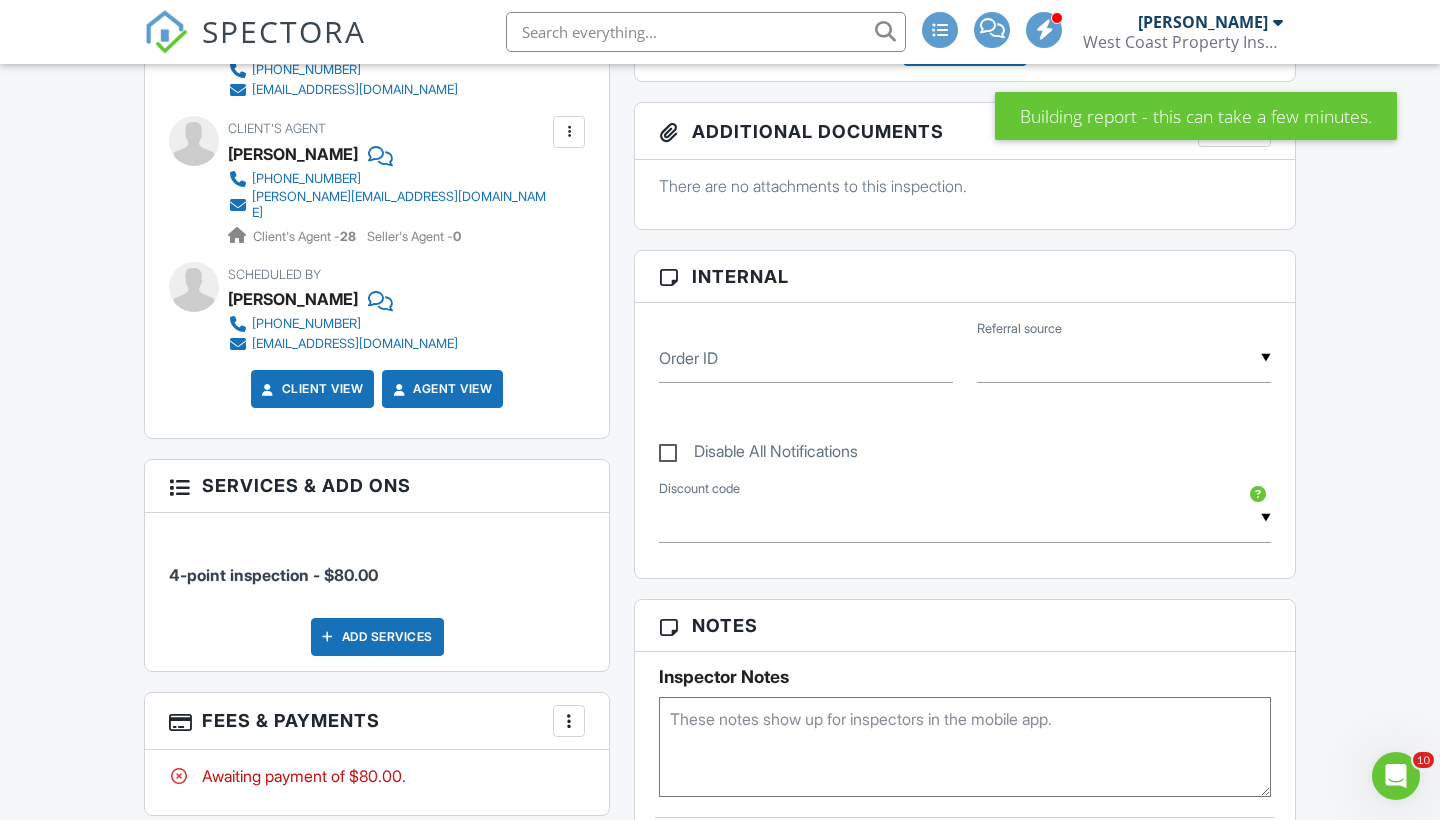 click at bounding box center (965, 747) 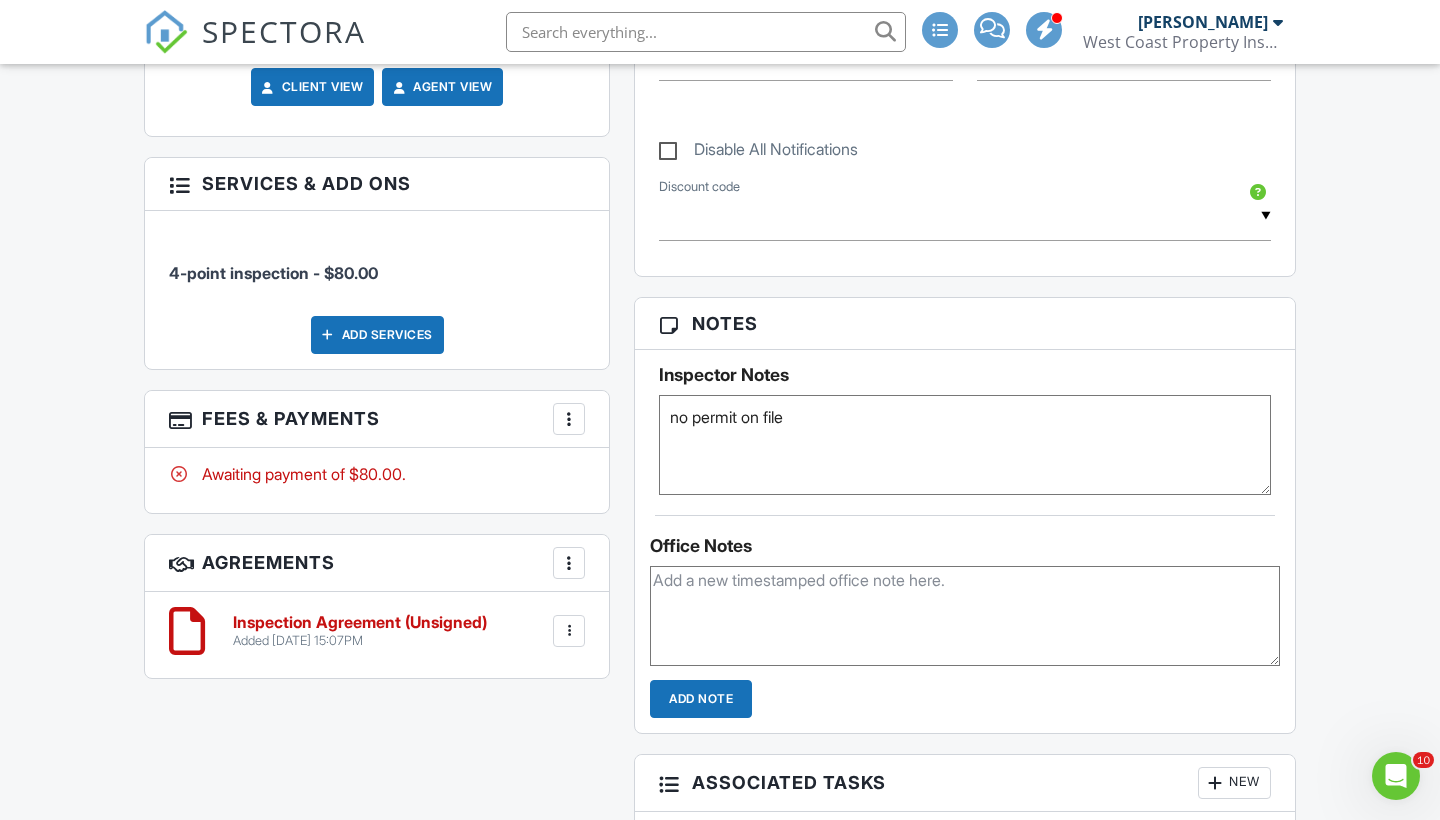 scroll, scrollTop: 1071, scrollLeft: 0, axis: vertical 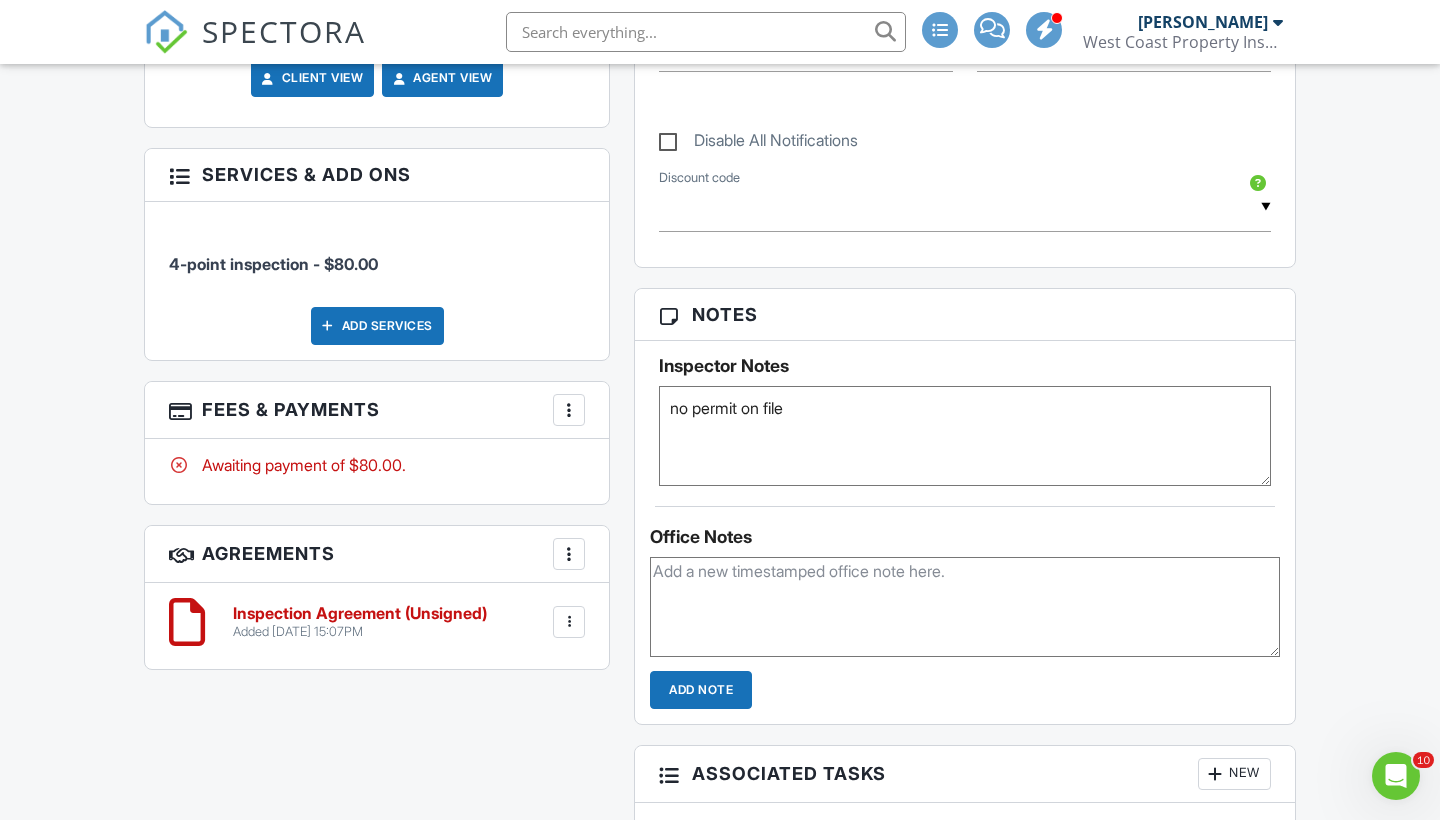 type on "no permit on file" 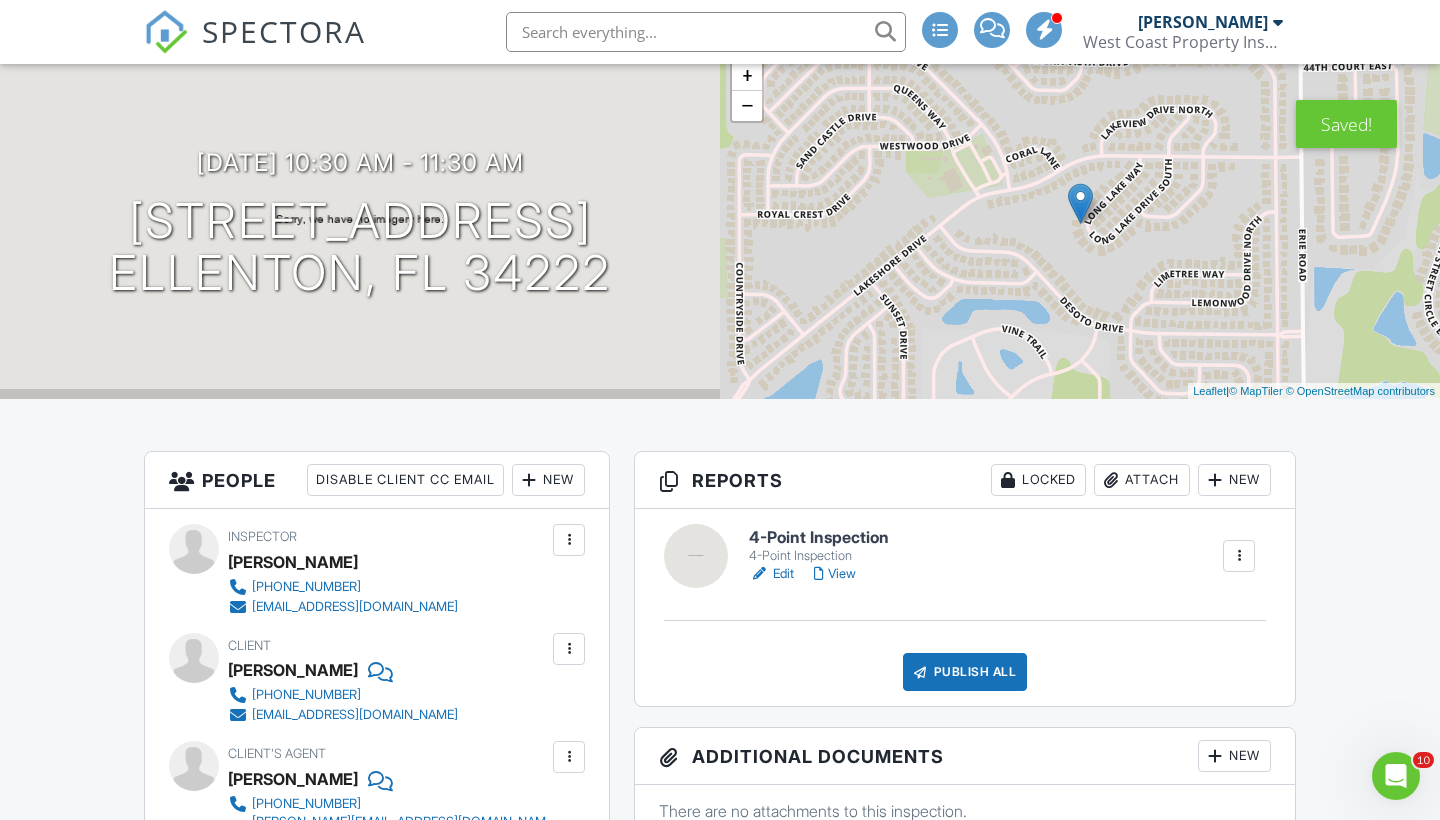 scroll, scrollTop: 117, scrollLeft: 0, axis: vertical 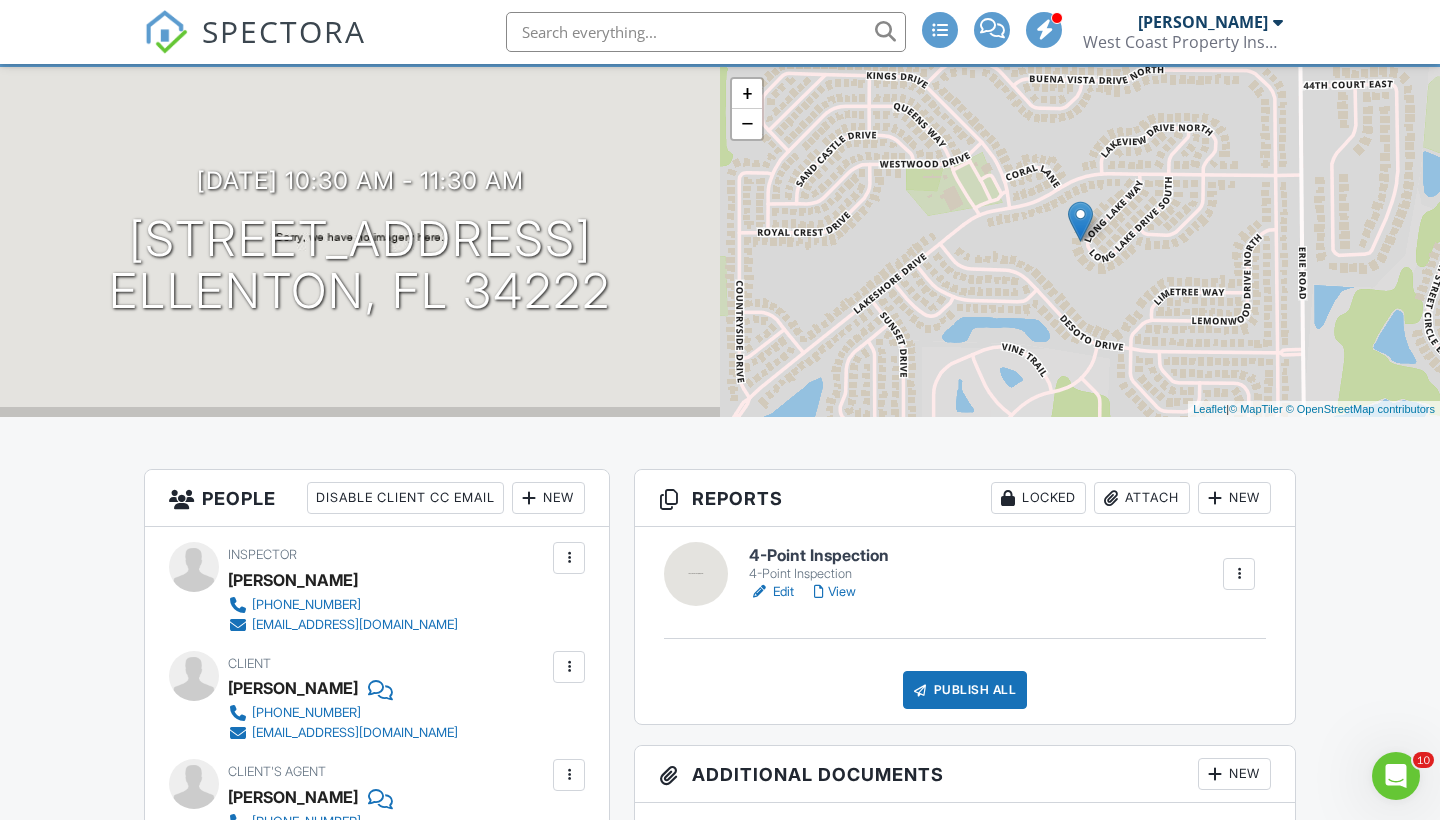 click on "Edit" at bounding box center [771, 592] 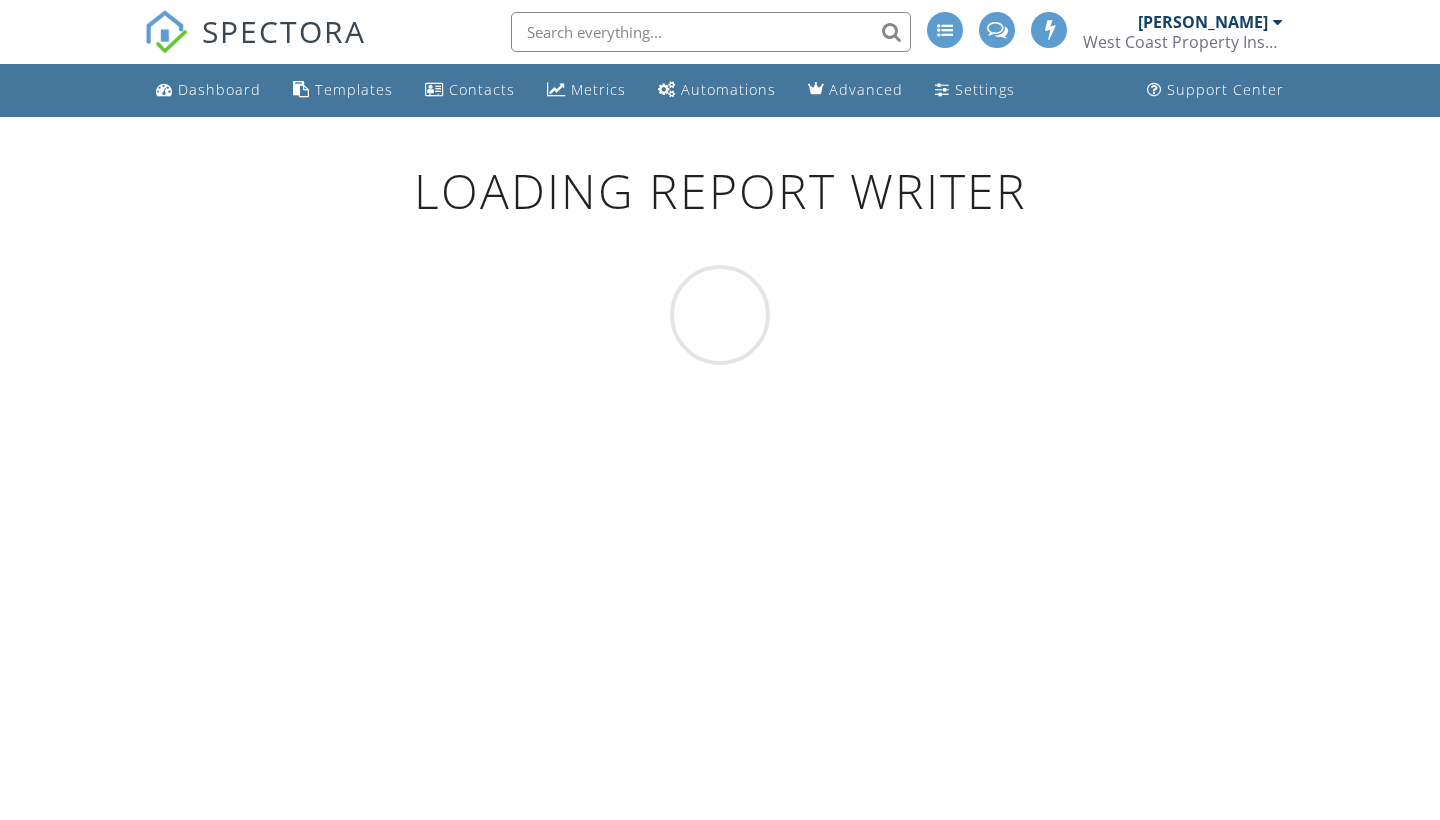 scroll, scrollTop: 0, scrollLeft: 0, axis: both 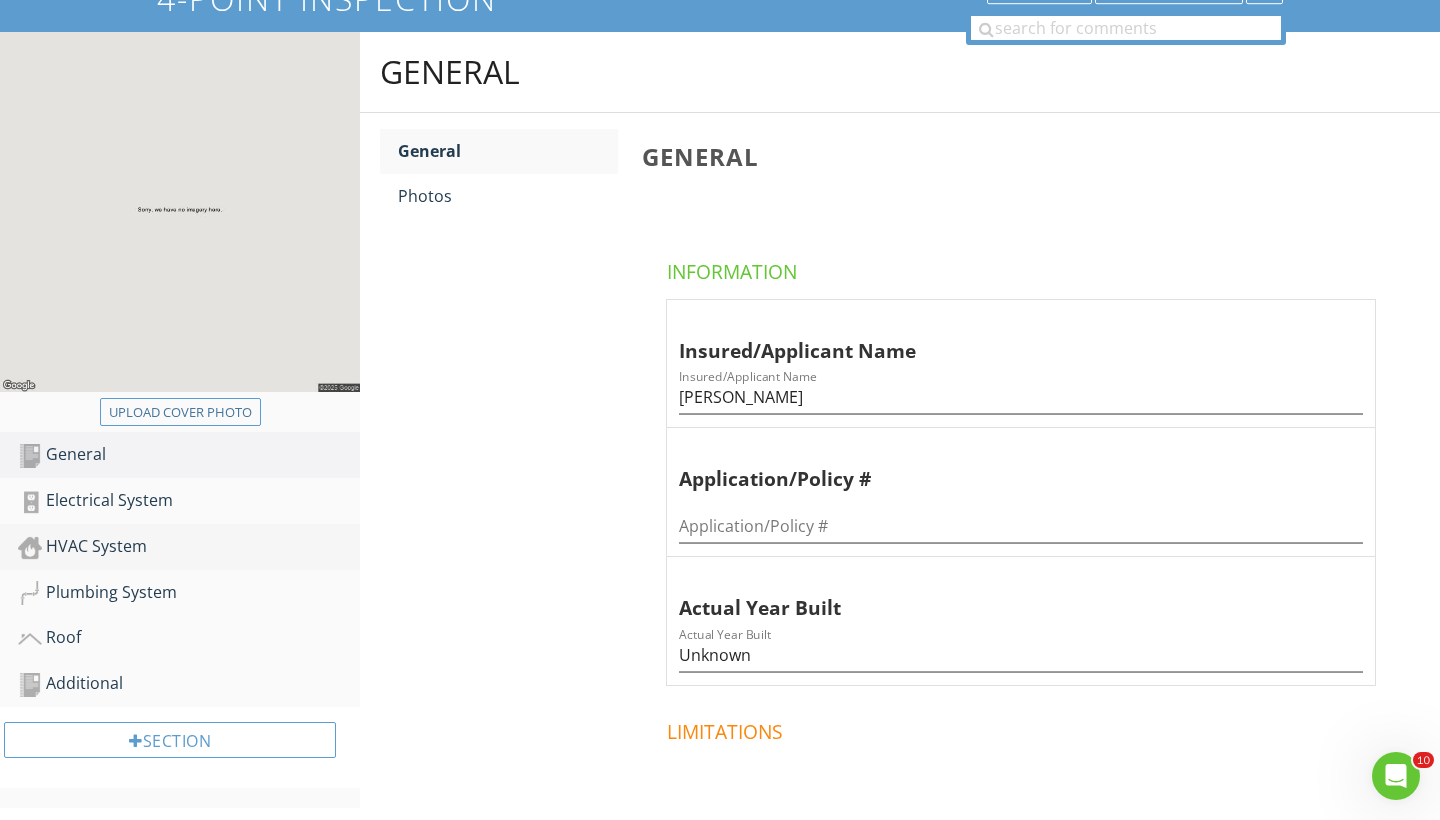 click on "HVAC System" at bounding box center (189, 547) 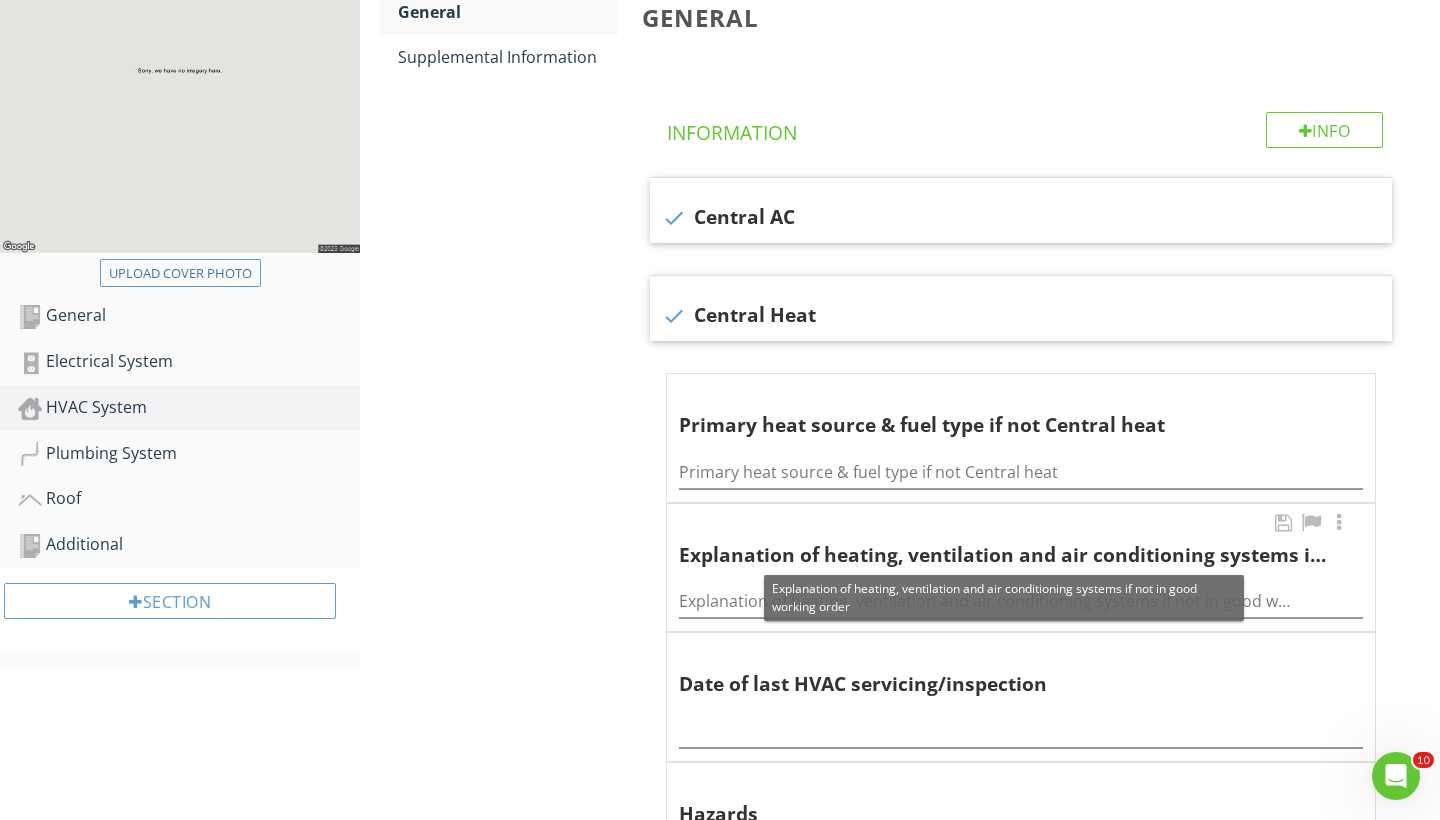 scroll, scrollTop: 392, scrollLeft: 0, axis: vertical 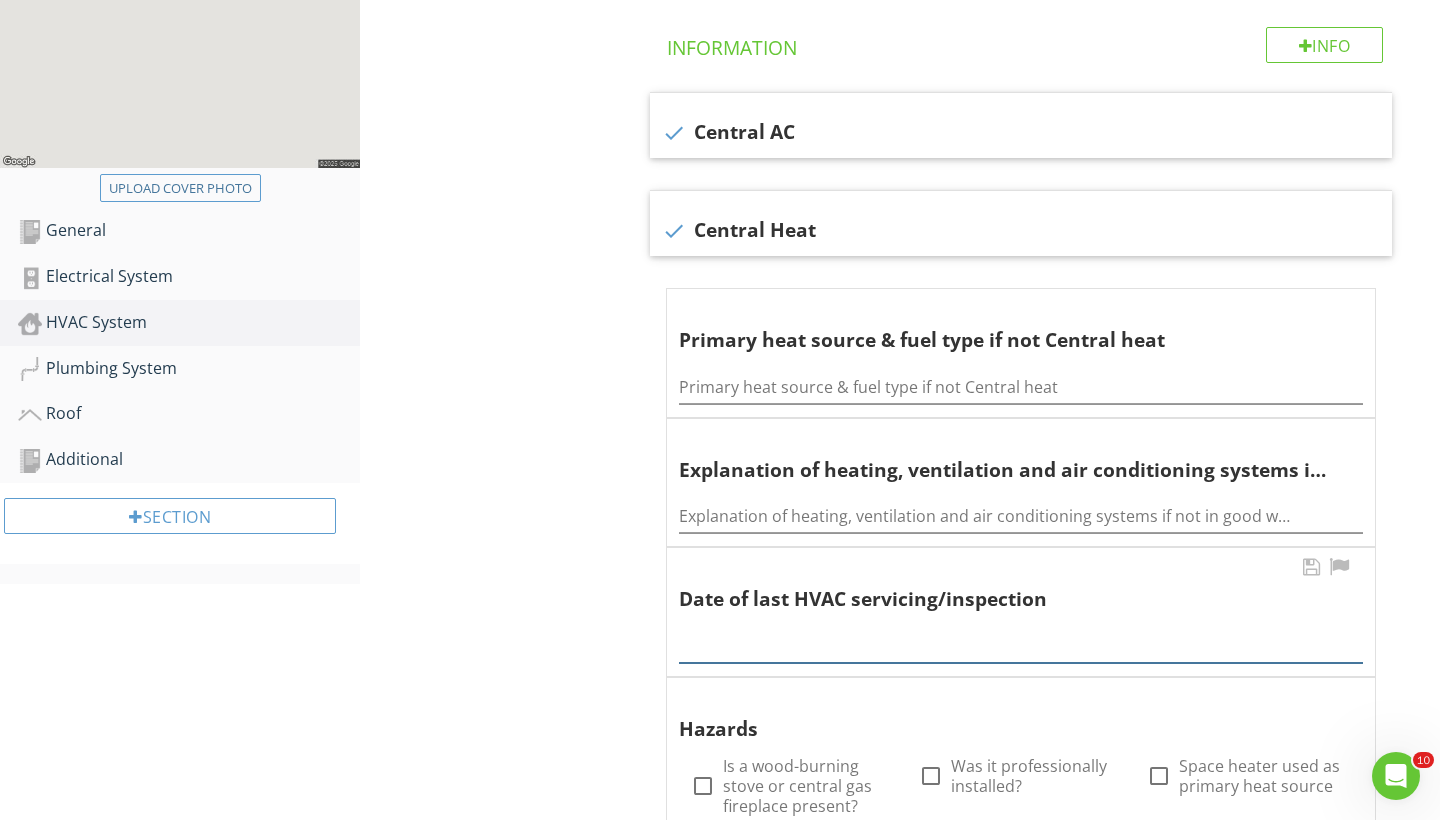 click at bounding box center (1021, 646) 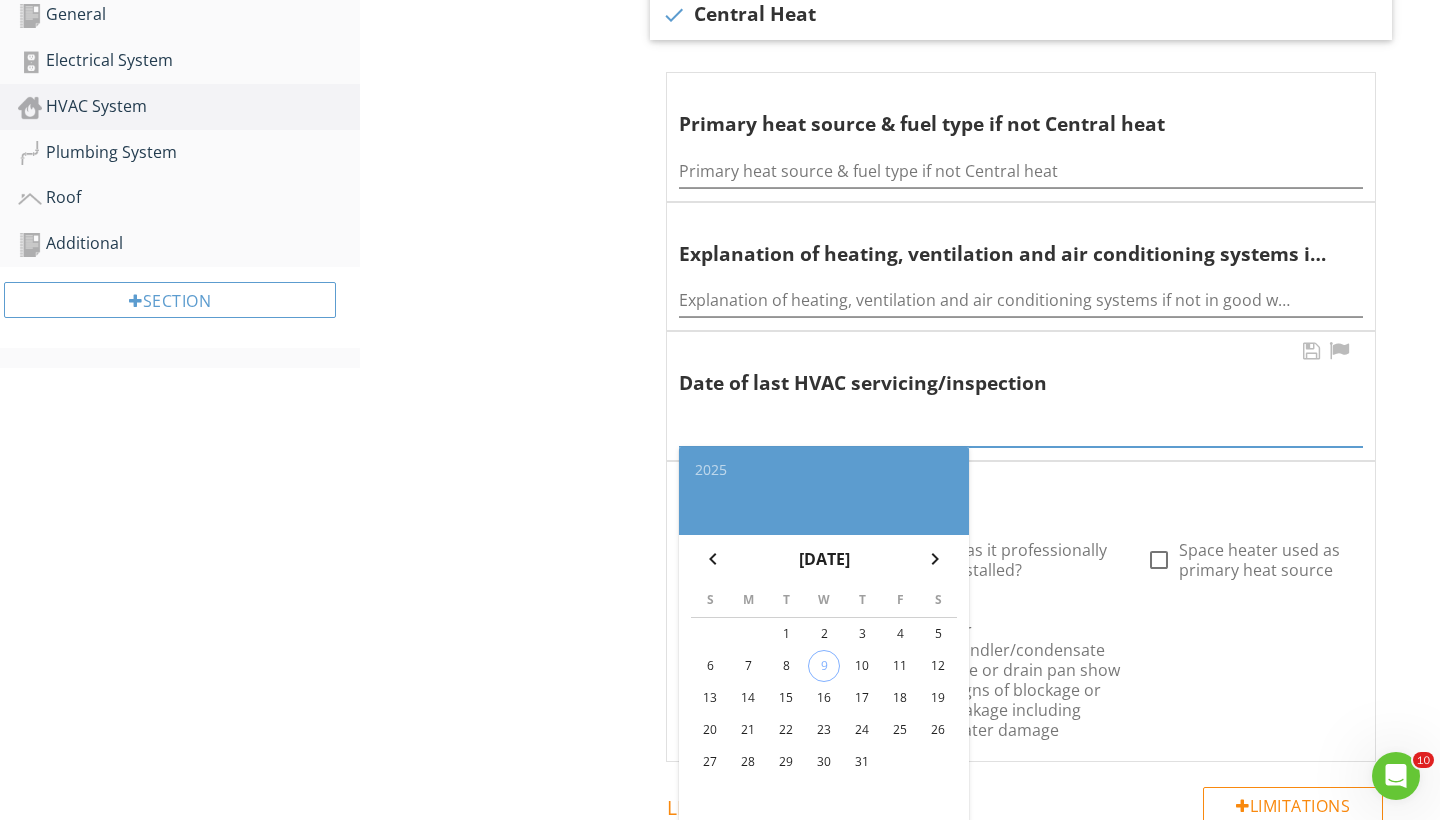 scroll, scrollTop: 730, scrollLeft: 0, axis: vertical 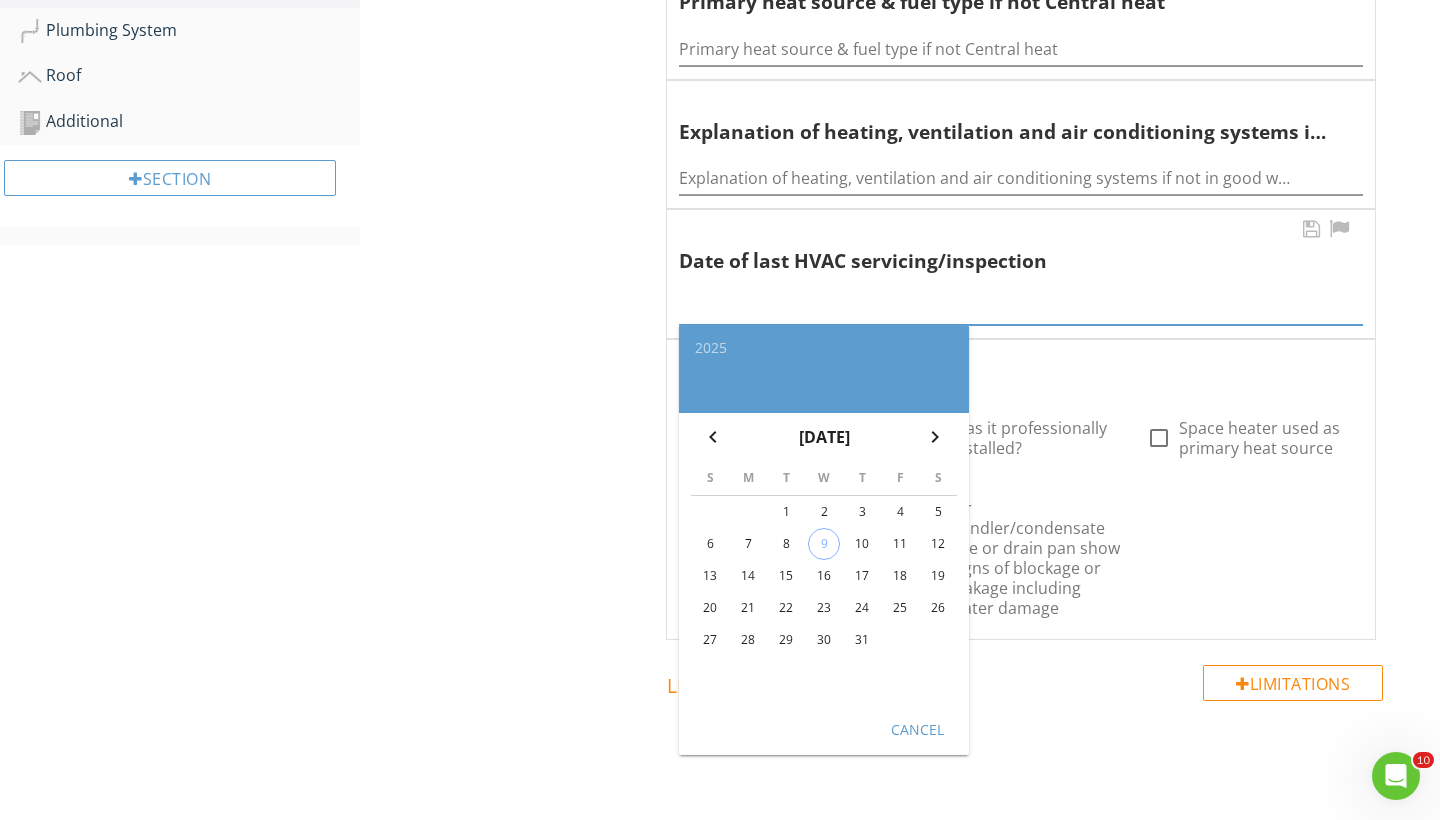 click on "10" at bounding box center [862, 544] 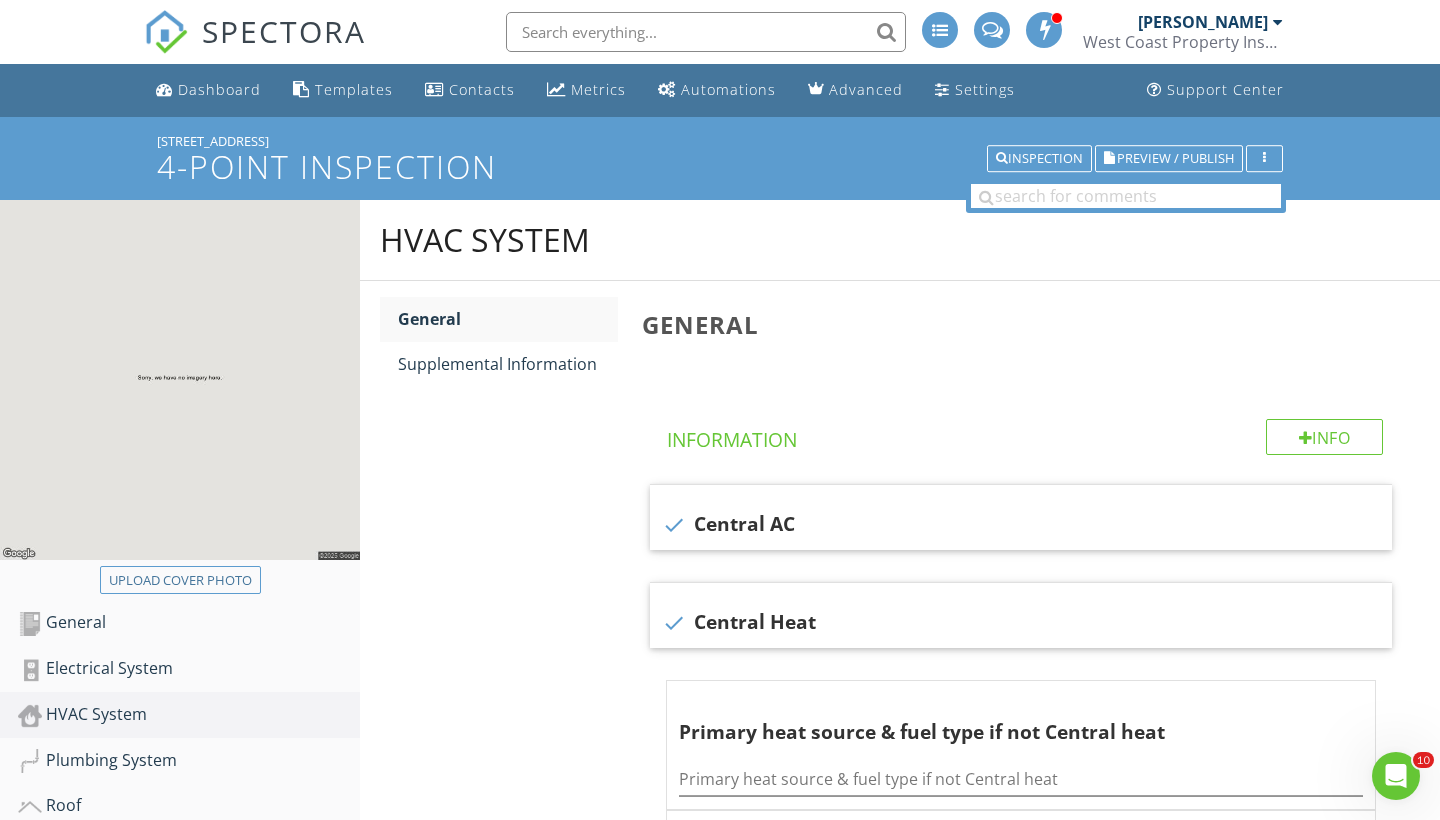 scroll, scrollTop: 0, scrollLeft: 0, axis: both 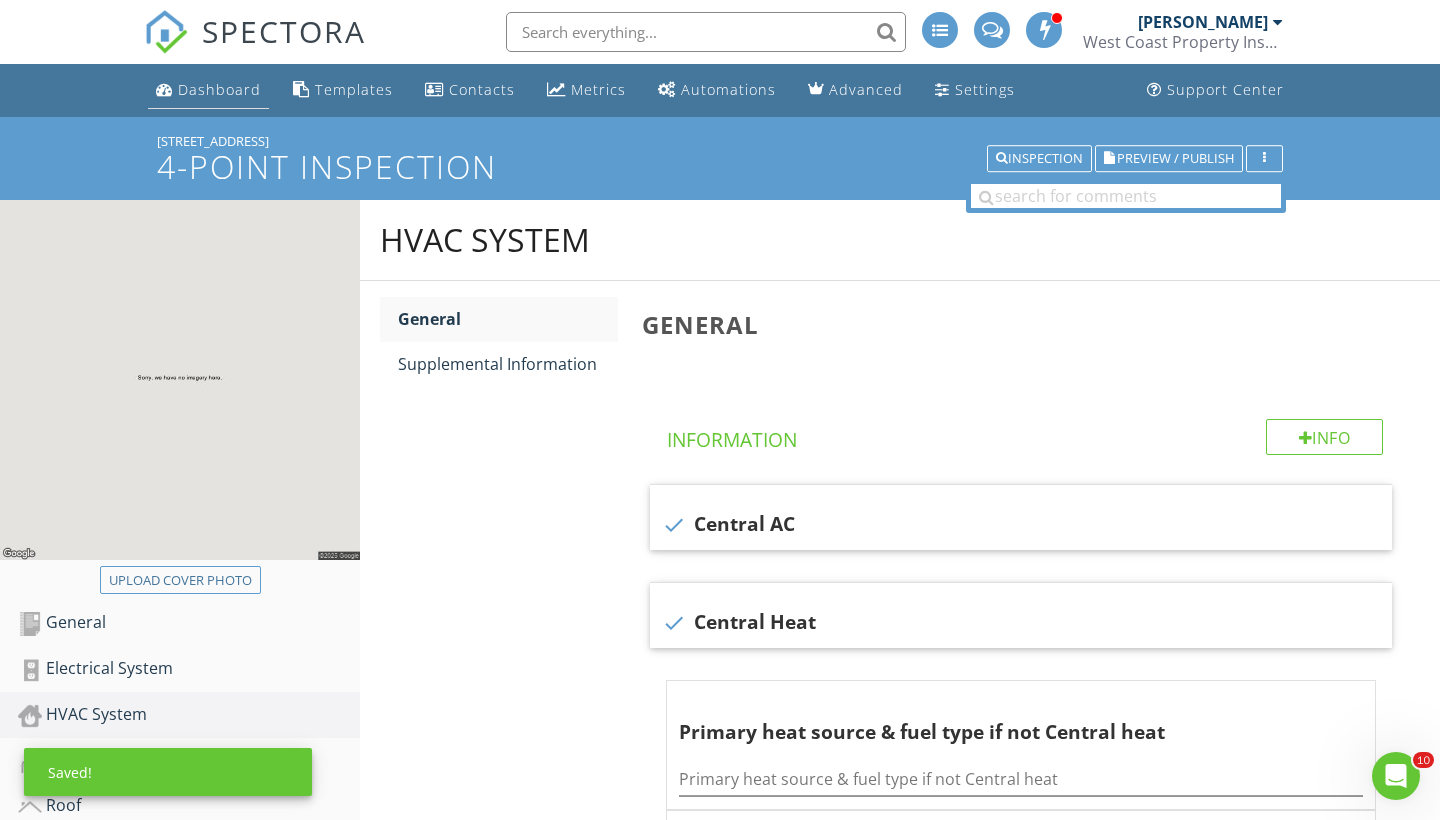 click on "Dashboard" at bounding box center [219, 89] 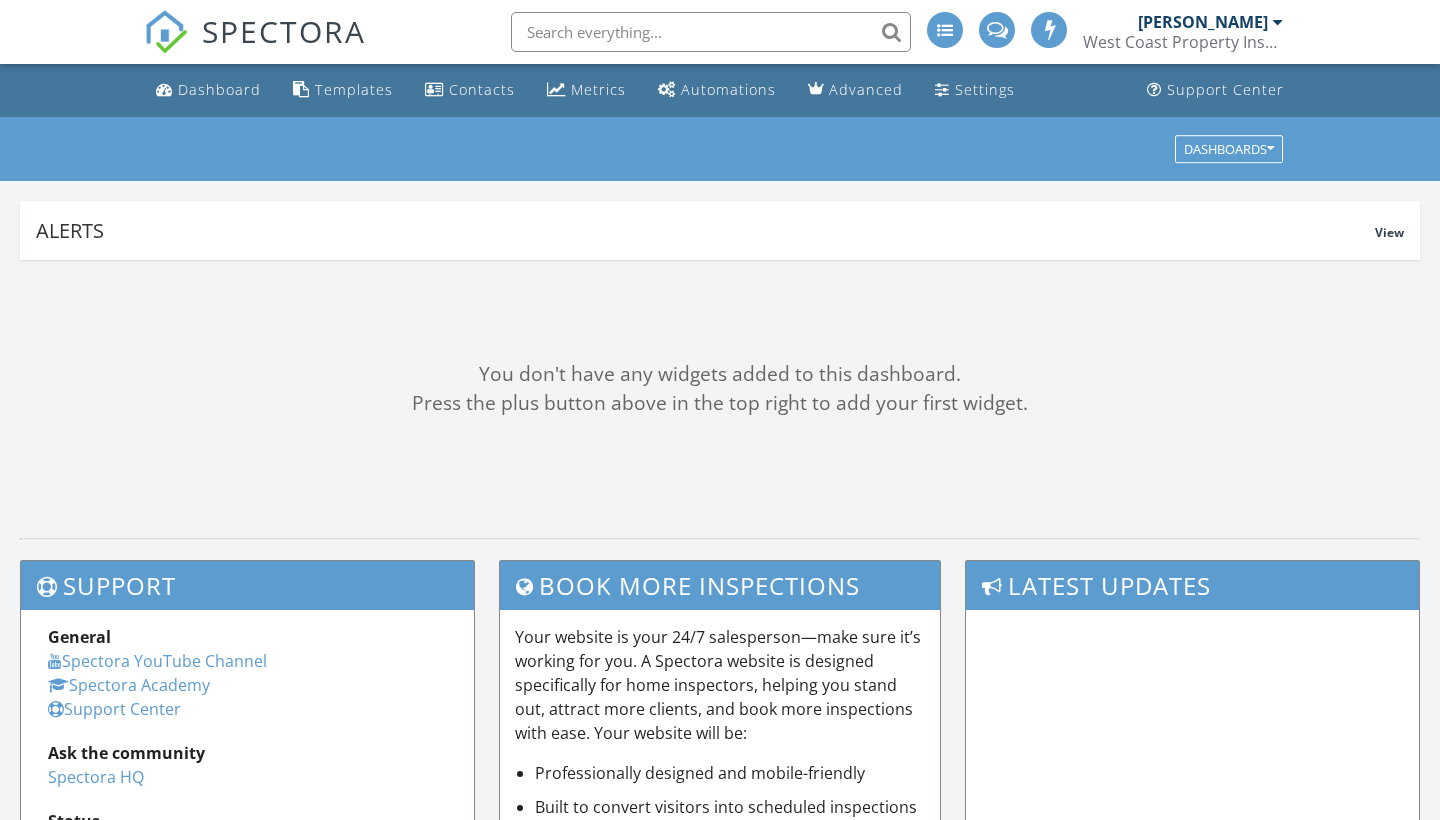 scroll, scrollTop: 0, scrollLeft: 0, axis: both 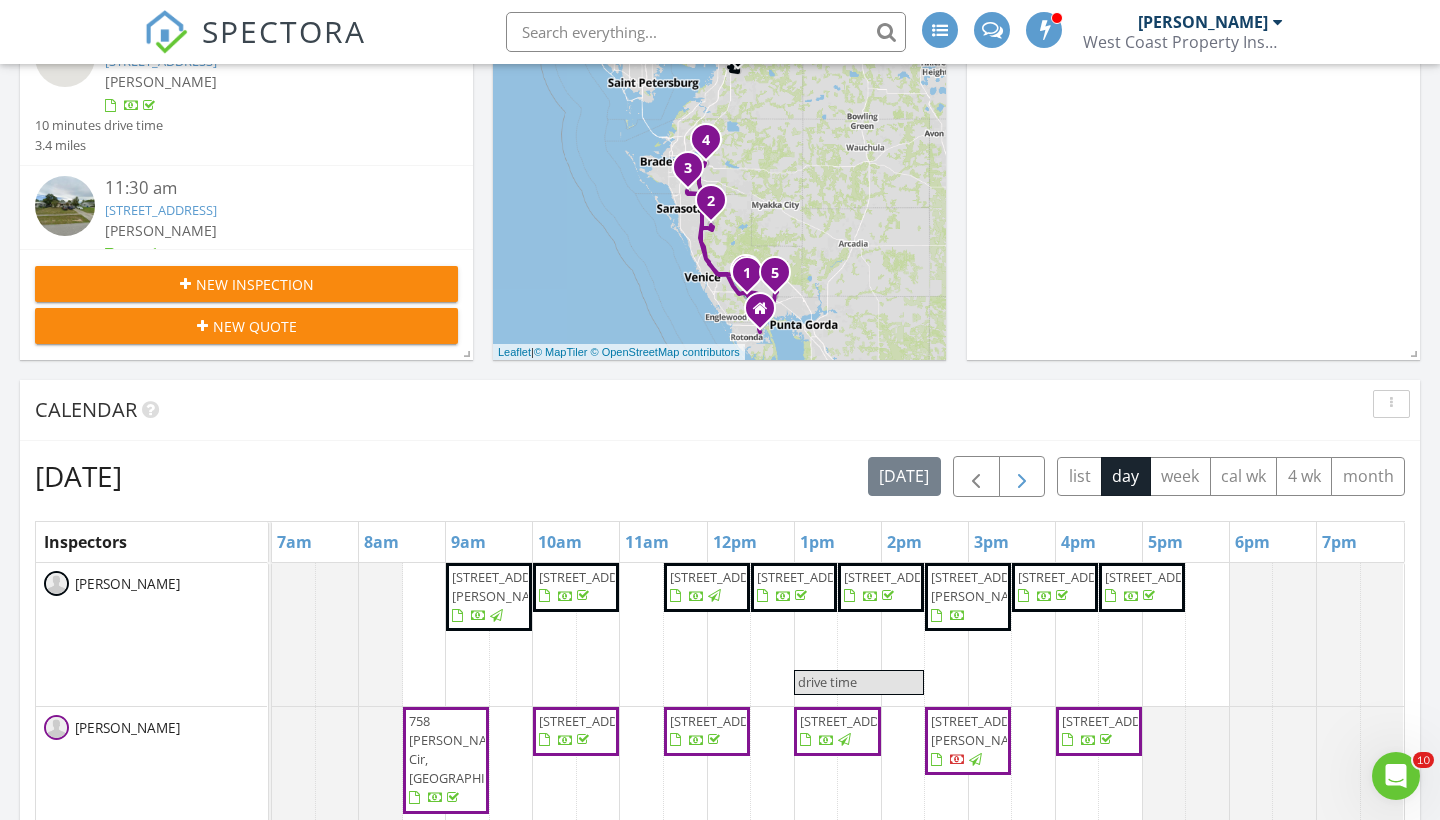 click at bounding box center (1022, 477) 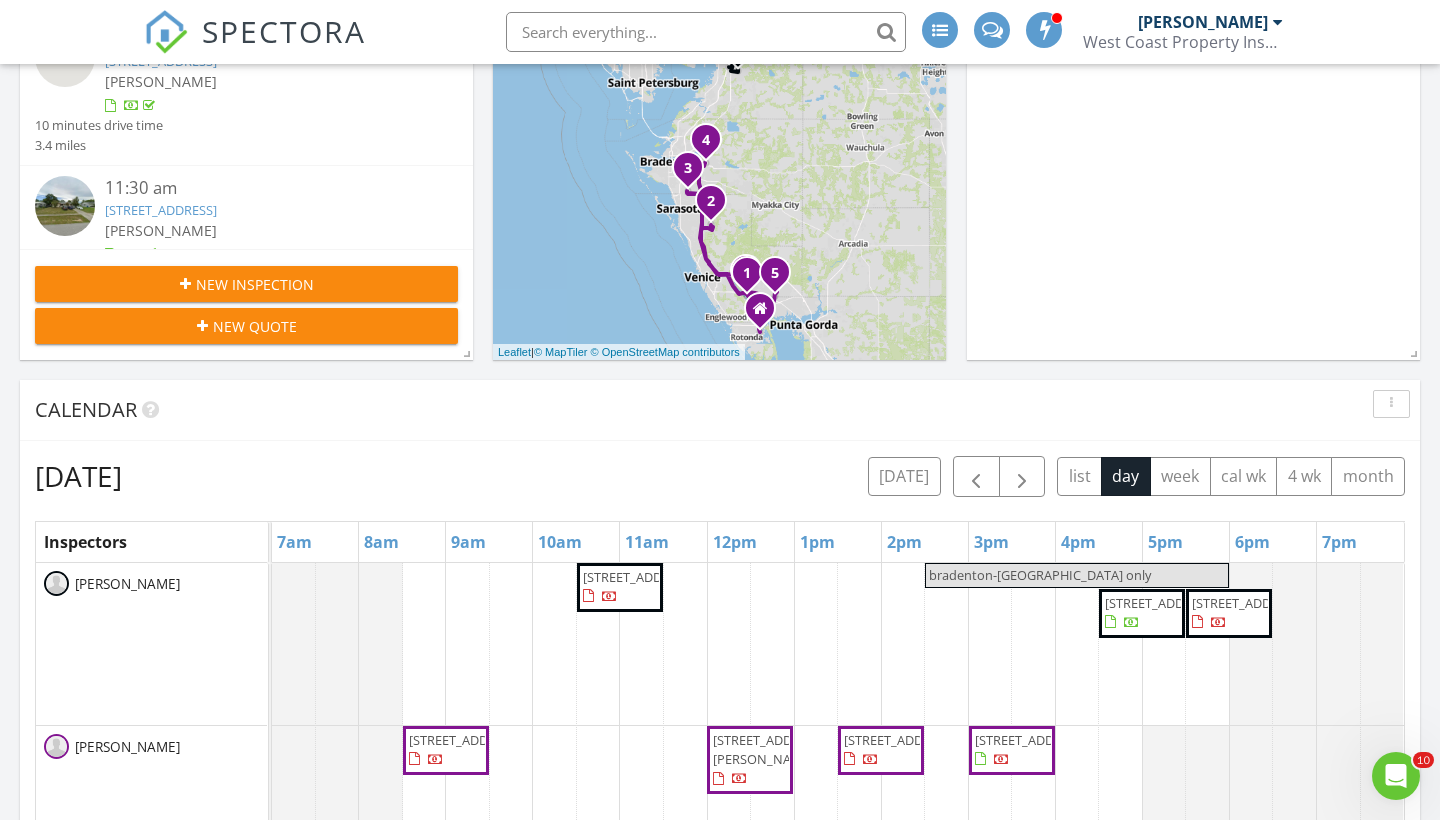 click on "[STREET_ADDRESS]" at bounding box center [639, 577] 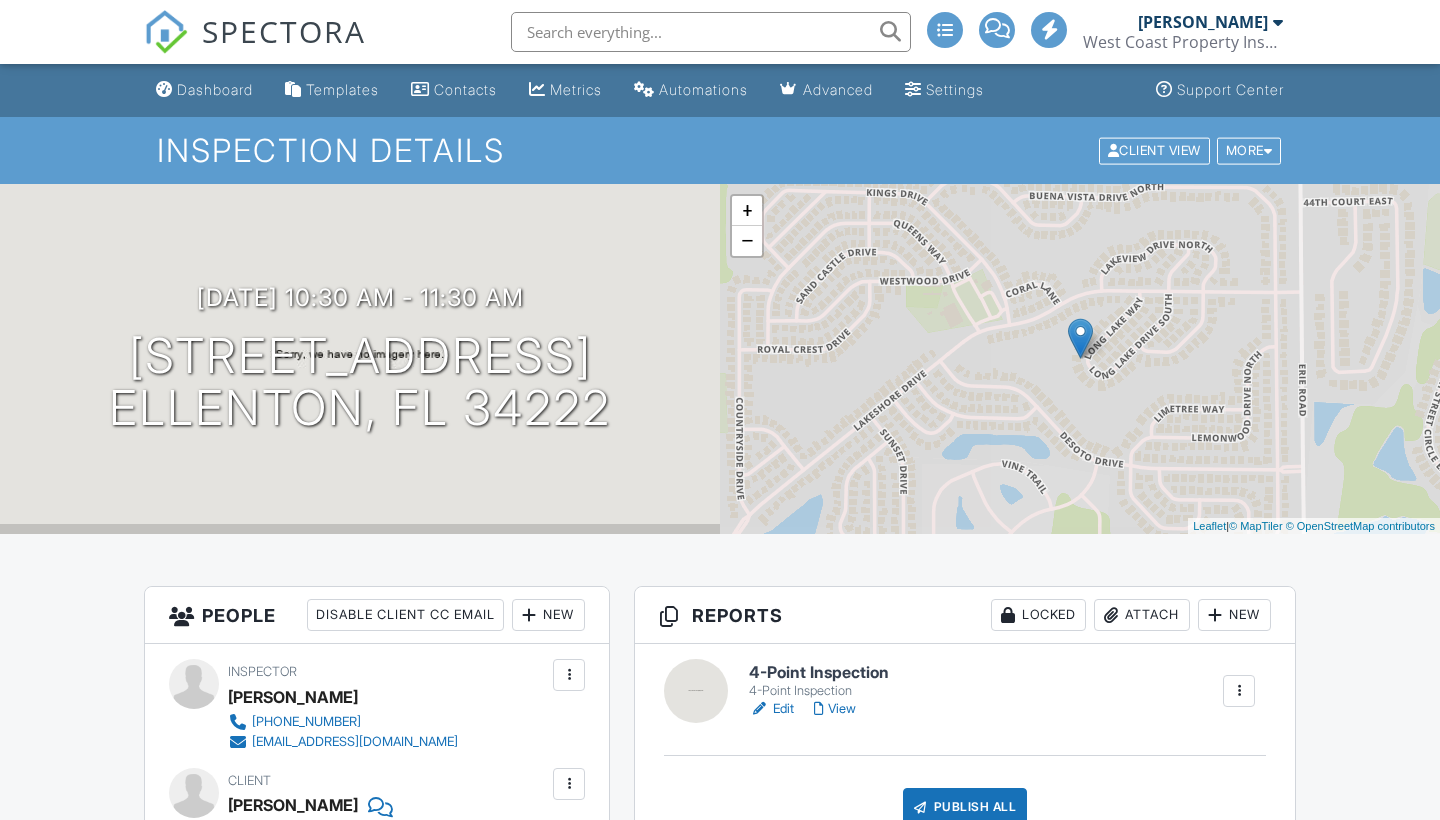 scroll, scrollTop: 298, scrollLeft: 0, axis: vertical 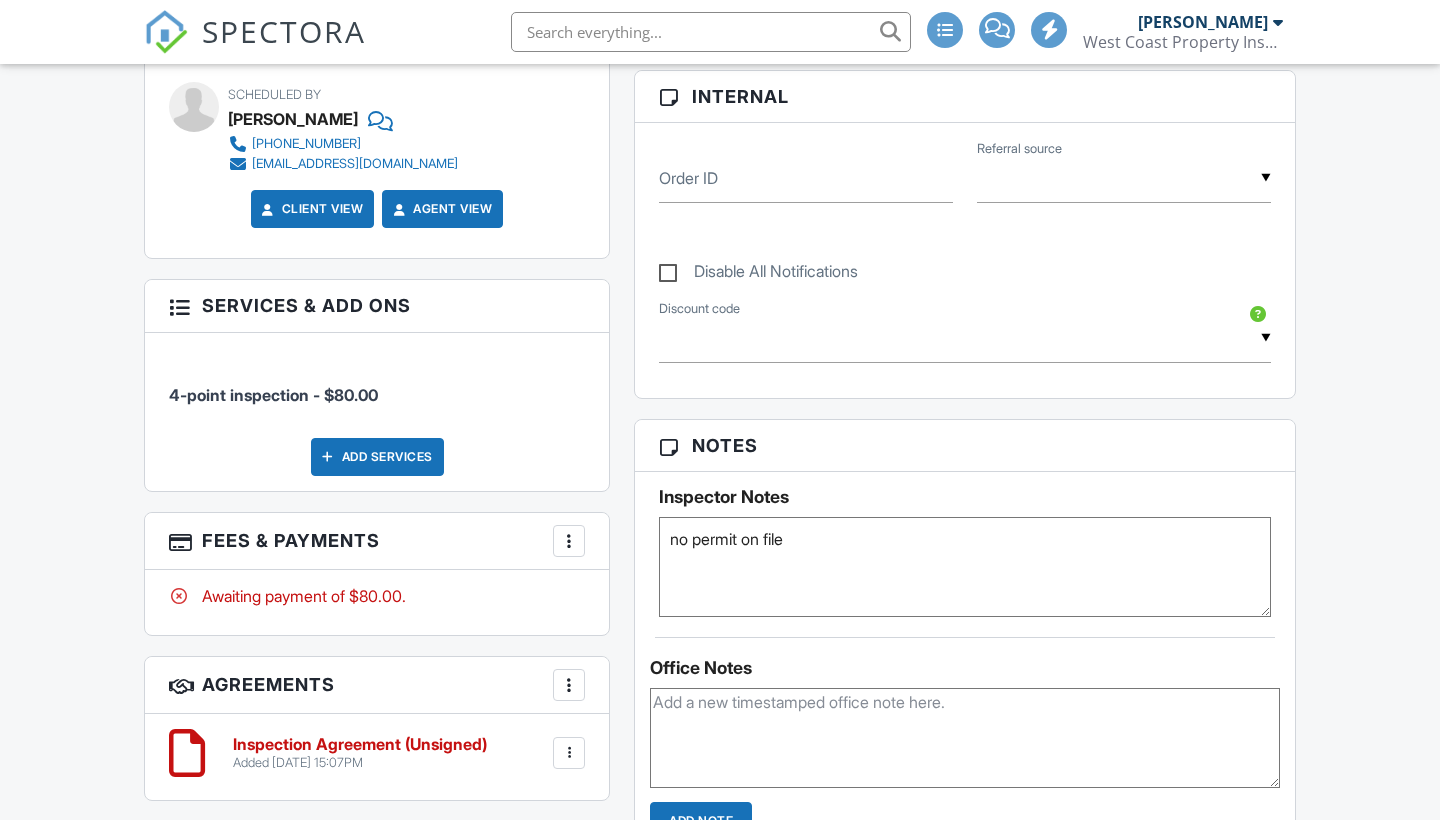 click on "no permit on file" at bounding box center (965, 567) 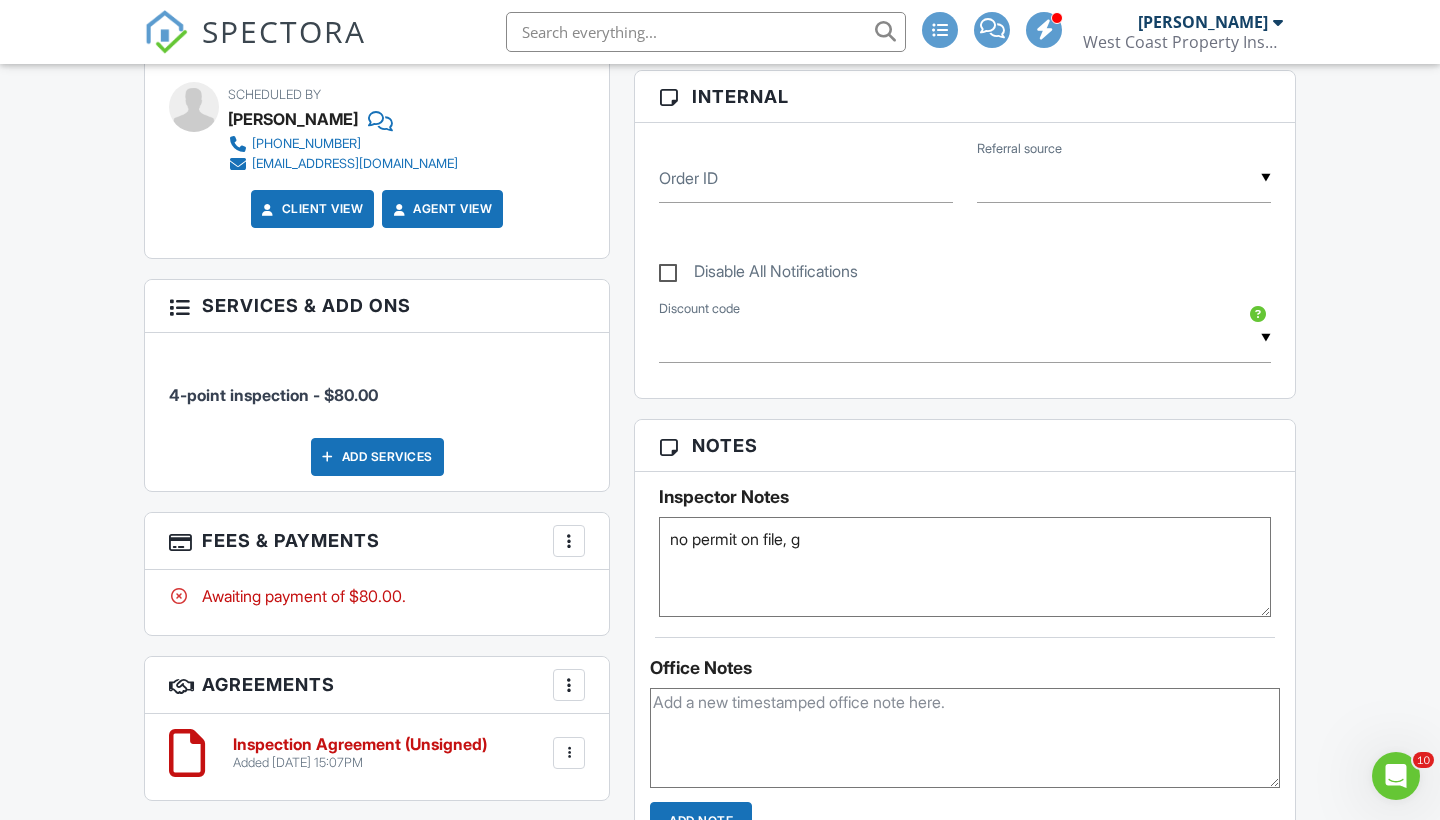 scroll, scrollTop: 0, scrollLeft: 0, axis: both 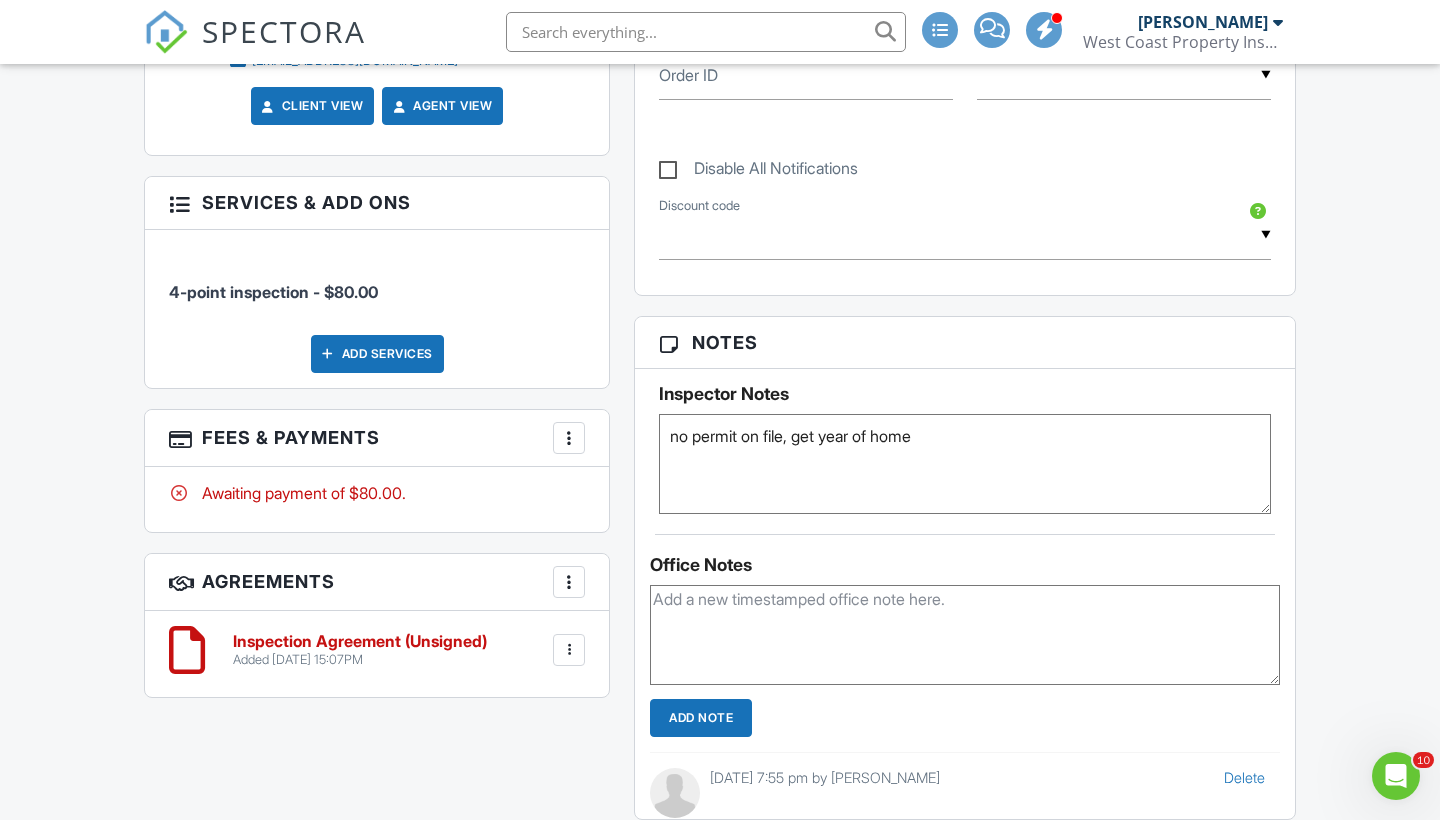 type on "no permit on file, get year of home" 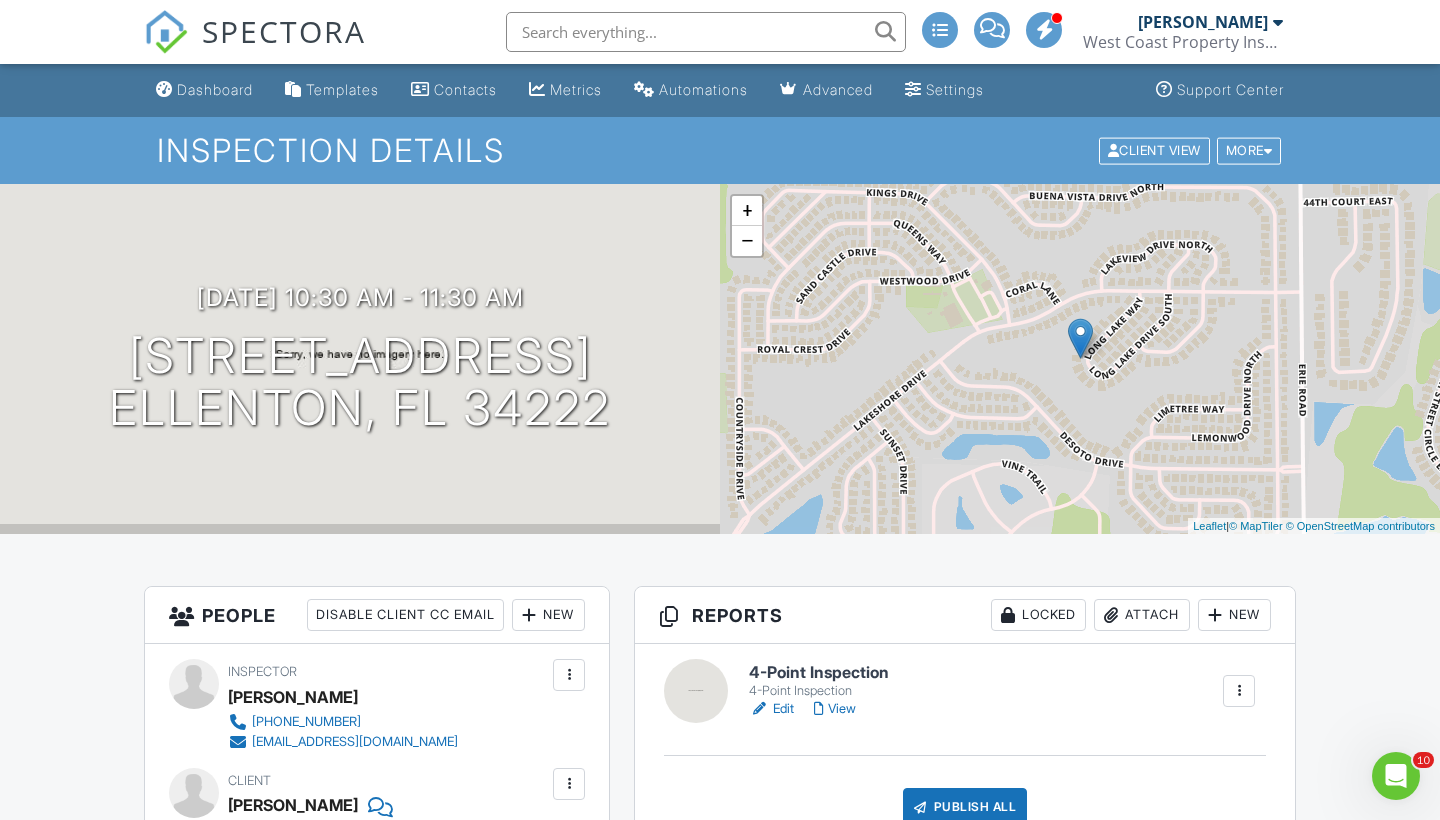 scroll, scrollTop: 0, scrollLeft: 0, axis: both 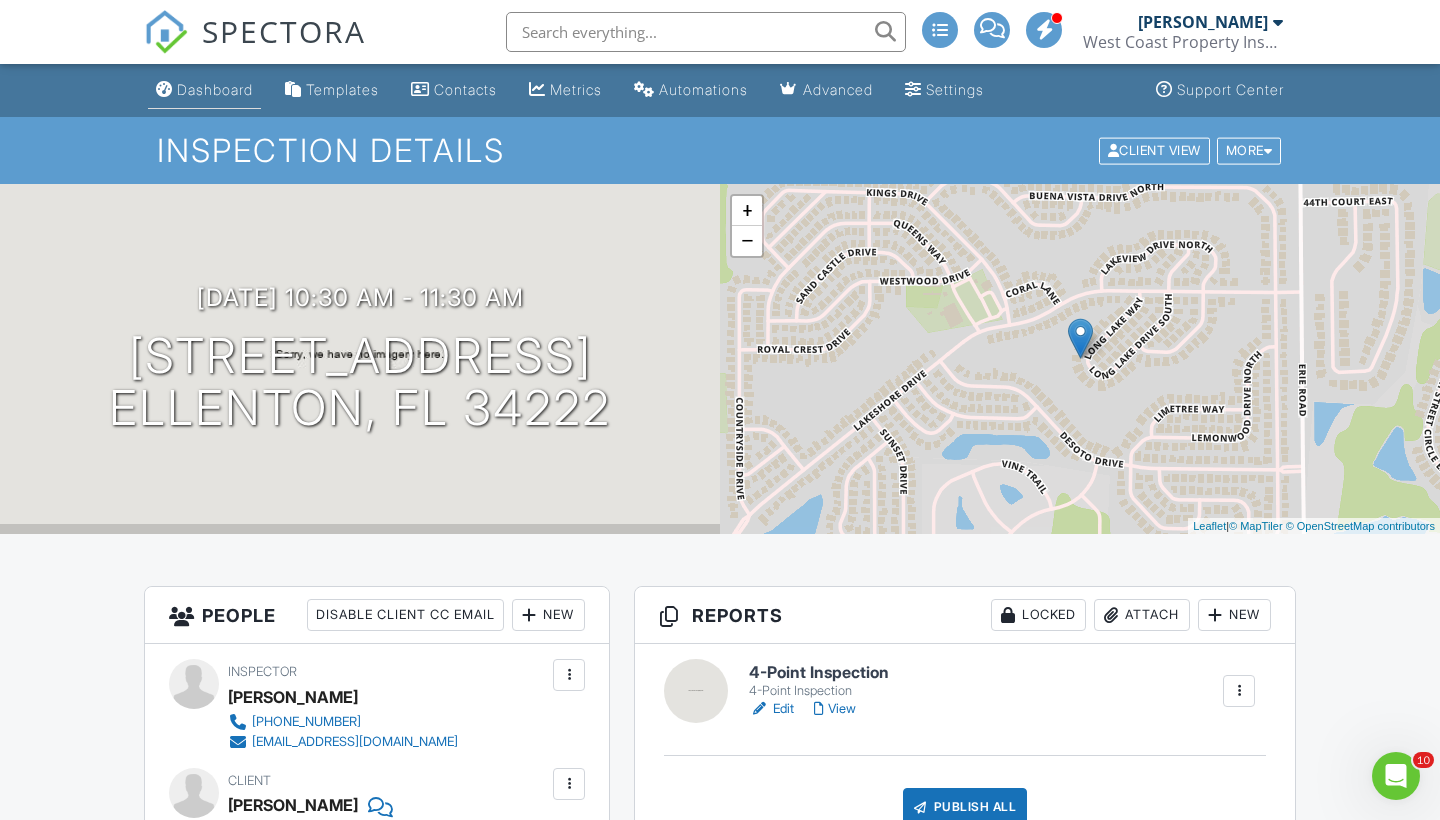 click on "Dashboard" at bounding box center (215, 89) 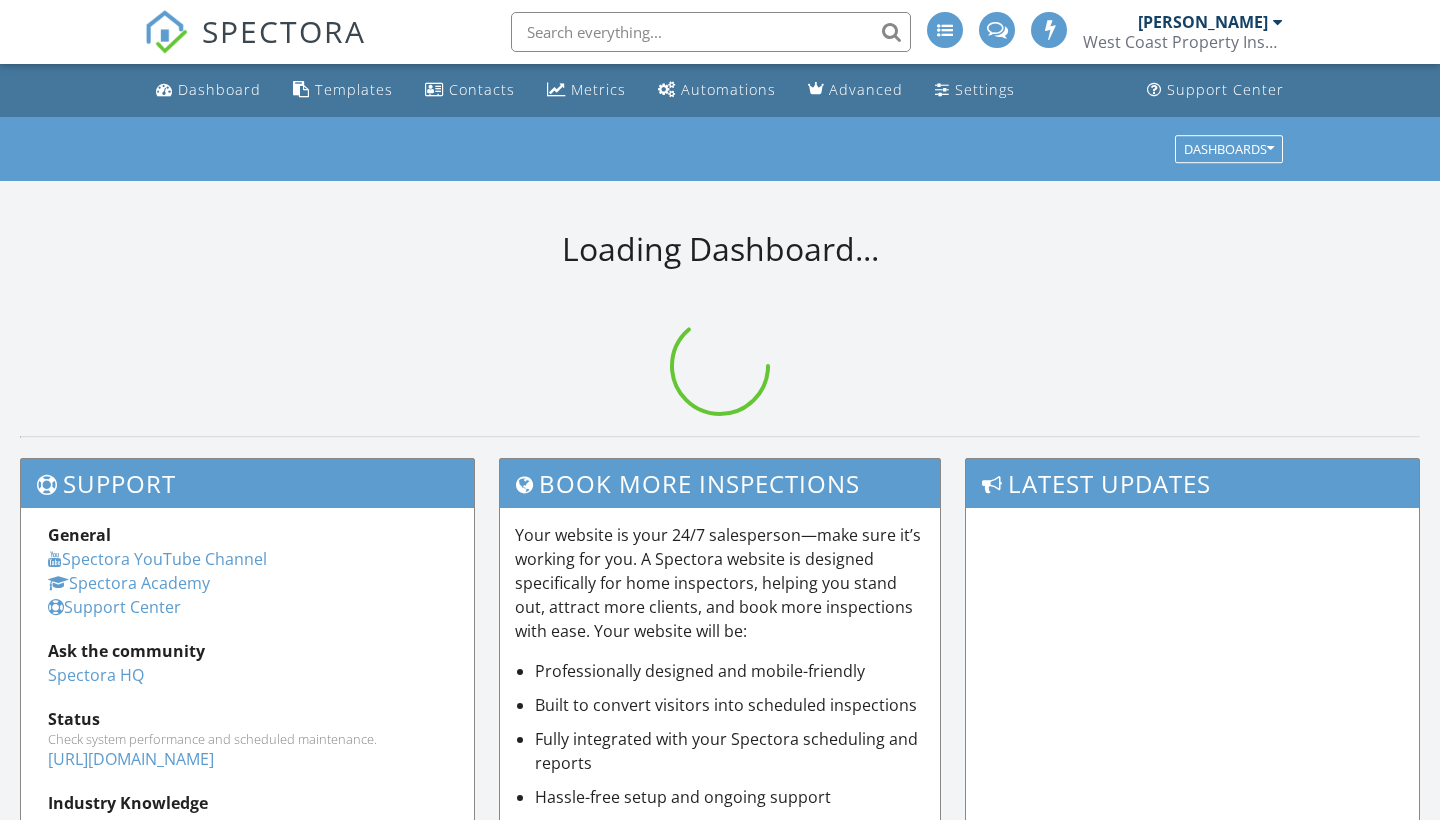 scroll, scrollTop: 0, scrollLeft: 0, axis: both 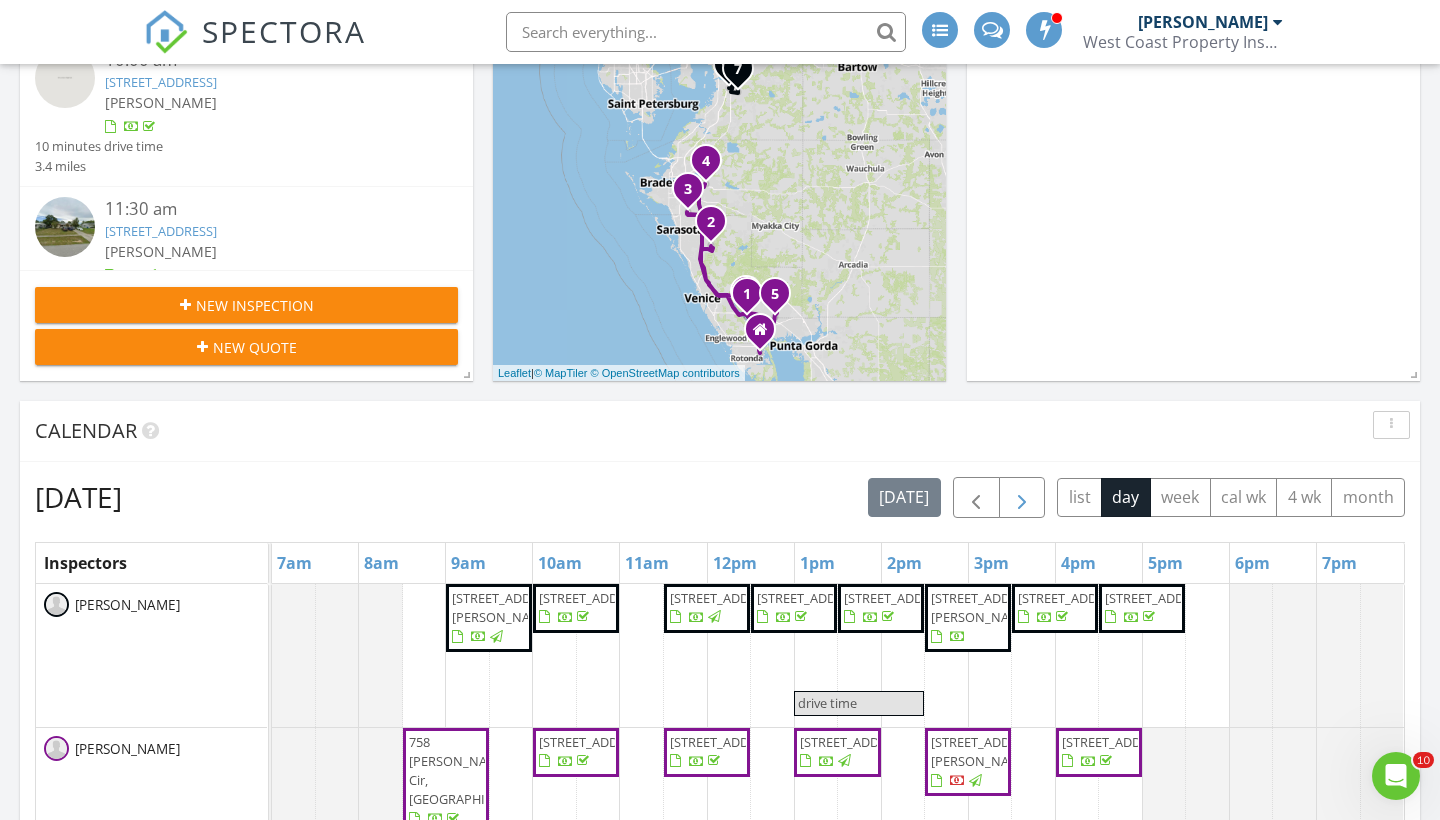 click at bounding box center (1022, 498) 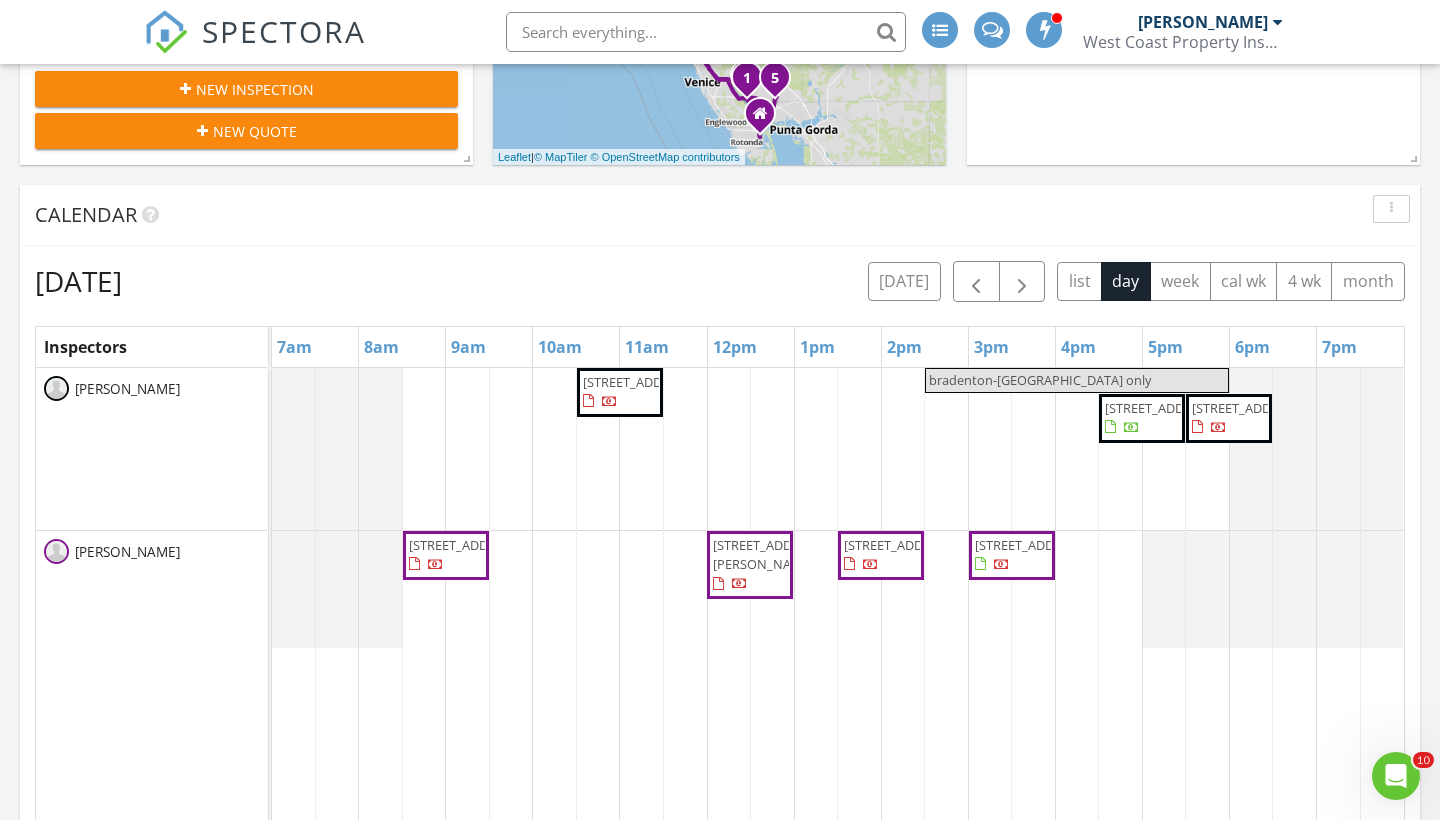 scroll, scrollTop: 713, scrollLeft: 0, axis: vertical 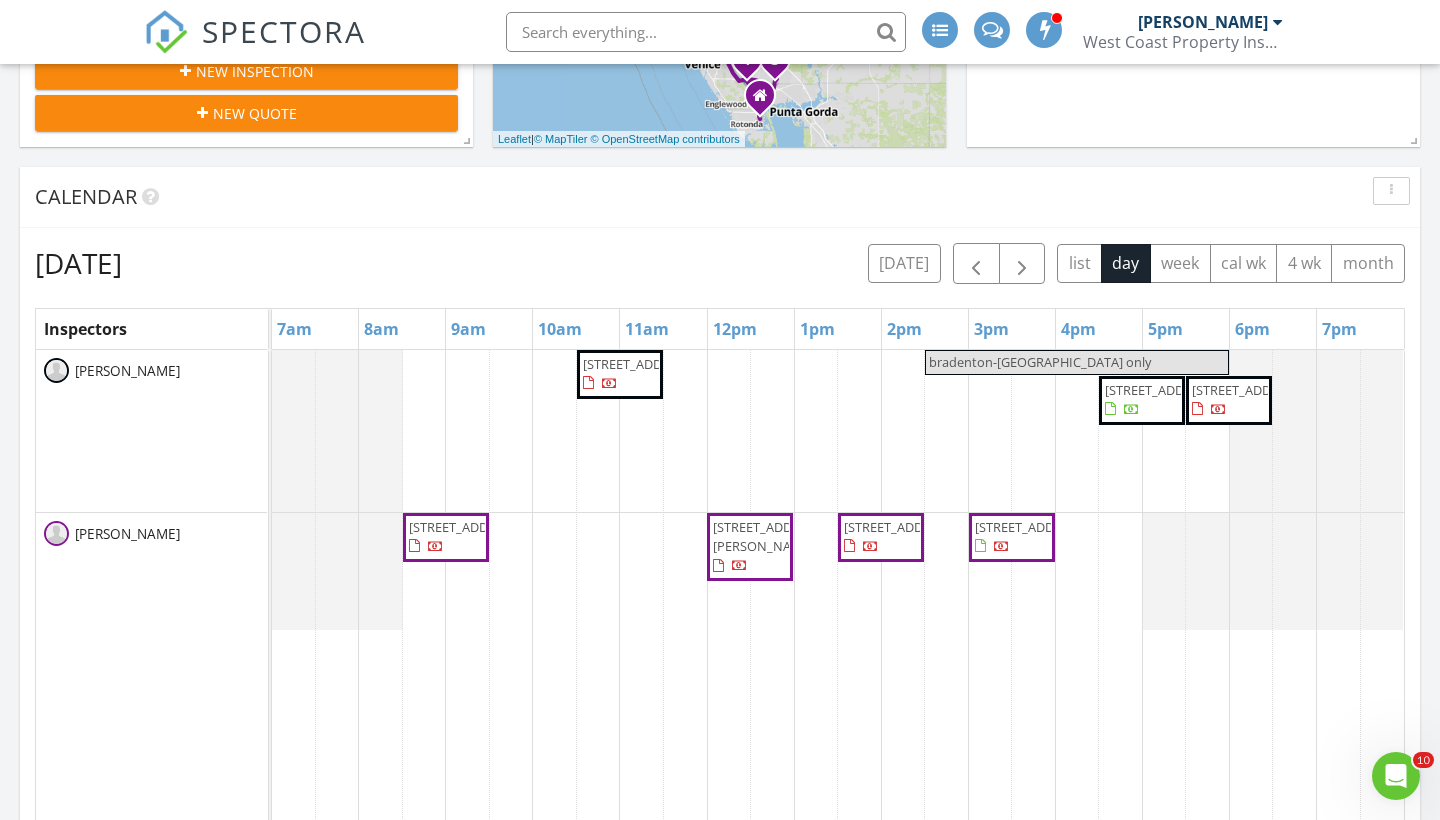 click on "[STREET_ADDRESS]" at bounding box center [1161, 390] 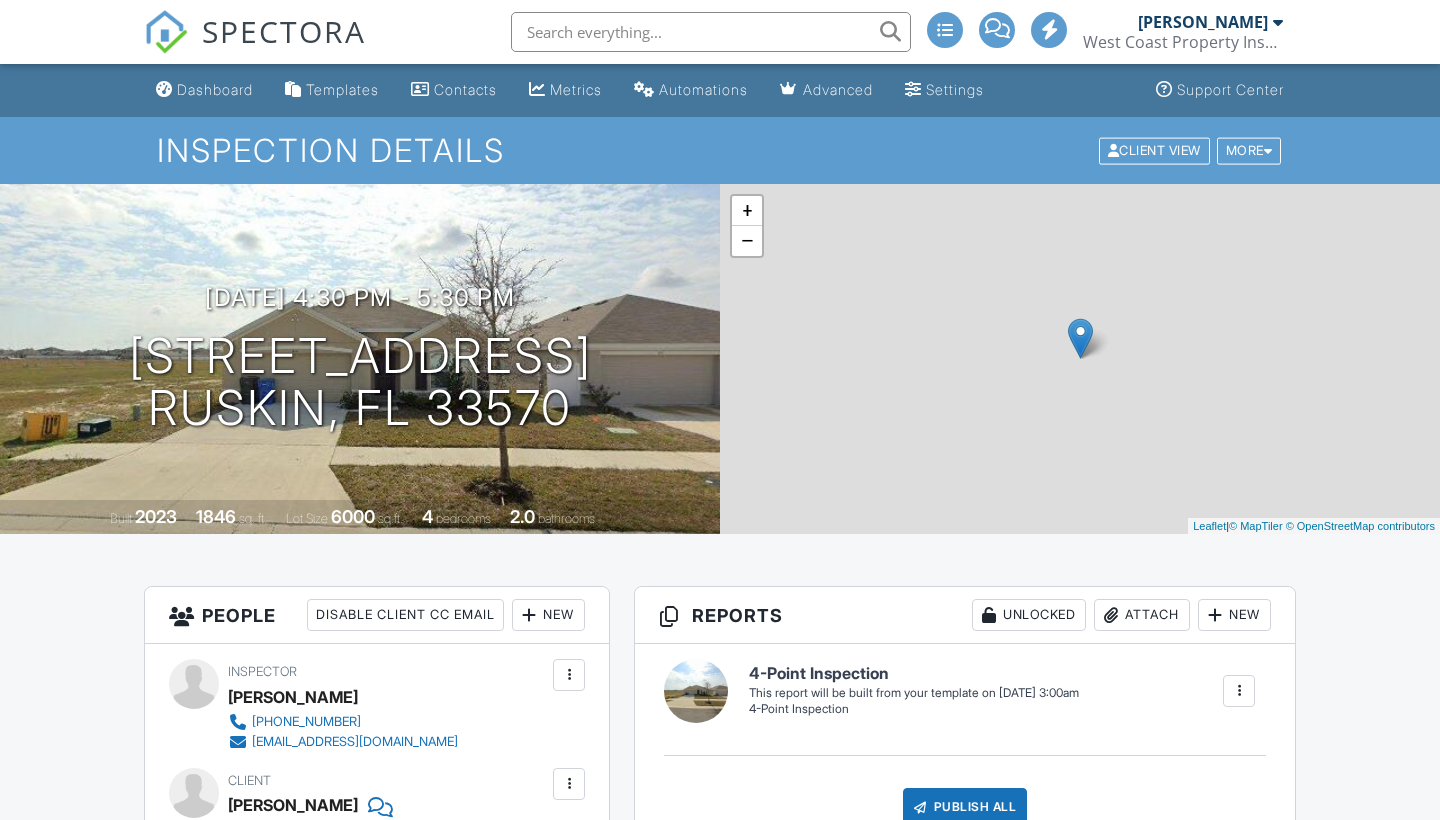 click at bounding box center (1239, 691) 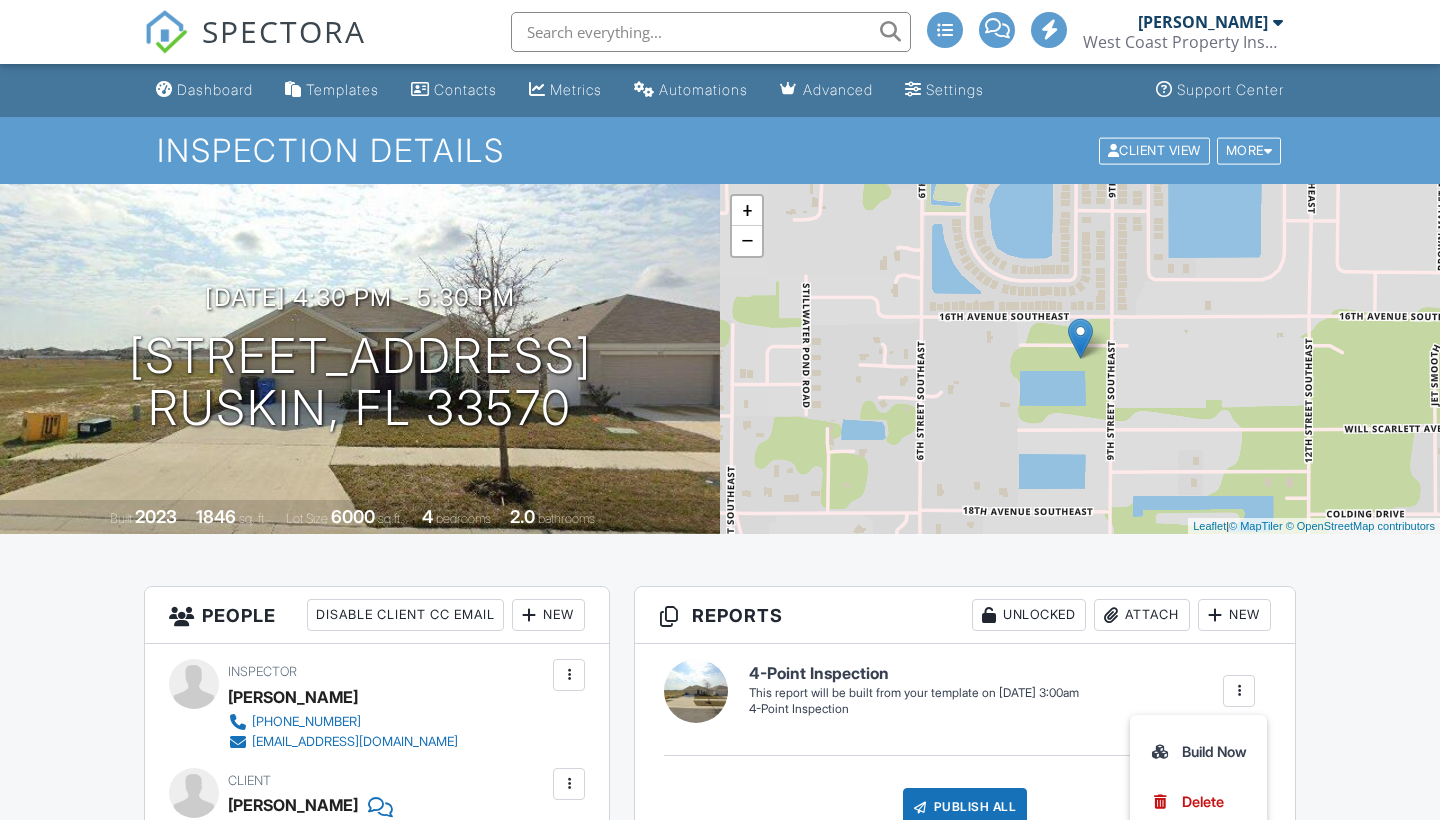 scroll, scrollTop: 173, scrollLeft: 0, axis: vertical 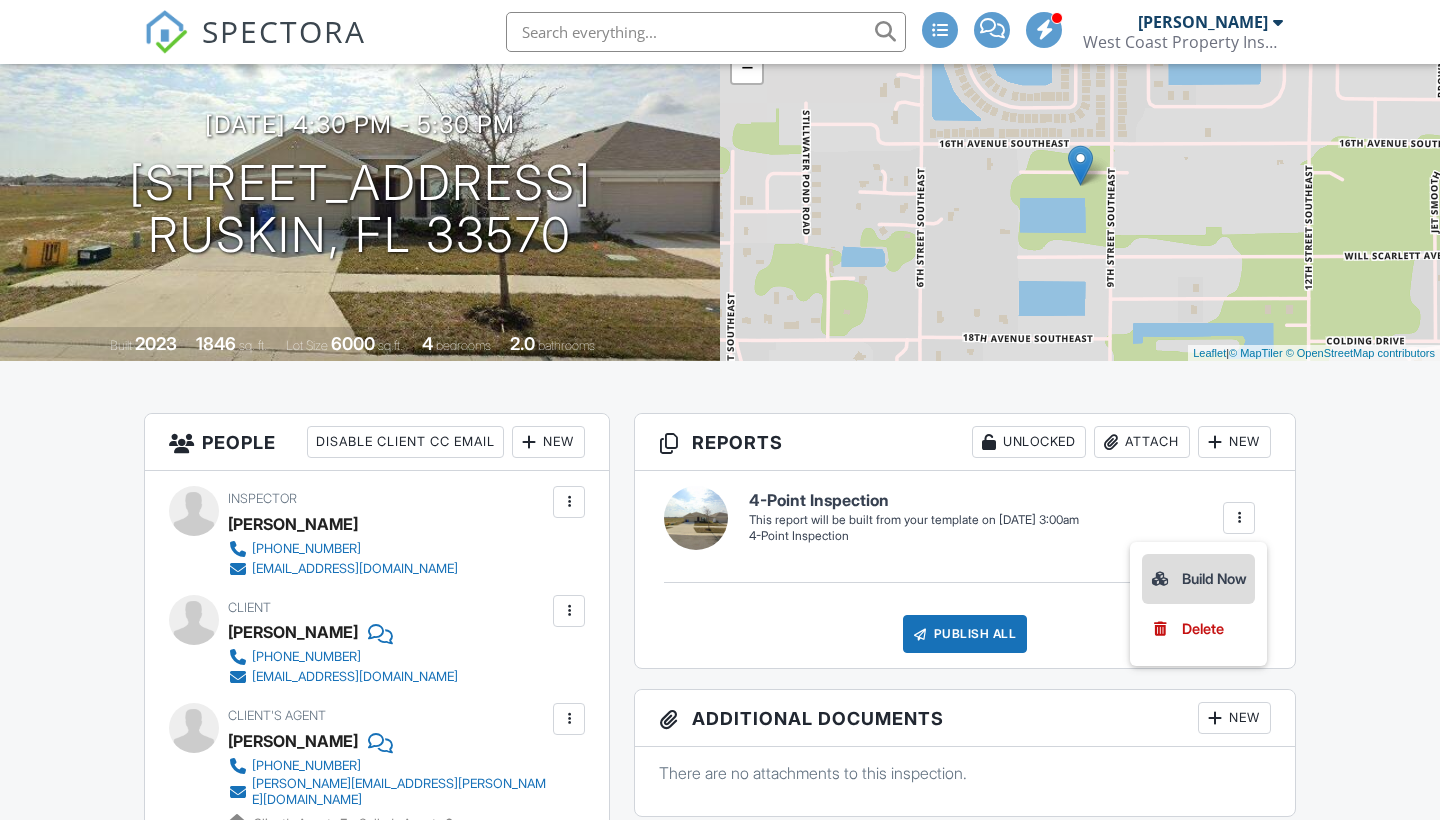 click on "Build Now" at bounding box center [1198, 579] 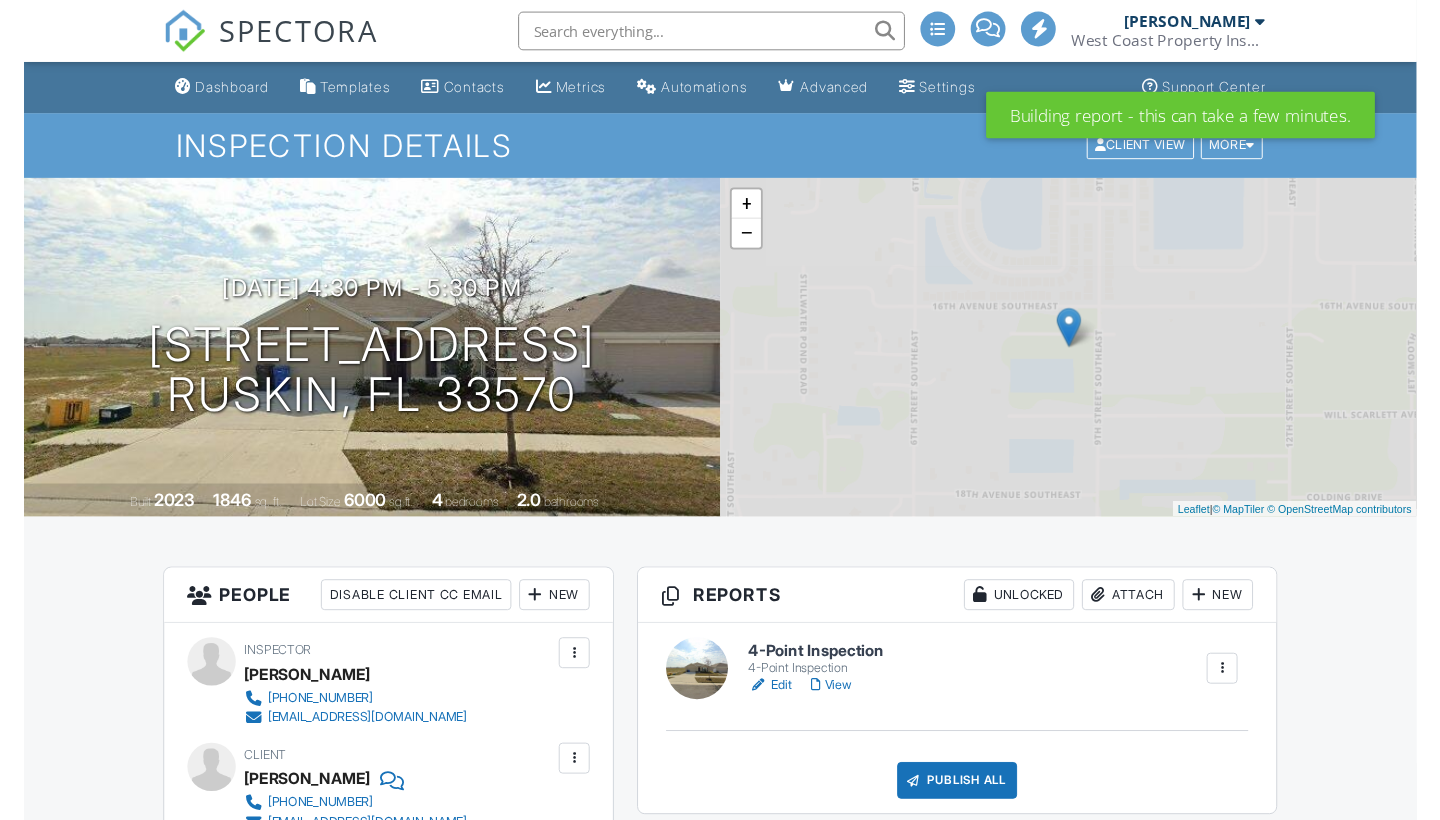 scroll, scrollTop: 0, scrollLeft: 0, axis: both 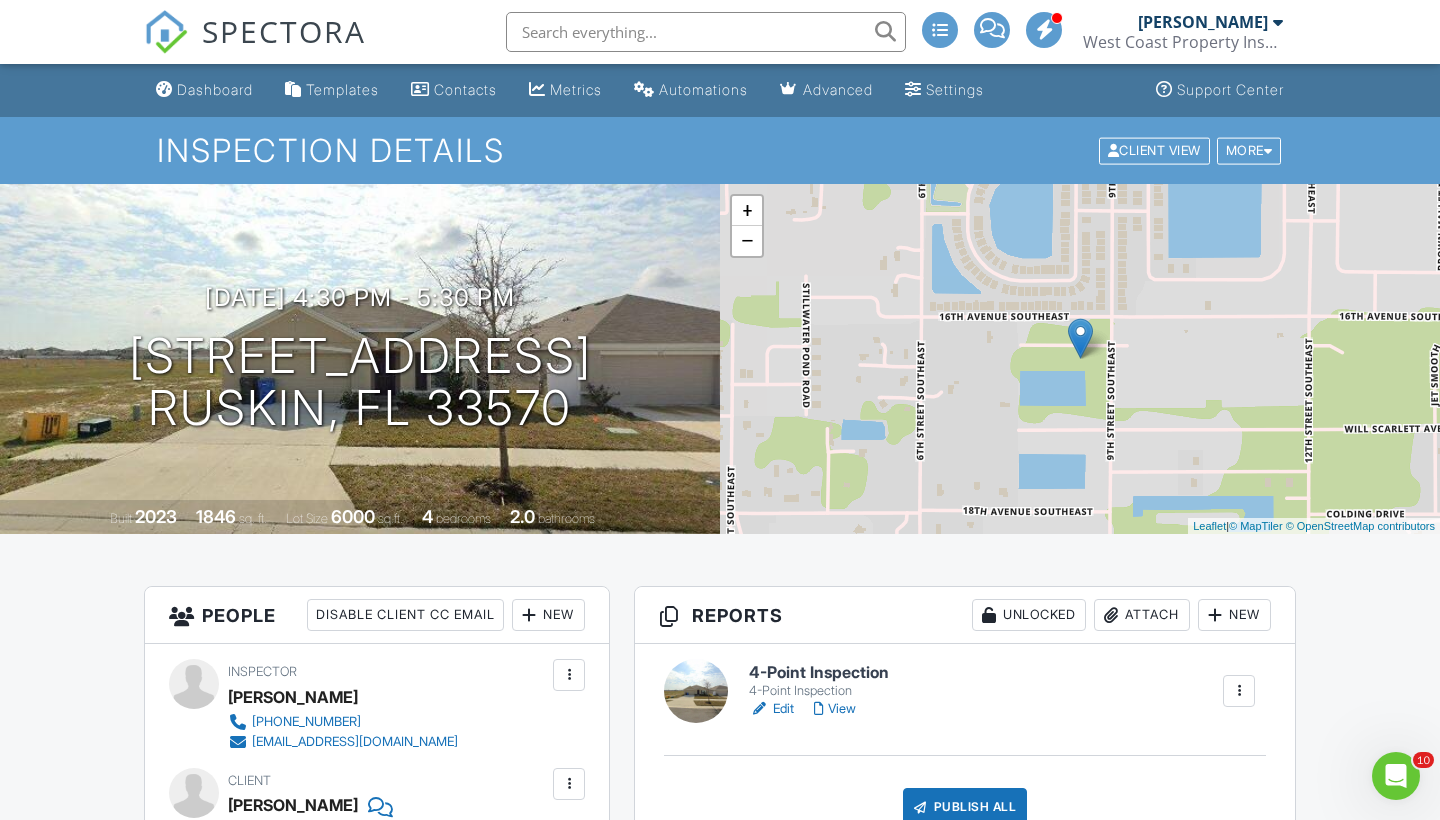 click on "Edit" at bounding box center [771, 709] 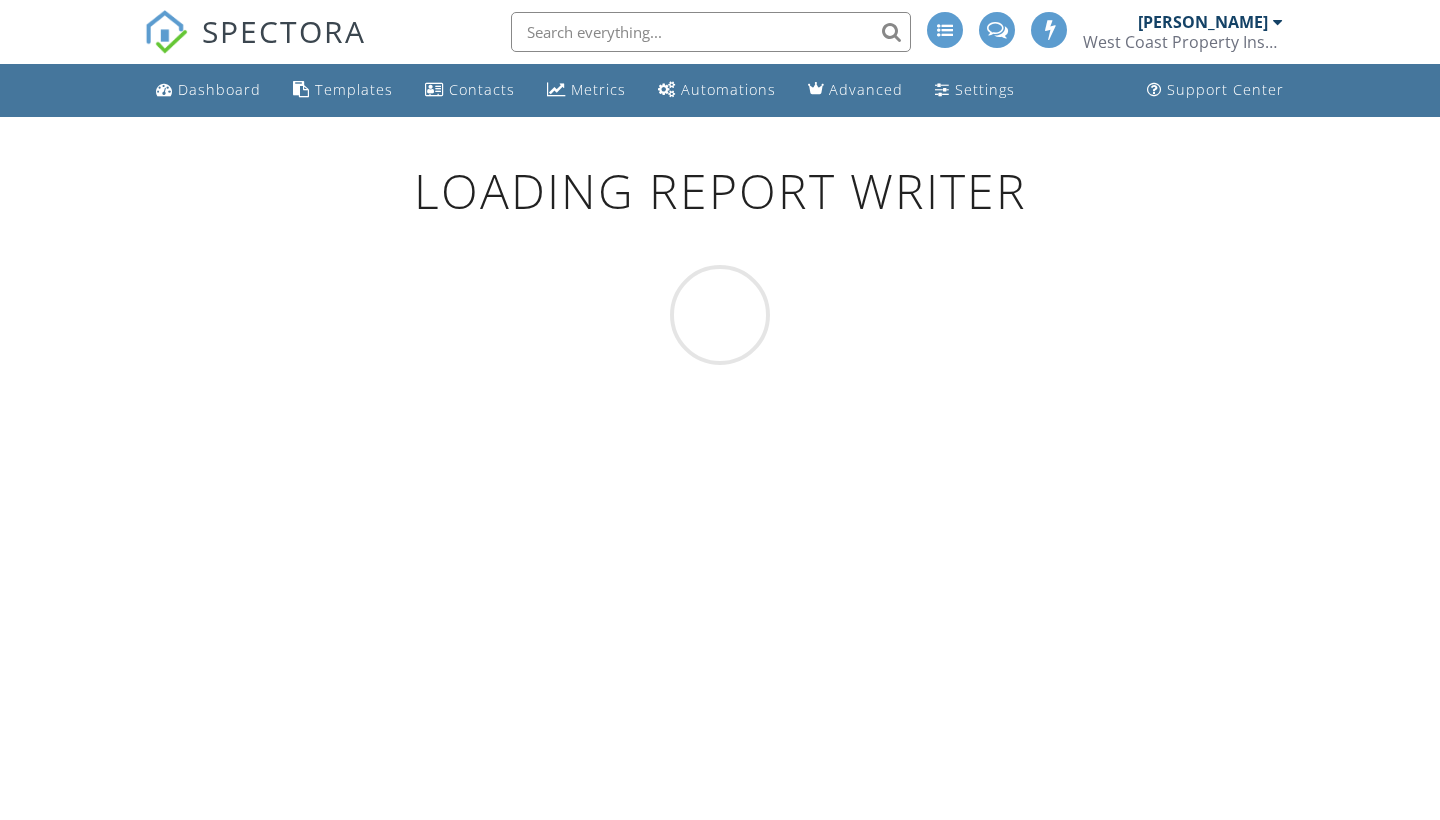 scroll, scrollTop: 0, scrollLeft: 0, axis: both 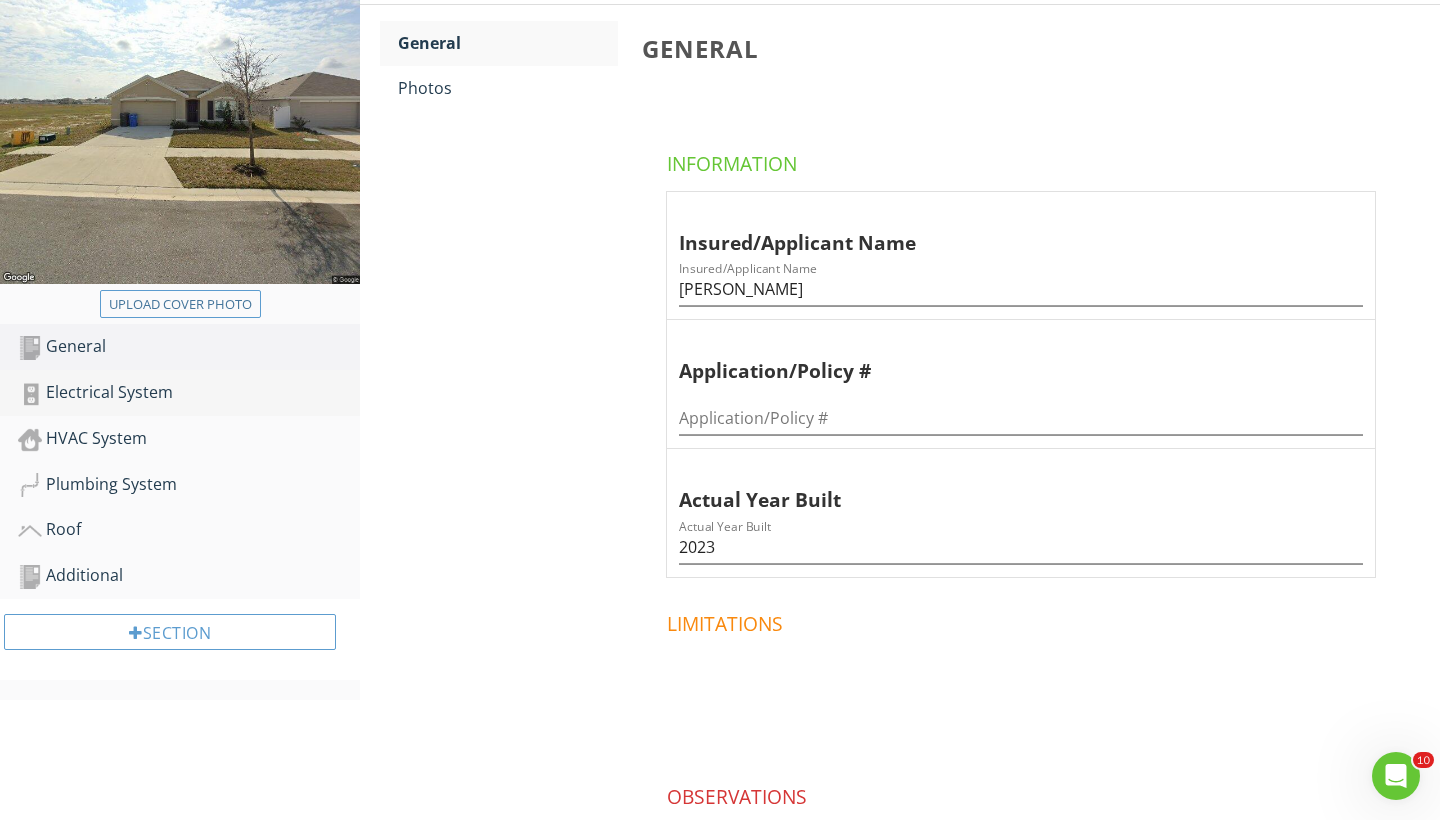 click on "Electrical System" at bounding box center [189, 393] 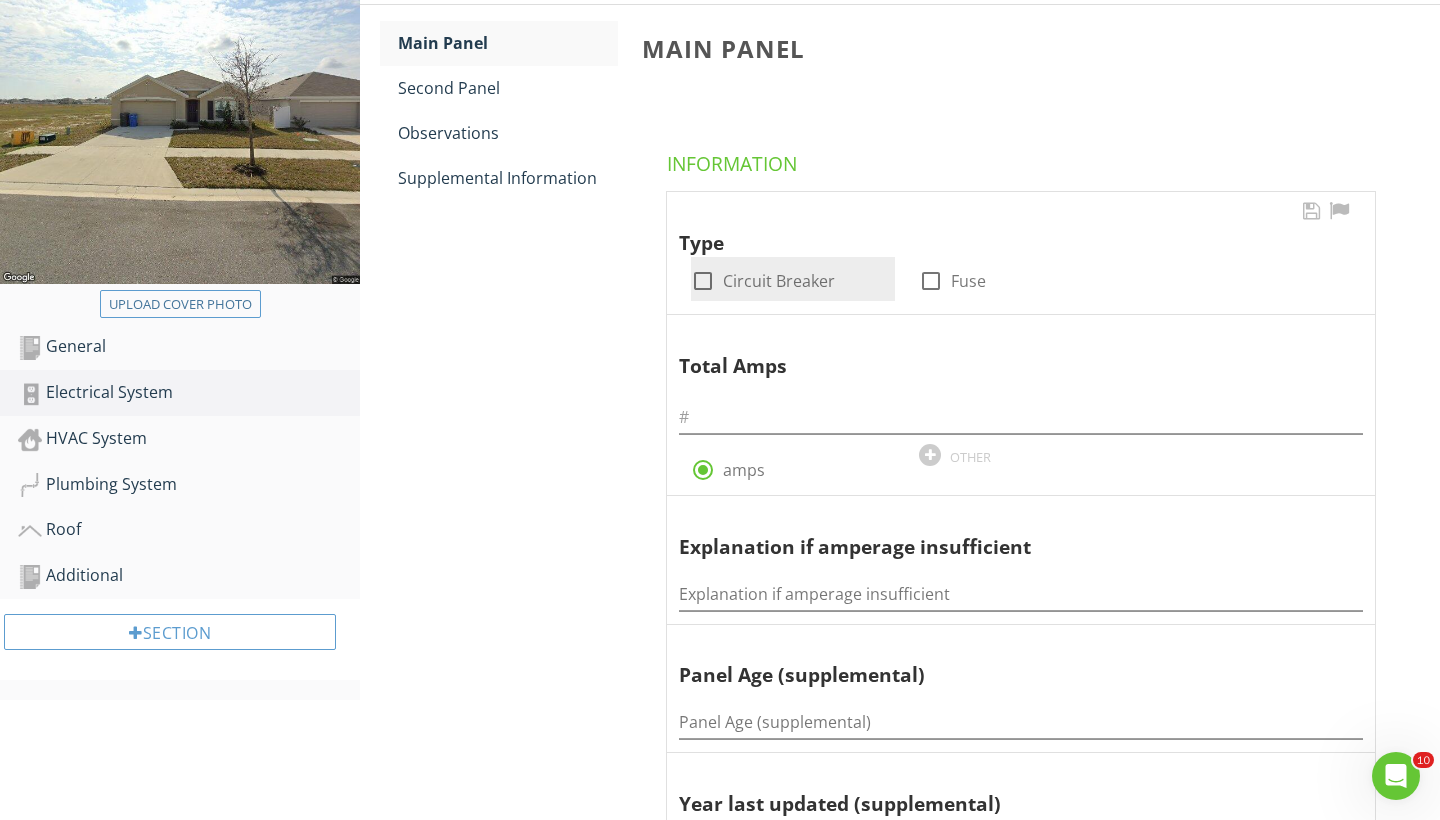 click at bounding box center (703, 281) 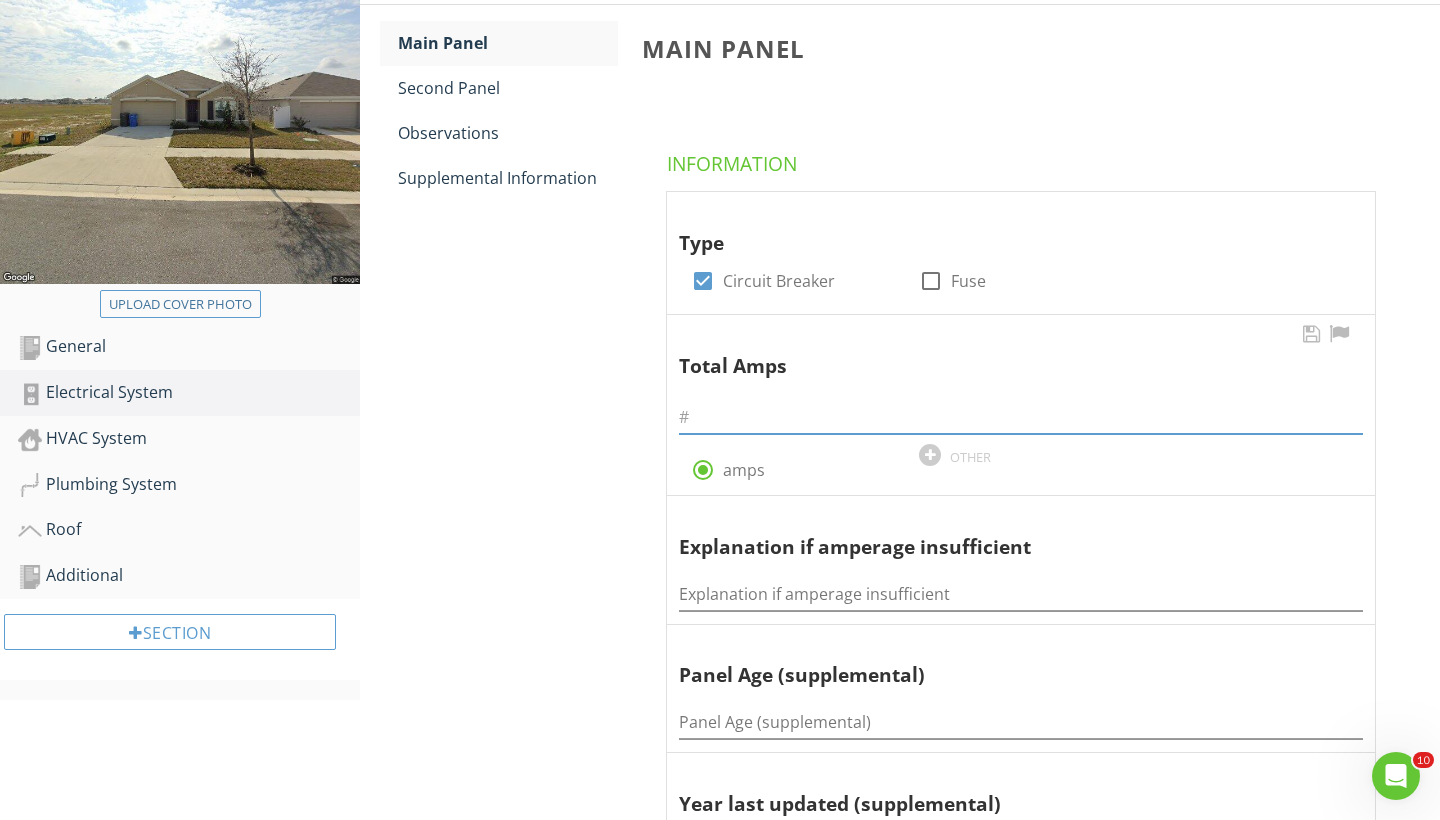 click at bounding box center (1021, 417) 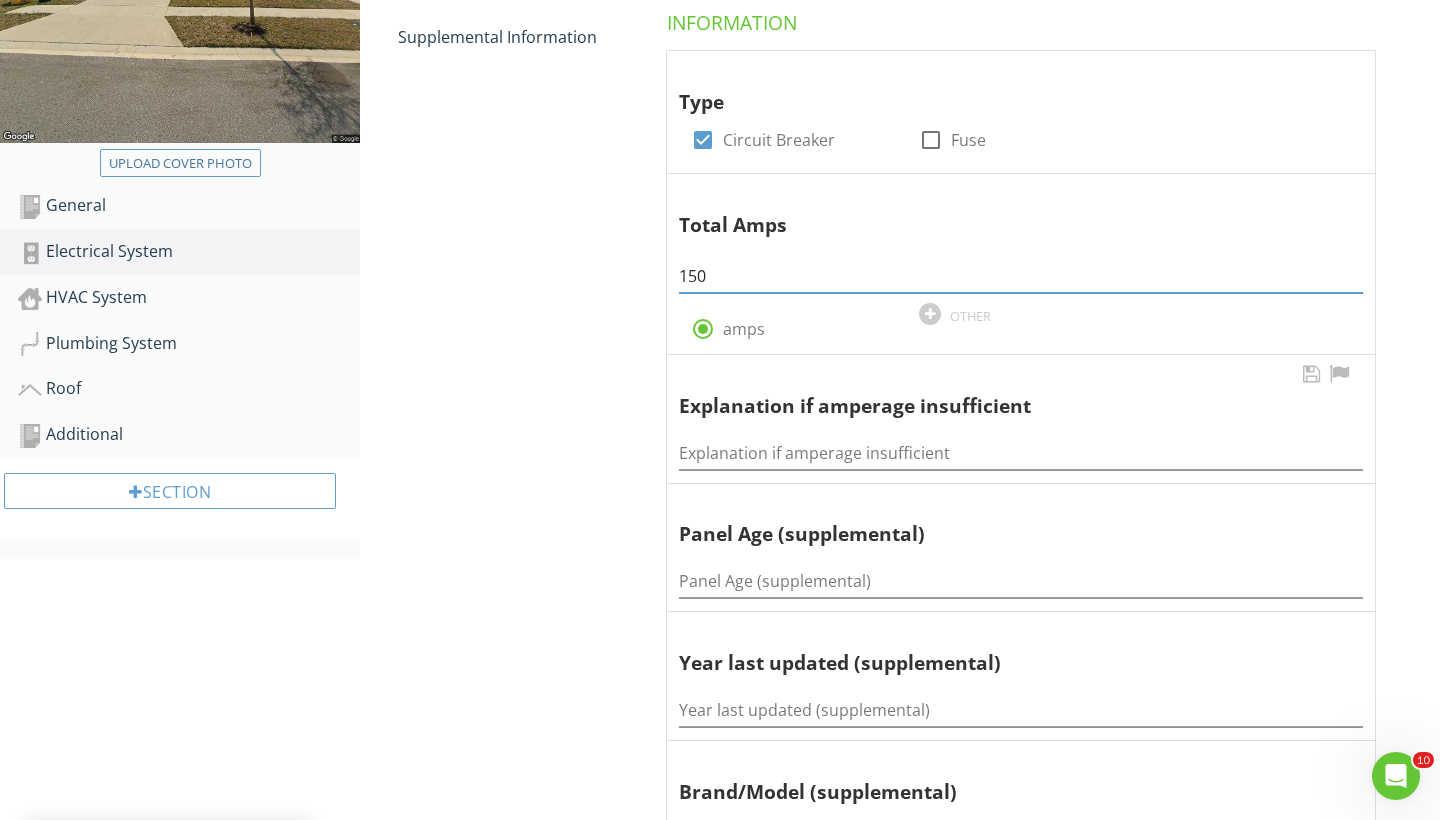 scroll, scrollTop: 421, scrollLeft: 0, axis: vertical 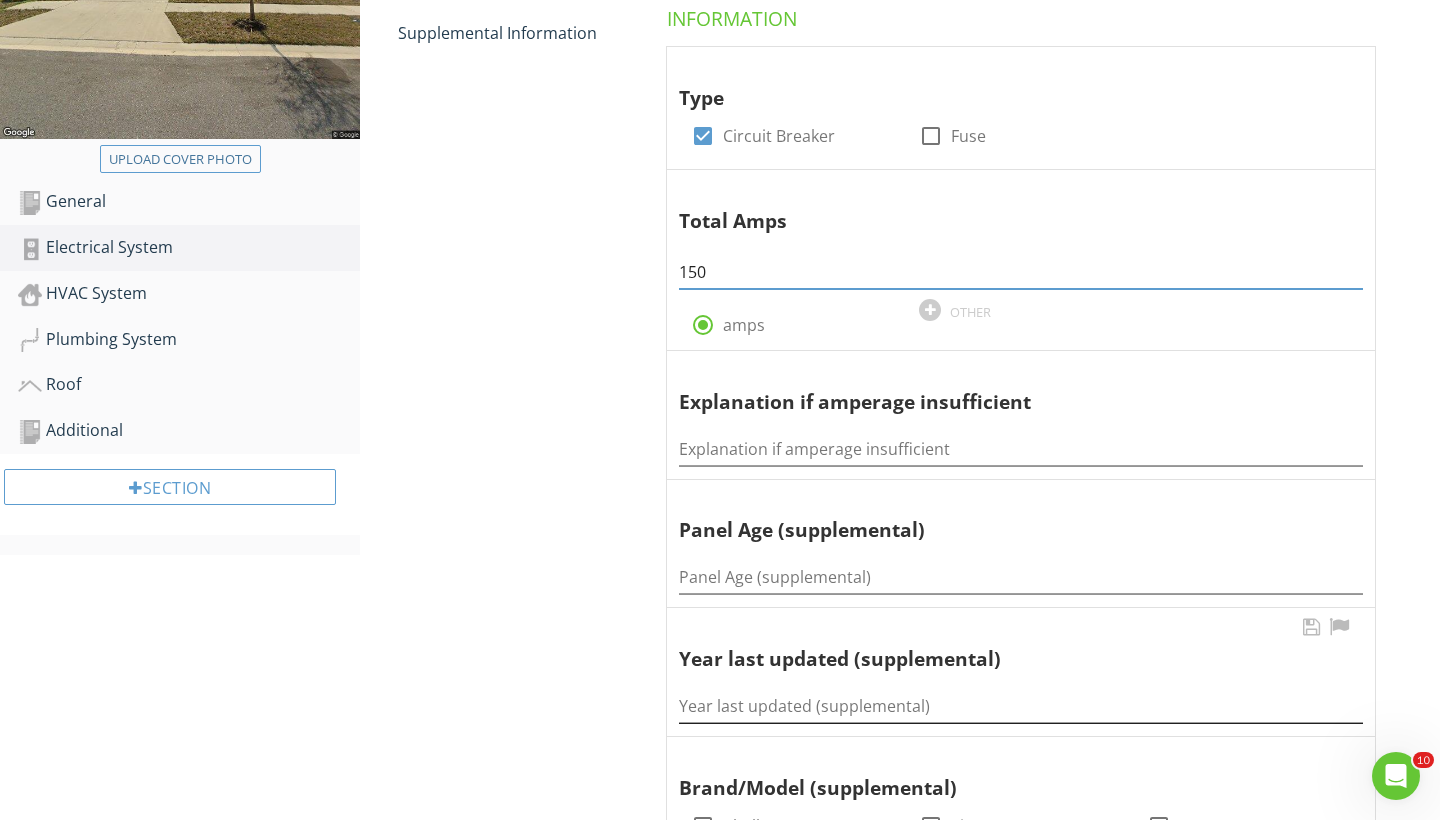 type on "150" 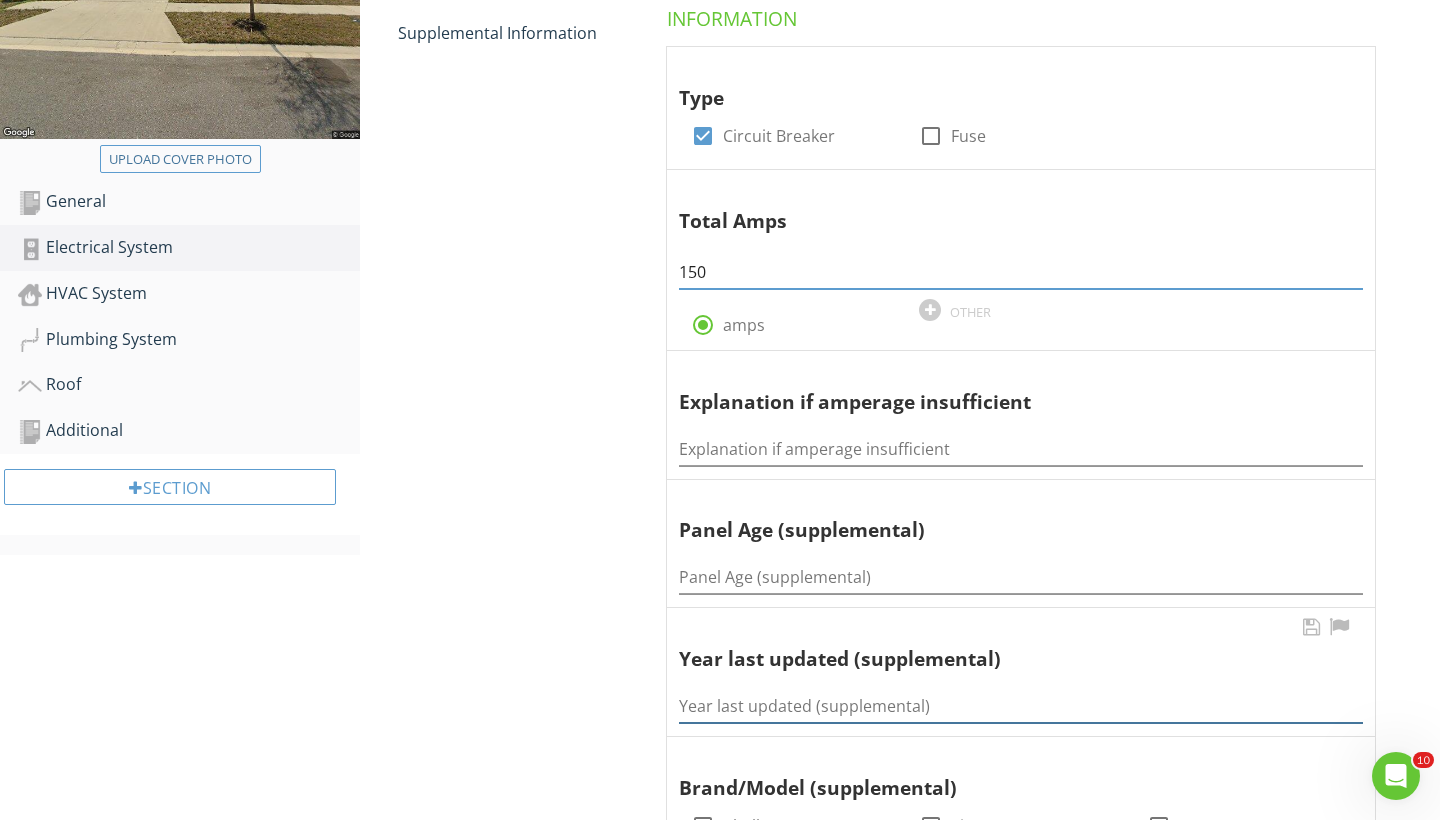 click at bounding box center (1021, 706) 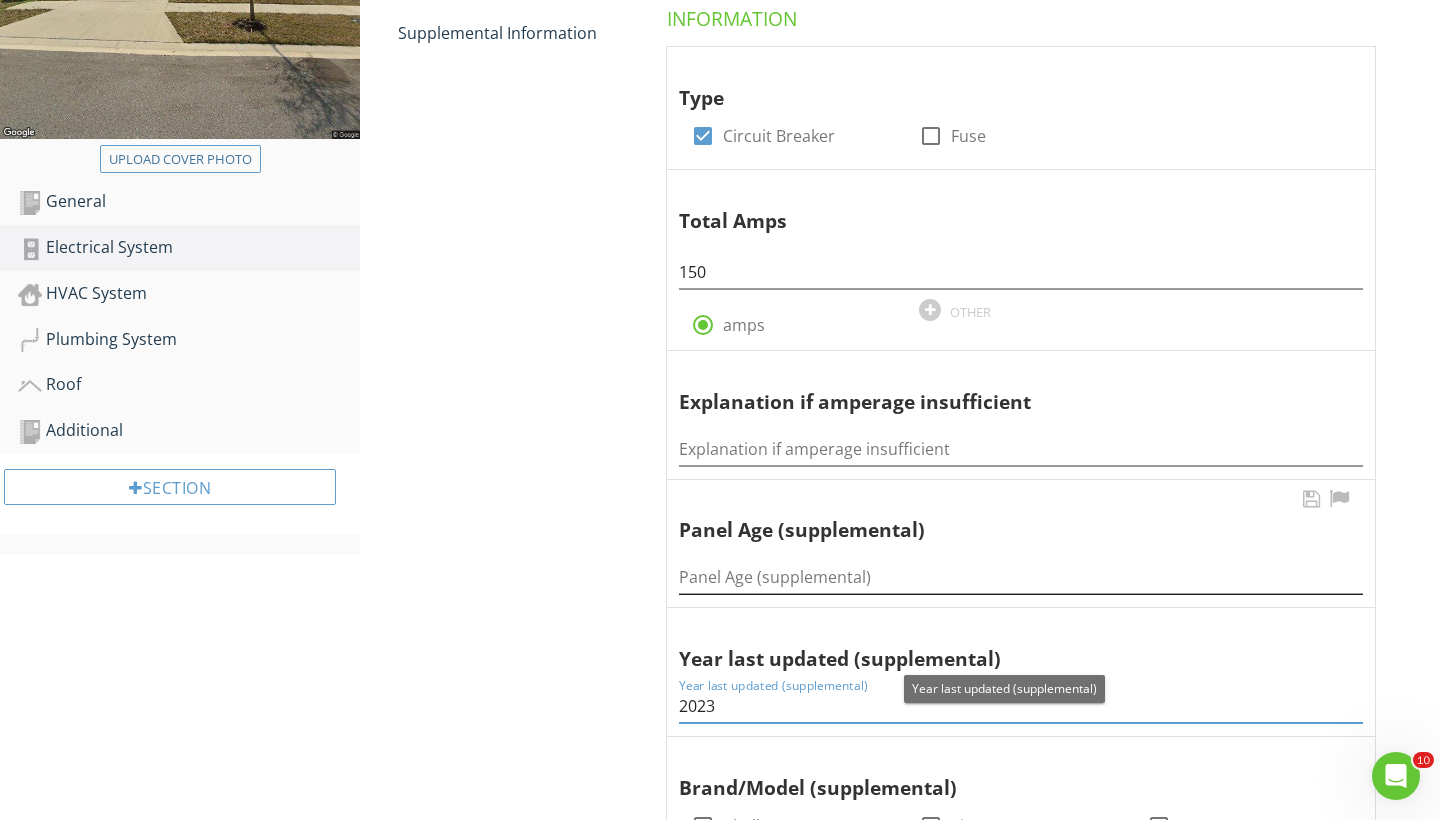 type on "2023" 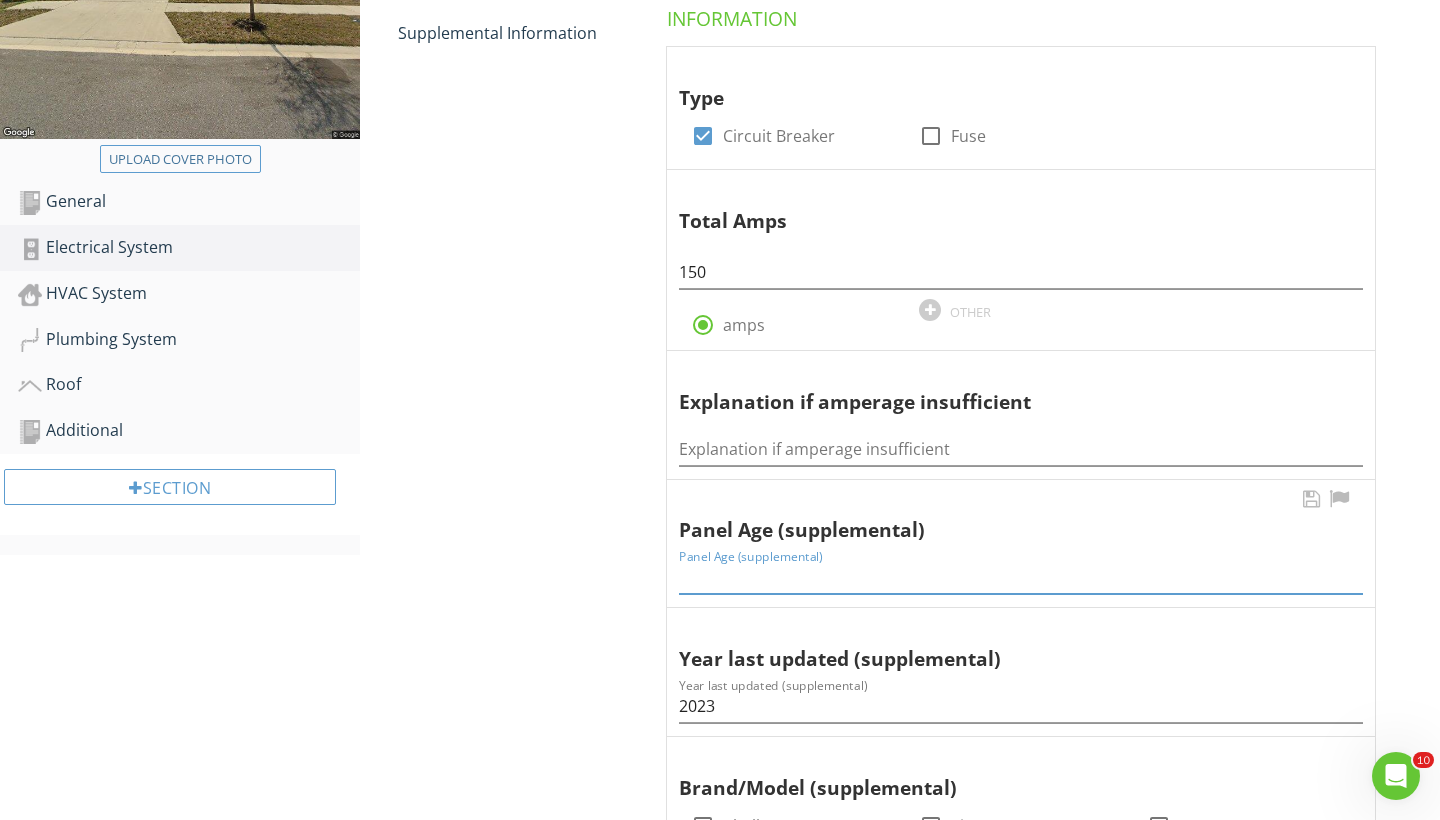 click at bounding box center [1021, 577] 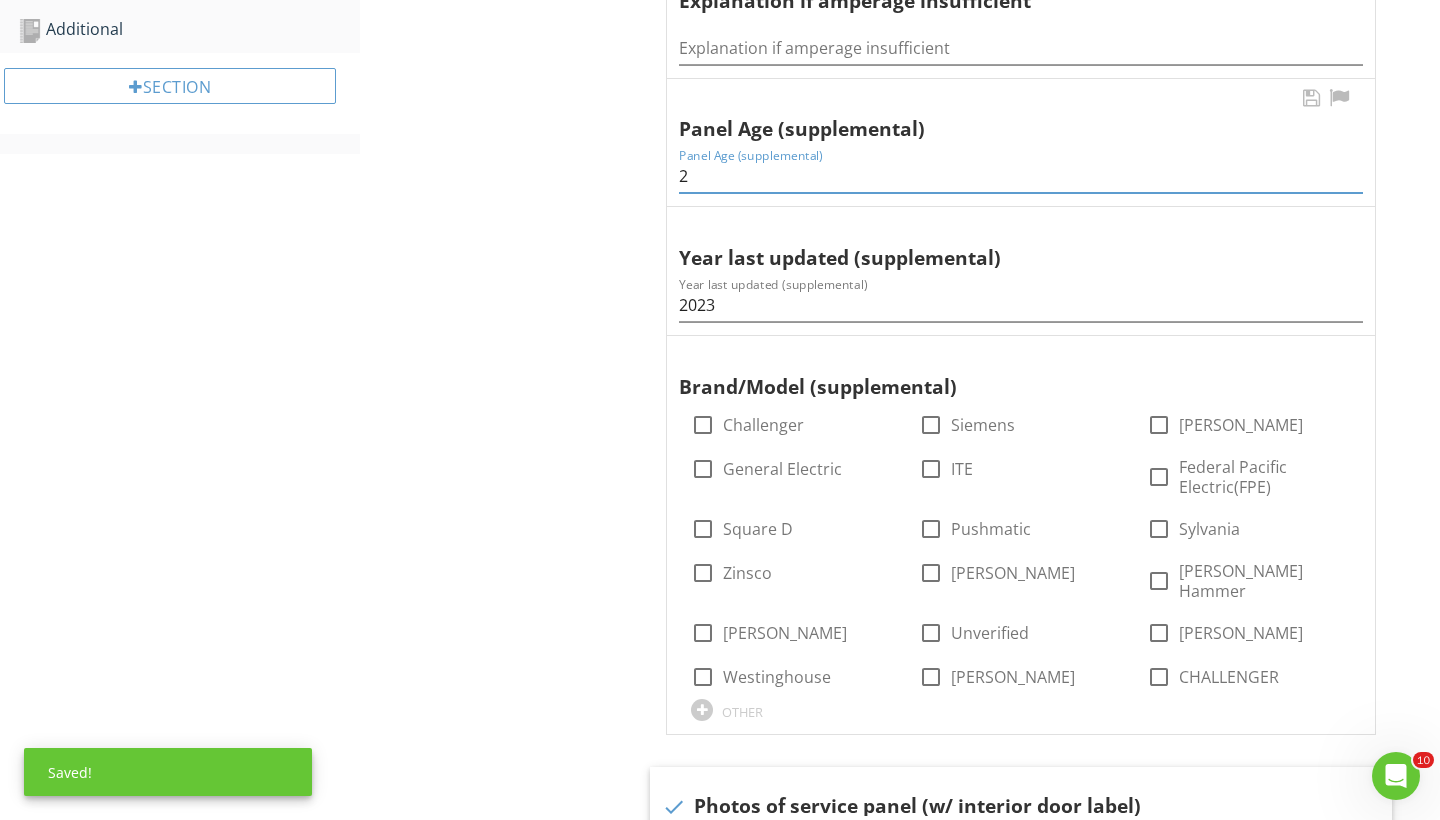 scroll, scrollTop: 856, scrollLeft: 0, axis: vertical 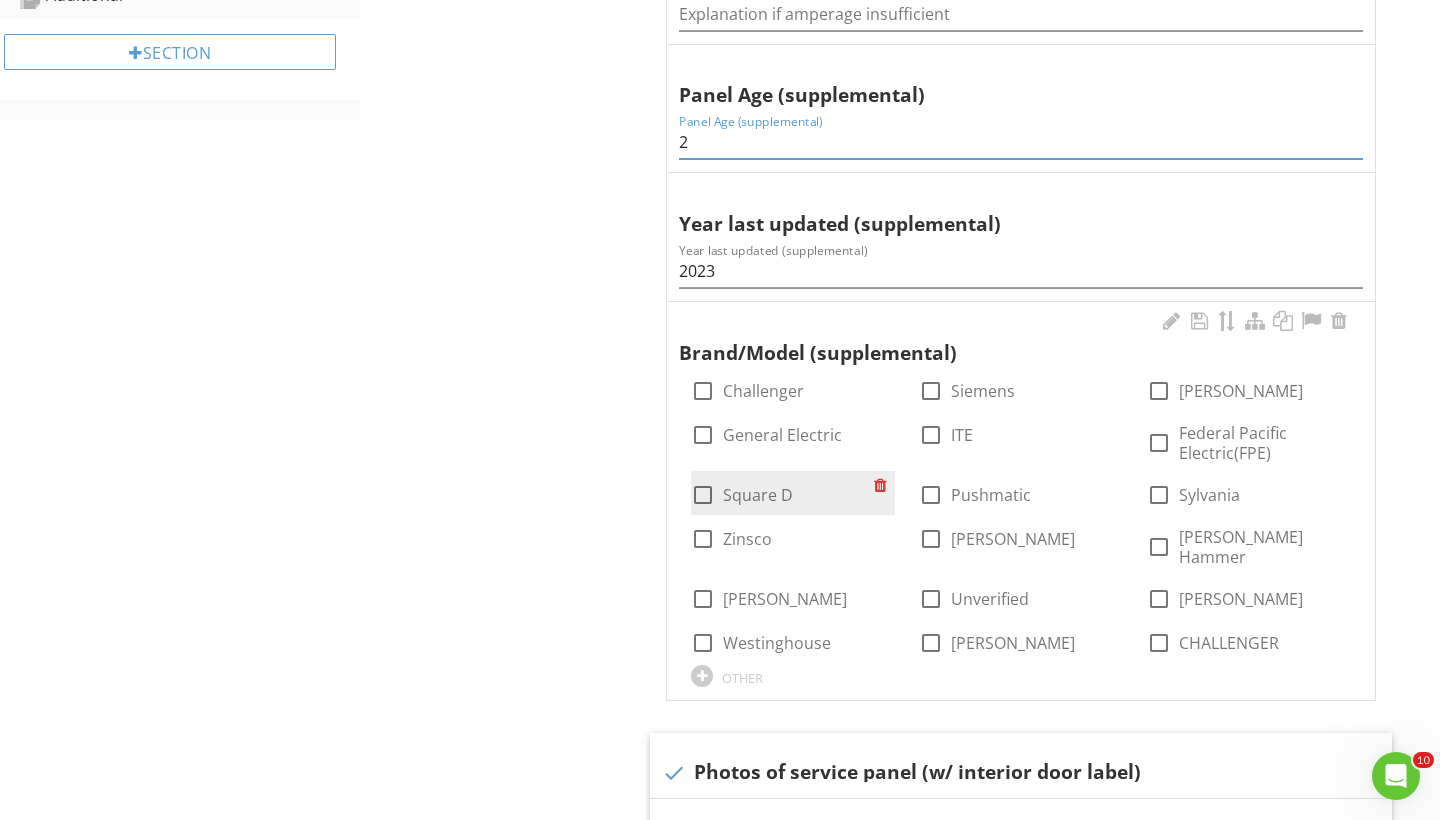 type on "2" 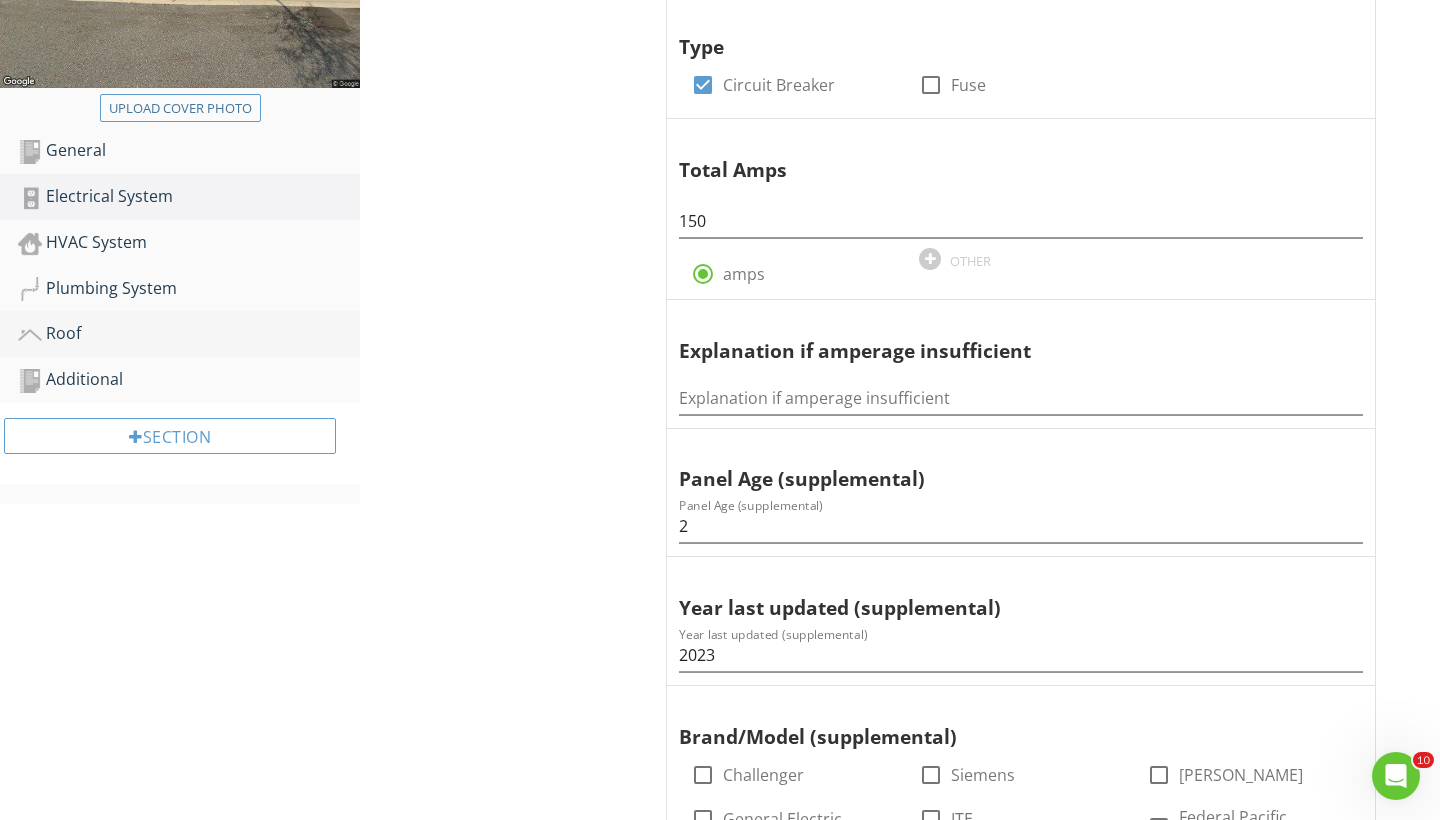 scroll, scrollTop: 463, scrollLeft: 0, axis: vertical 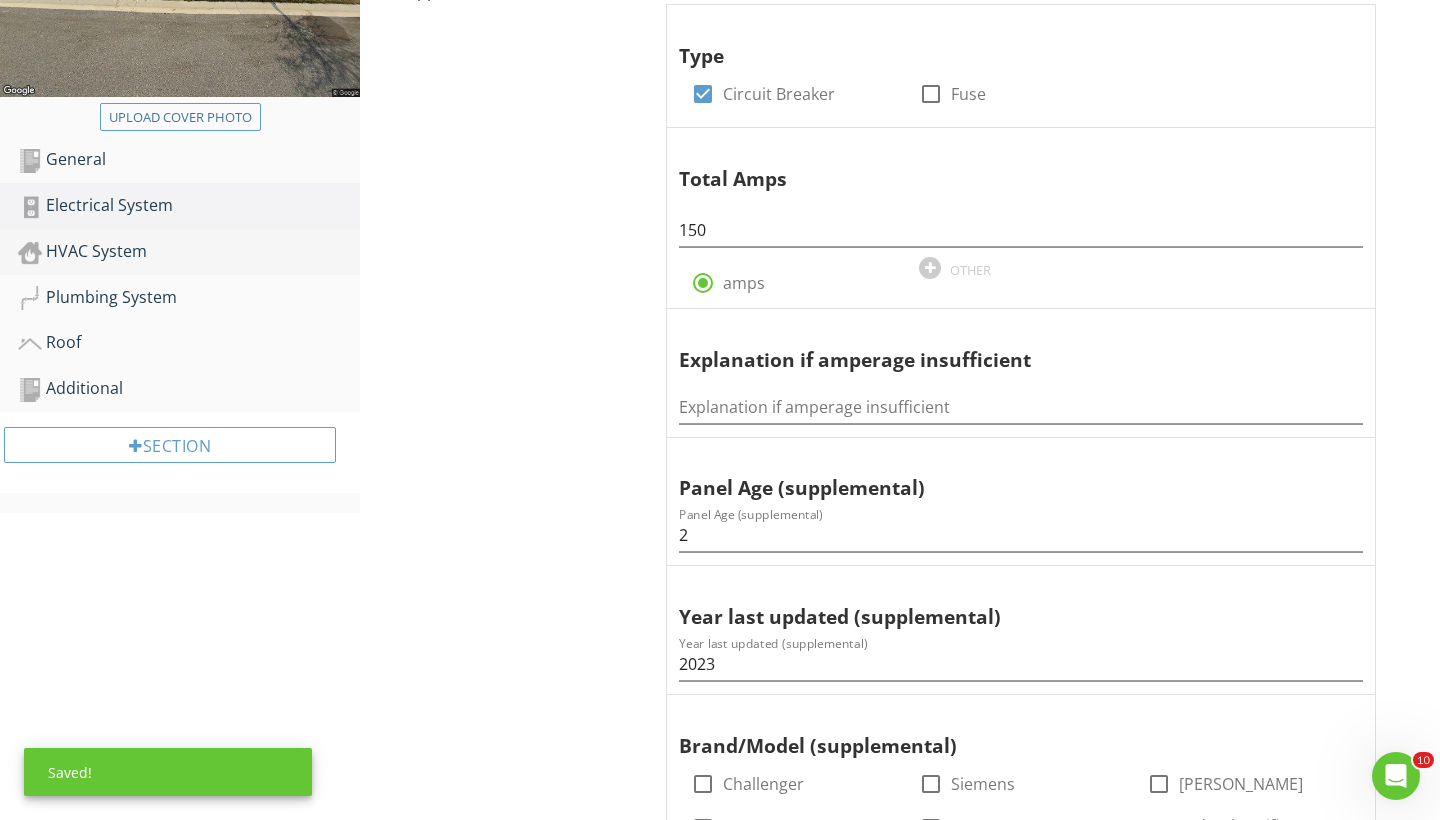 click on "HVAC System" at bounding box center [189, 252] 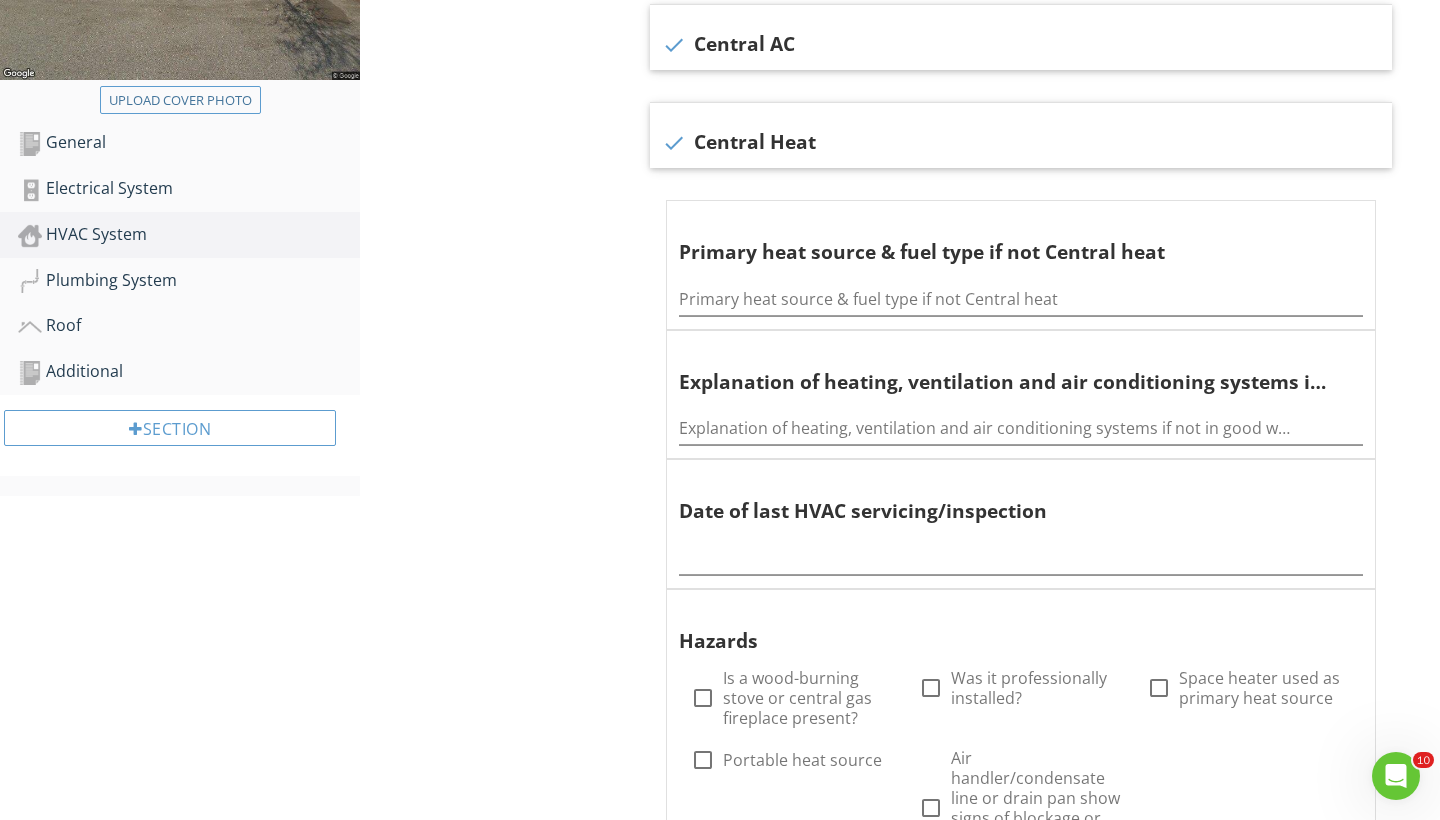 scroll, scrollTop: 483, scrollLeft: 0, axis: vertical 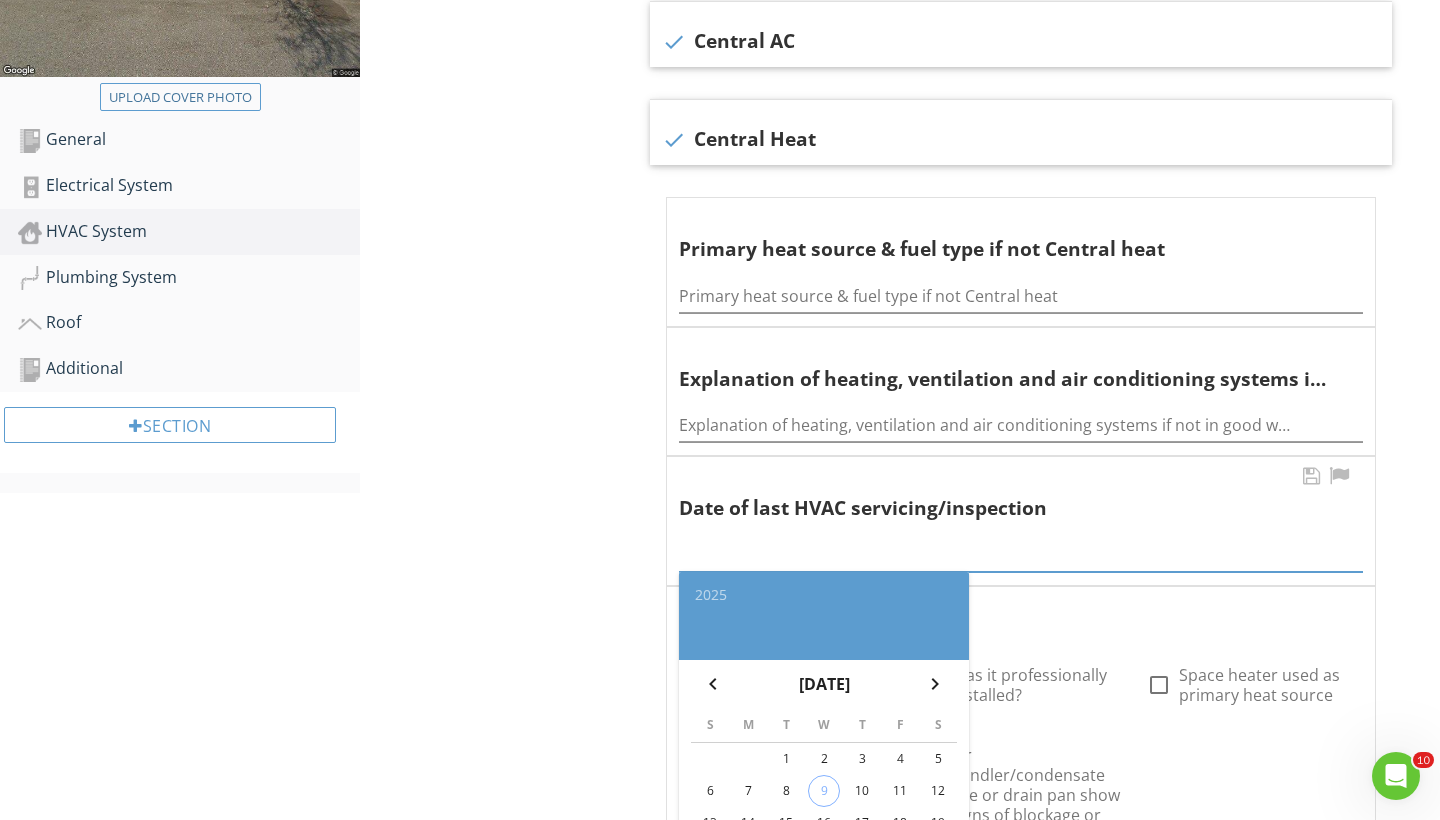 click at bounding box center (1021, 555) 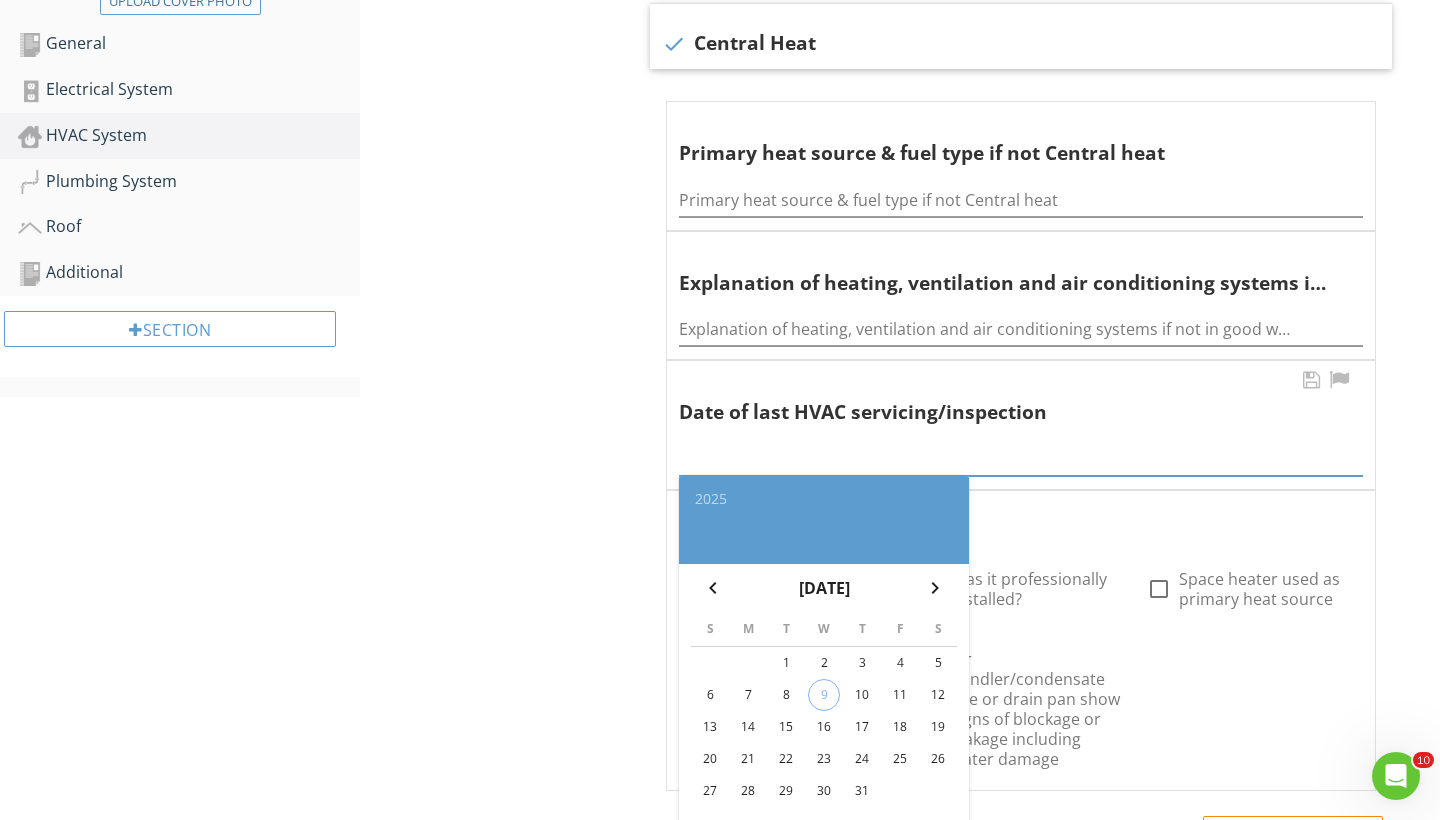 scroll, scrollTop: 632, scrollLeft: 0, axis: vertical 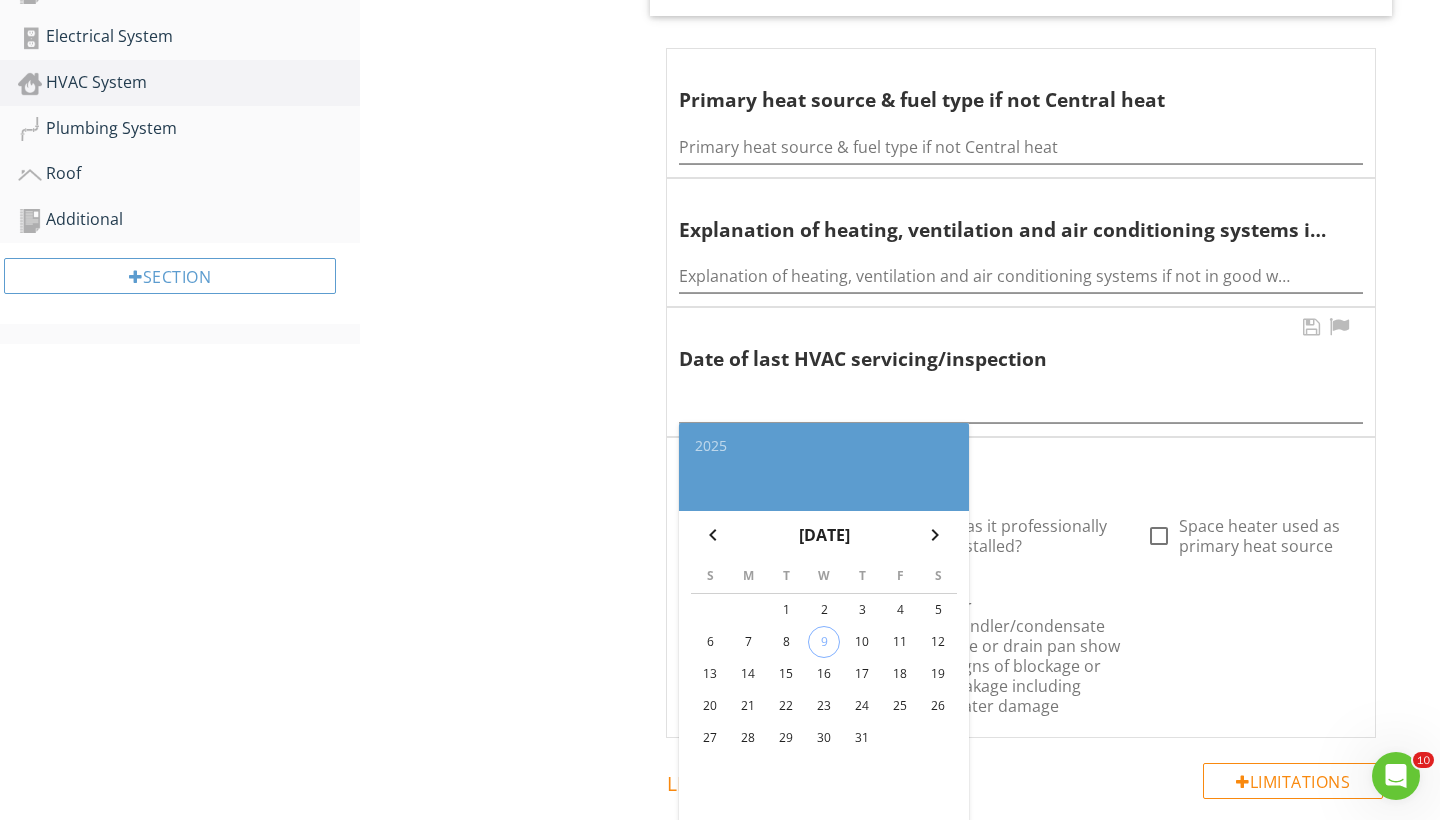 click on "10" at bounding box center [862, 642] 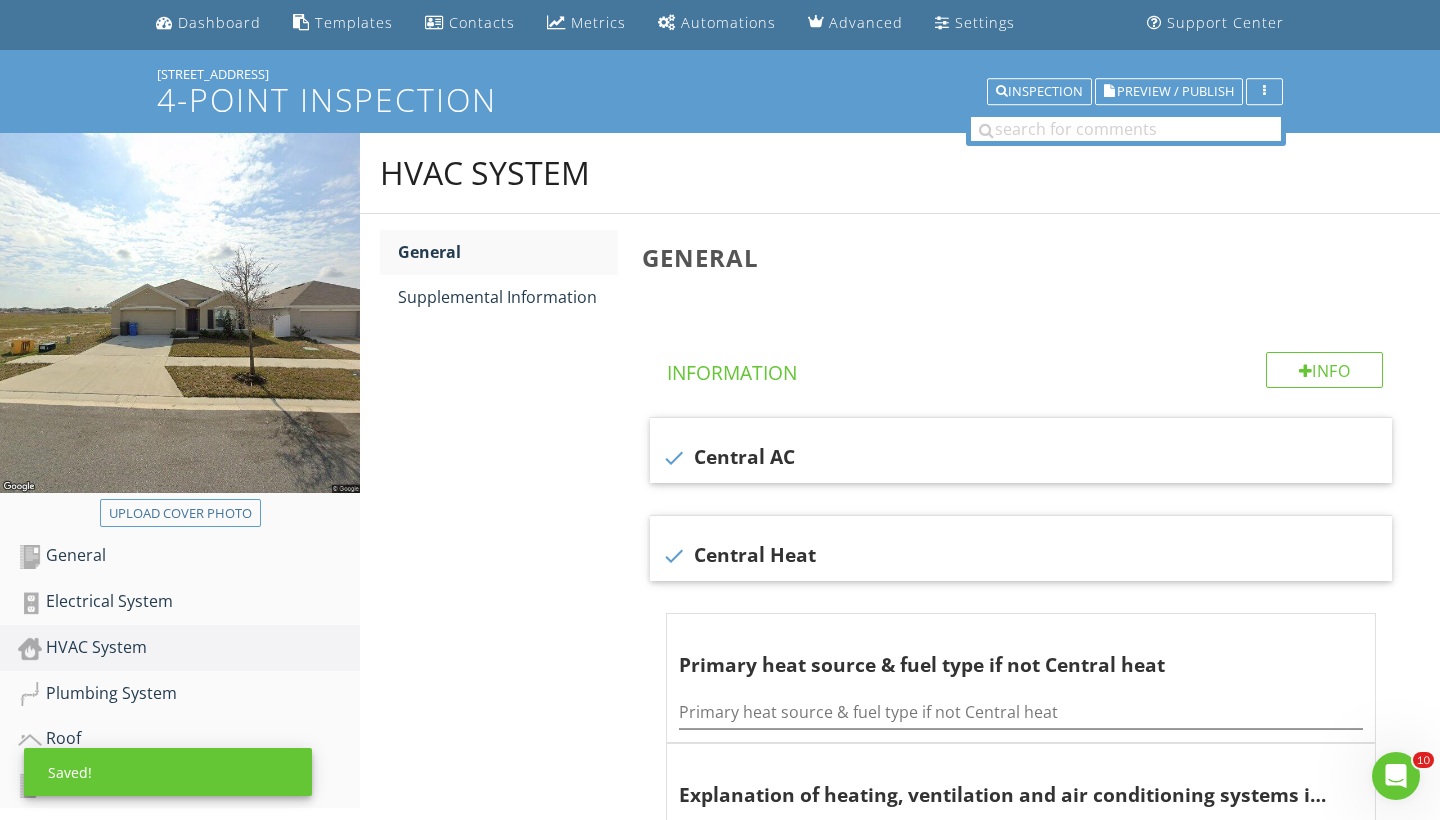 scroll, scrollTop: 94, scrollLeft: 0, axis: vertical 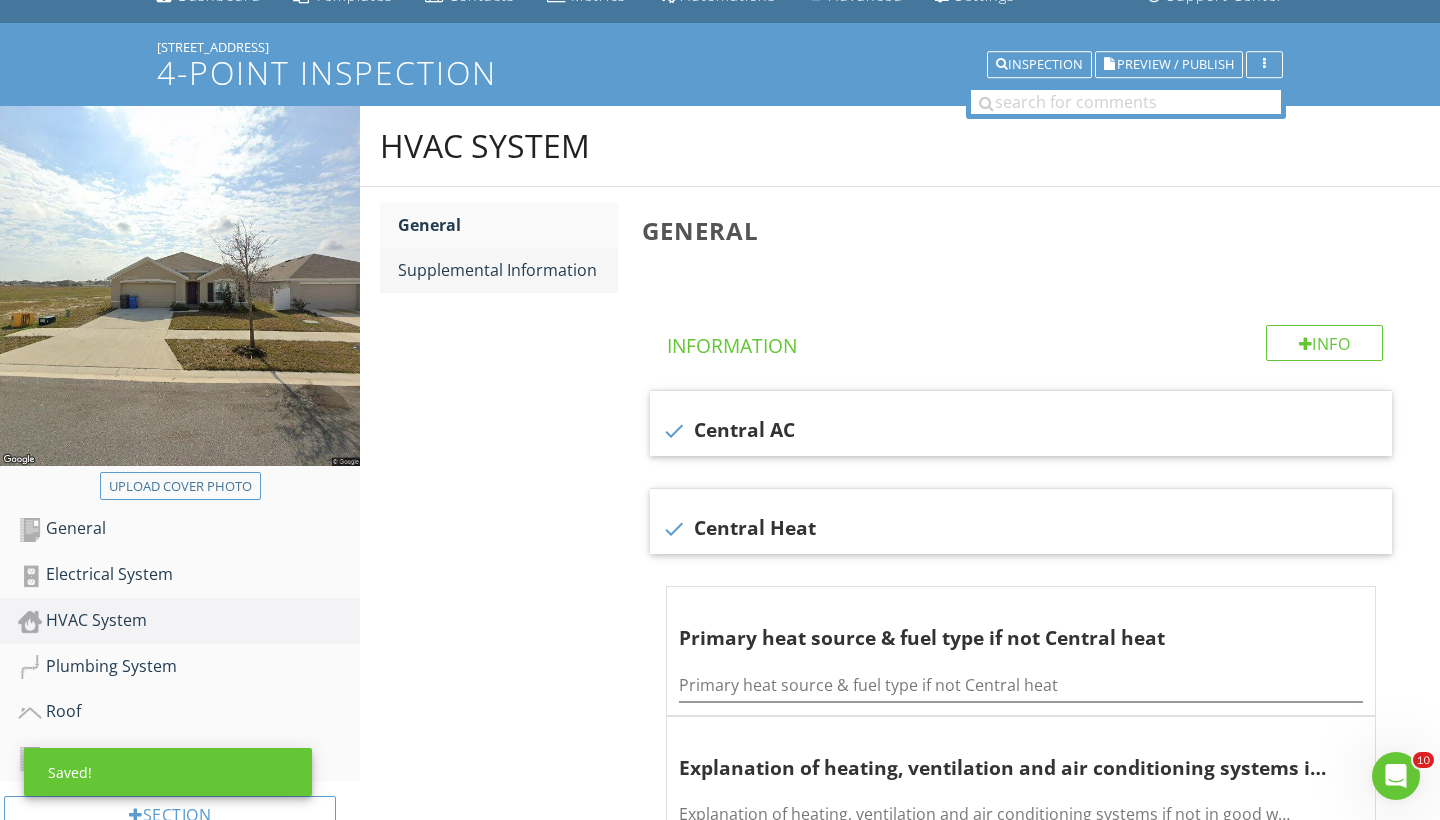 click on "Supplemental Information" at bounding box center (508, 270) 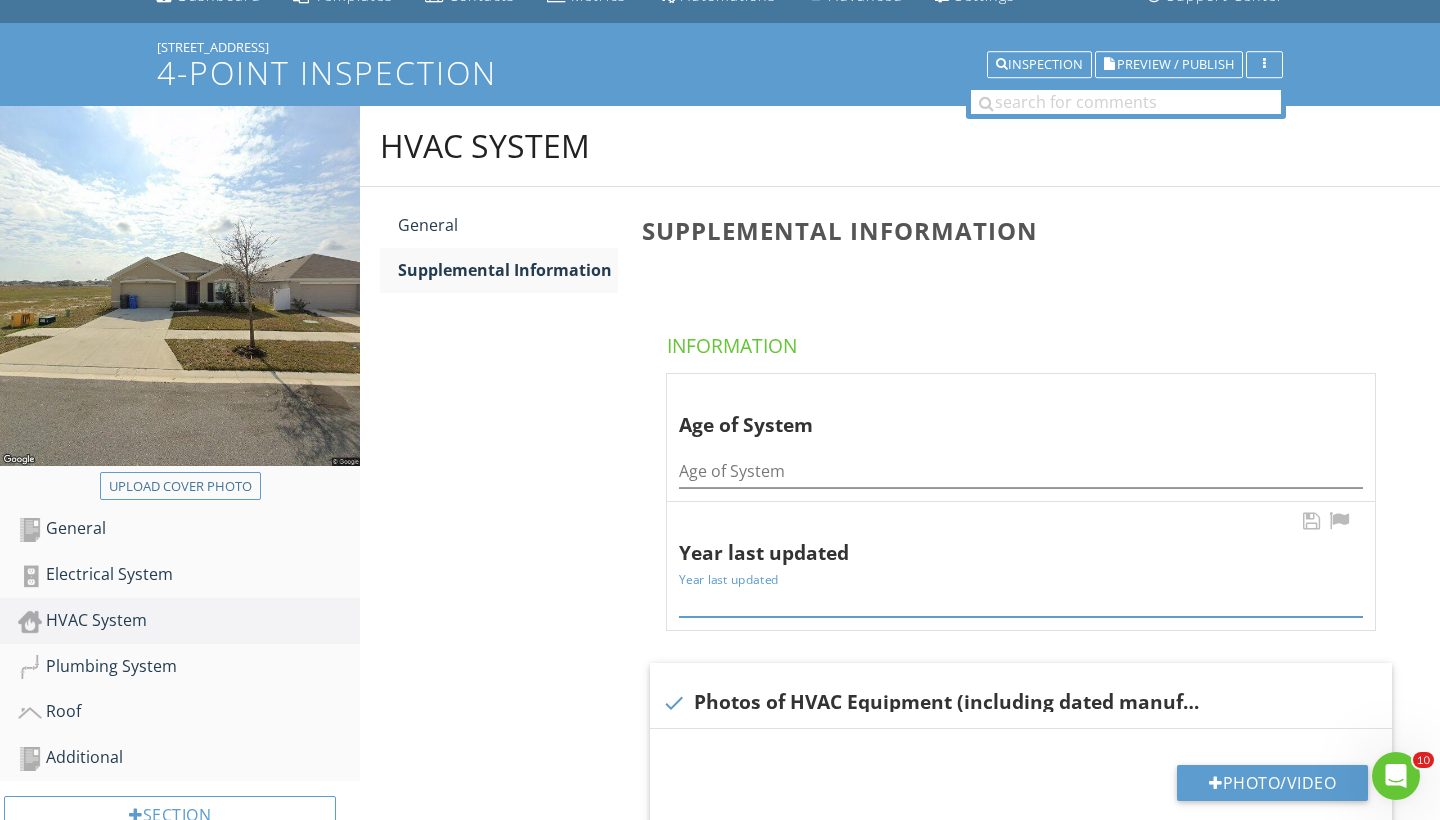 click at bounding box center [1021, 600] 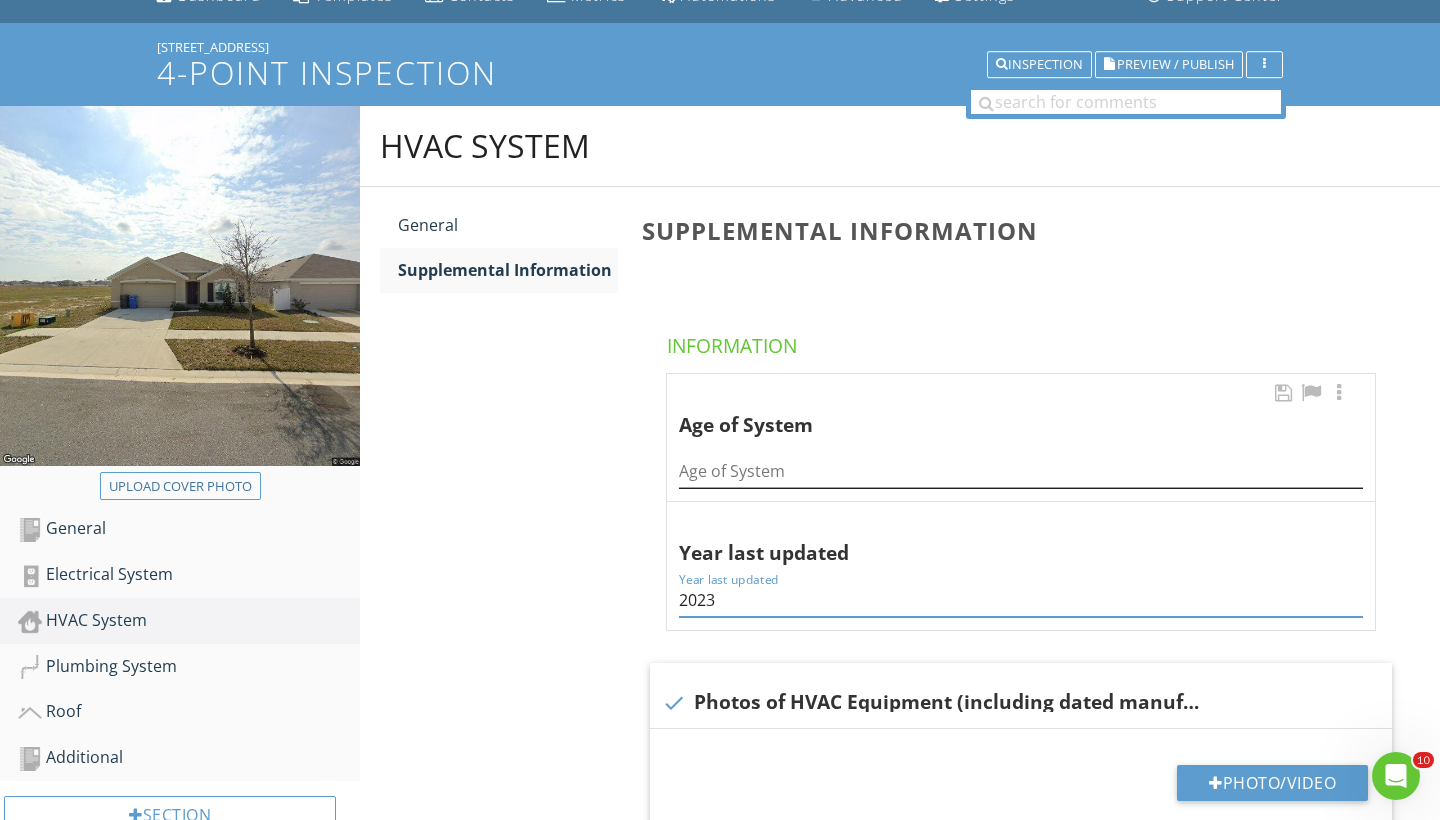 type on "2023" 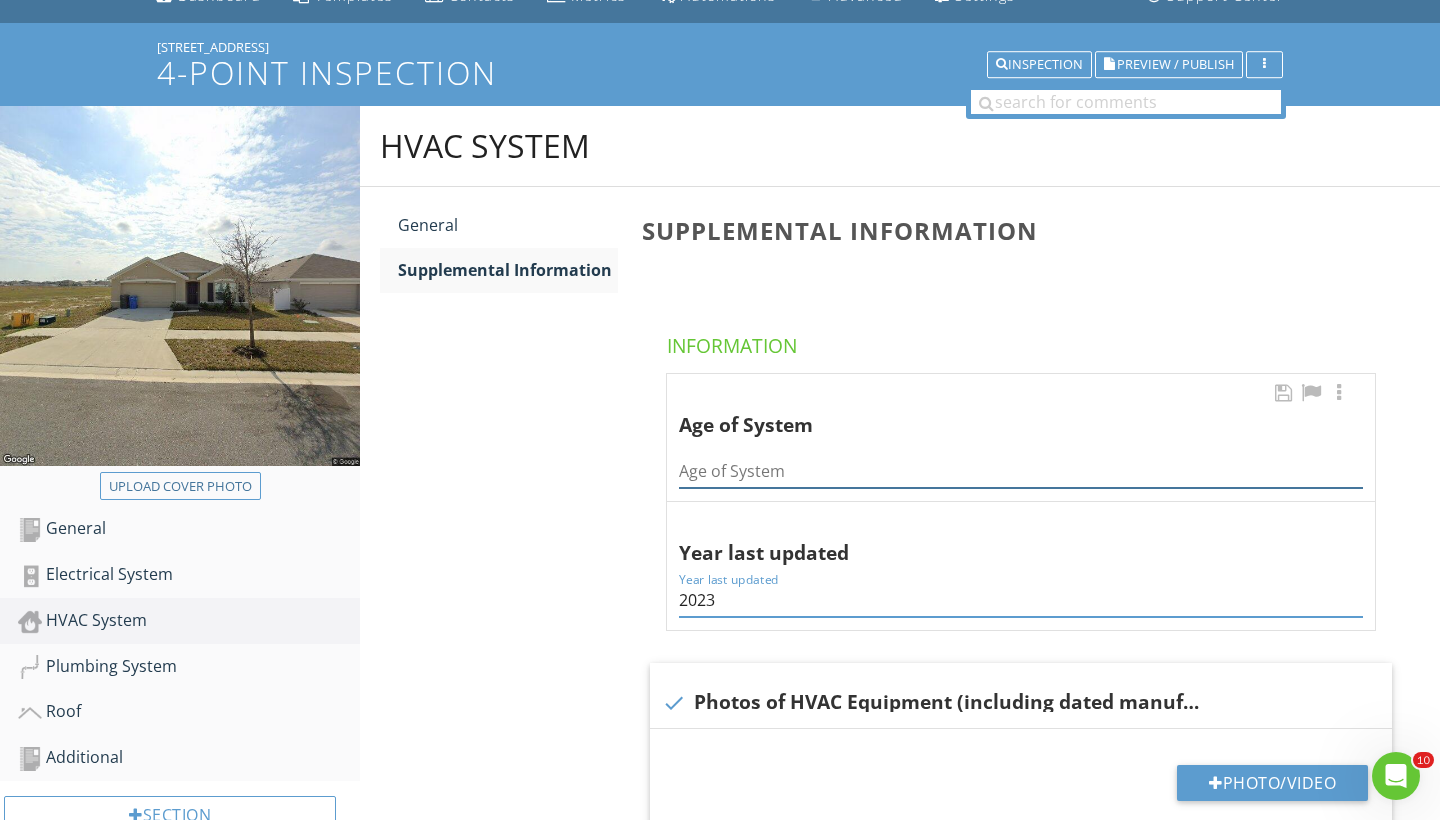 click at bounding box center (1021, 471) 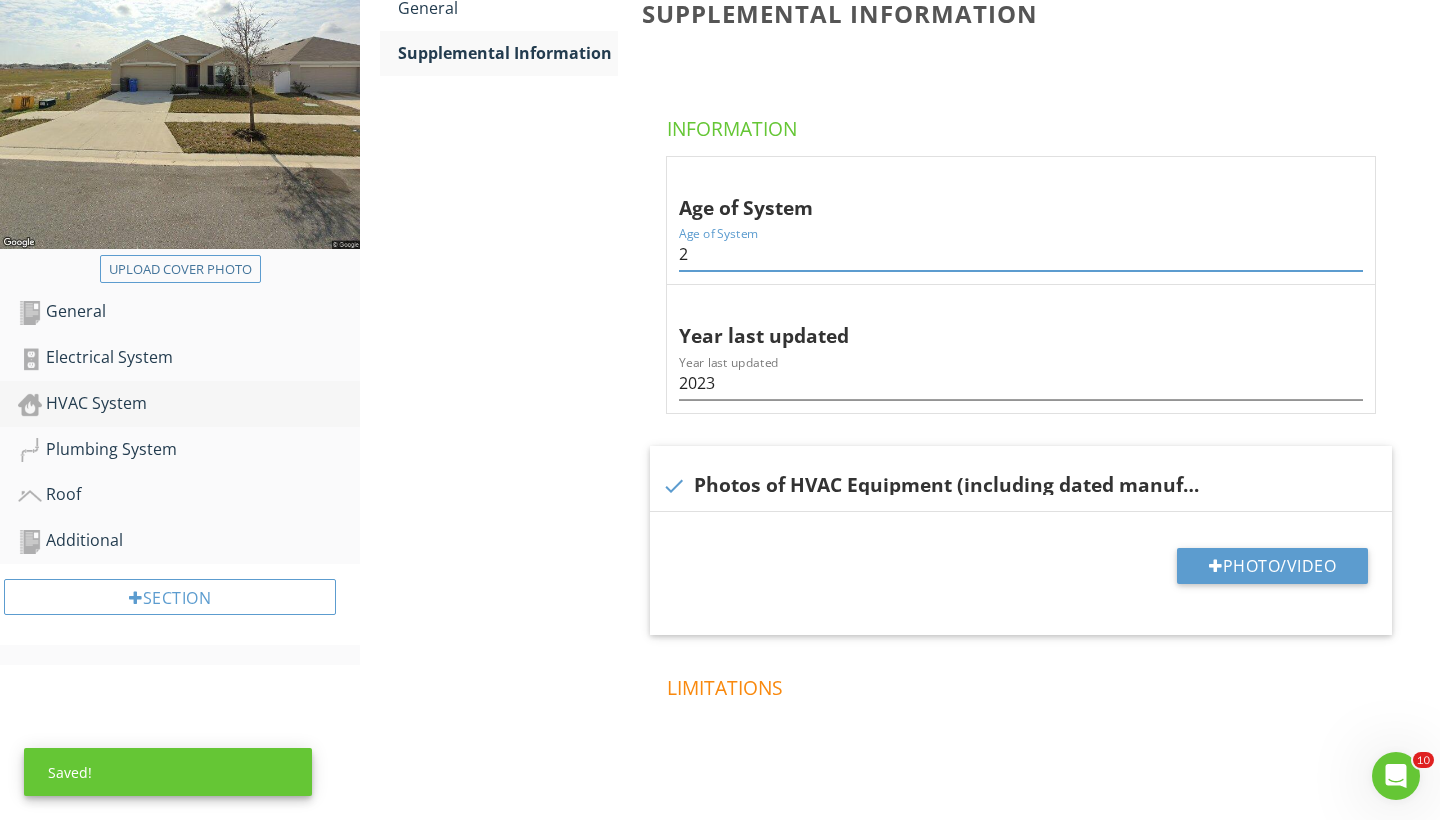 scroll, scrollTop: 326, scrollLeft: 0, axis: vertical 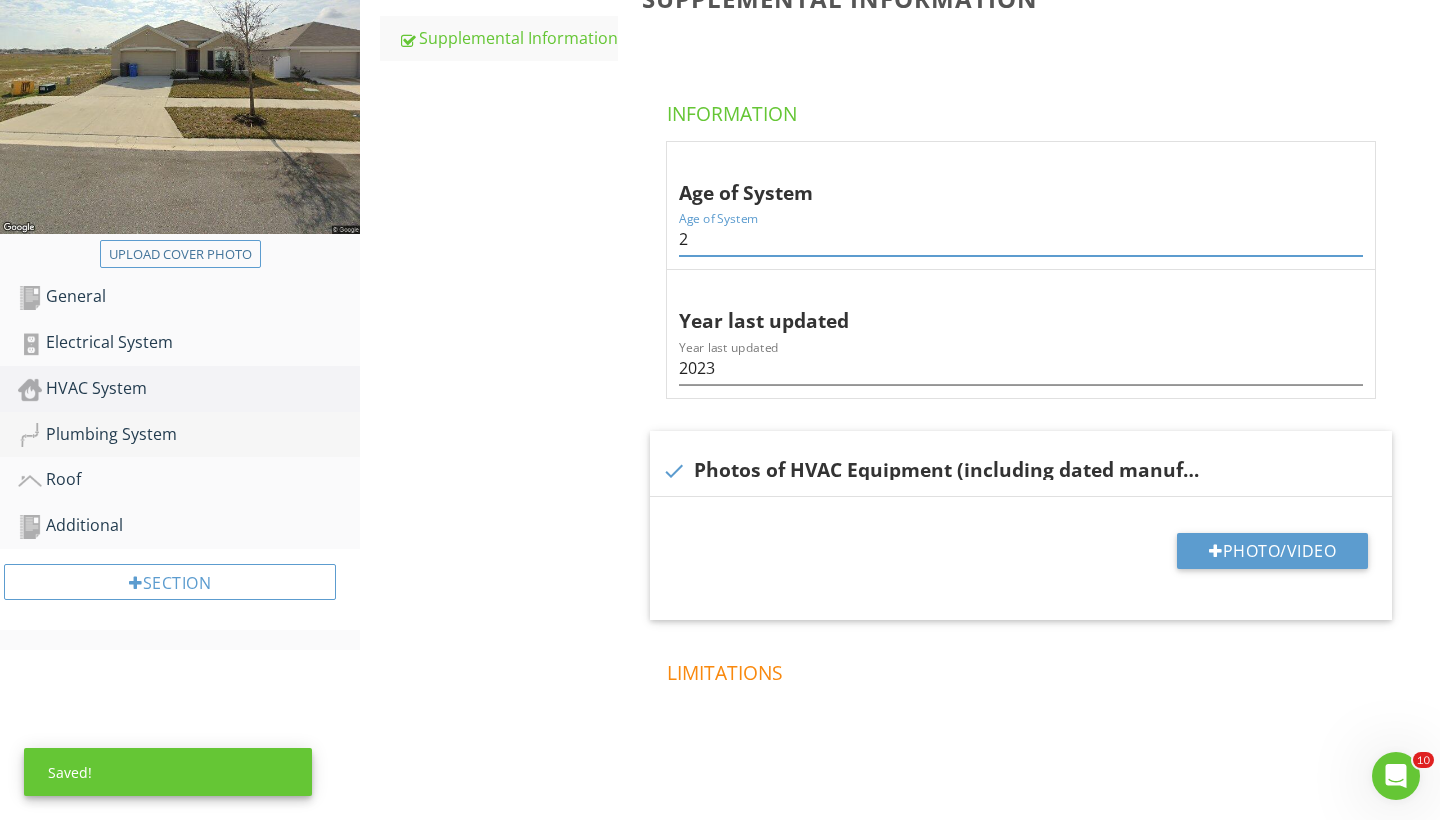 type on "2" 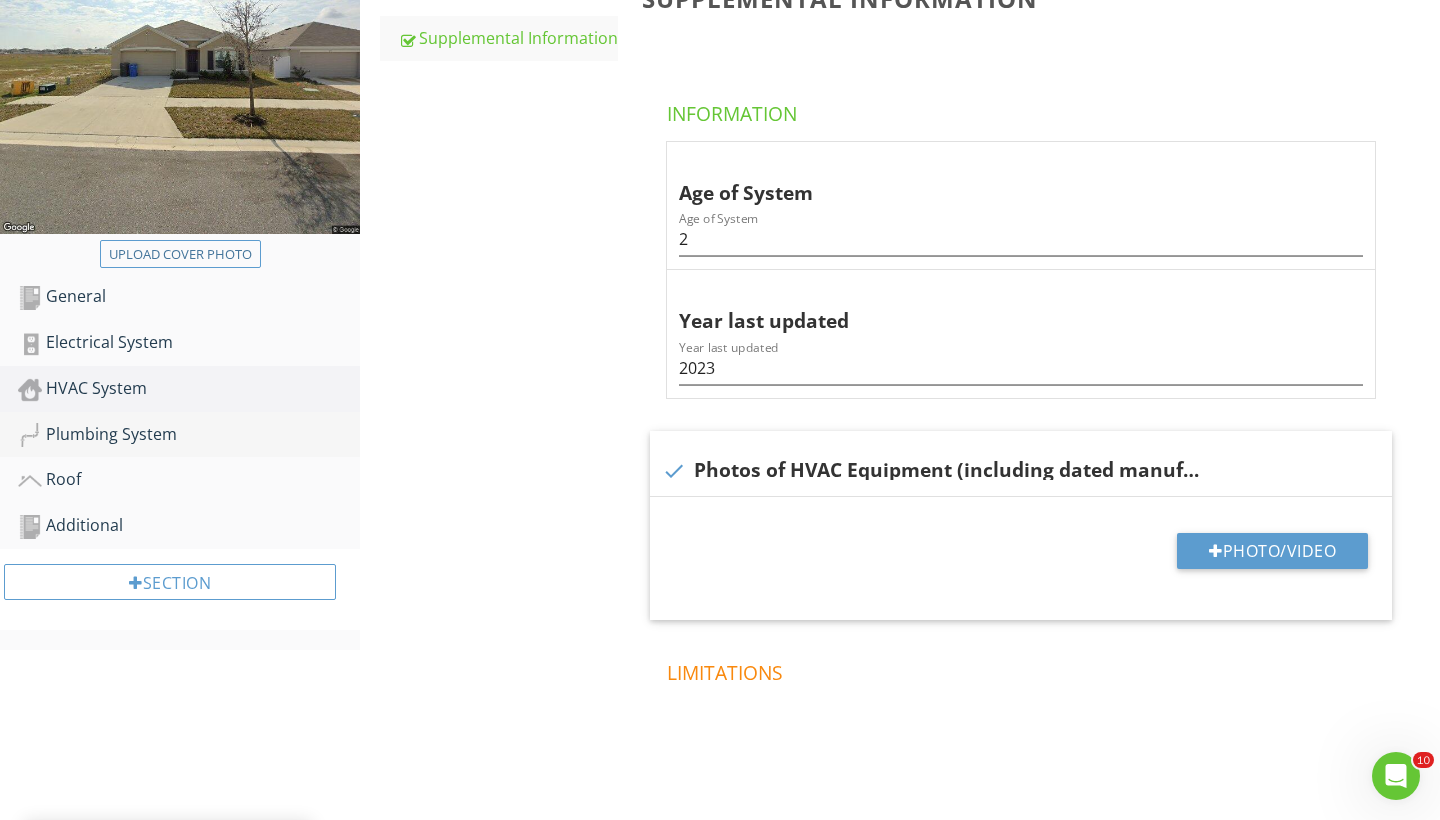 click on "Plumbing System" at bounding box center (189, 435) 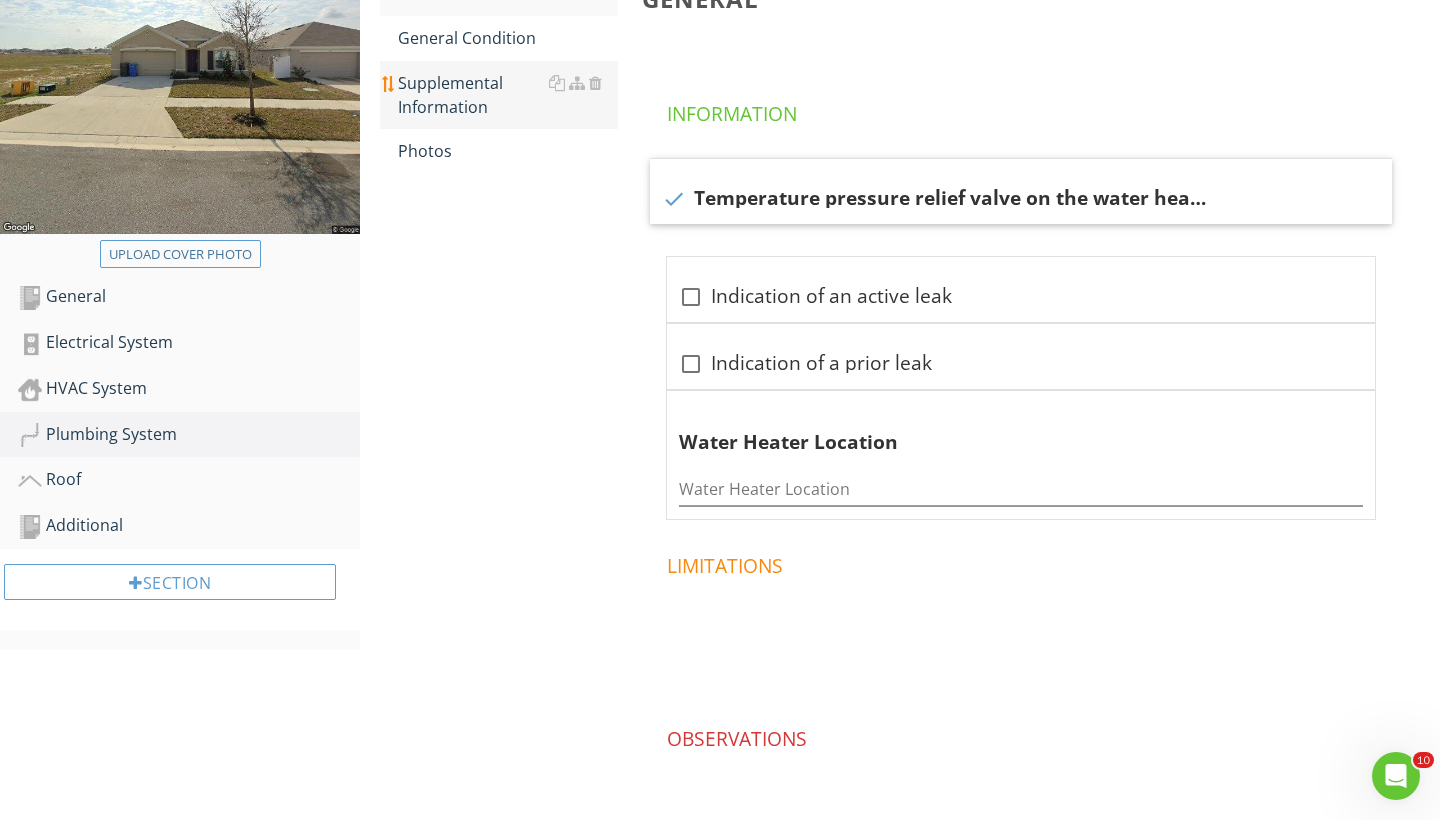 click on "Supplemental Information" at bounding box center [508, 95] 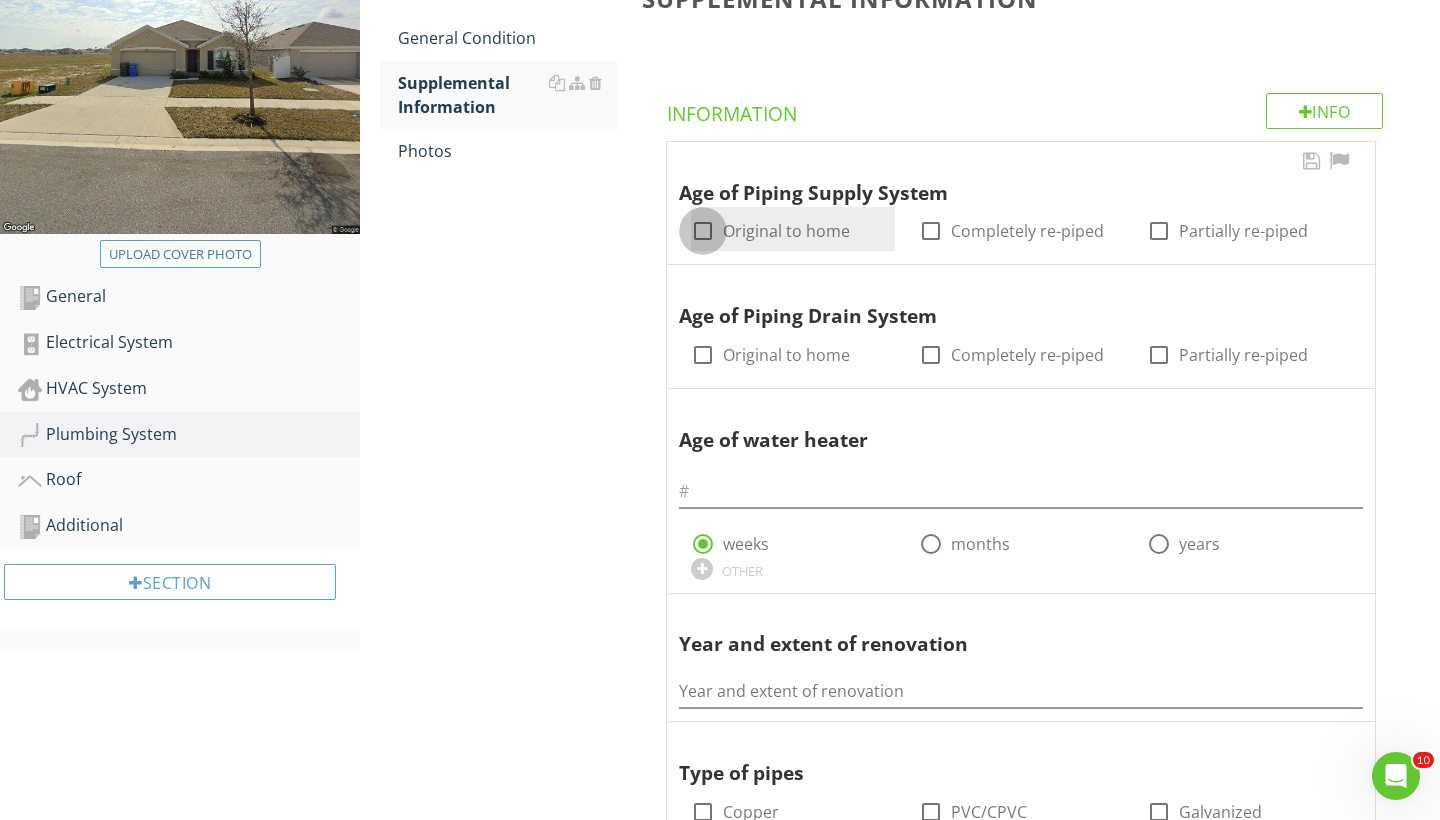 click at bounding box center (703, 231) 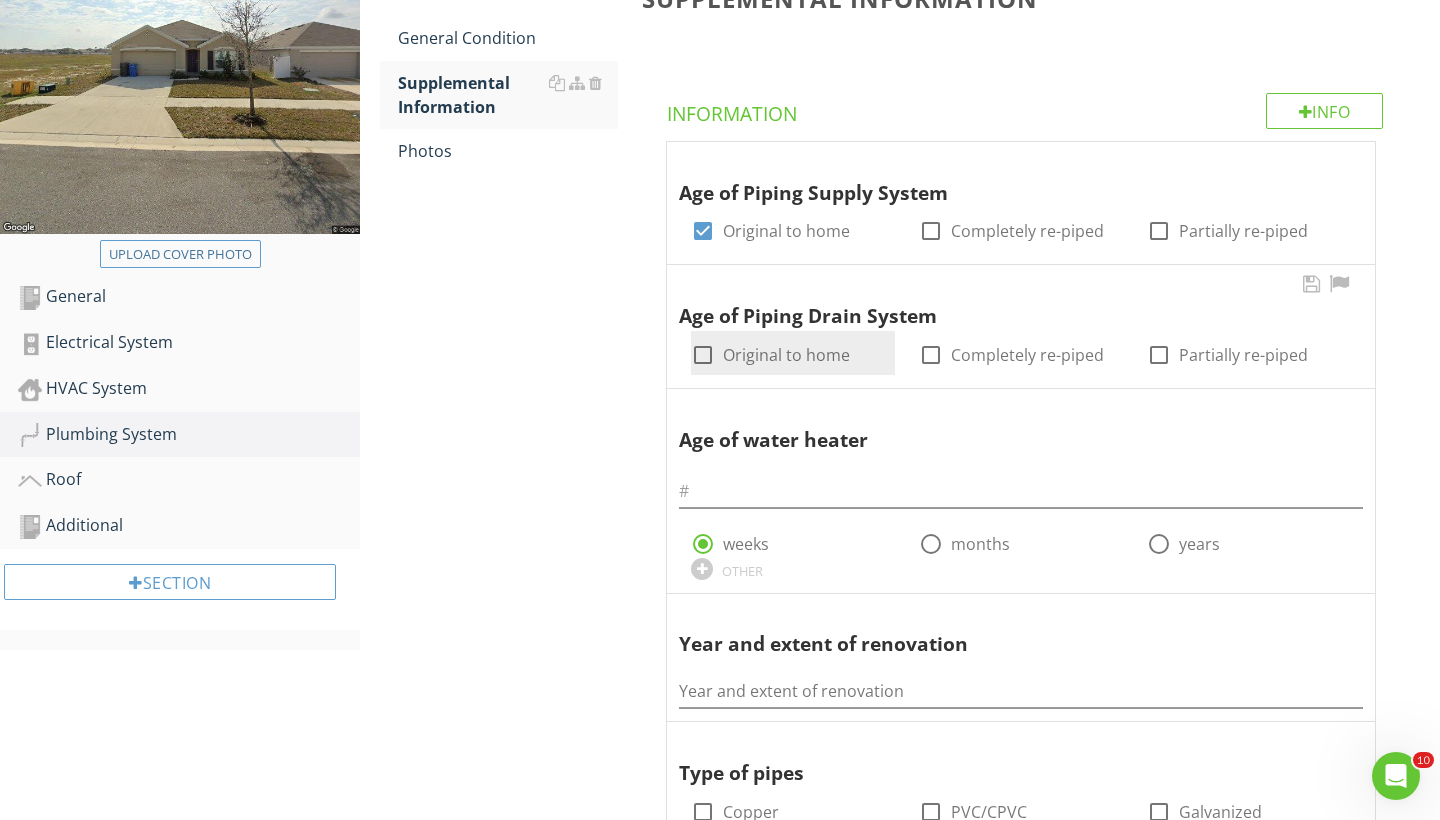click at bounding box center [703, 355] 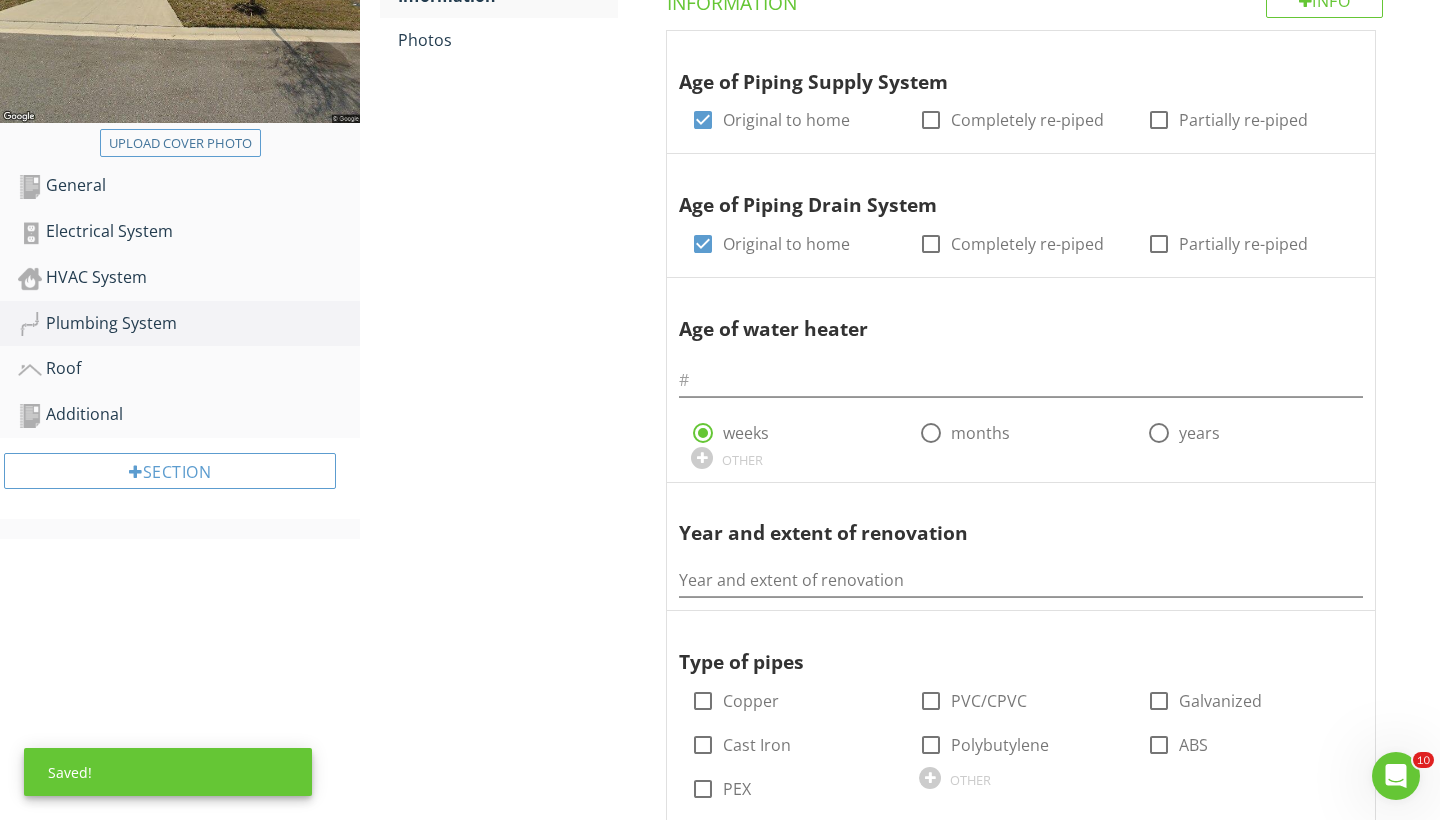 scroll, scrollTop: 439, scrollLeft: 0, axis: vertical 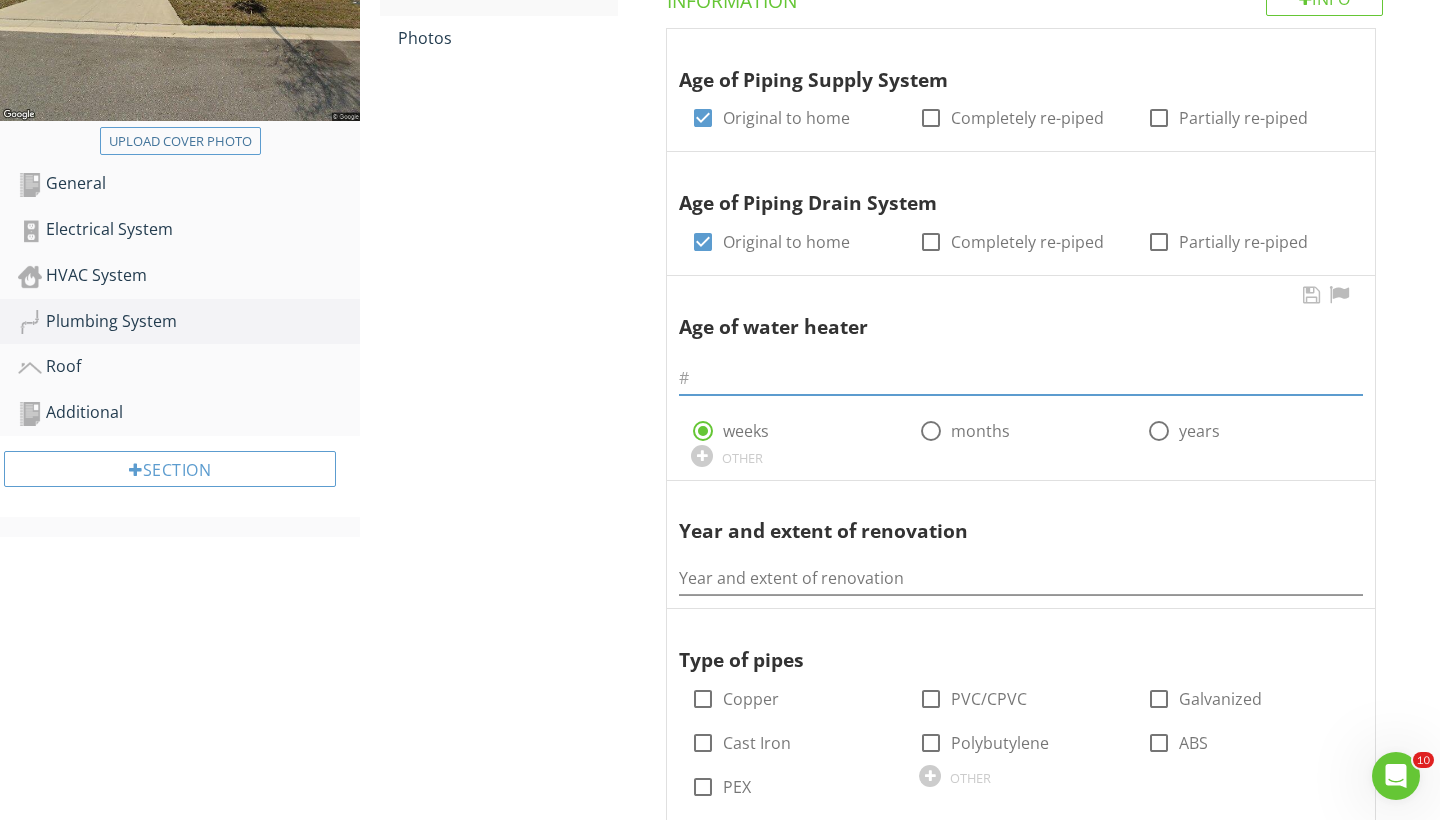 click at bounding box center [1021, 378] 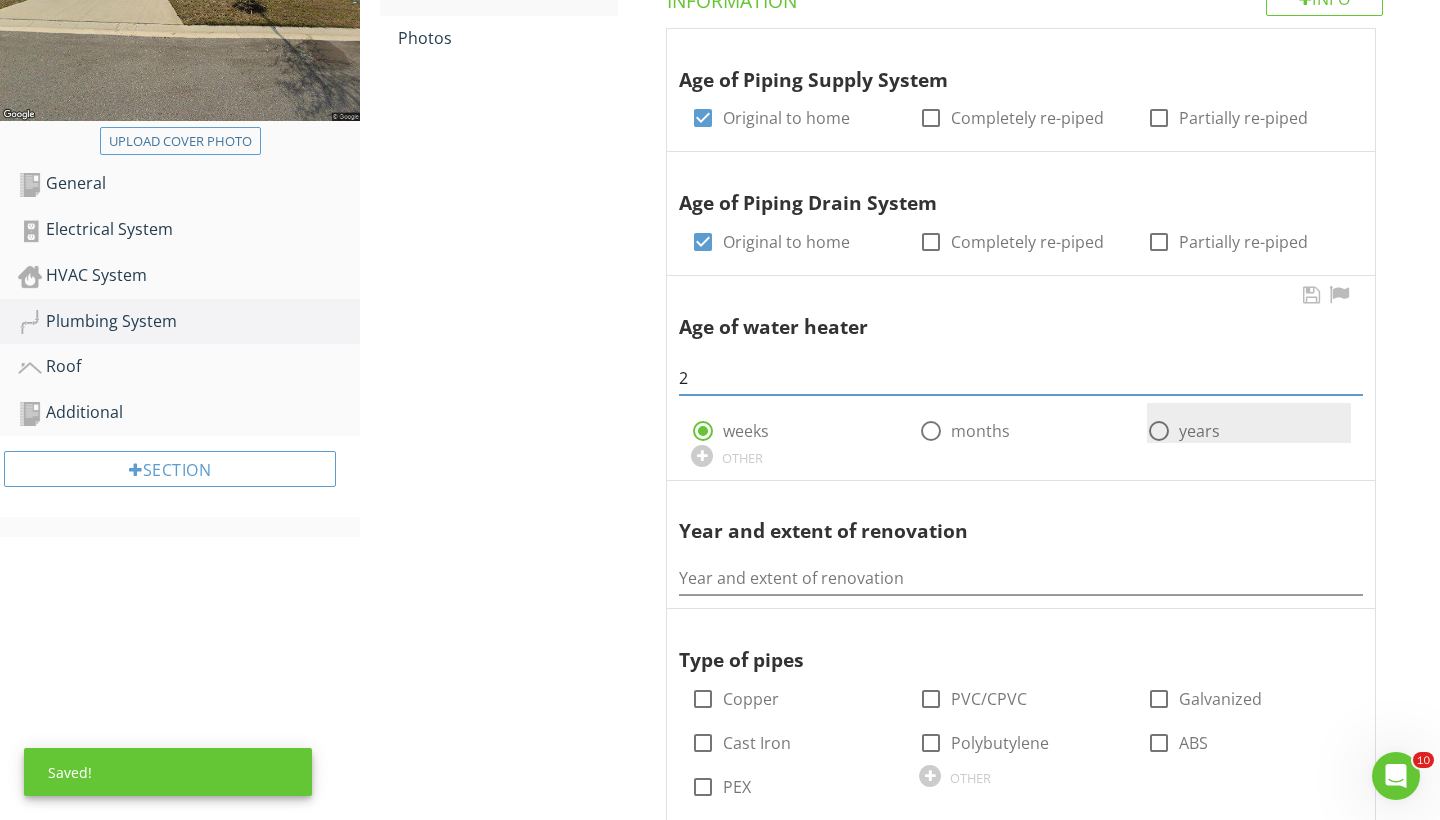 type on "2" 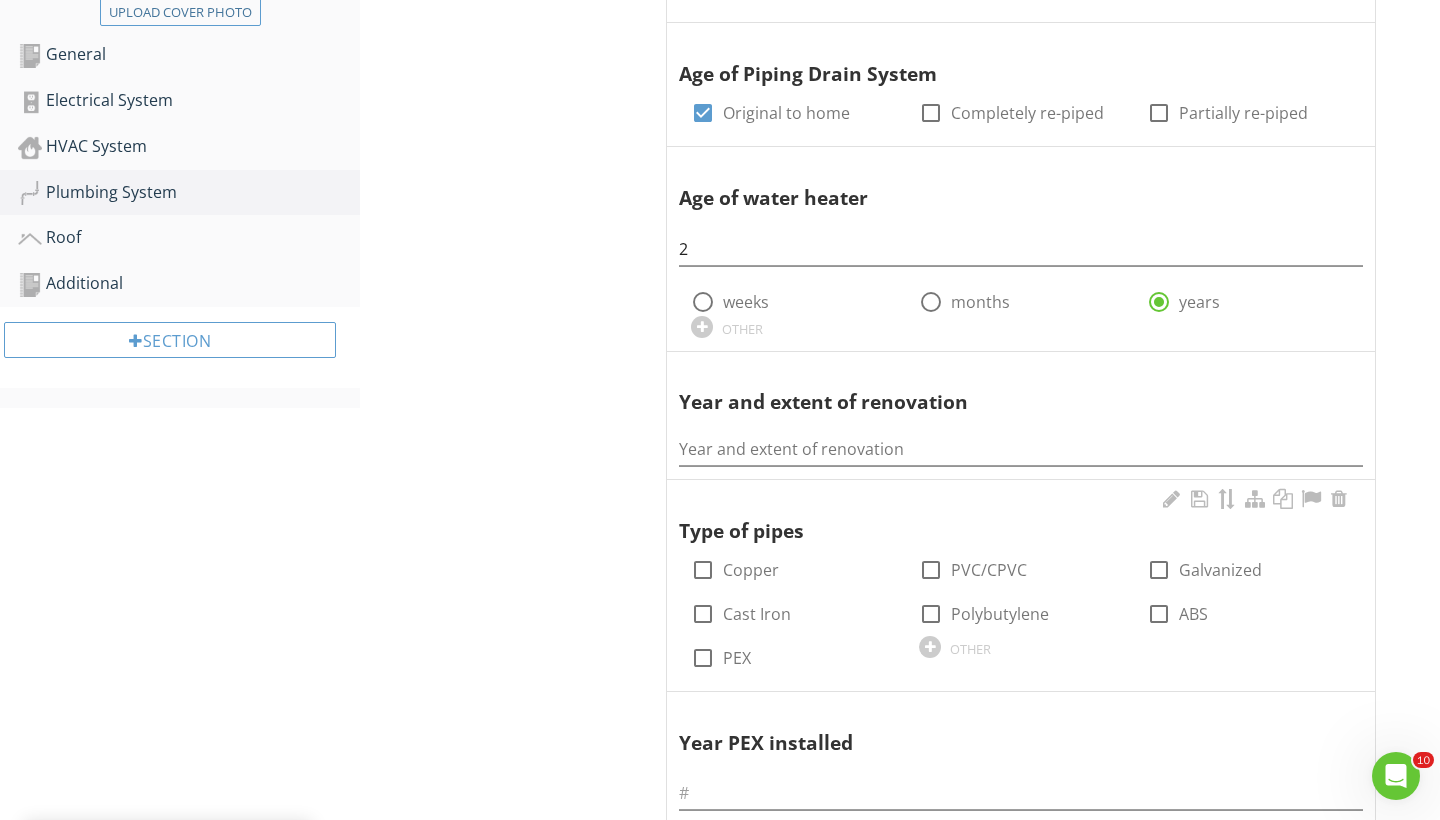 scroll, scrollTop: 578, scrollLeft: 0, axis: vertical 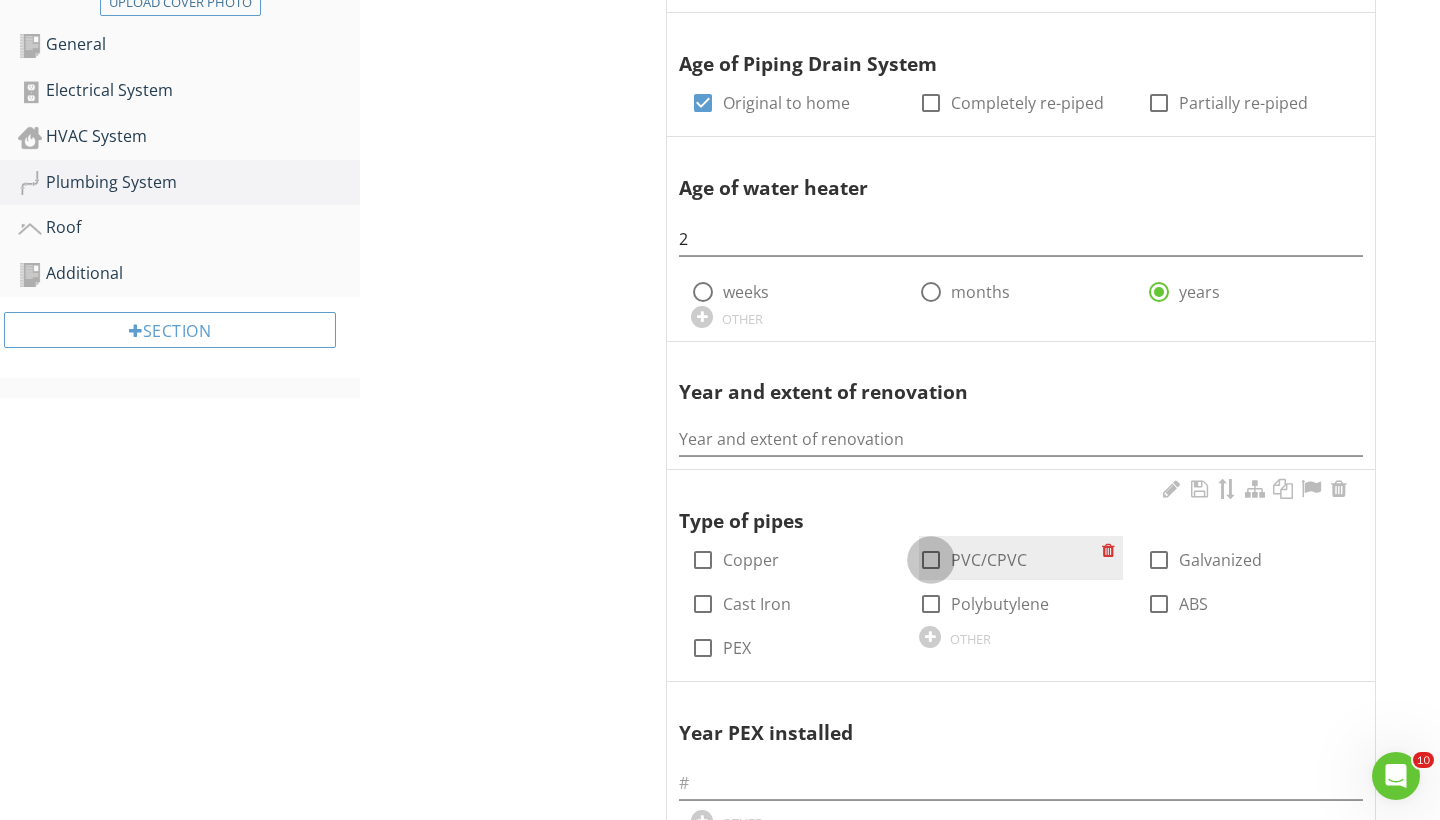 click at bounding box center [931, 560] 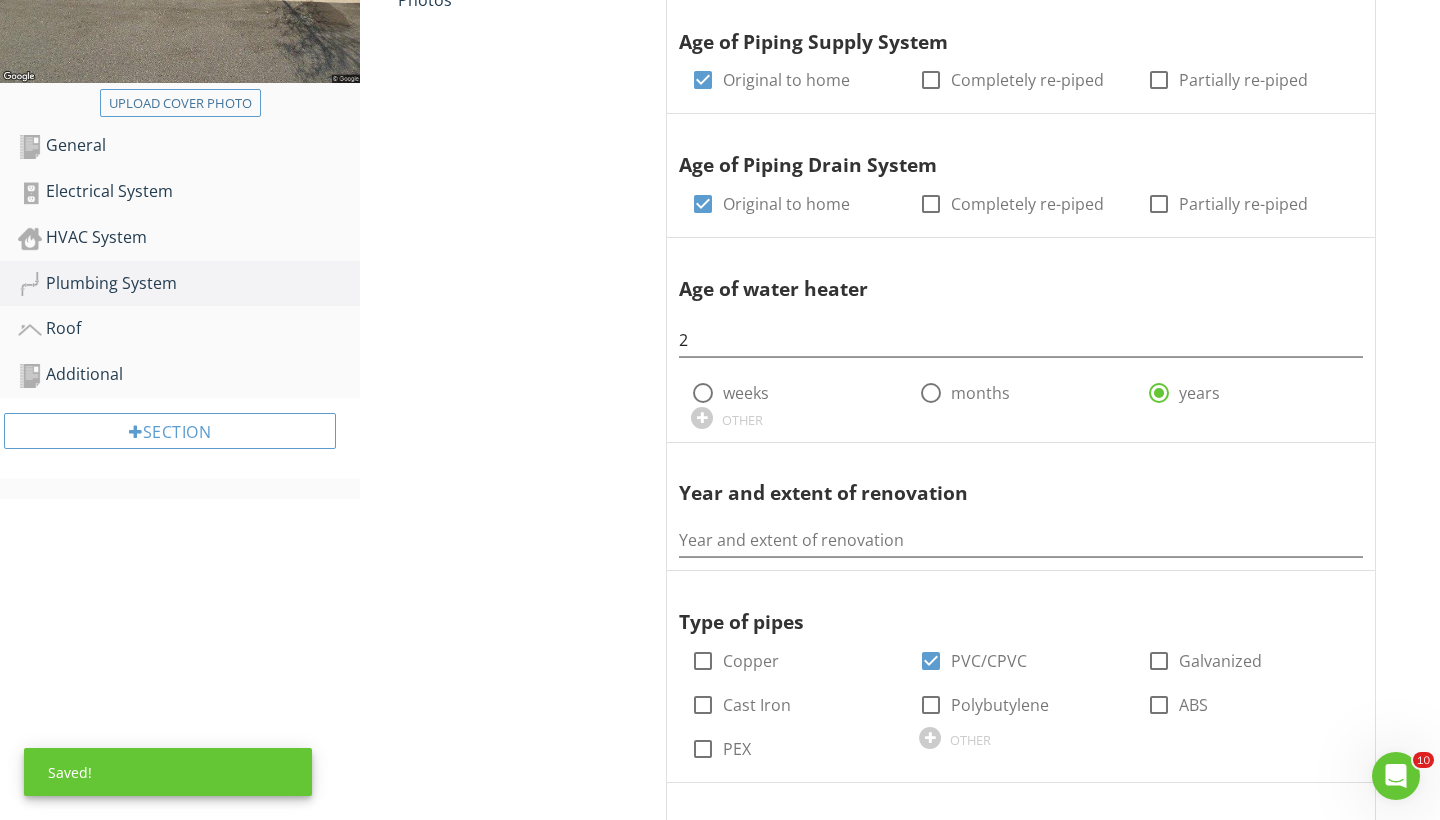 scroll, scrollTop: 459, scrollLeft: 0, axis: vertical 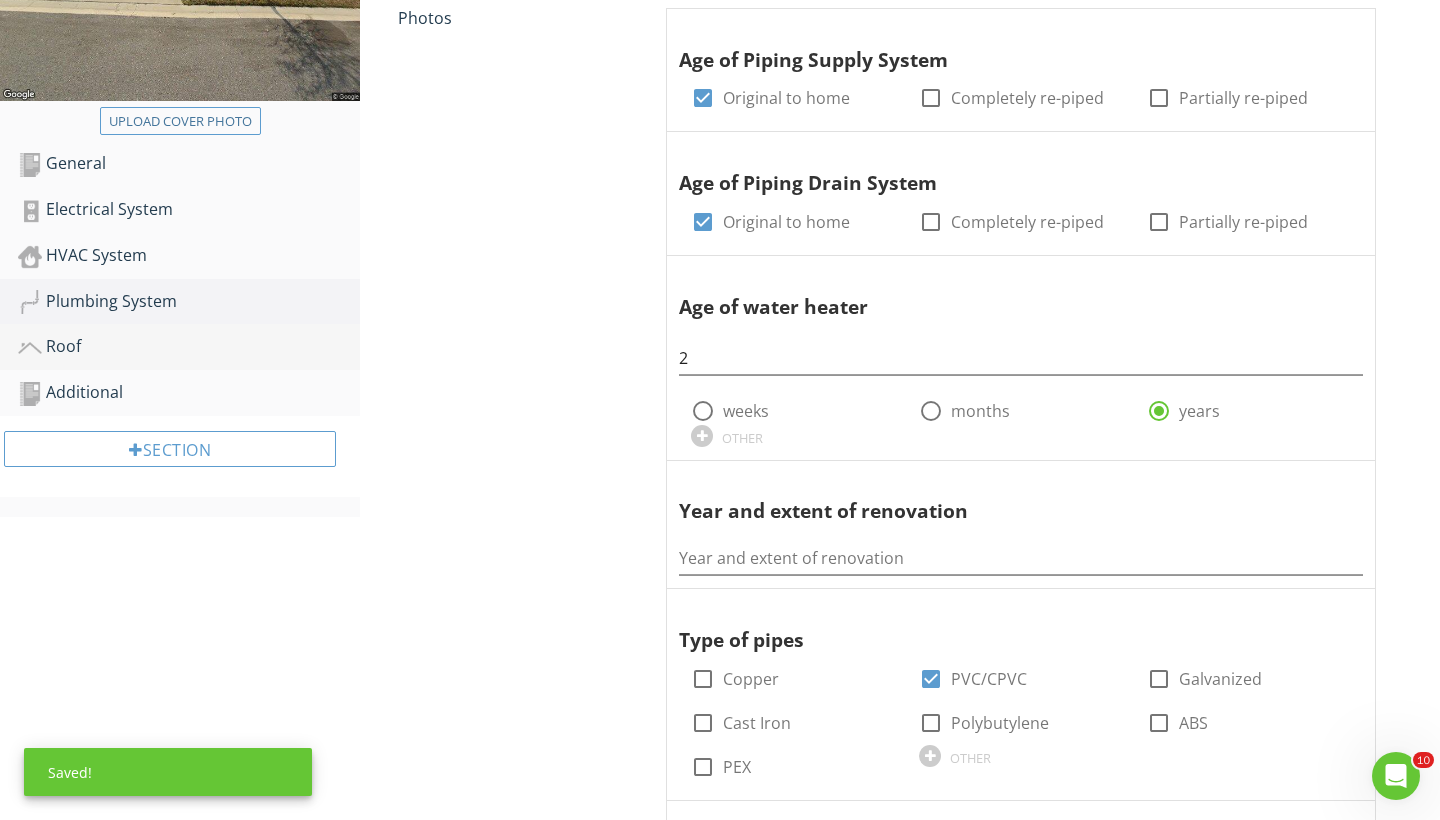 click on "Roof" at bounding box center [189, 347] 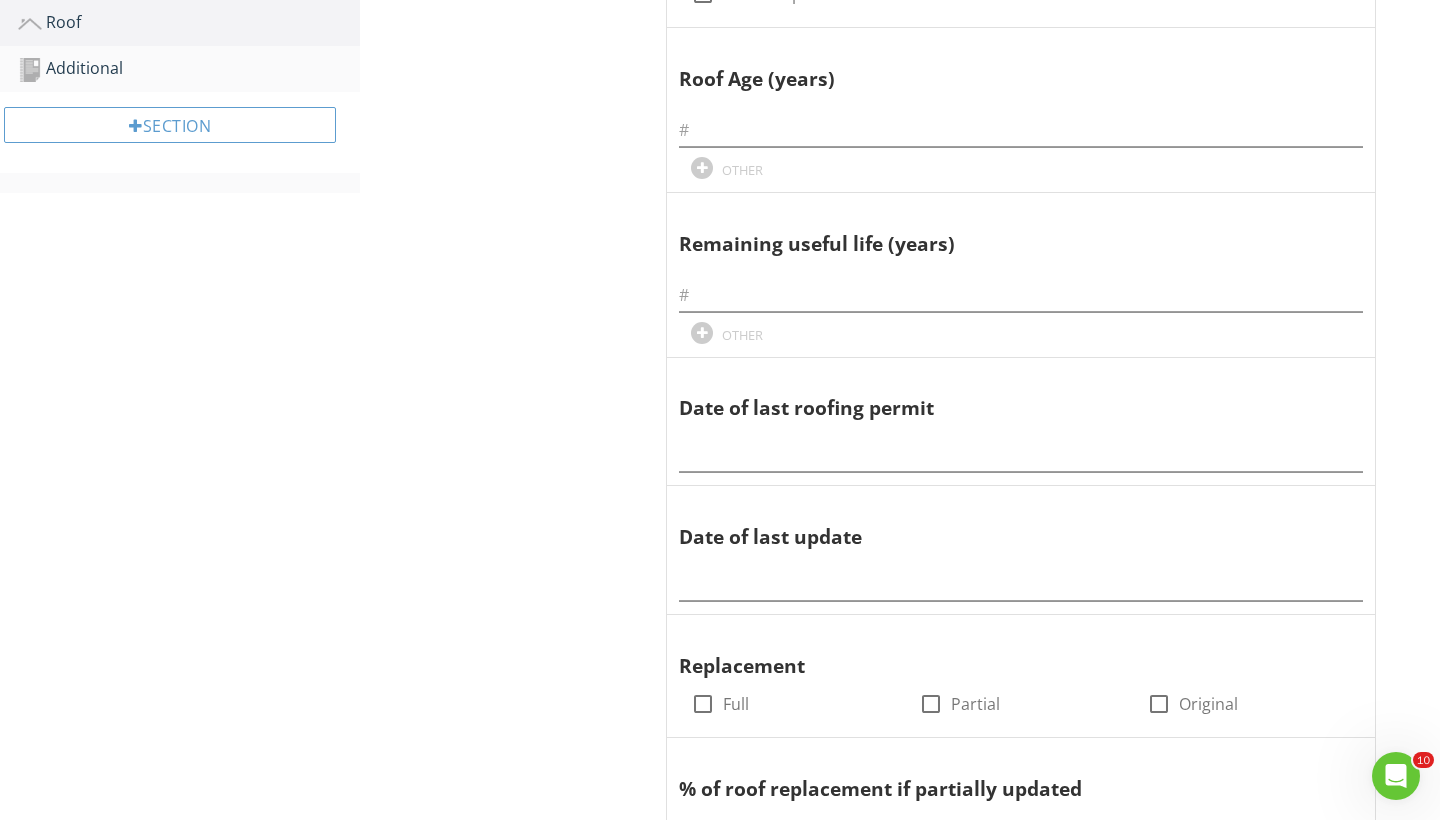 scroll, scrollTop: 789, scrollLeft: 0, axis: vertical 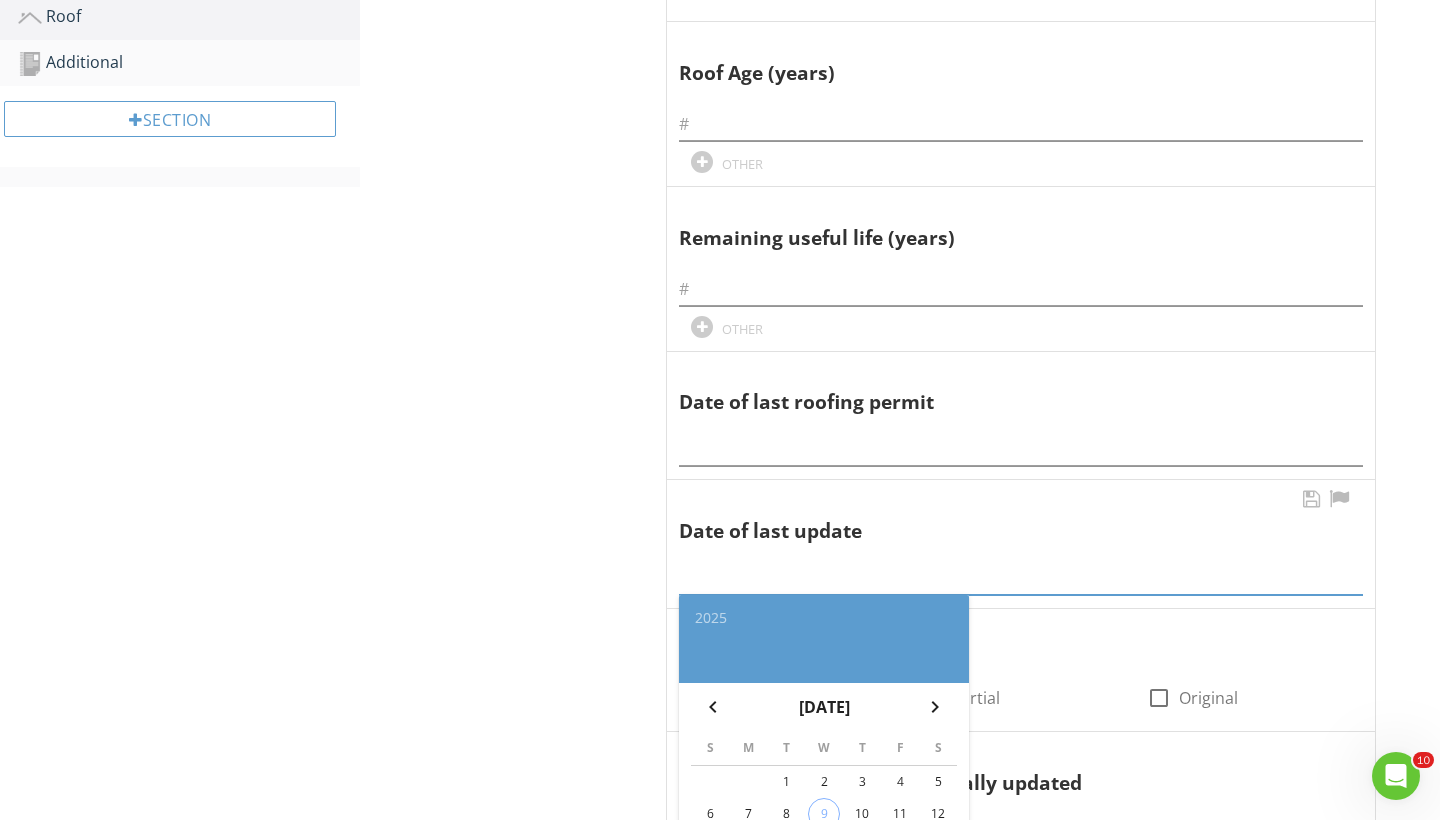 click at bounding box center (1021, 578) 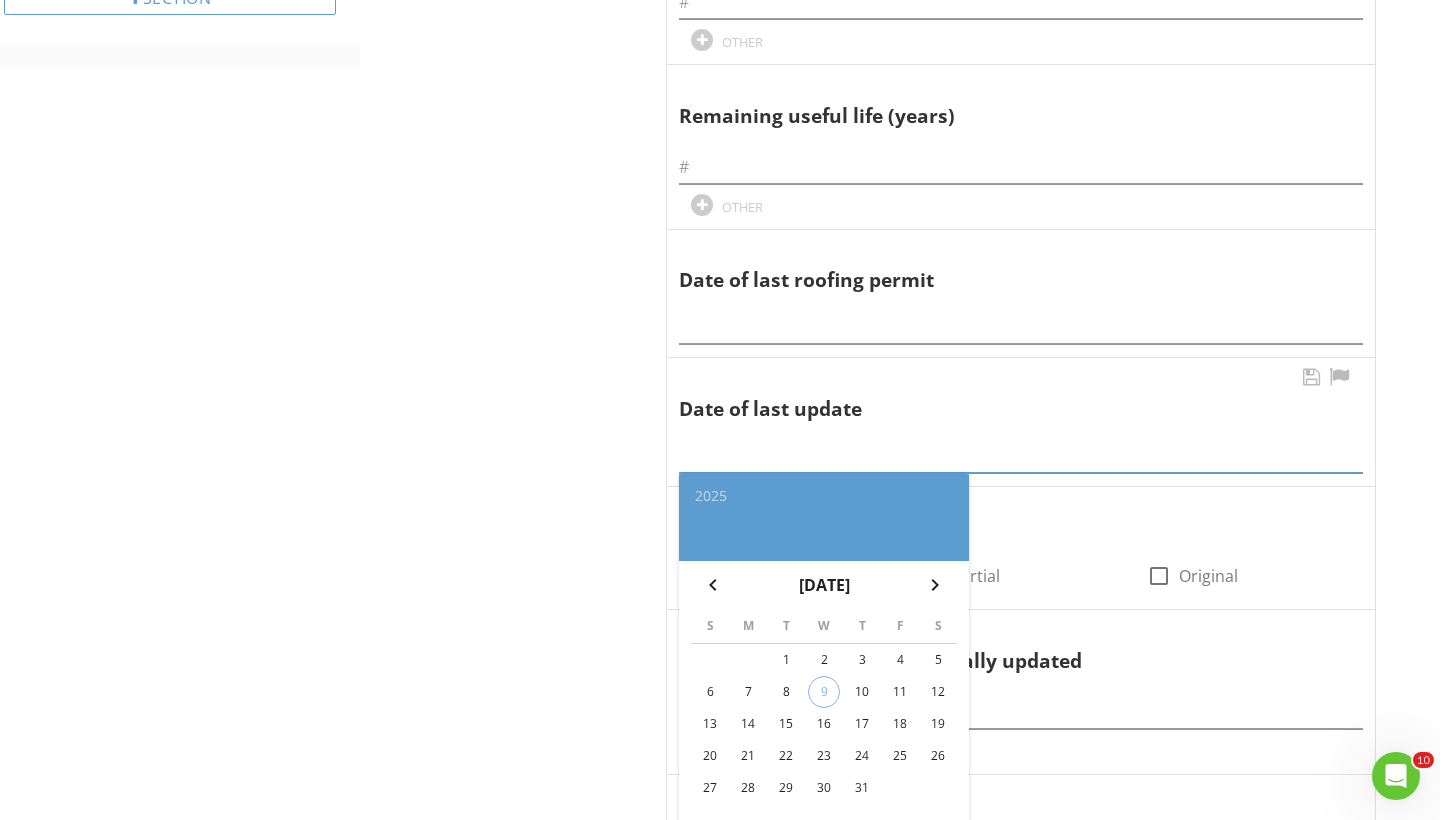 scroll, scrollTop: 912, scrollLeft: 0, axis: vertical 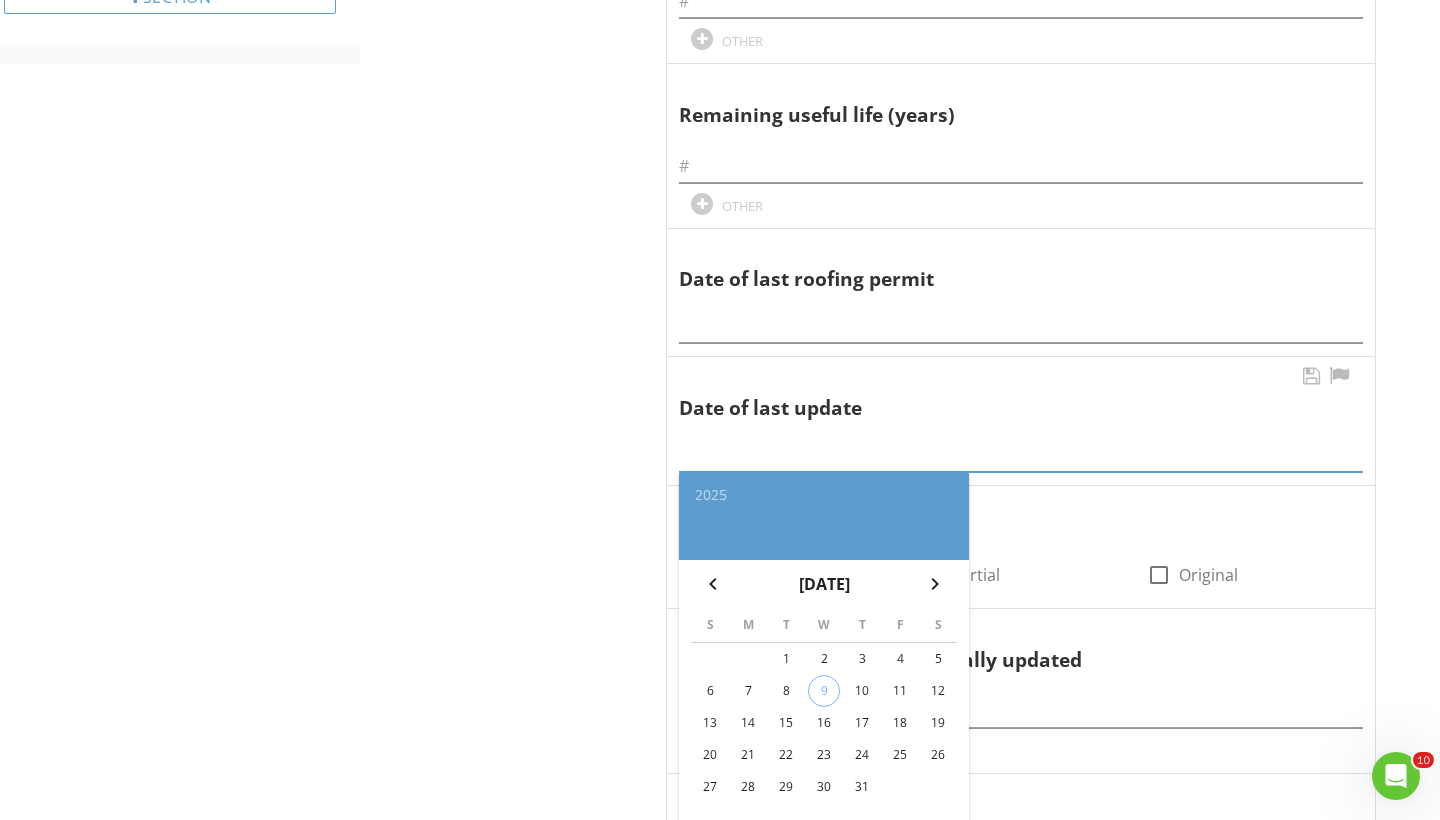 click on "10" at bounding box center (862, 691) 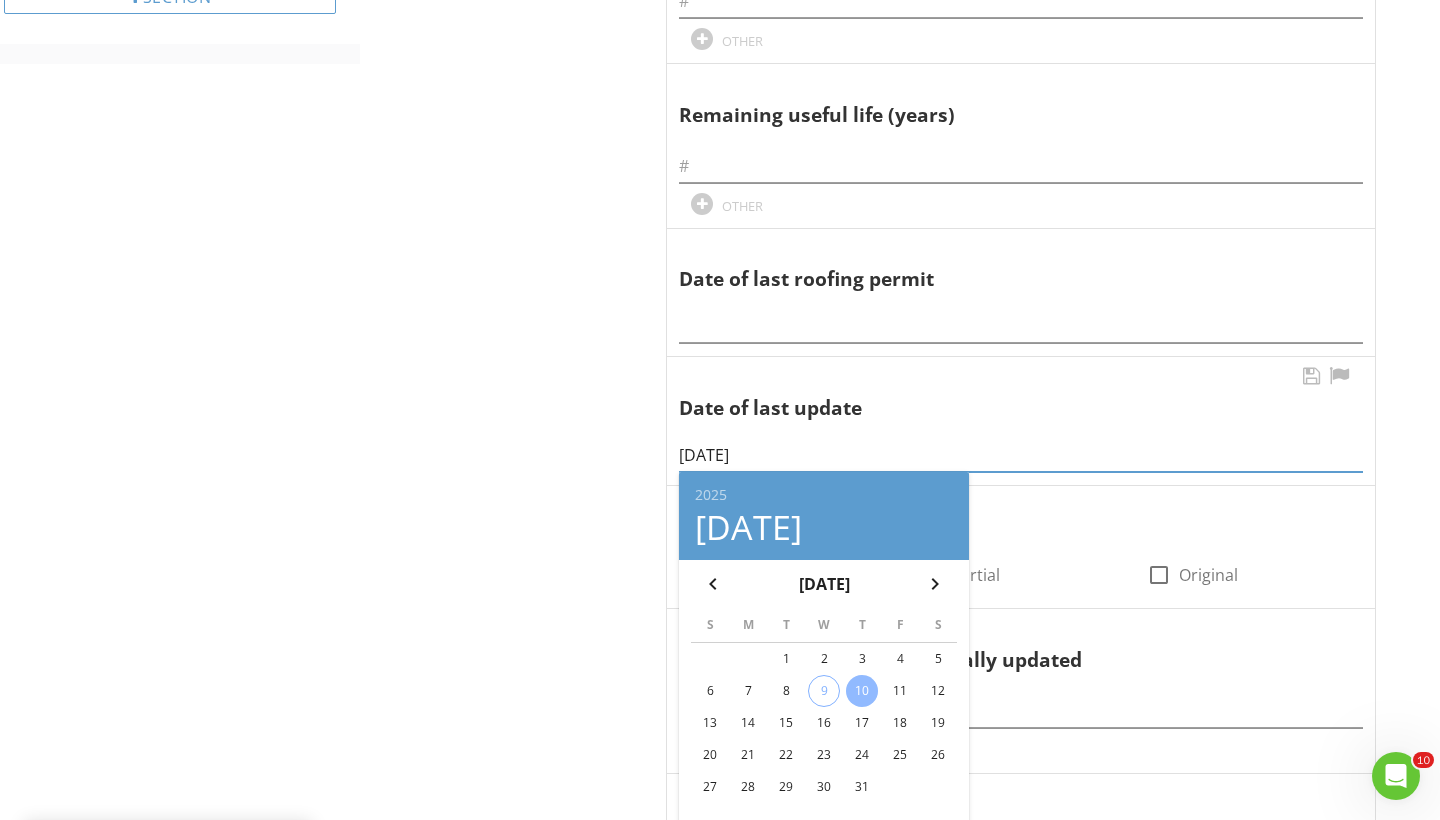 drag, startPoint x: 714, startPoint y: 441, endPoint x: 701, endPoint y: 441, distance: 13 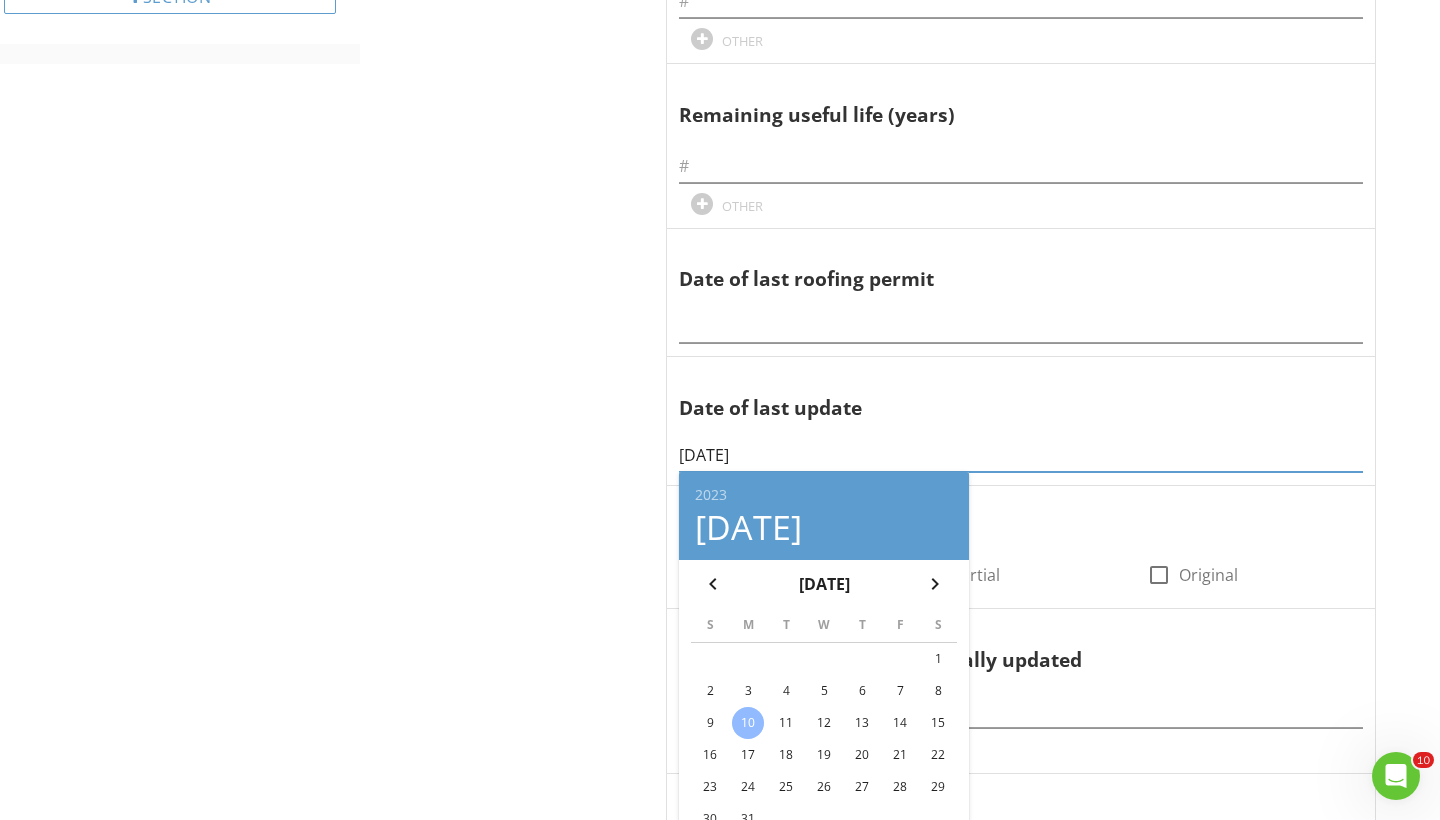 type on "2023-07-10" 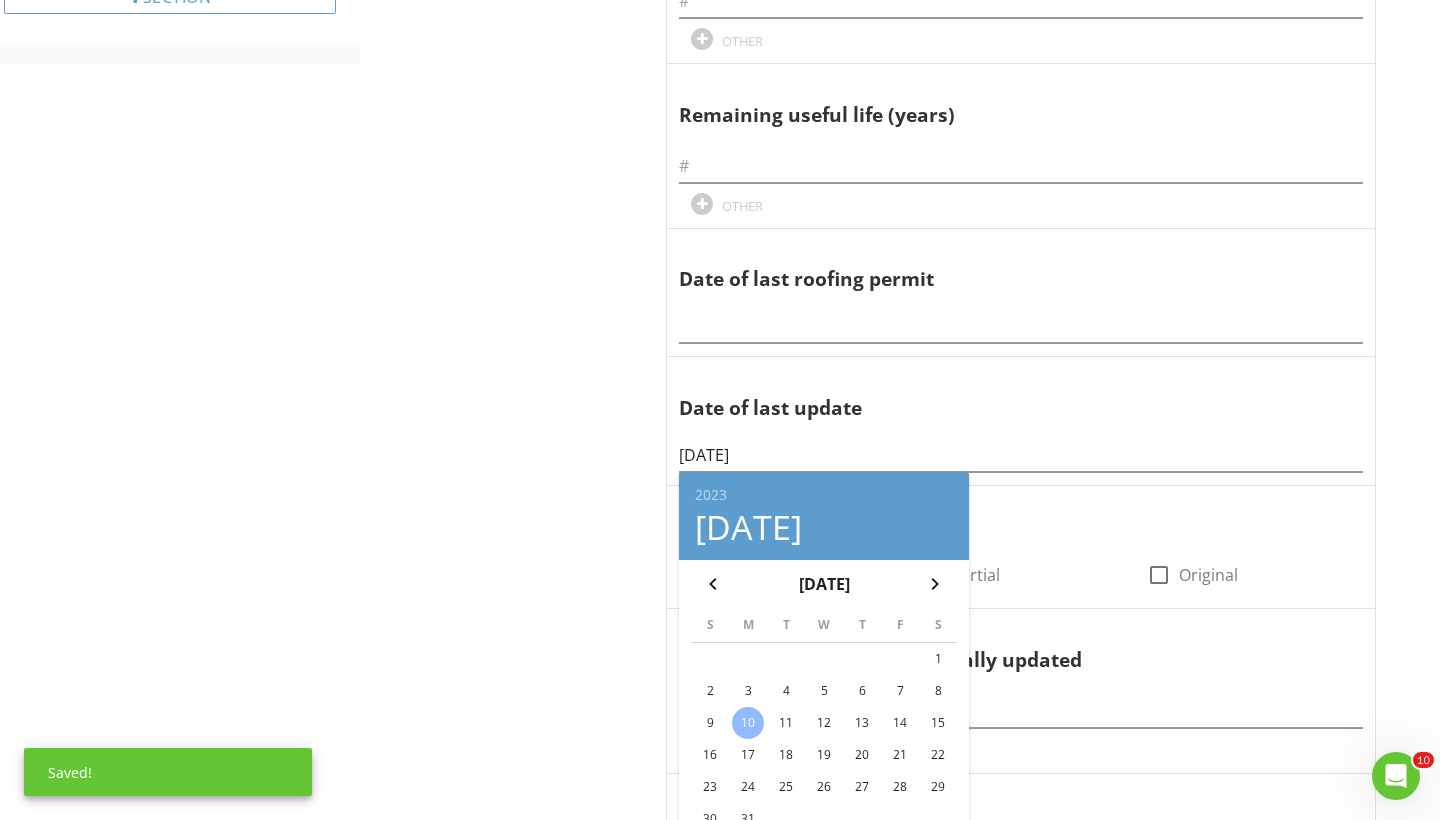 click on "Roof
Predominant Roof
Secondary Roof
Photos
Predominant Roof
Information
Covering Material
check_box_outline_blank Modified Bitumen   check_box_outline_blank EDPM   check_box_outline_blank 3-Tab   check_box_outline_blank Slate   check_box_outline_blank Wood Shakes   check_box_outline_blank Metal Tile   check_box_outline_blank Metal Panel   check_box_outline_blank Concrete Tile   check_box_outline_blank Clay Tile   check_box_outline_blank Reinforced Concrete   check_box_outline_blank Tar and Gravel   check_box_outline_blank Architectural shingle   check_box_outline_blank Polyurethane foam   check_box_outline_blank Metal stamped   check_box_outline_blank Membrane   check_box_outline_blank Rolled Asphalt         OTHER
Roof Age (years)" at bounding box center (900, 640) 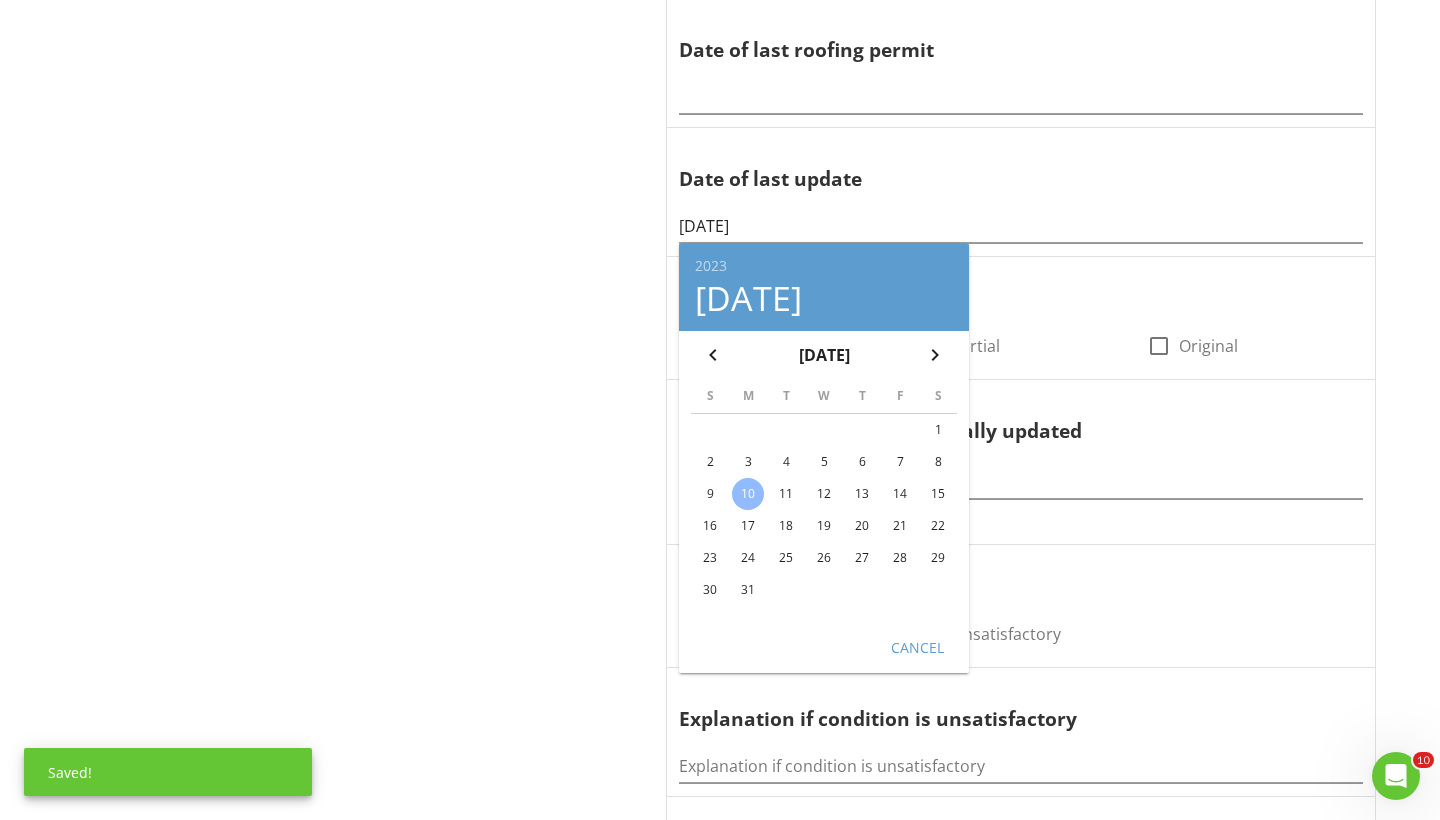 scroll, scrollTop: 1236, scrollLeft: 0, axis: vertical 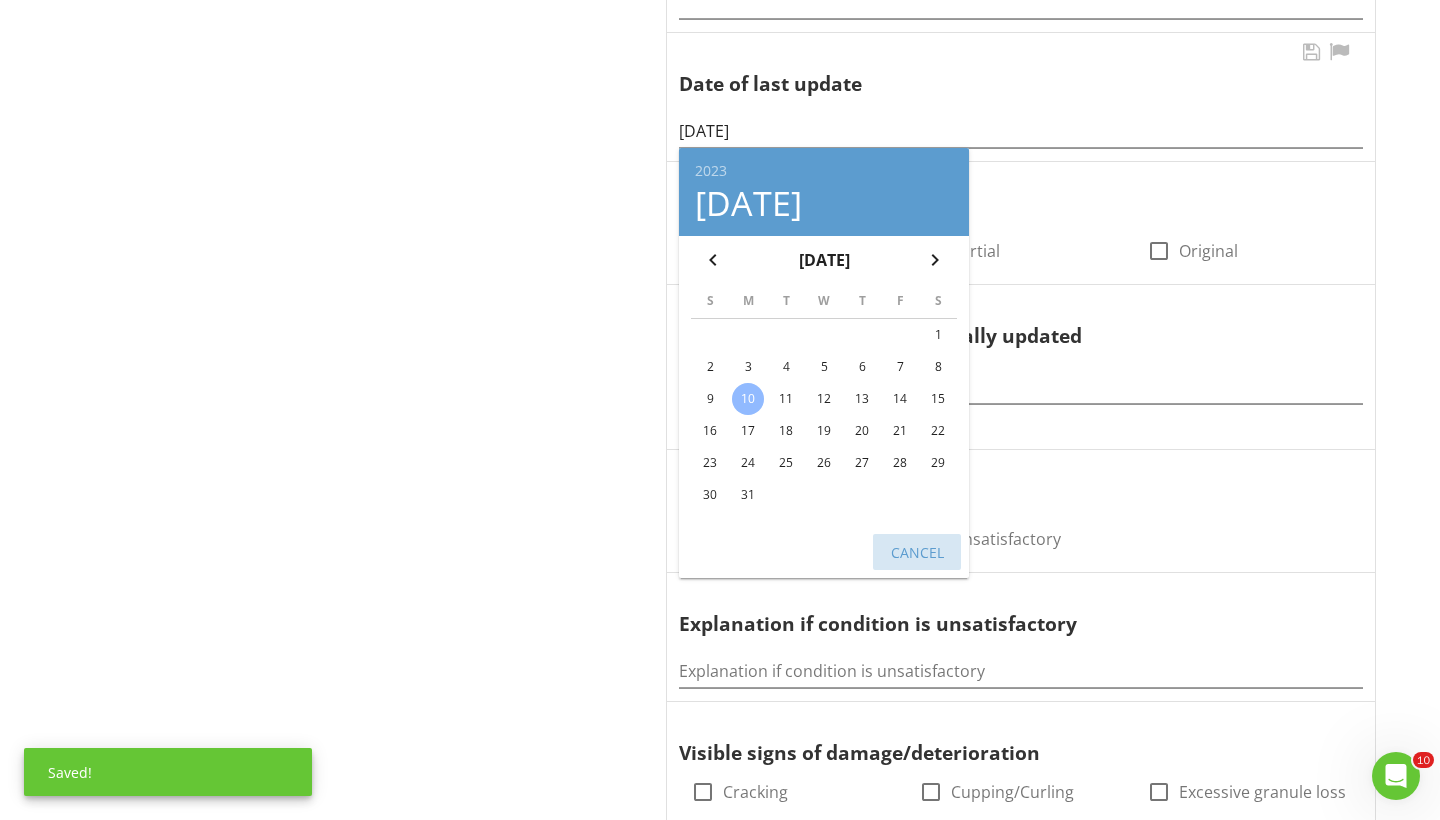 click on "Cancel" at bounding box center [917, 551] 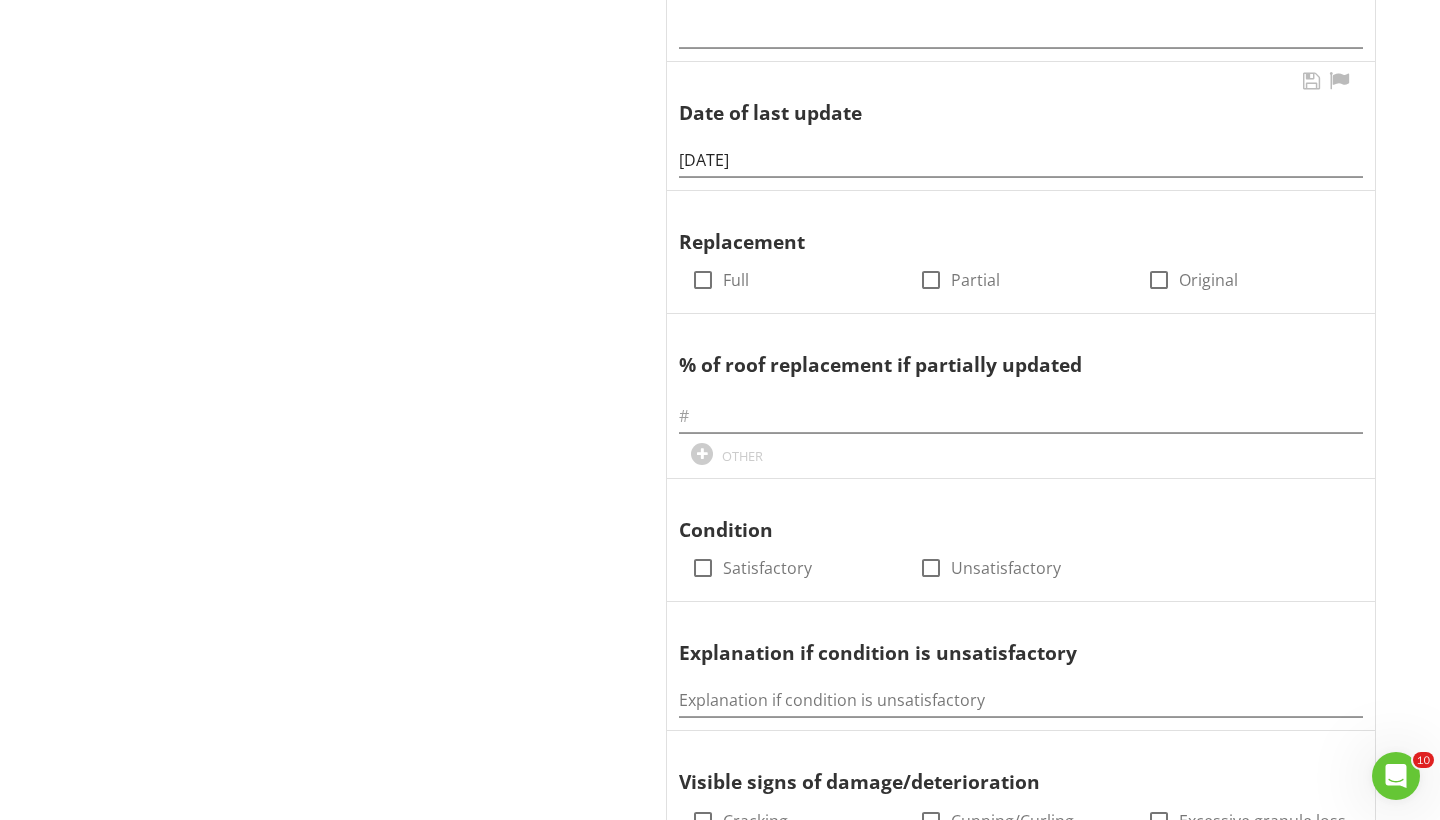 scroll, scrollTop: 1203, scrollLeft: 0, axis: vertical 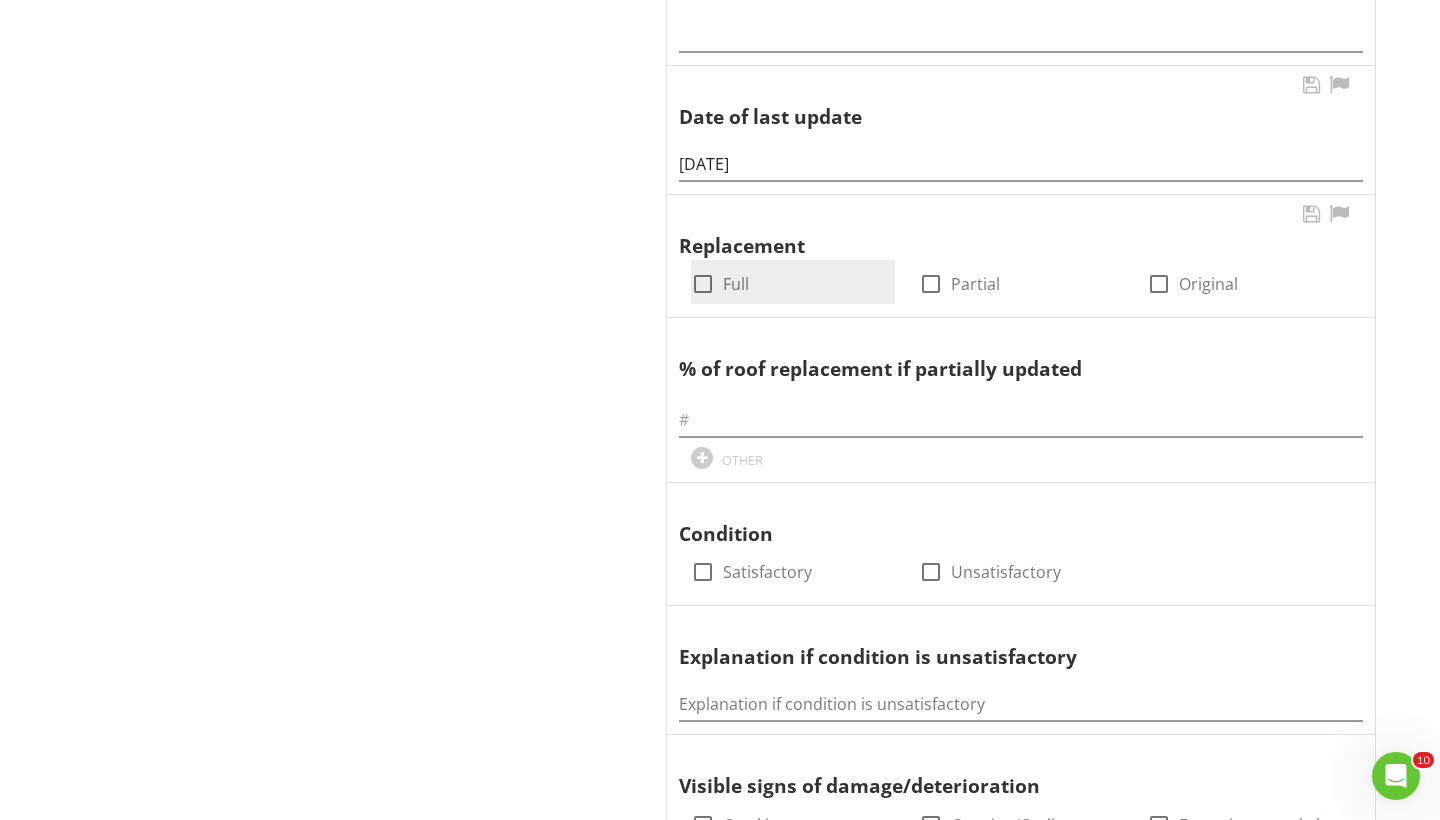click at bounding box center (703, 284) 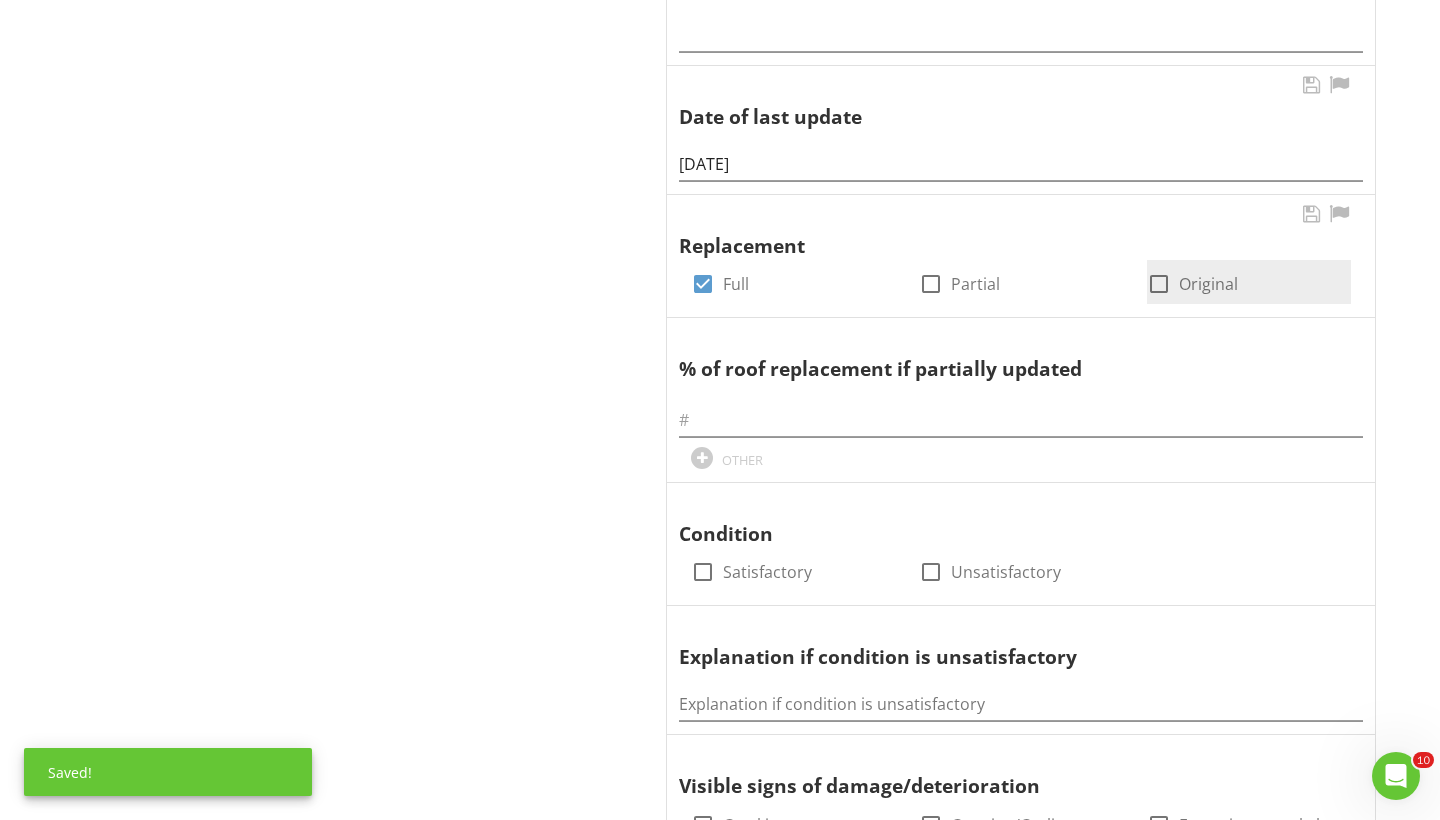 click at bounding box center (1159, 284) 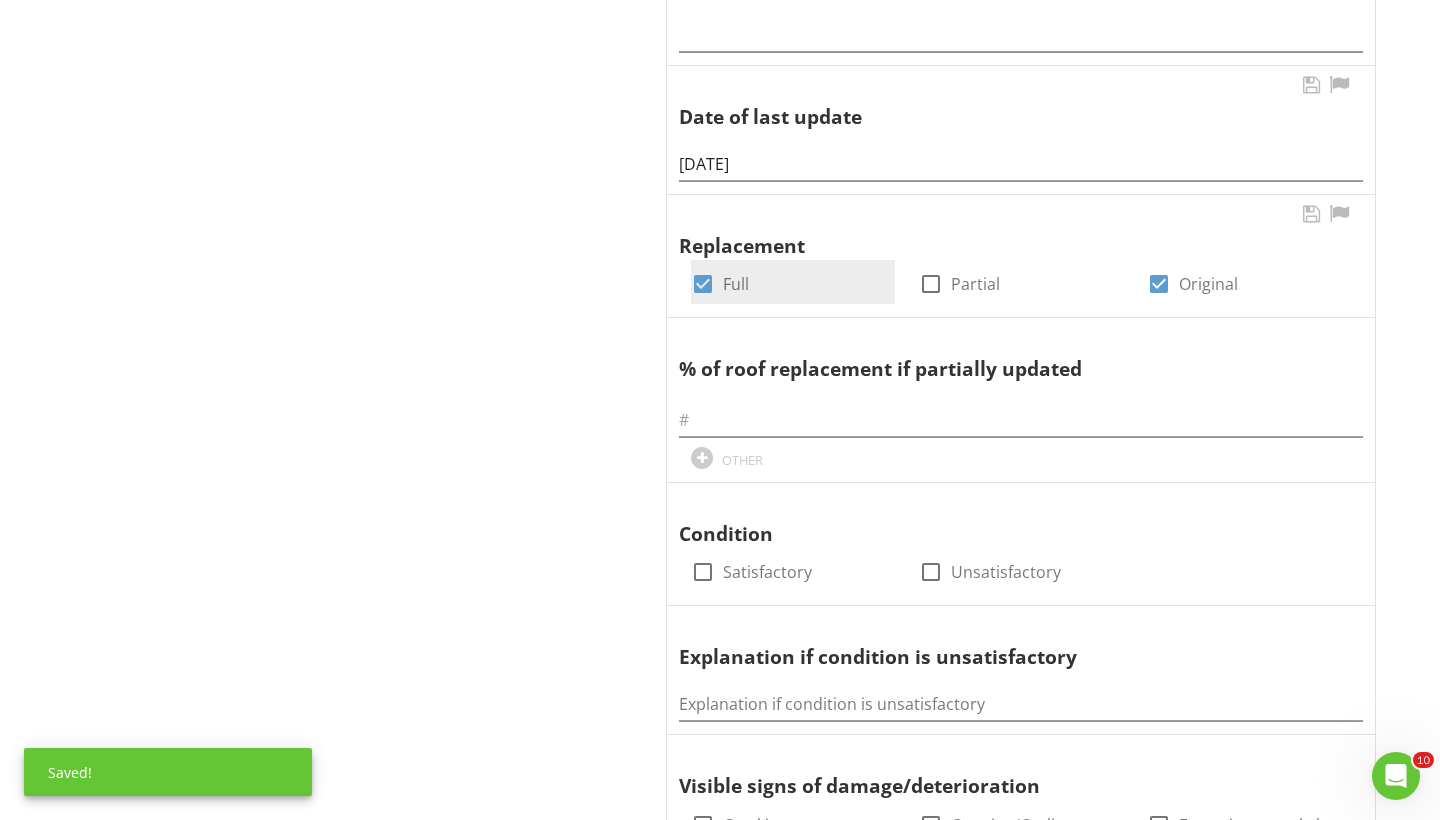 click at bounding box center [703, 284] 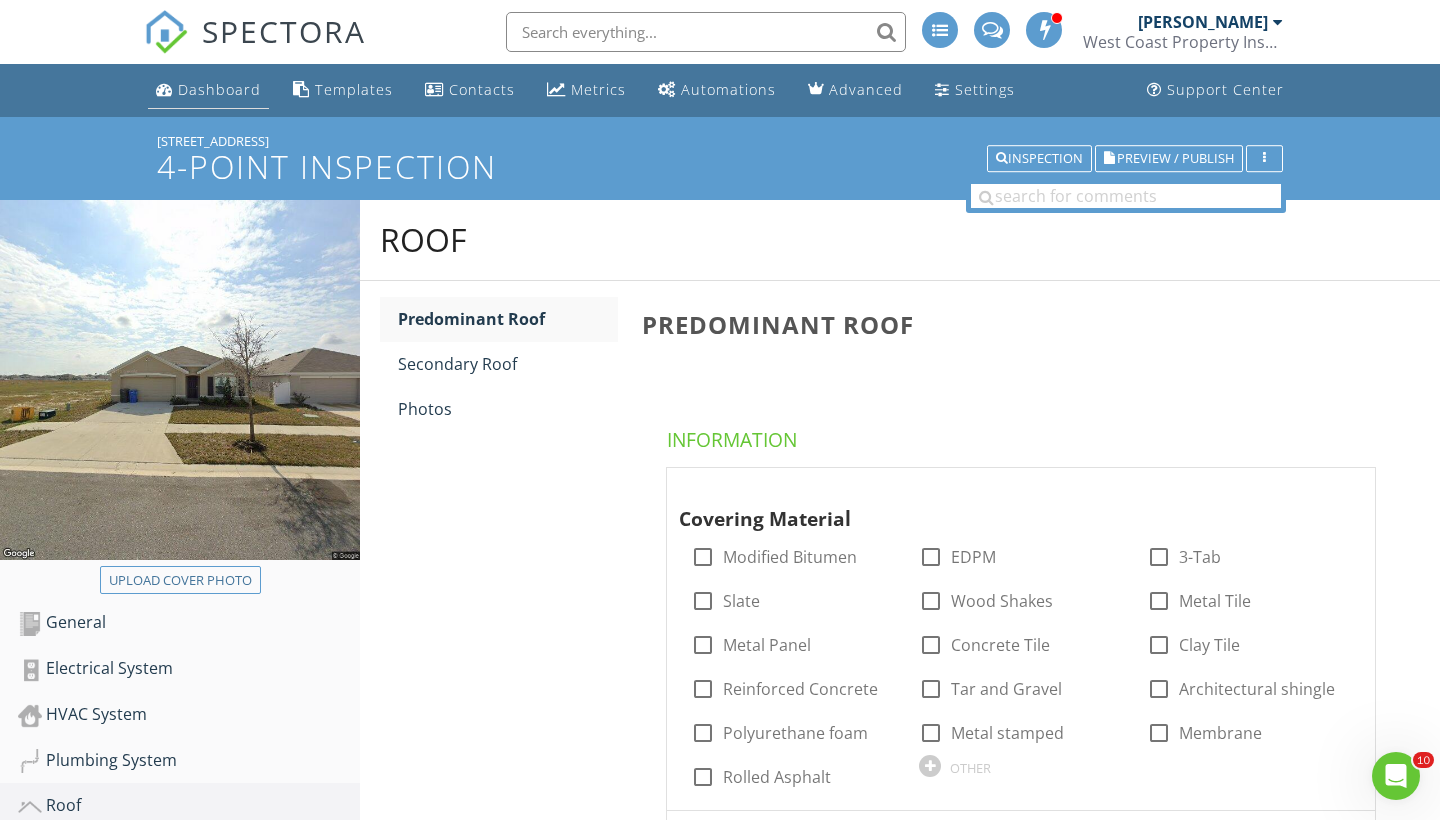 scroll, scrollTop: 0, scrollLeft: 0, axis: both 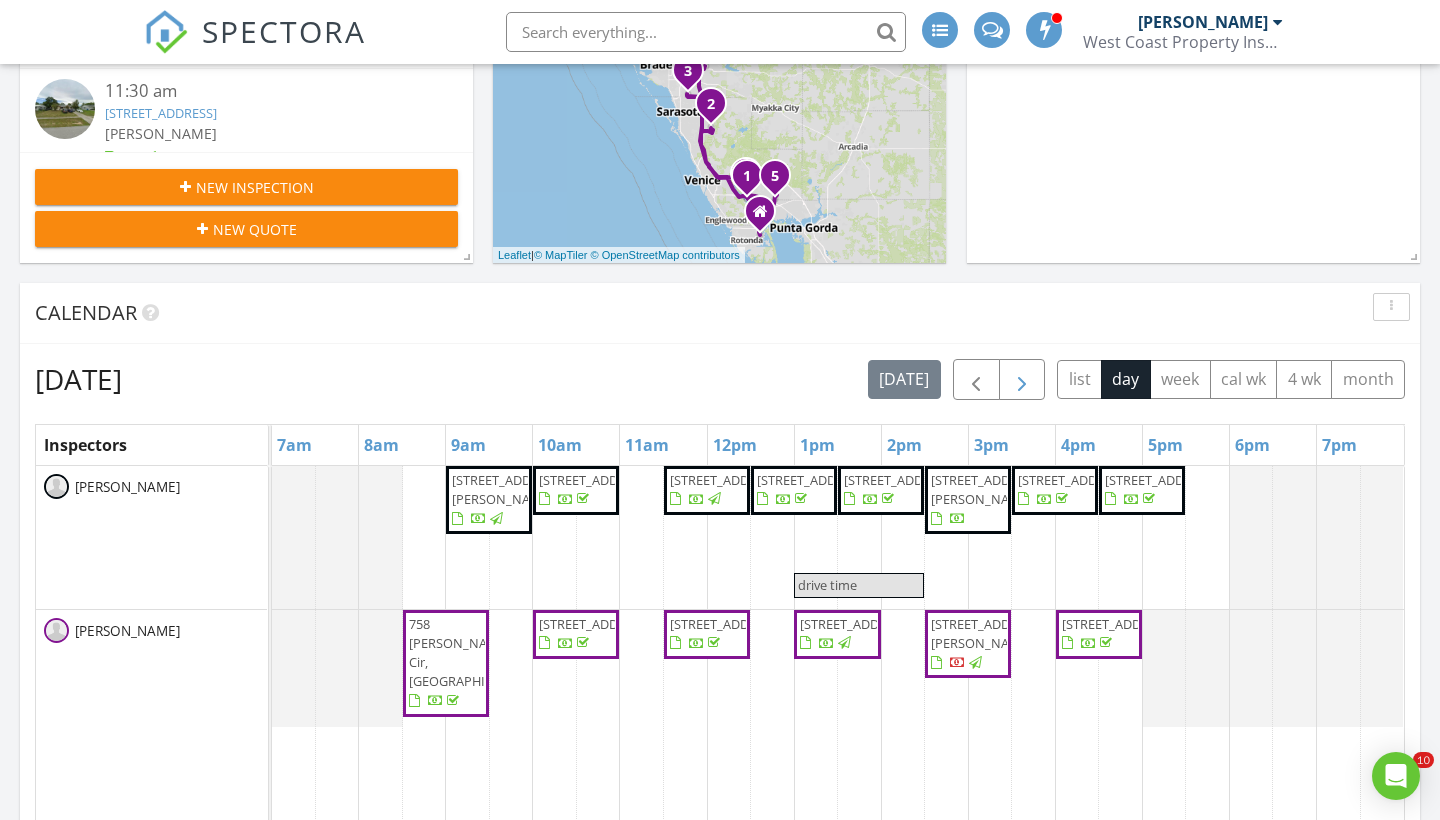 click at bounding box center [1022, 380] 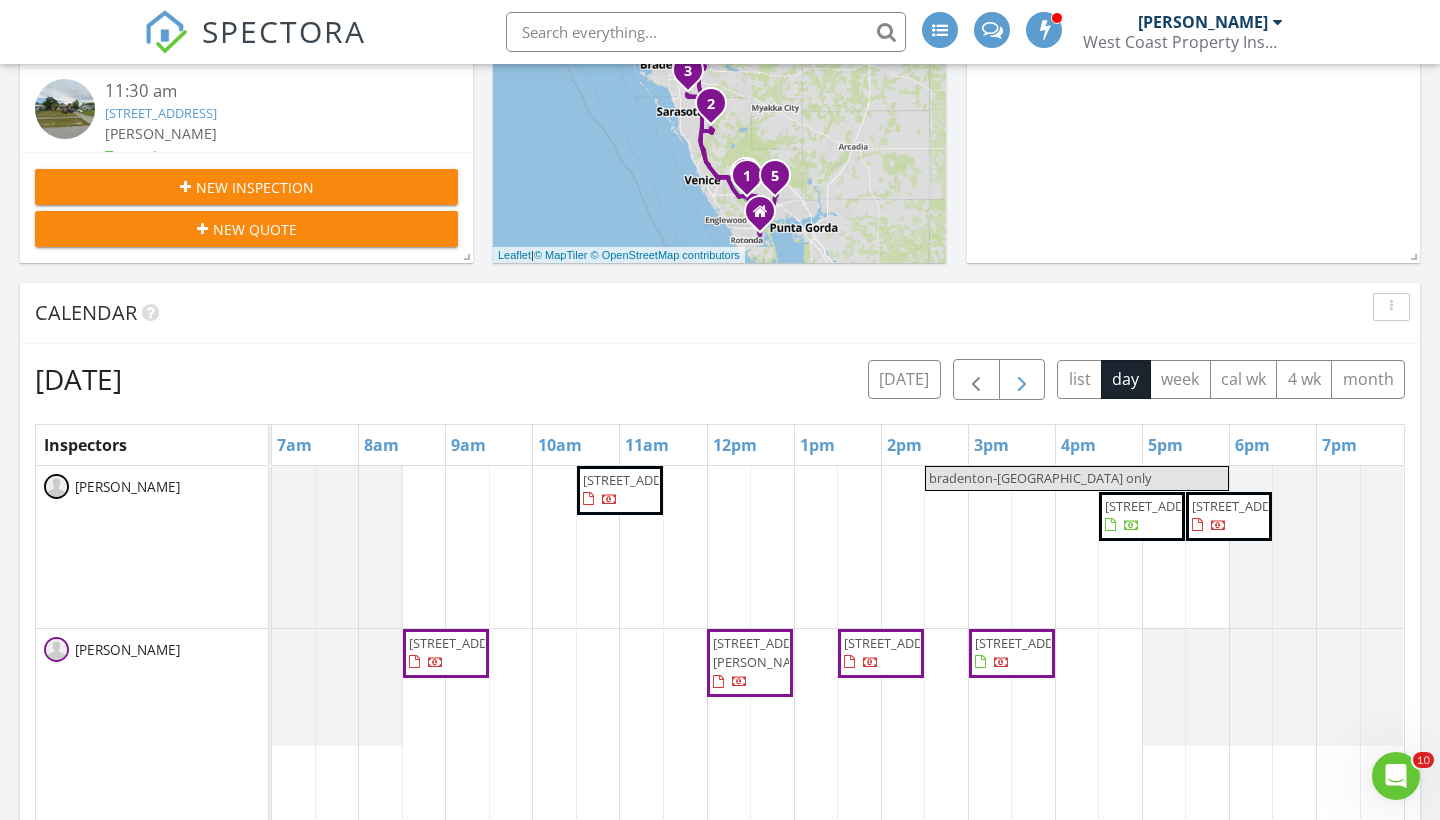 scroll, scrollTop: 0, scrollLeft: 0, axis: both 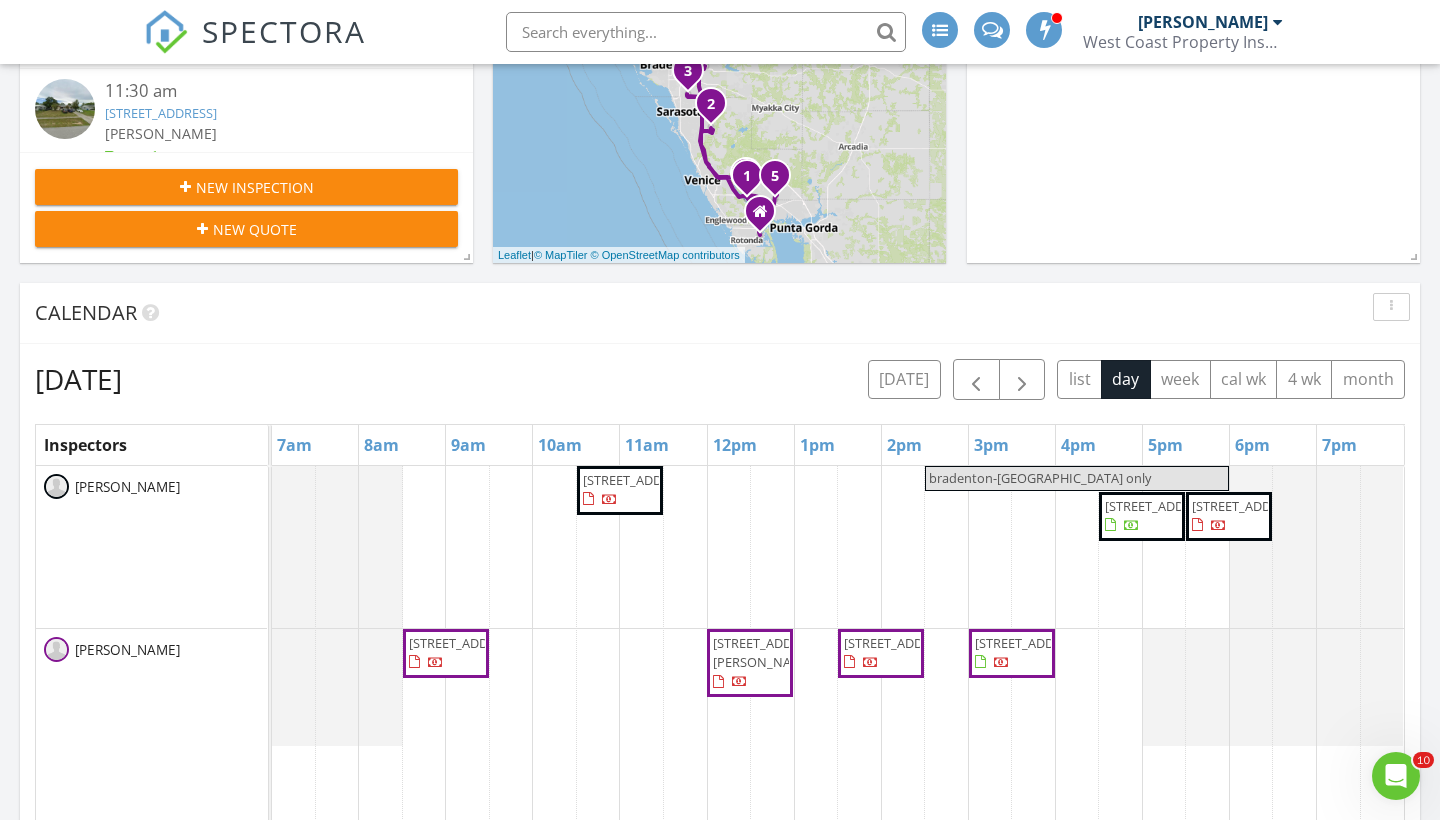 click on "[STREET_ADDRESS]" at bounding box center [1248, 506] 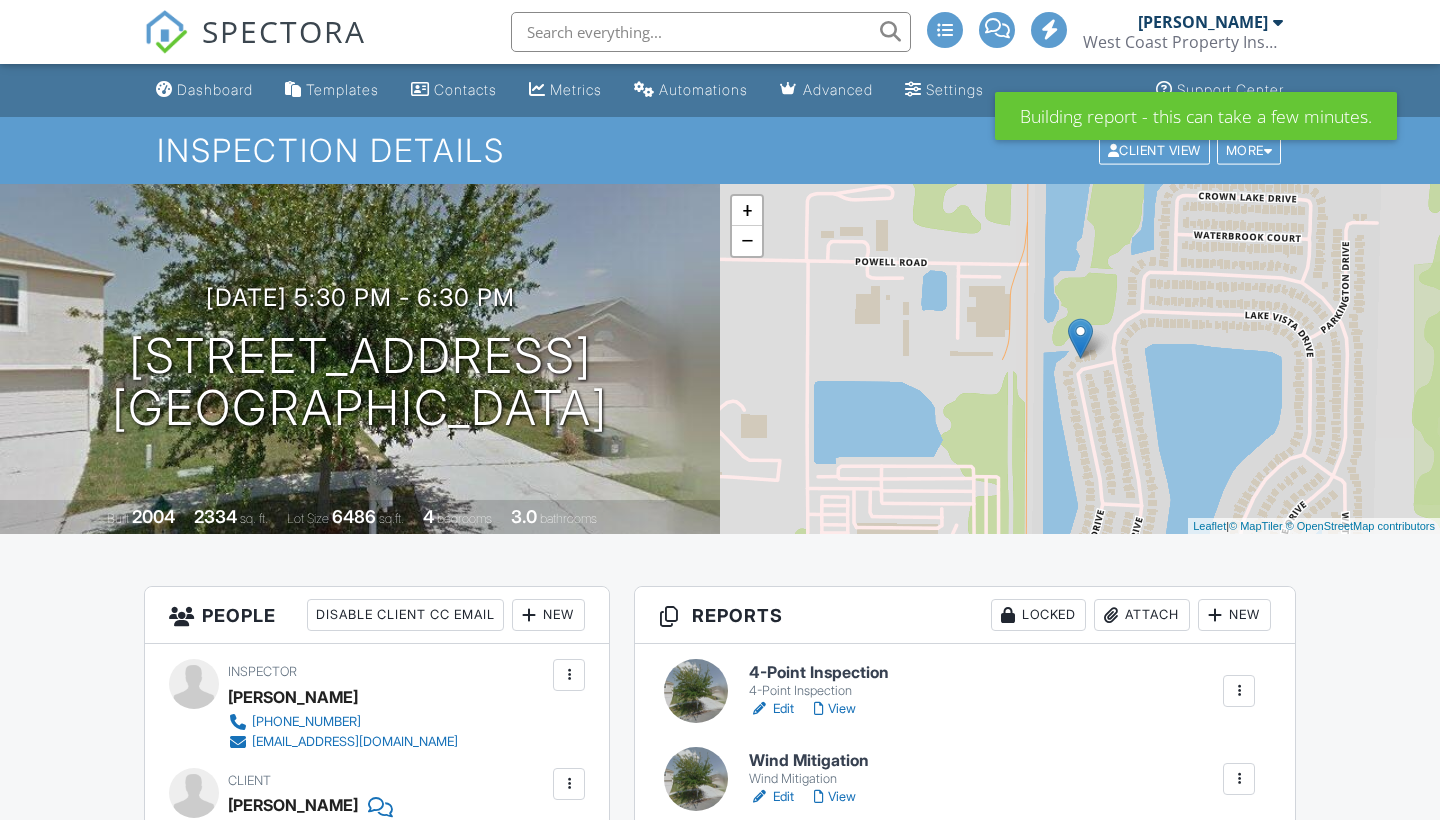 scroll, scrollTop: 0, scrollLeft: 0, axis: both 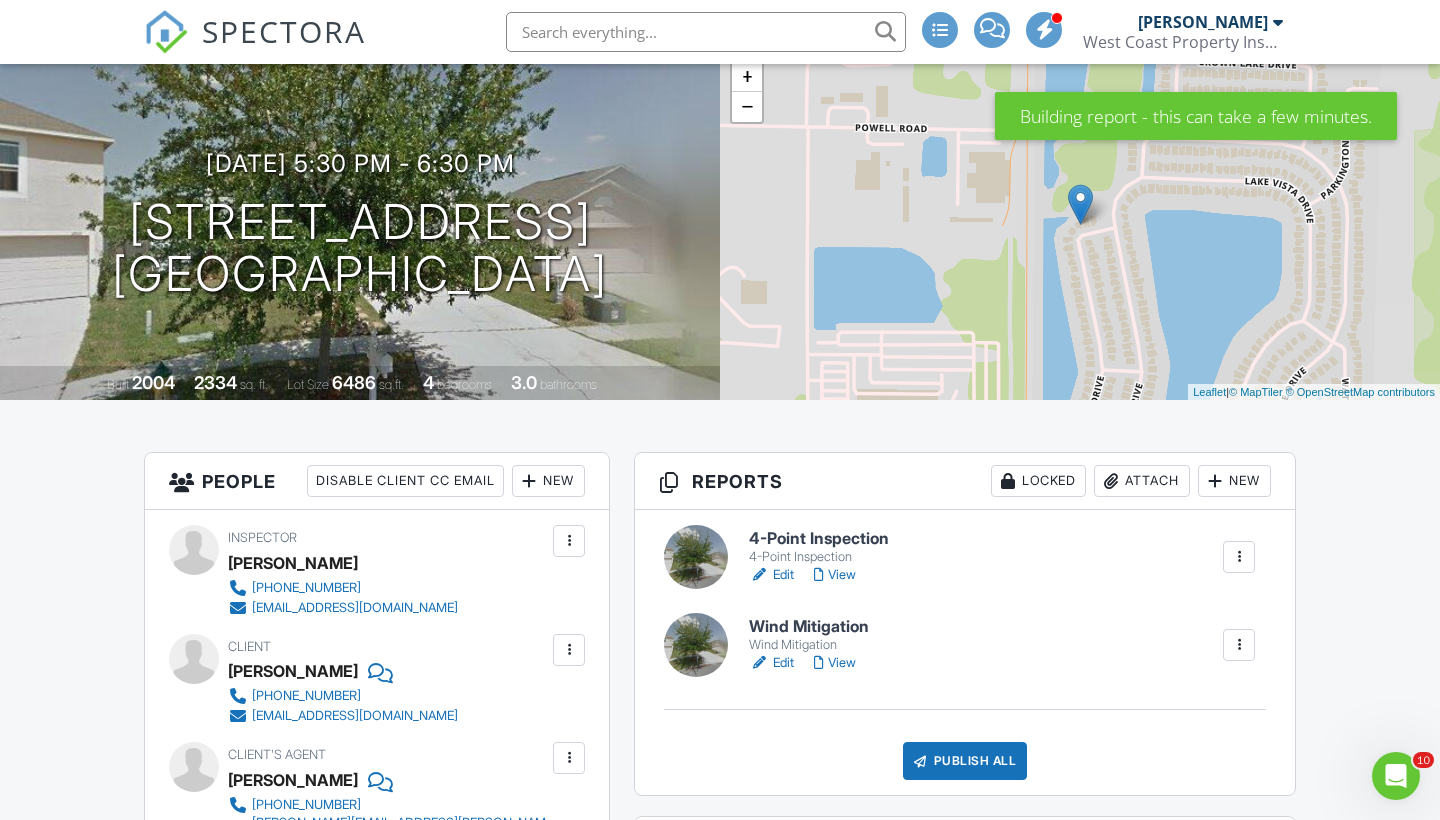 click on "Attach" at bounding box center (1142, 481) 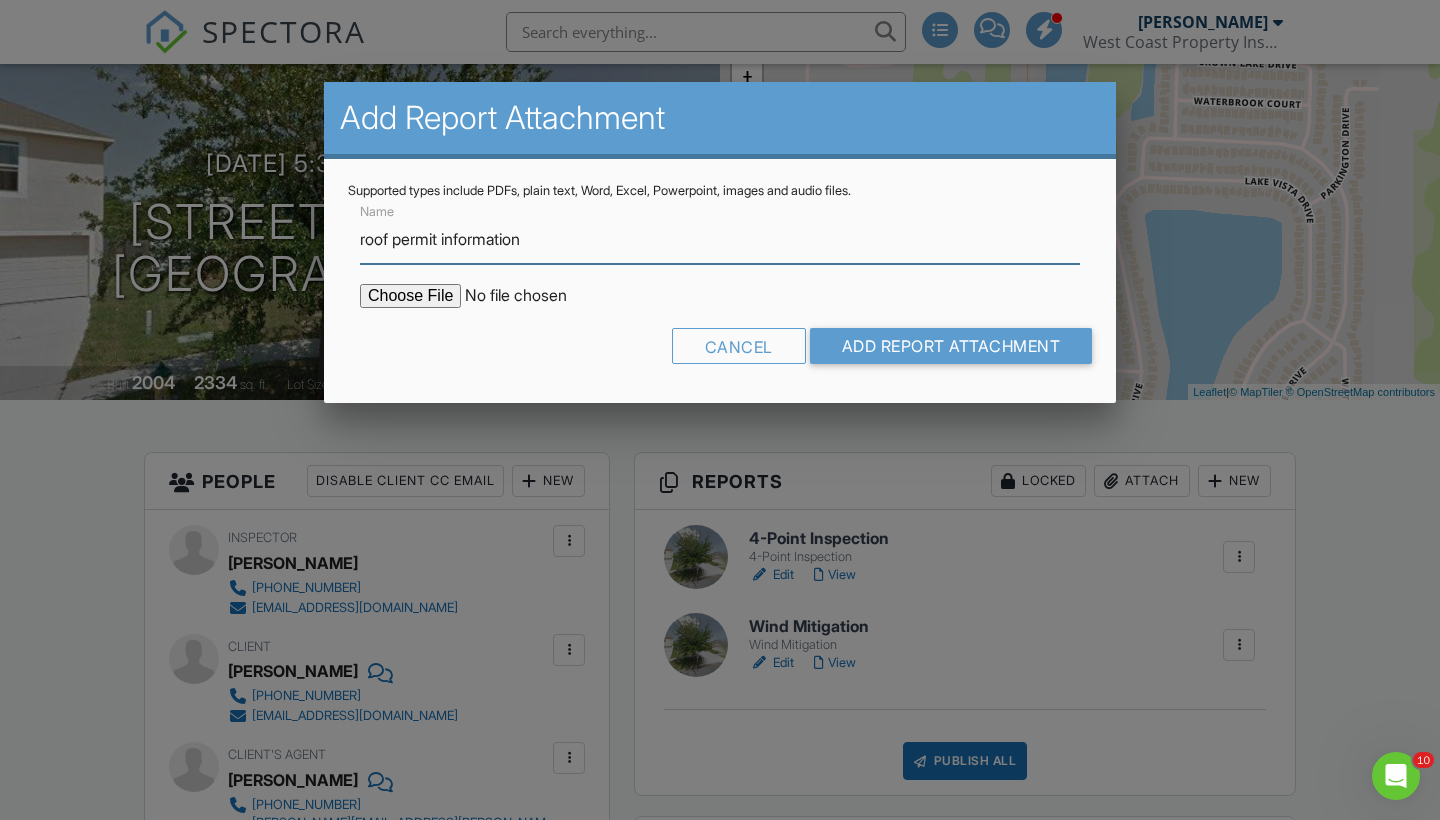 type on "roof permit information" 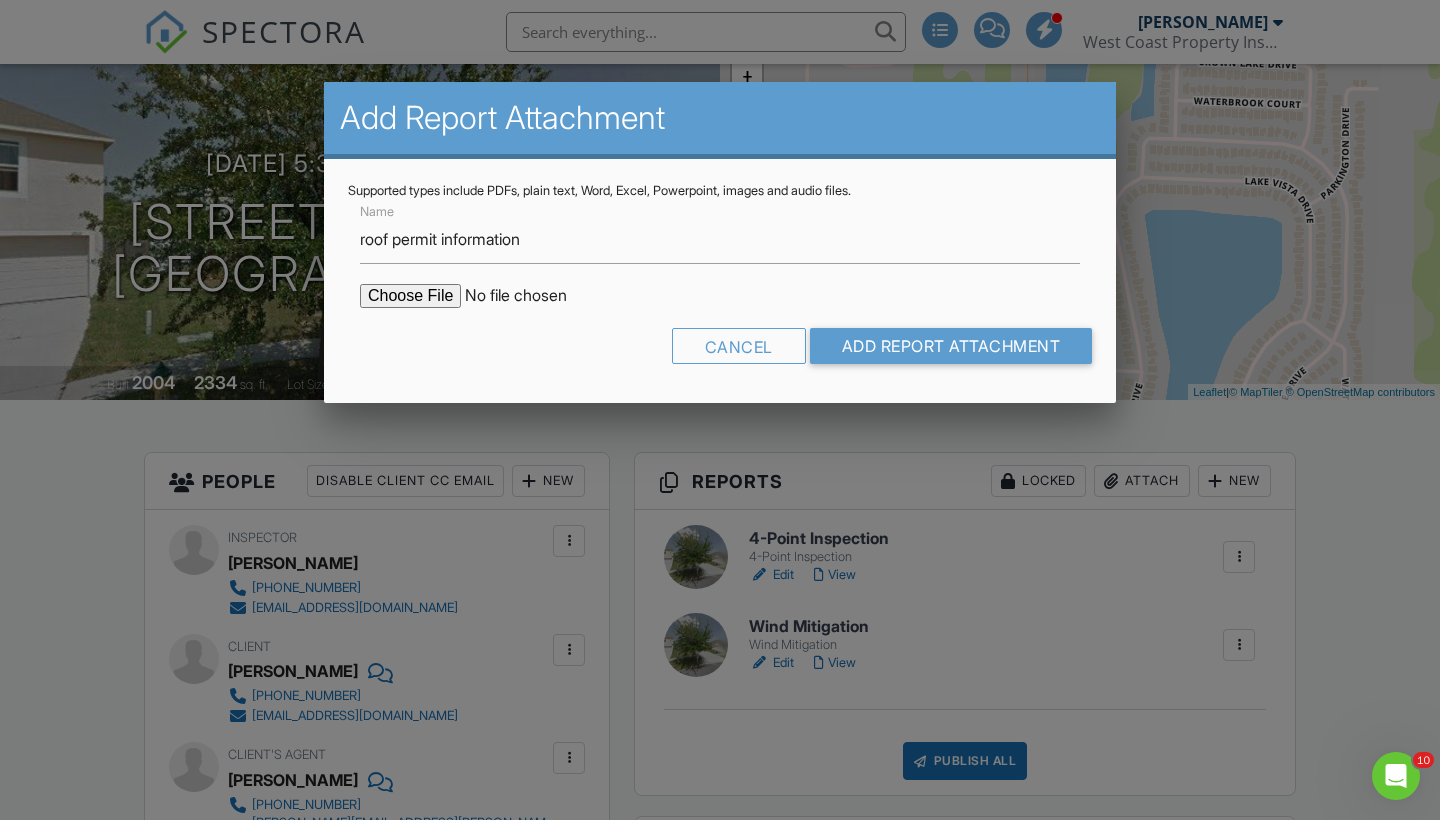 click at bounding box center [530, 296] 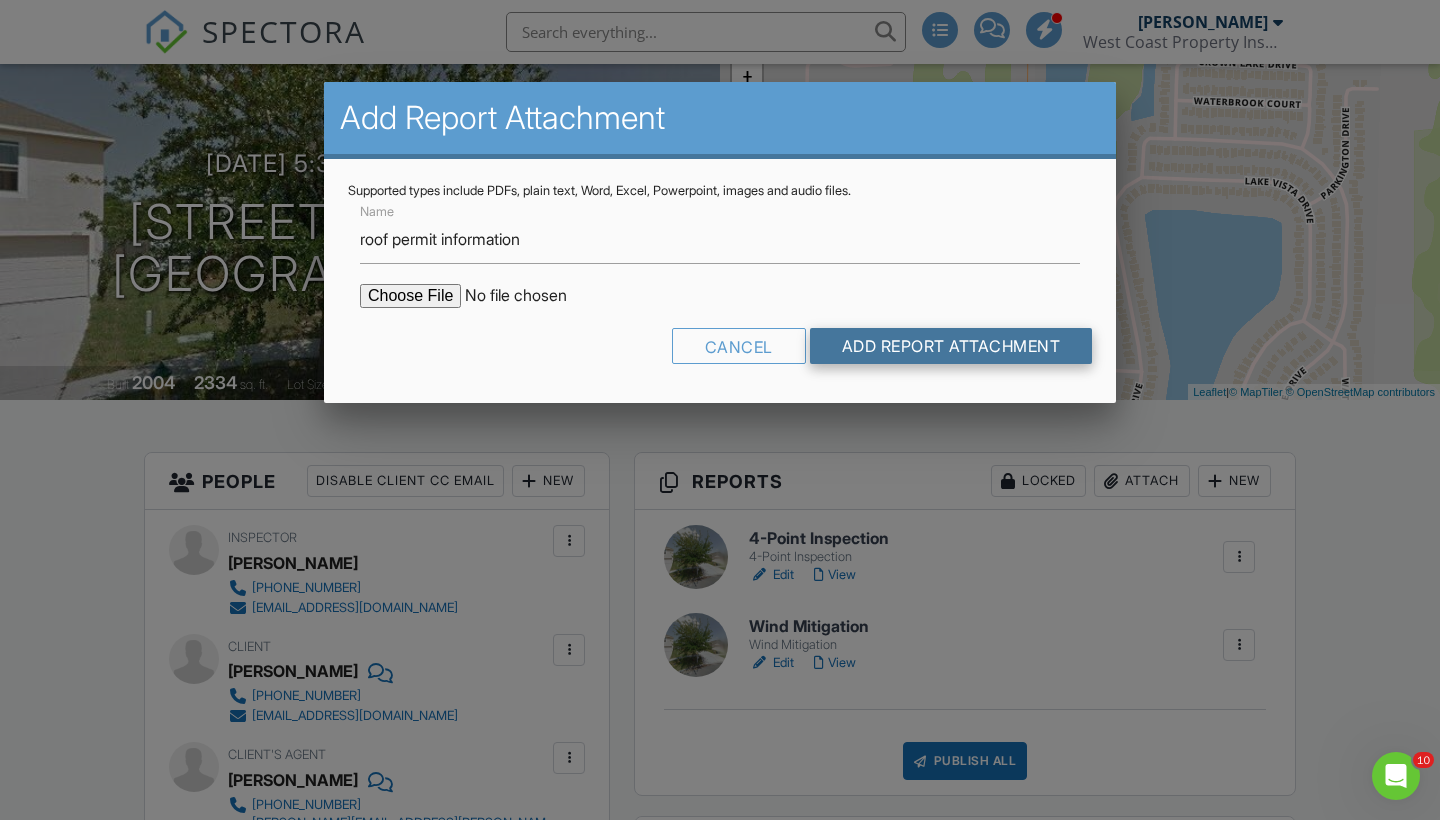 click on "Add Report Attachment" at bounding box center (951, 346) 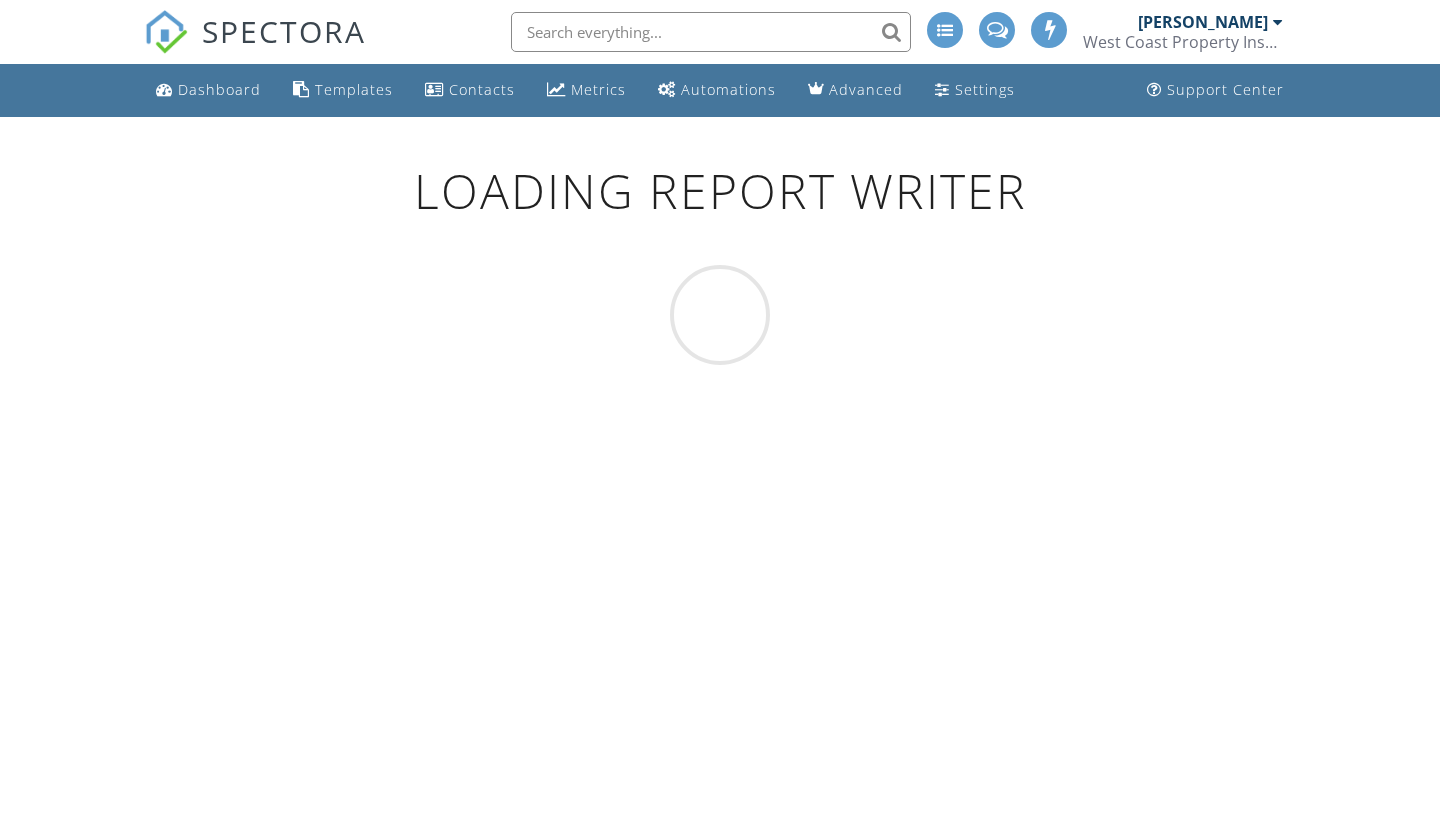 scroll, scrollTop: 0, scrollLeft: 0, axis: both 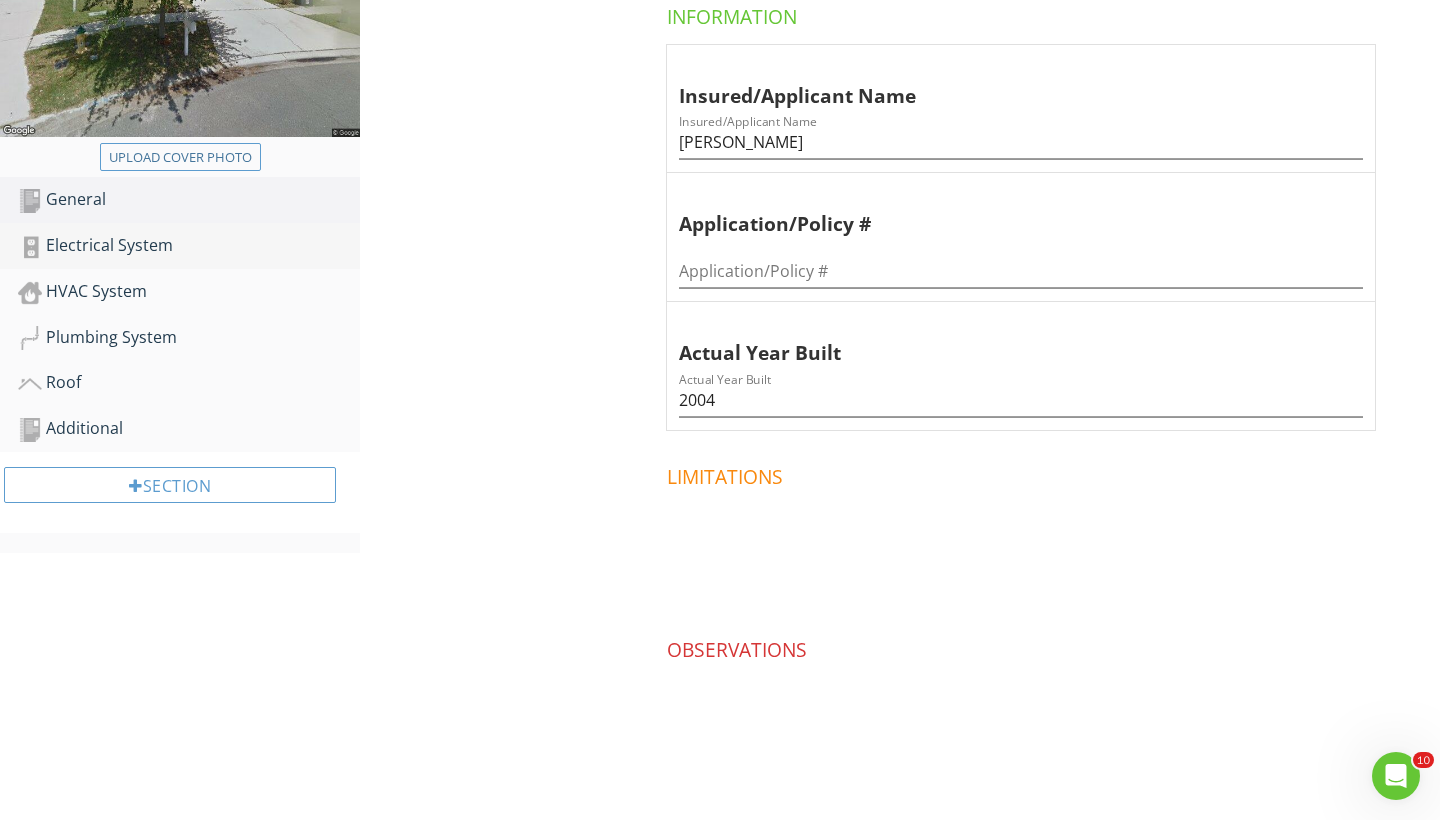 click on "Electrical System" at bounding box center (189, 246) 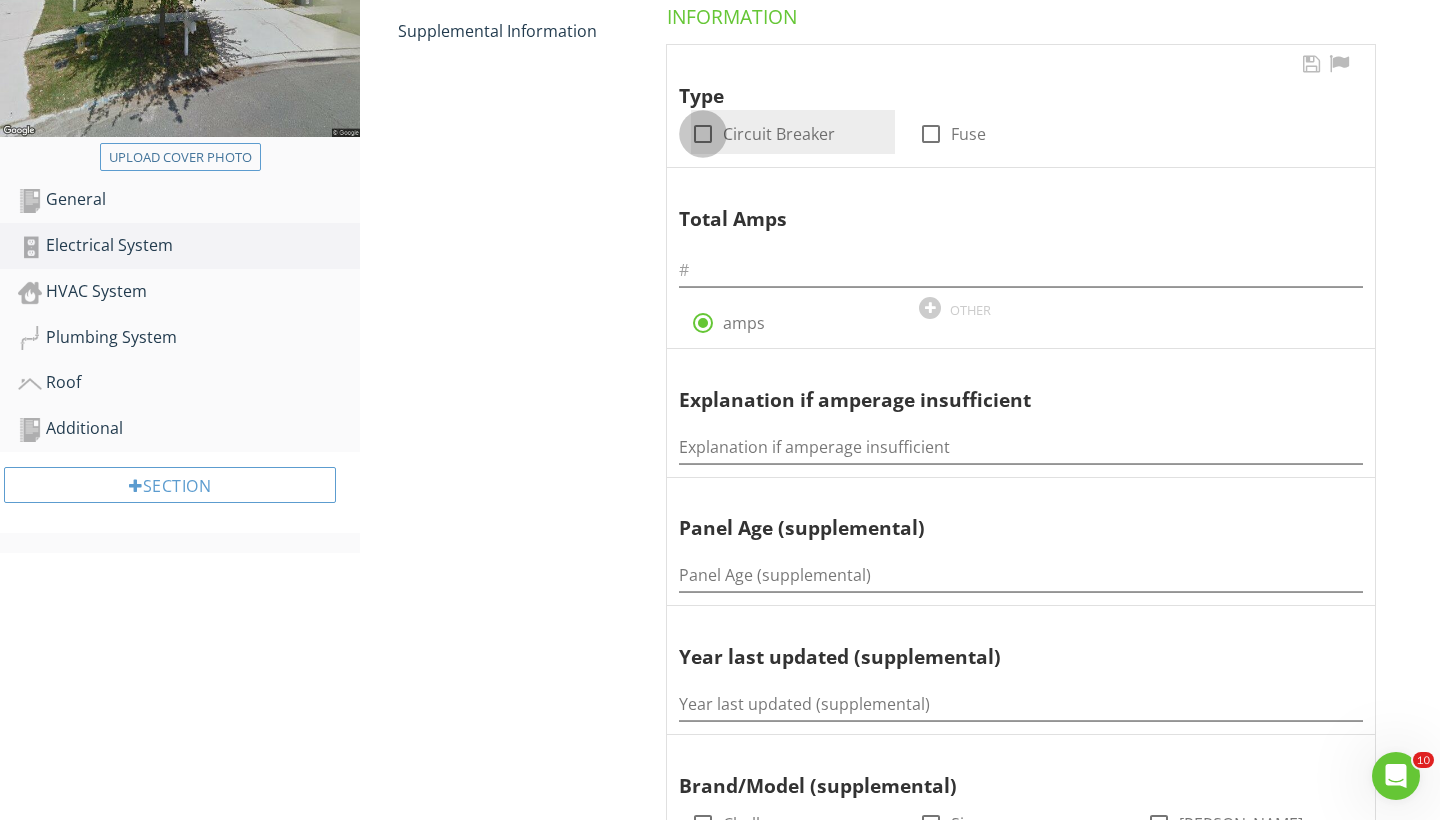 click at bounding box center [703, 134] 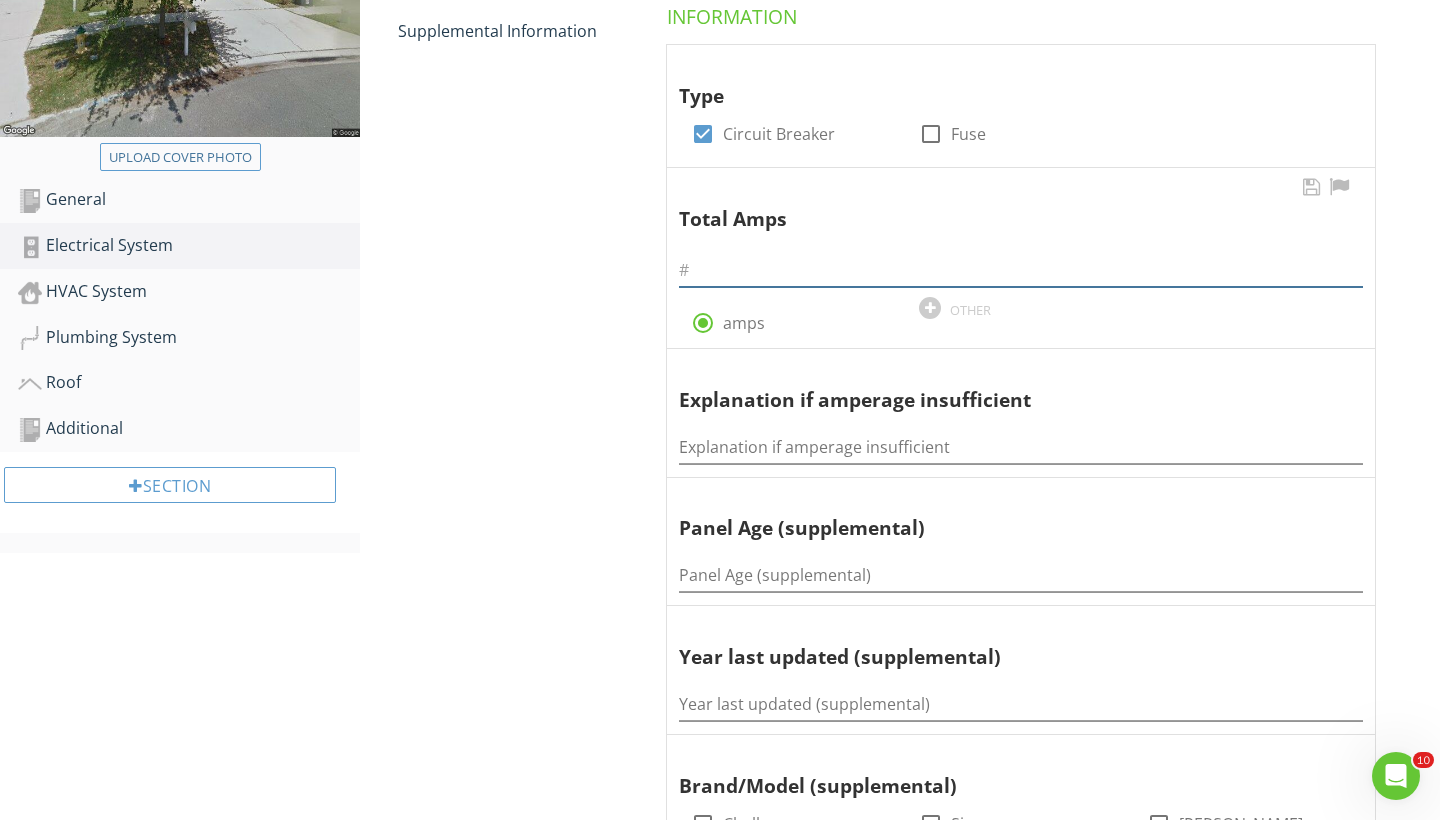 click at bounding box center [1021, 270] 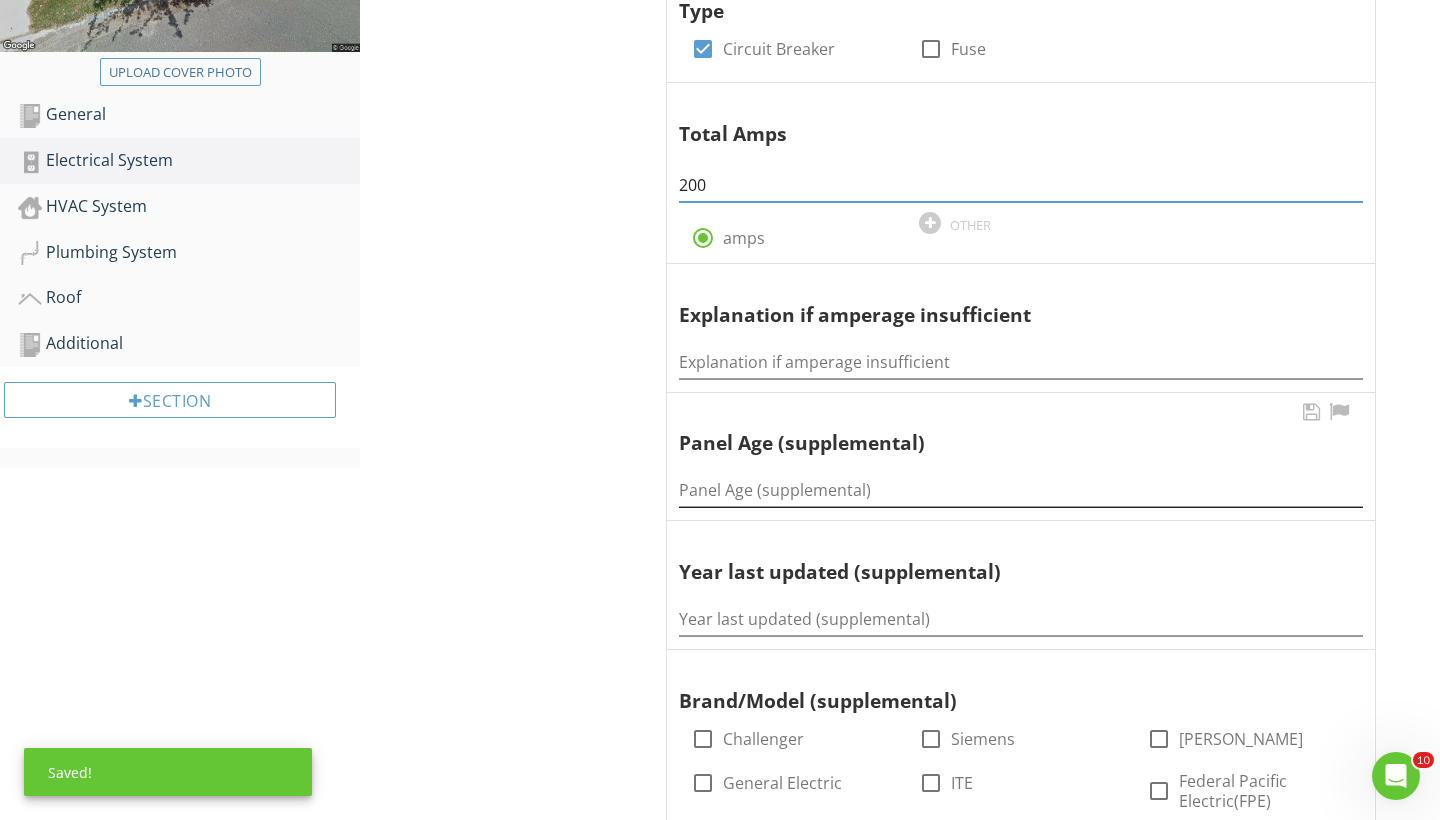 scroll, scrollTop: 525, scrollLeft: 0, axis: vertical 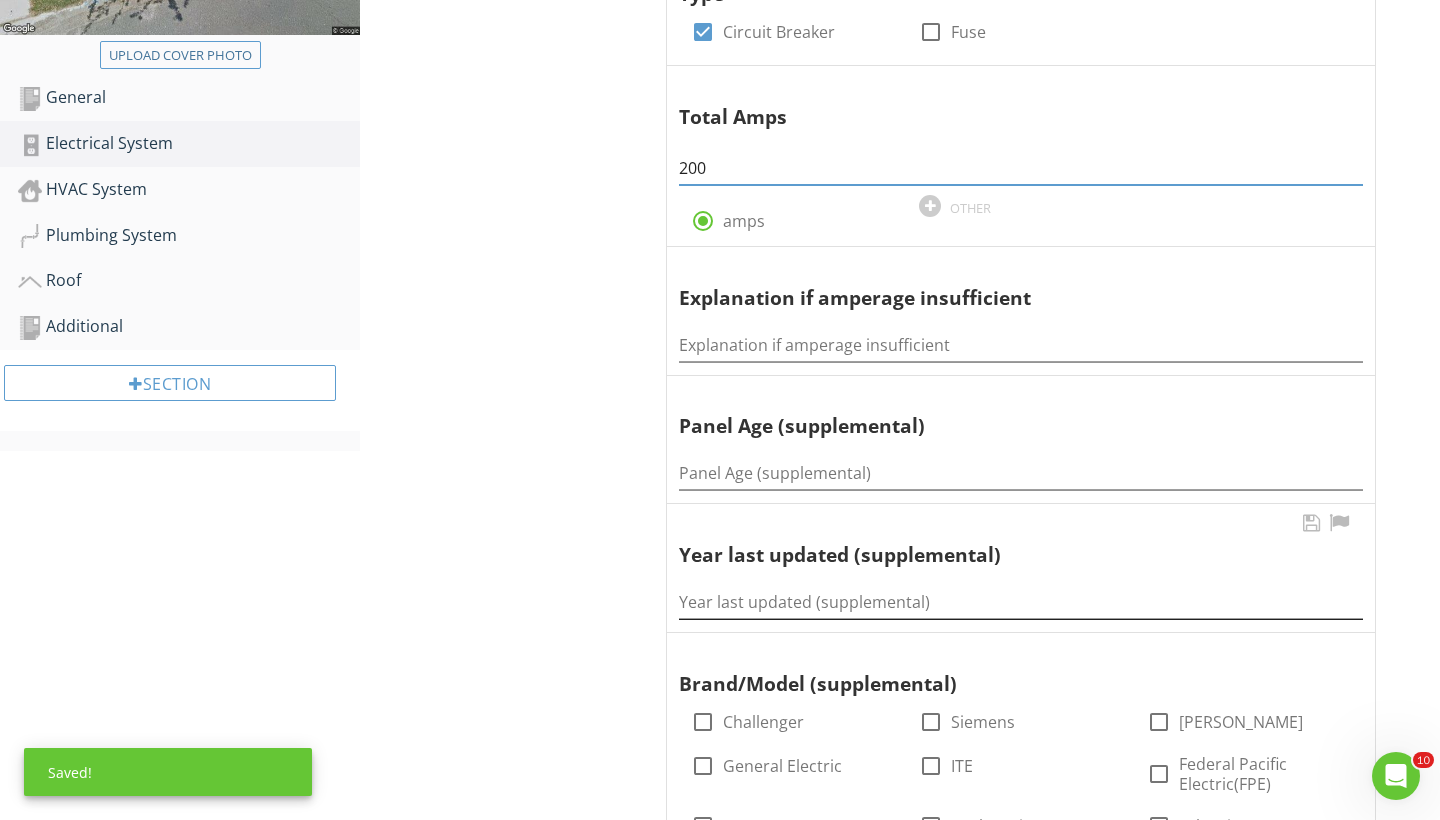 type on "200" 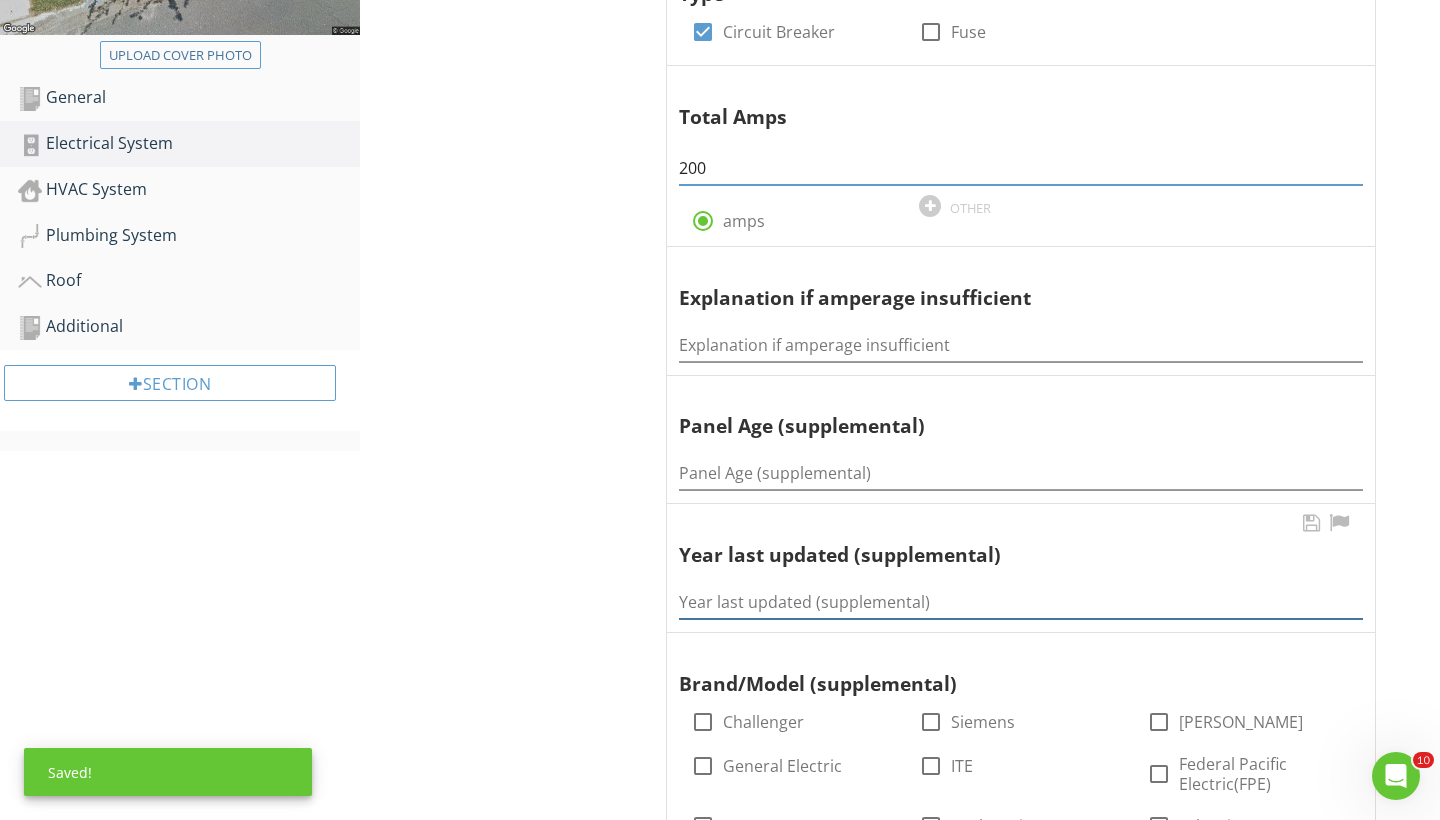 click at bounding box center (1021, 602) 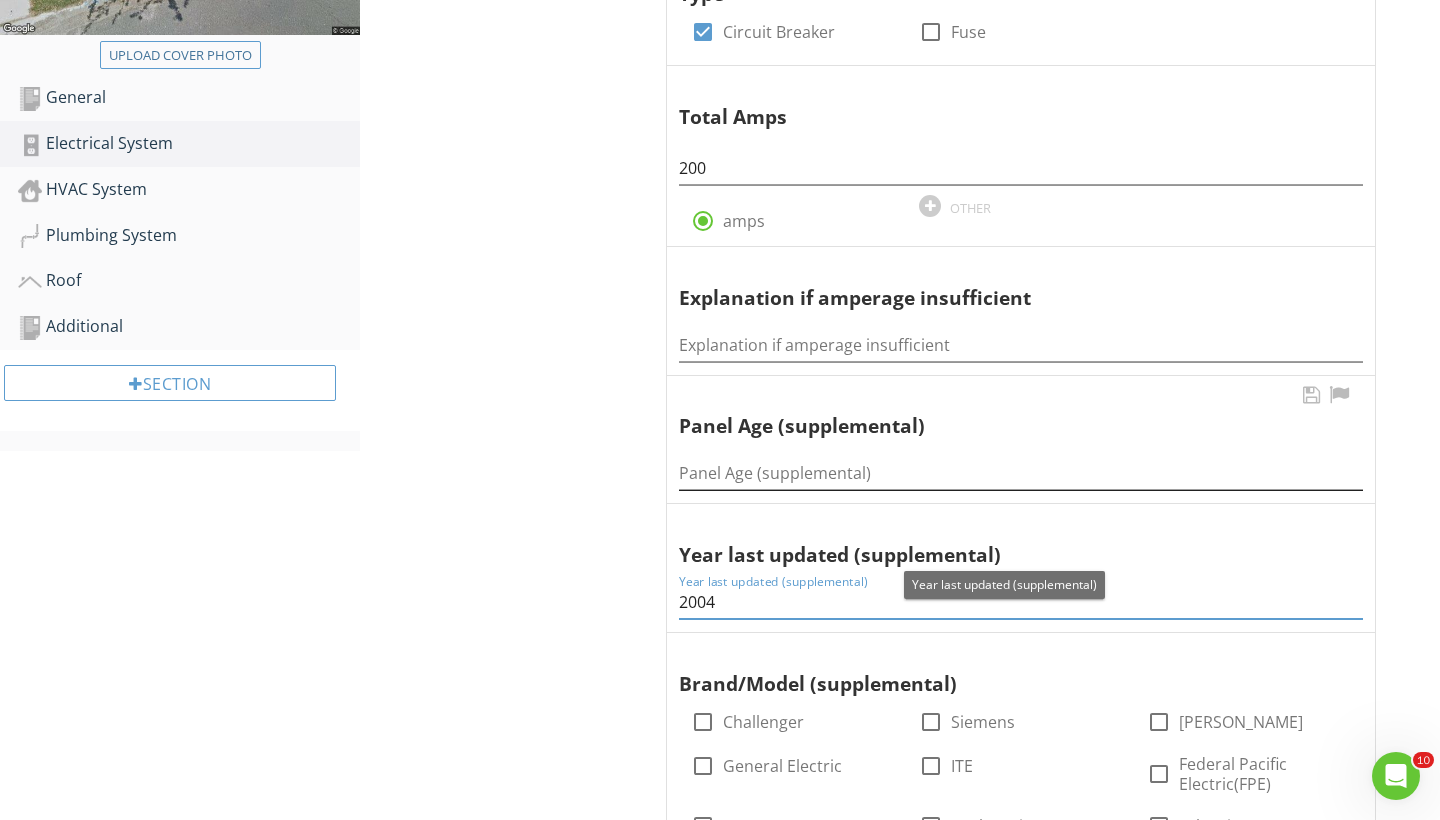 type on "2004" 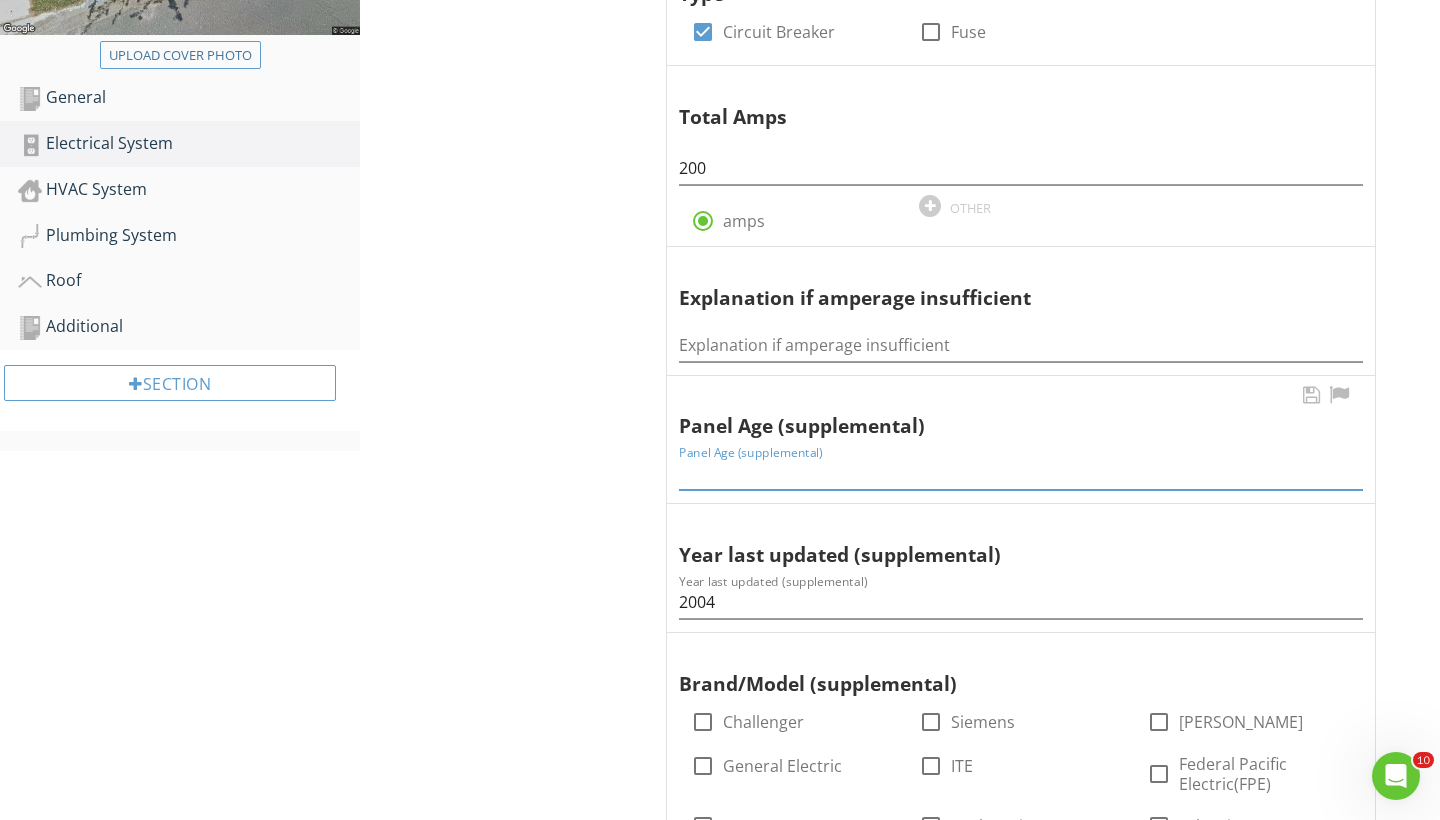 click at bounding box center [1021, 473] 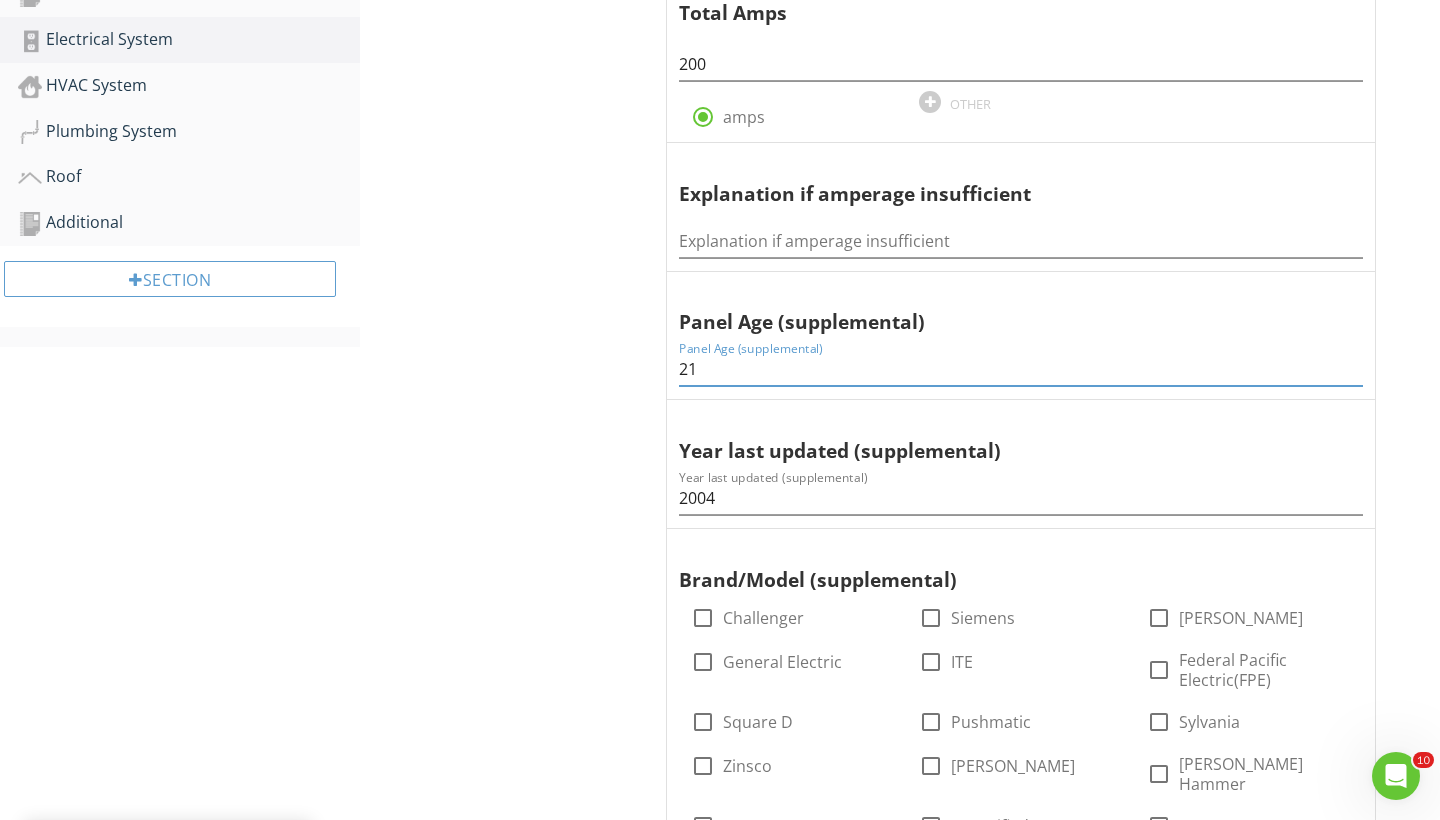 scroll, scrollTop: 636, scrollLeft: 0, axis: vertical 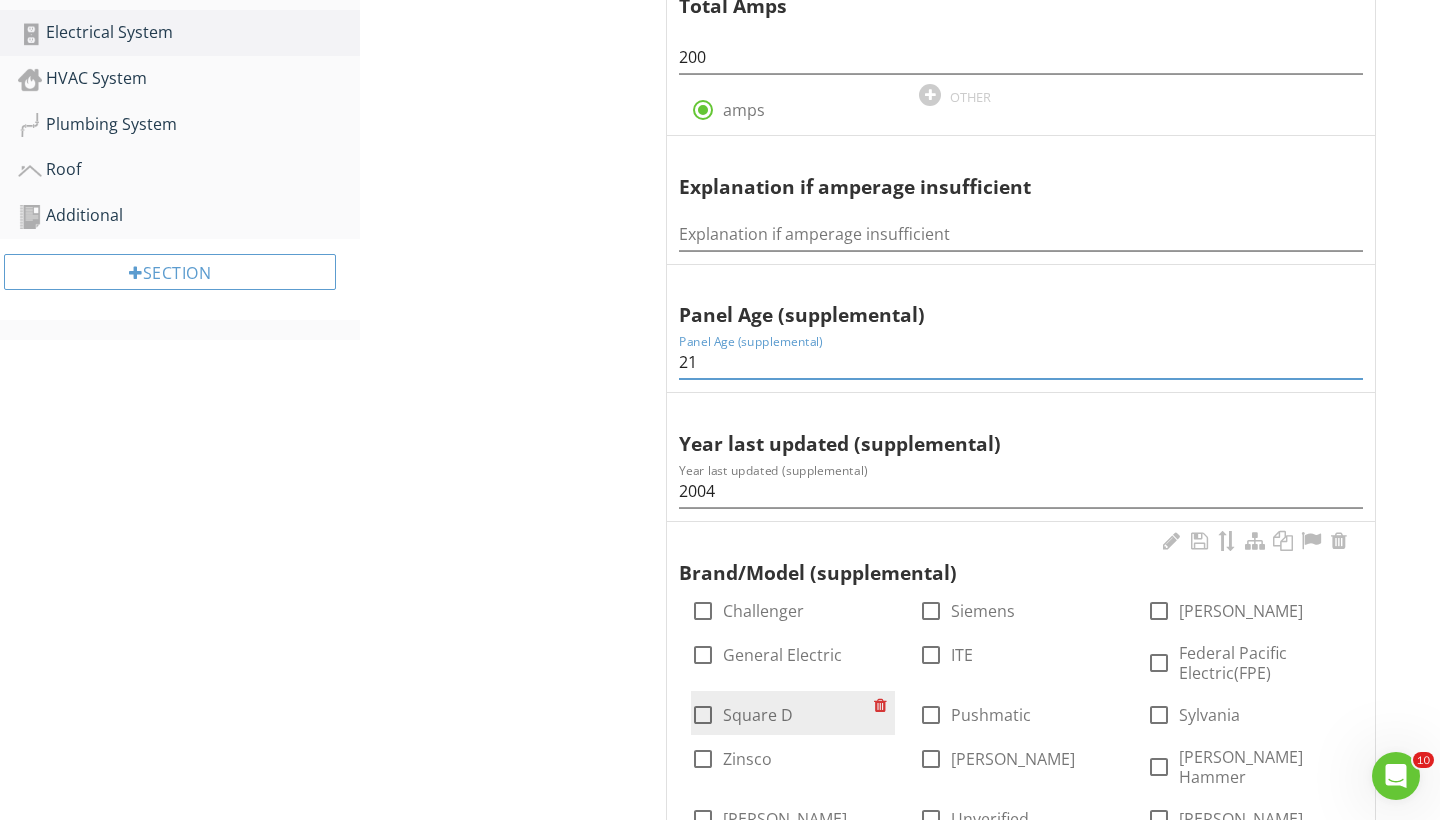 type on "21" 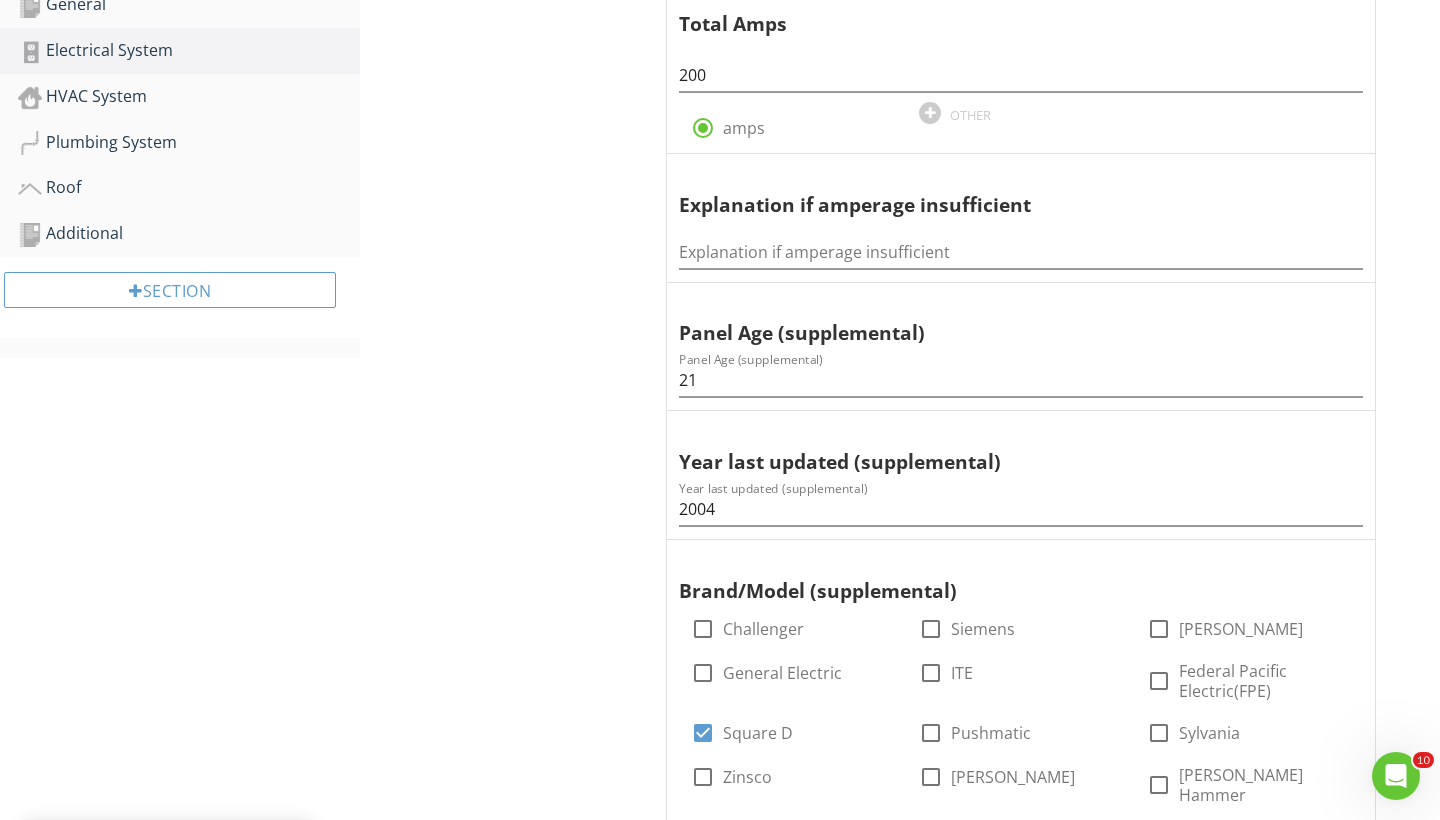 scroll, scrollTop: 626, scrollLeft: 0, axis: vertical 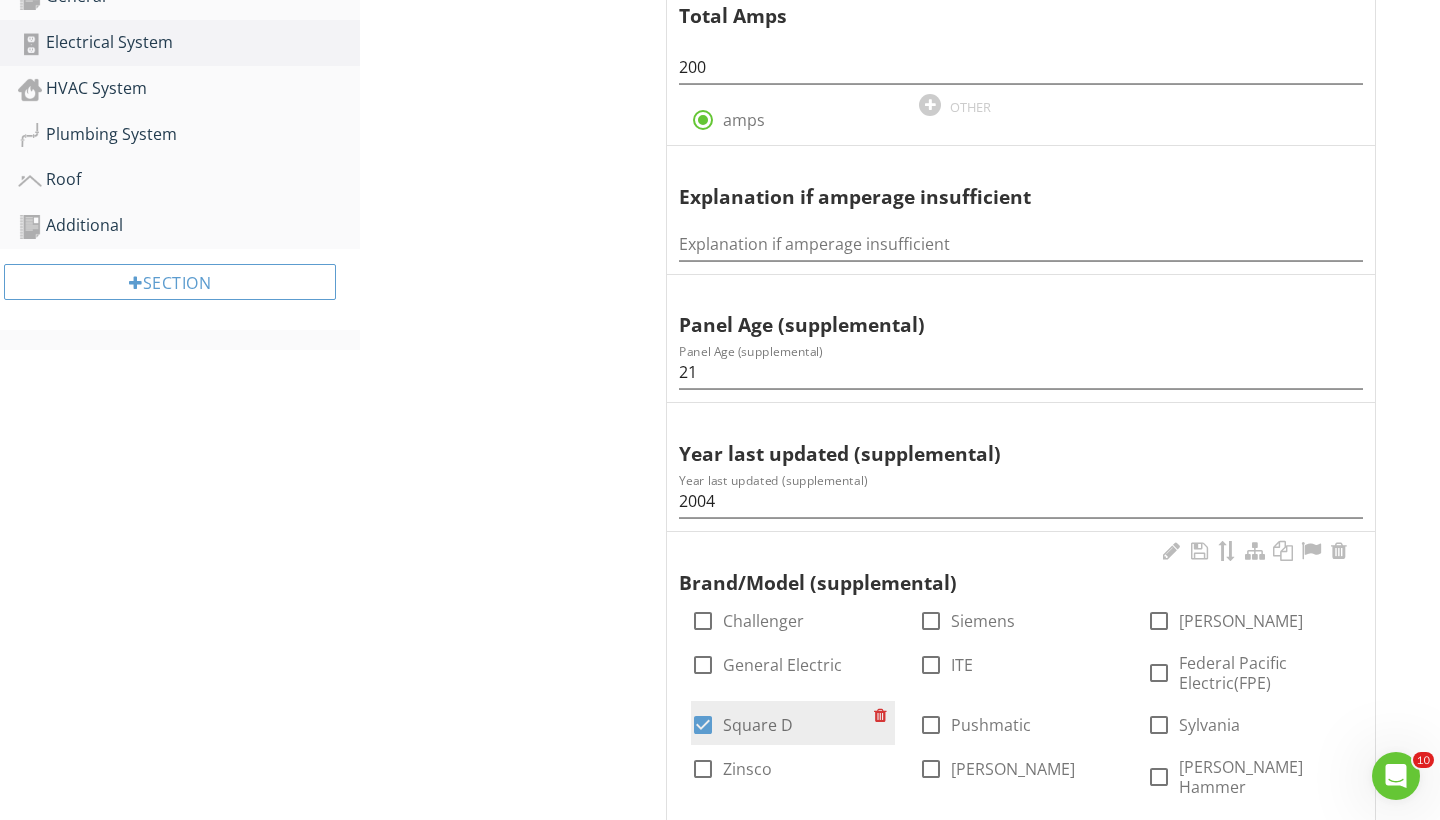 click at bounding box center (703, 725) 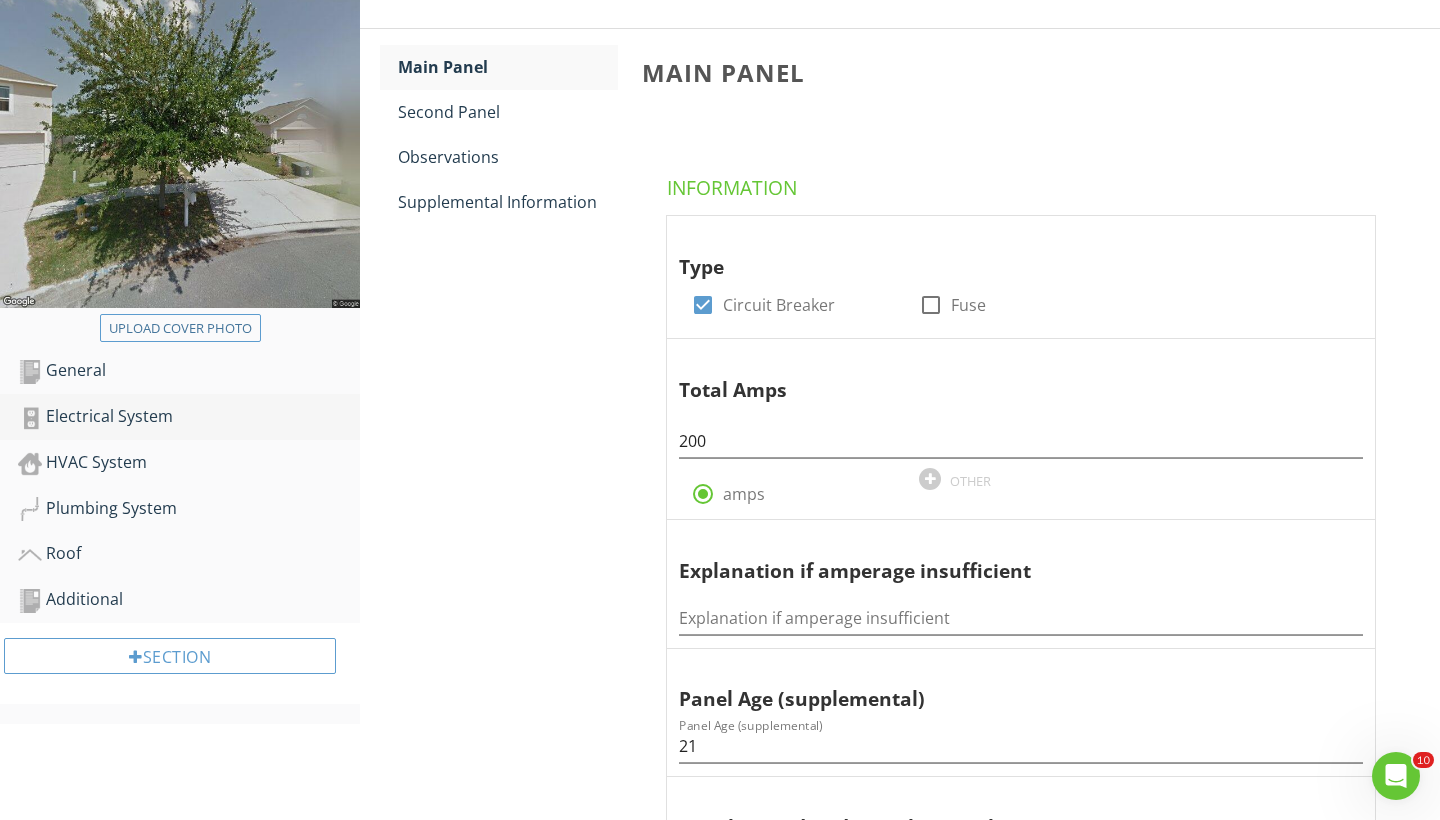 scroll, scrollTop: 244, scrollLeft: 0, axis: vertical 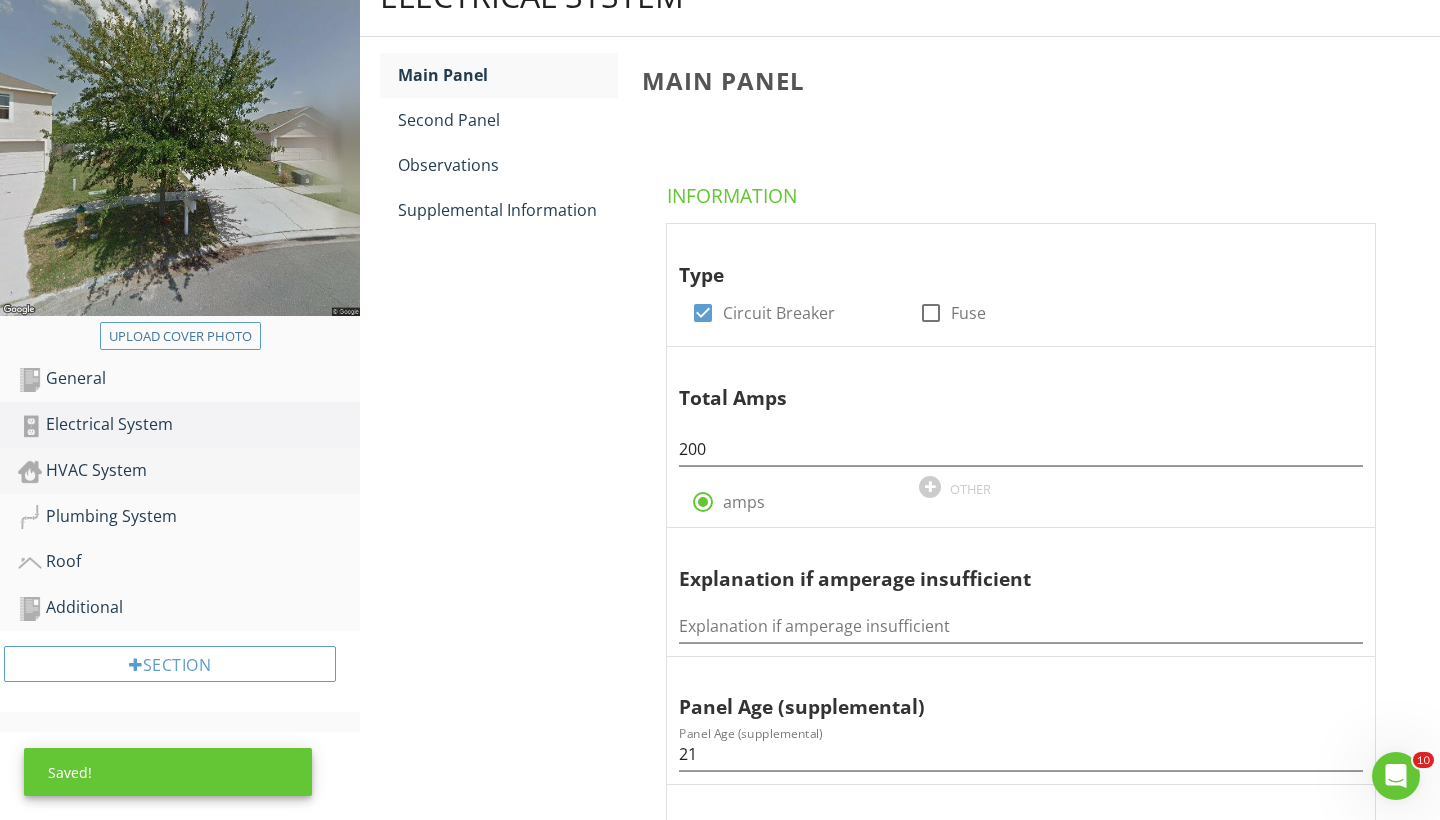 click on "HVAC System" at bounding box center [189, 471] 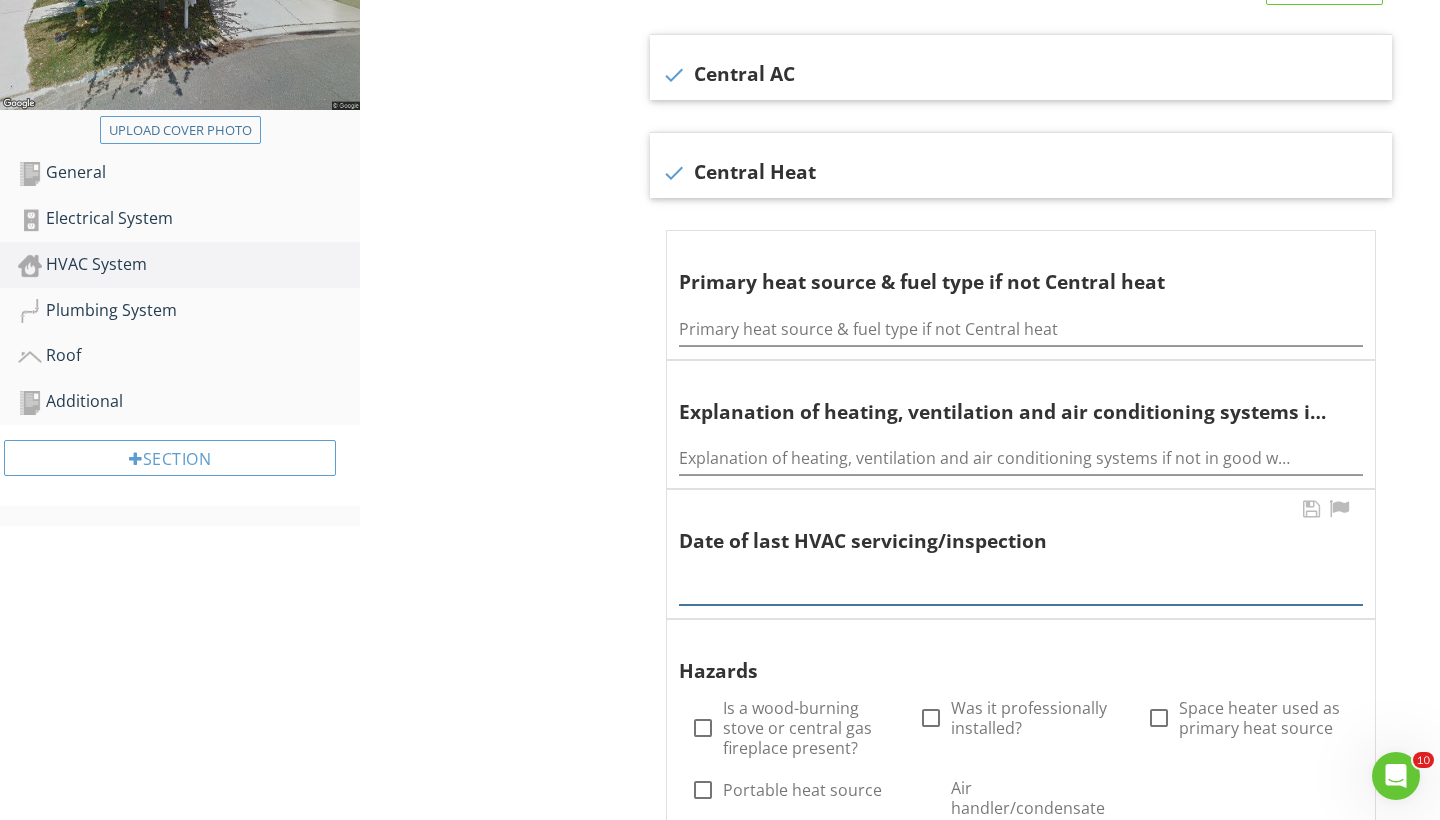click at bounding box center (1021, 588) 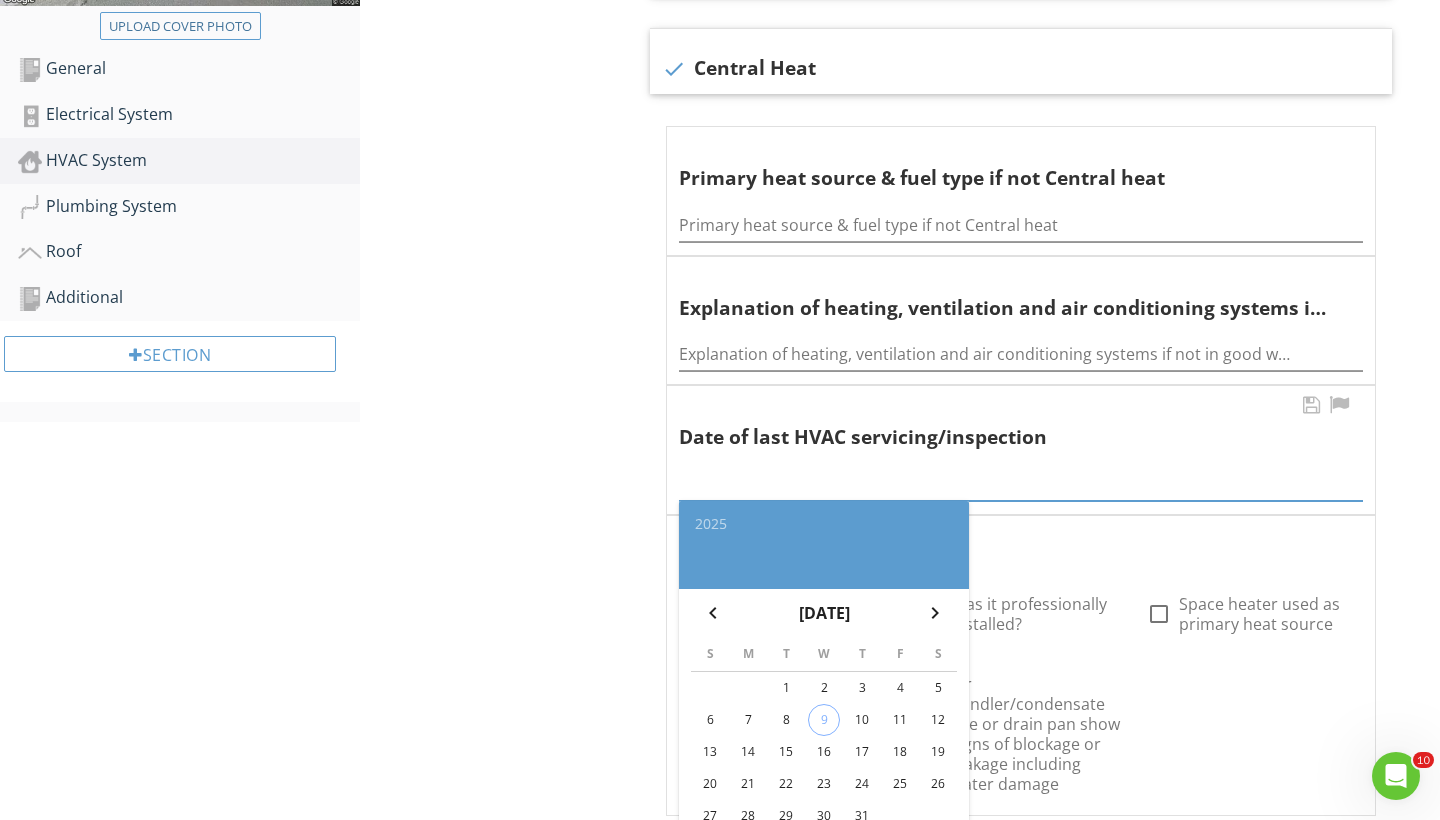 scroll, scrollTop: 559, scrollLeft: 0, axis: vertical 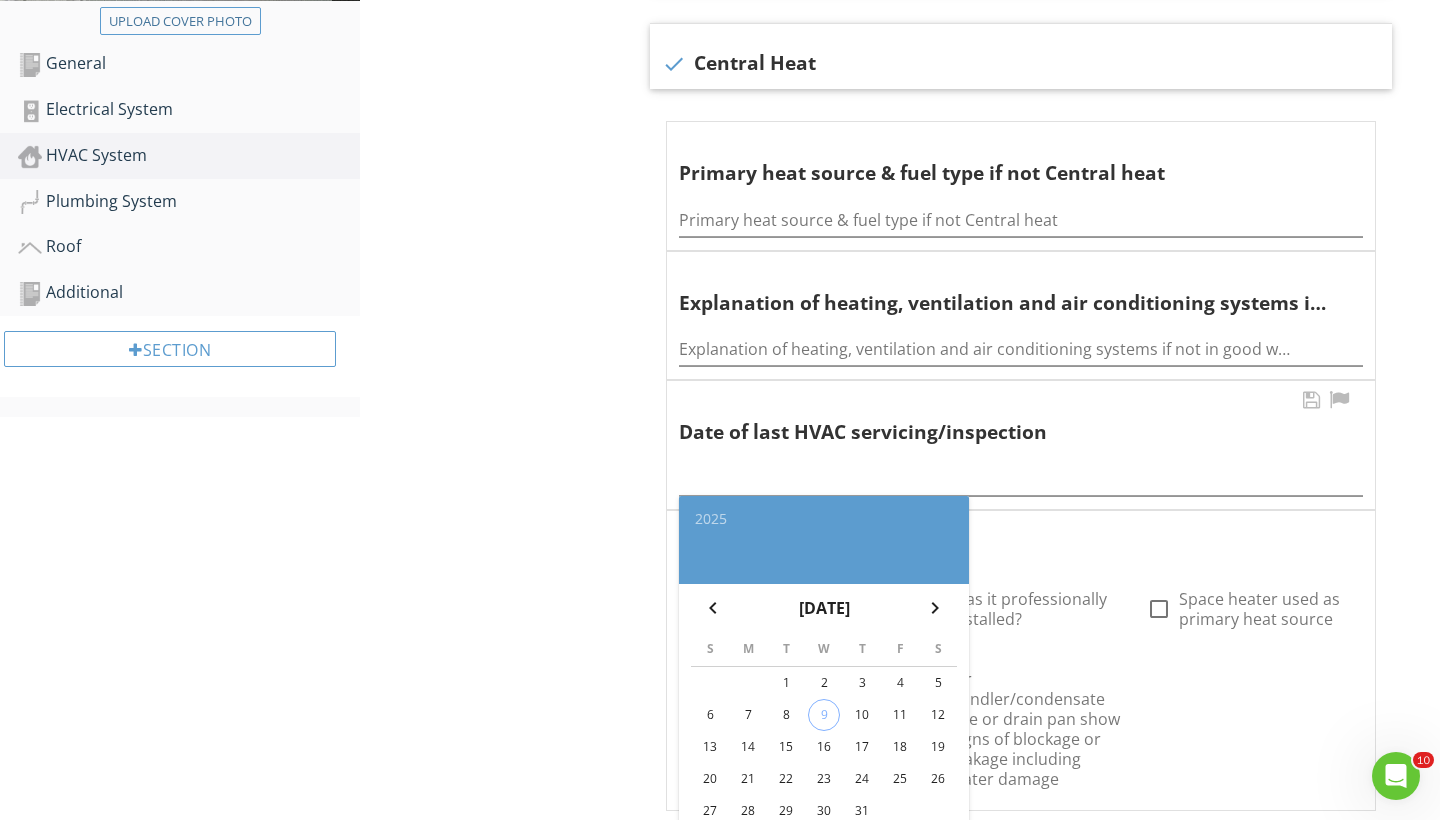 click on "10" at bounding box center [862, 715] 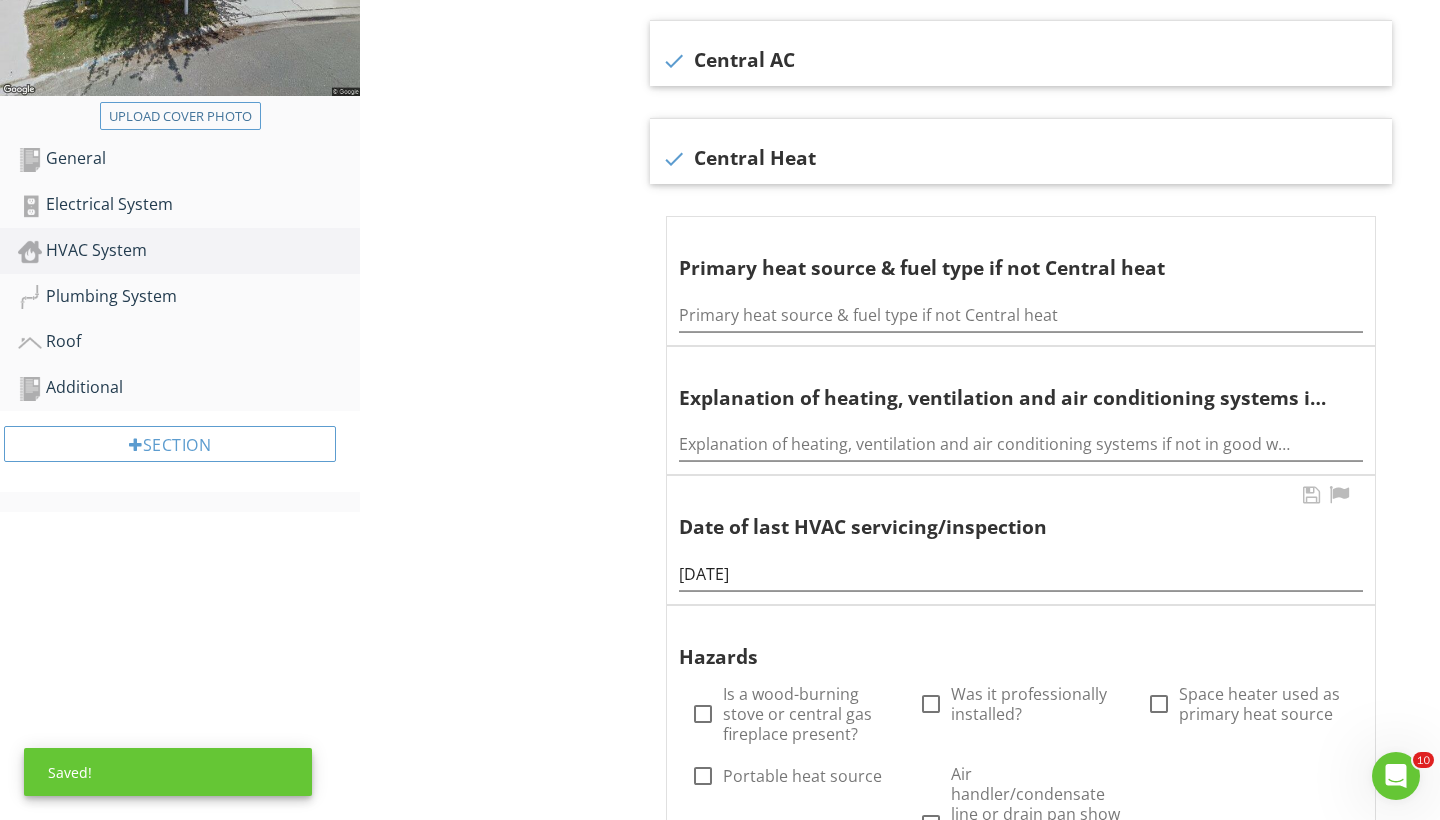 scroll, scrollTop: 393, scrollLeft: 0, axis: vertical 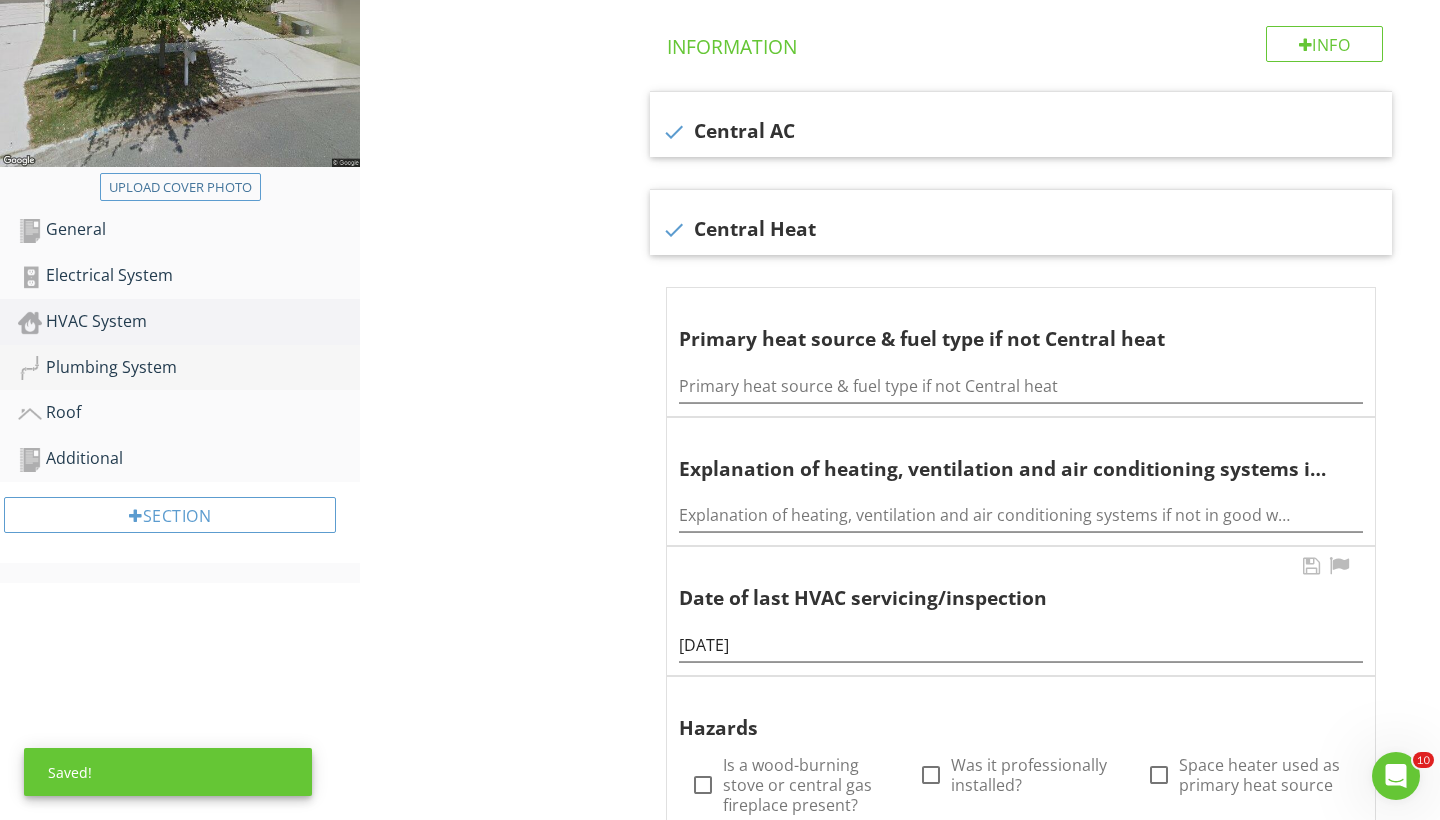 click on "Plumbing System" at bounding box center (189, 368) 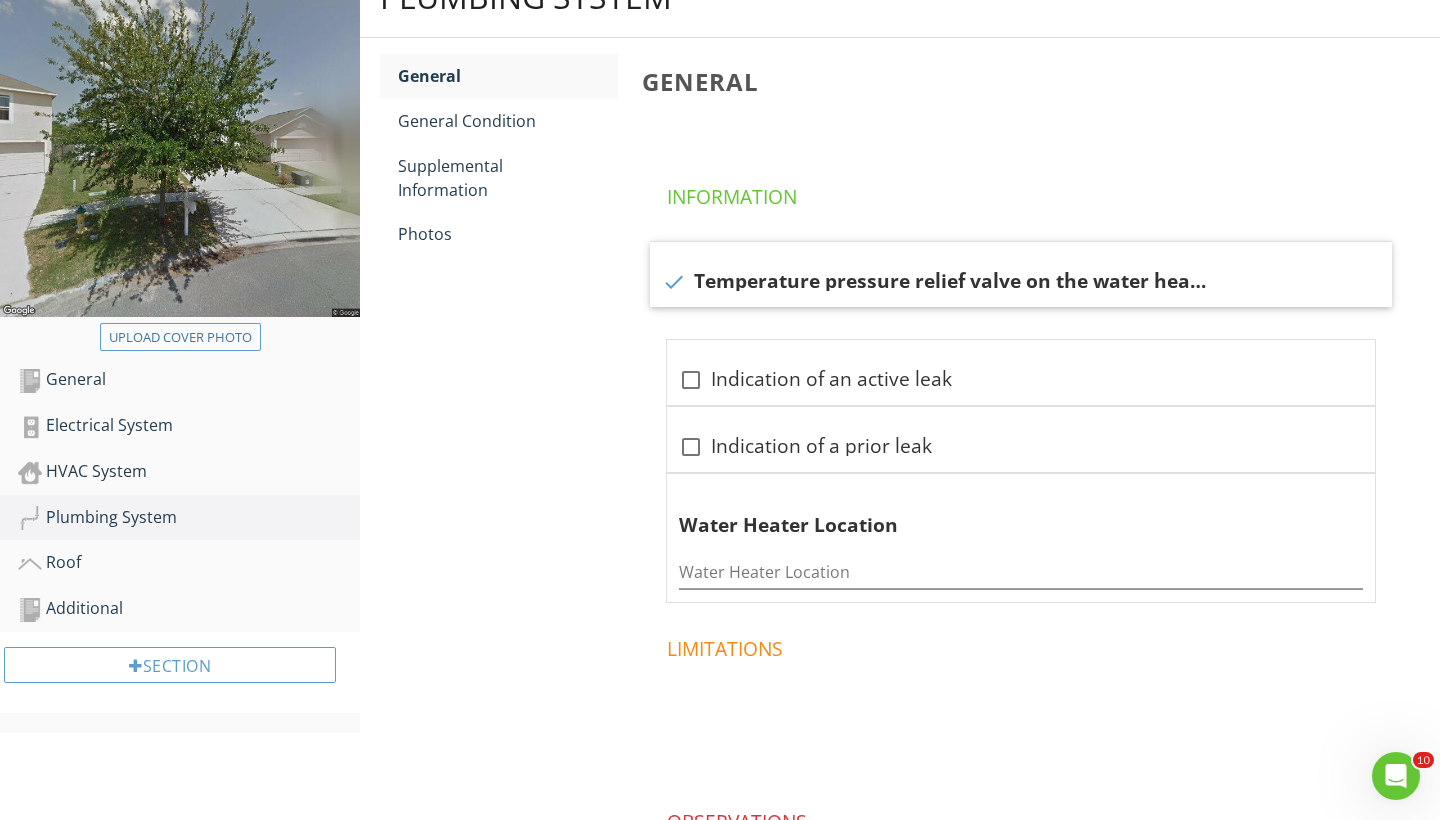 scroll, scrollTop: 238, scrollLeft: 0, axis: vertical 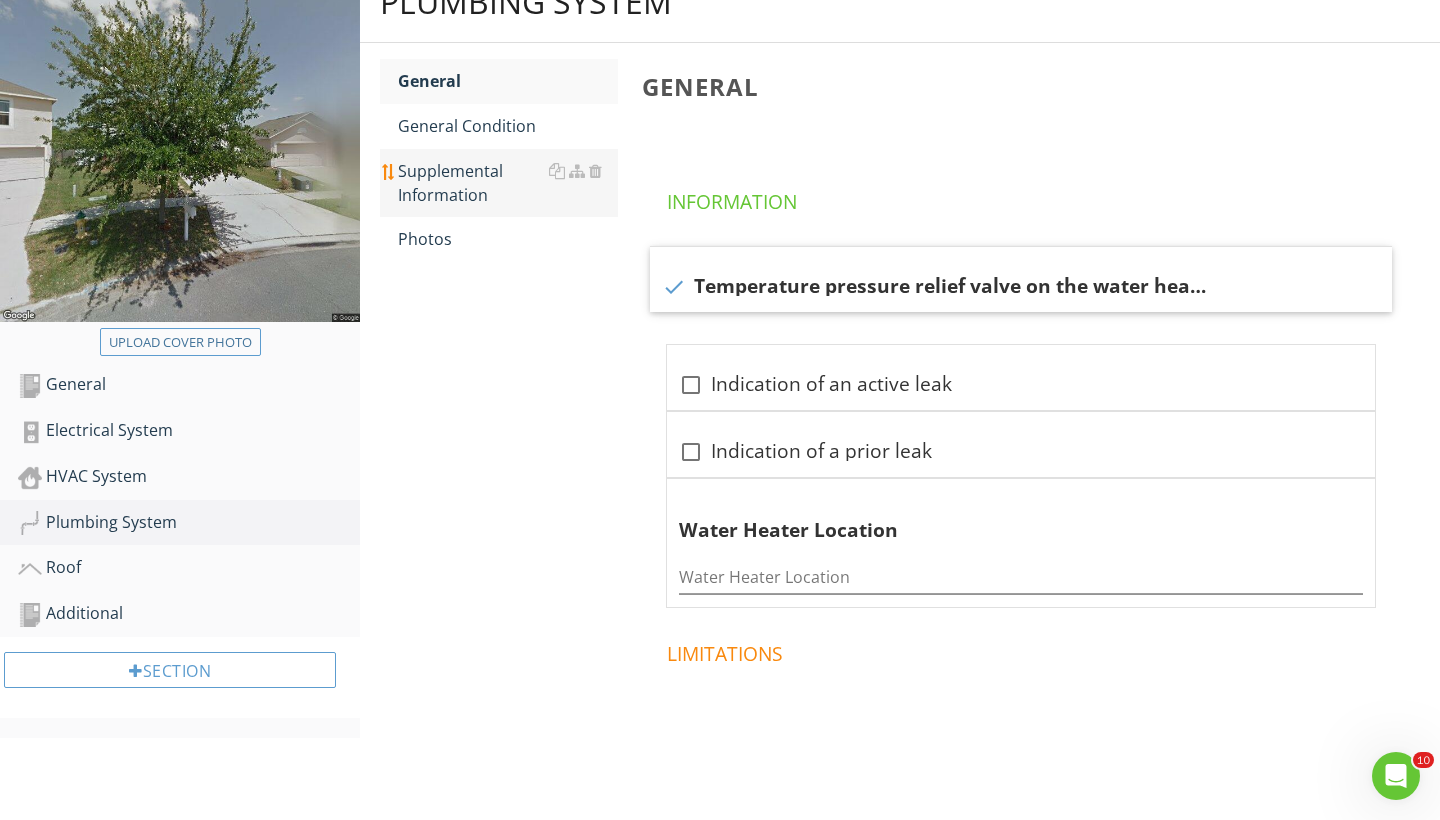 click on "Supplemental Information" at bounding box center [508, 183] 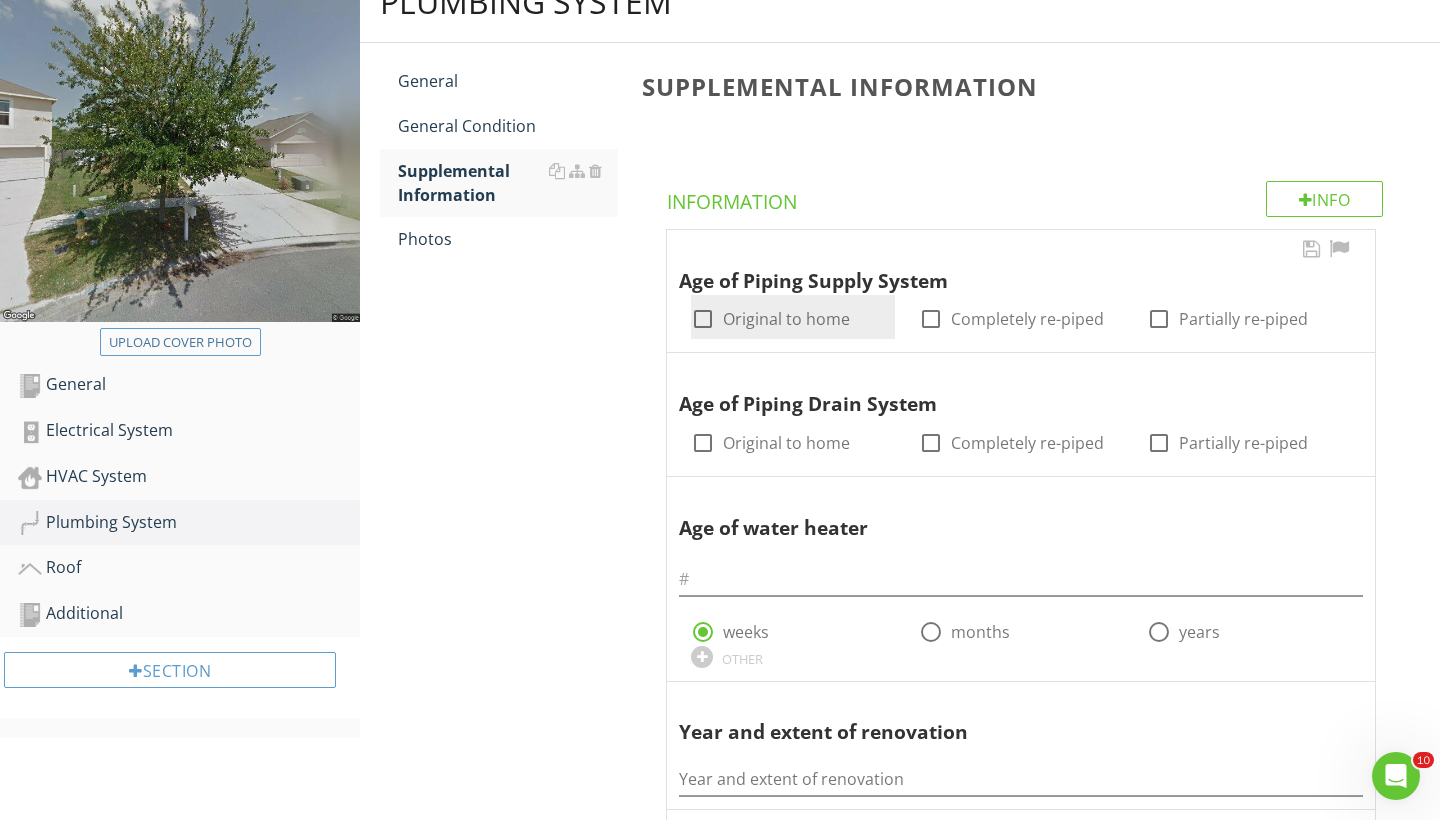 click at bounding box center [703, 319] 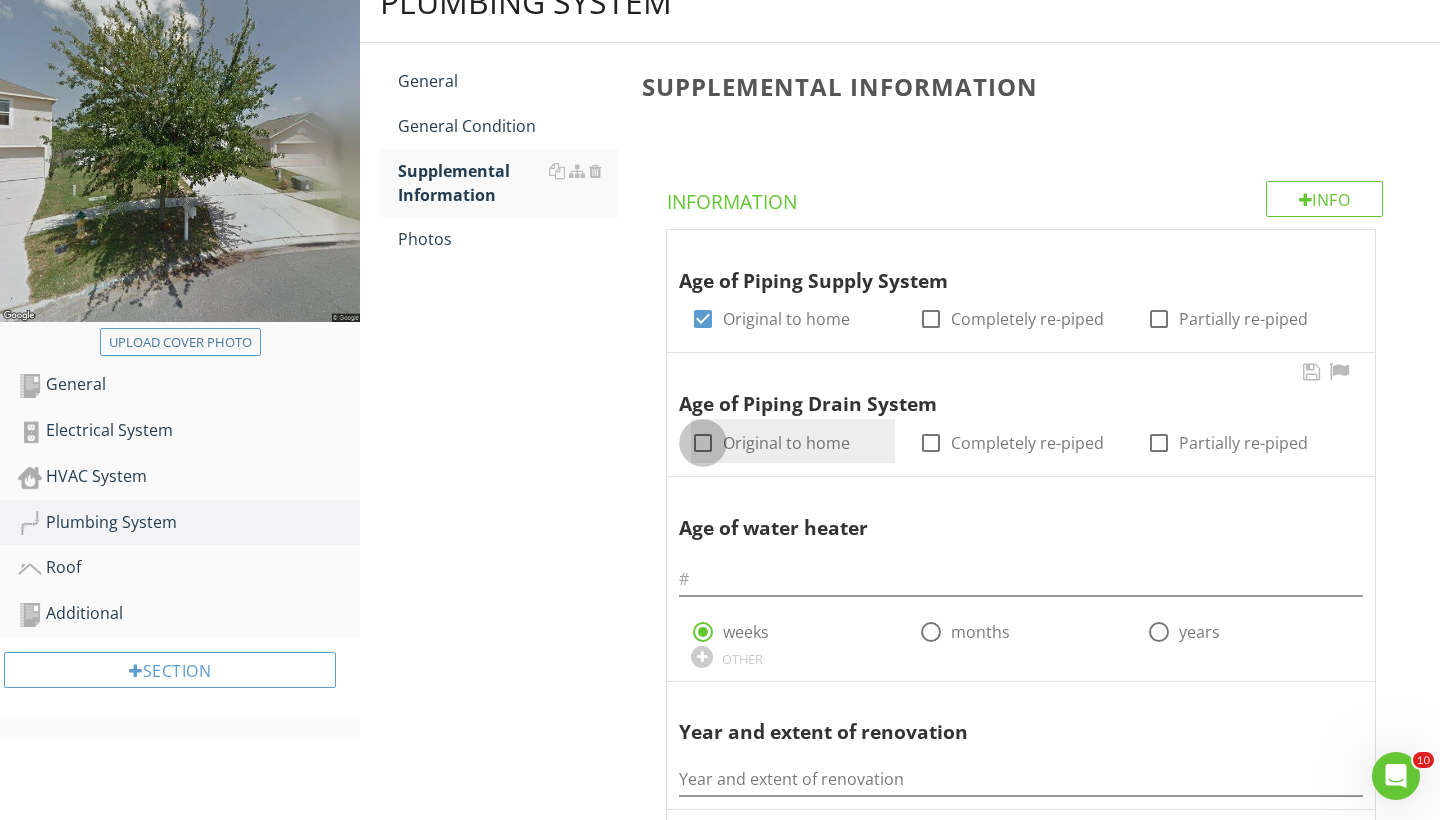 click at bounding box center (703, 443) 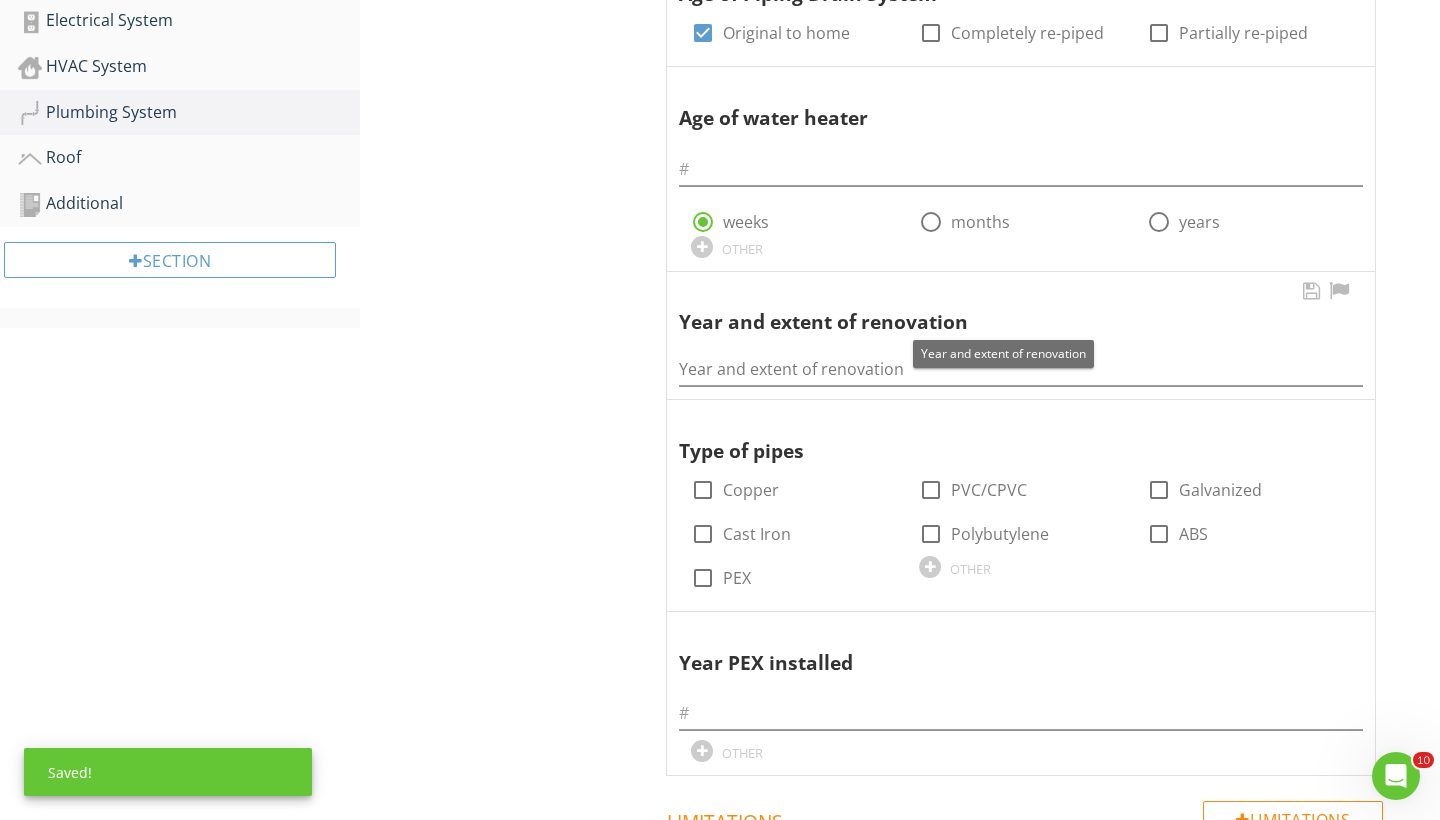 scroll, scrollTop: 657, scrollLeft: 0, axis: vertical 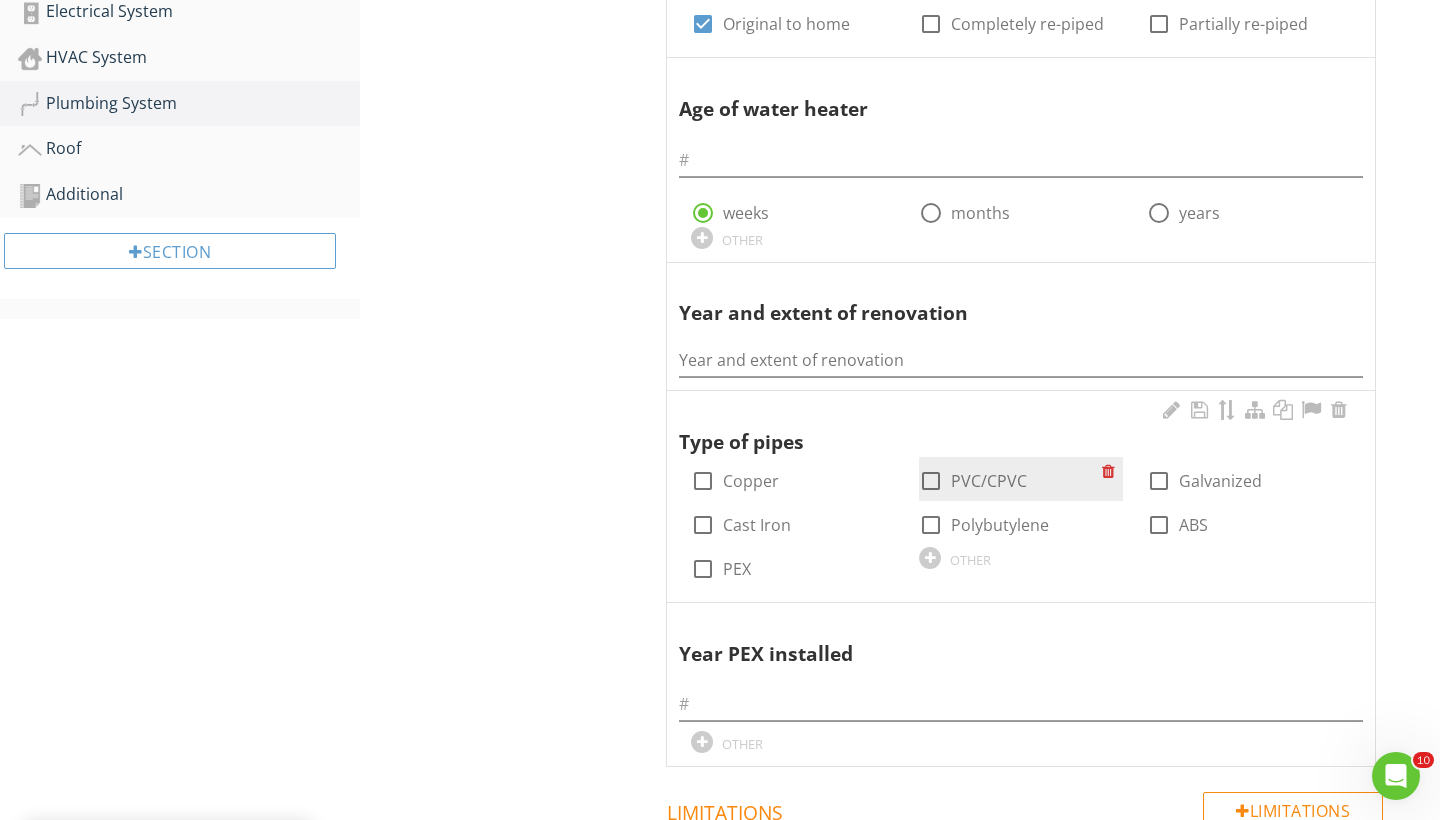 click at bounding box center (931, 481) 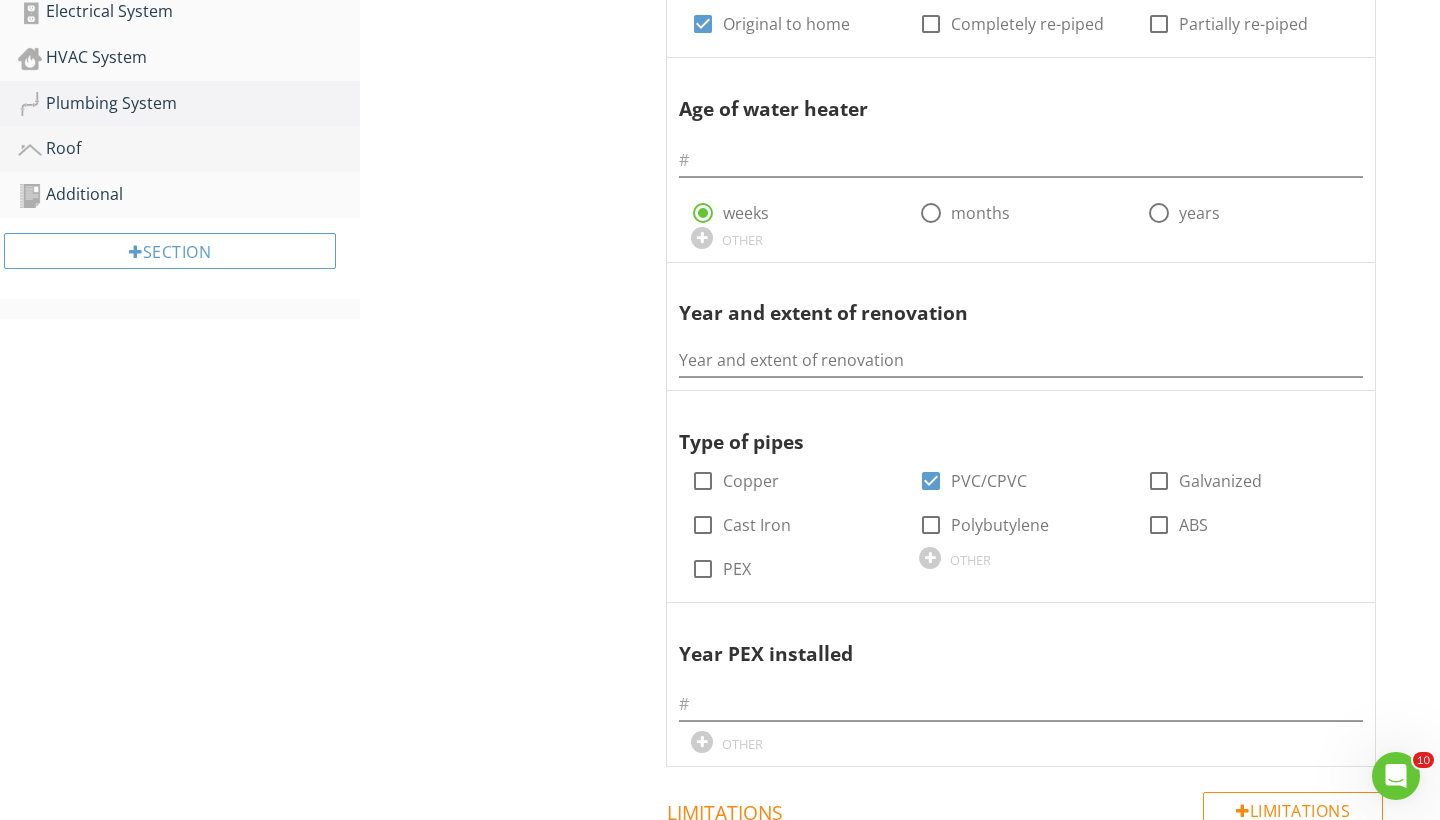 click on "Roof" at bounding box center (189, 149) 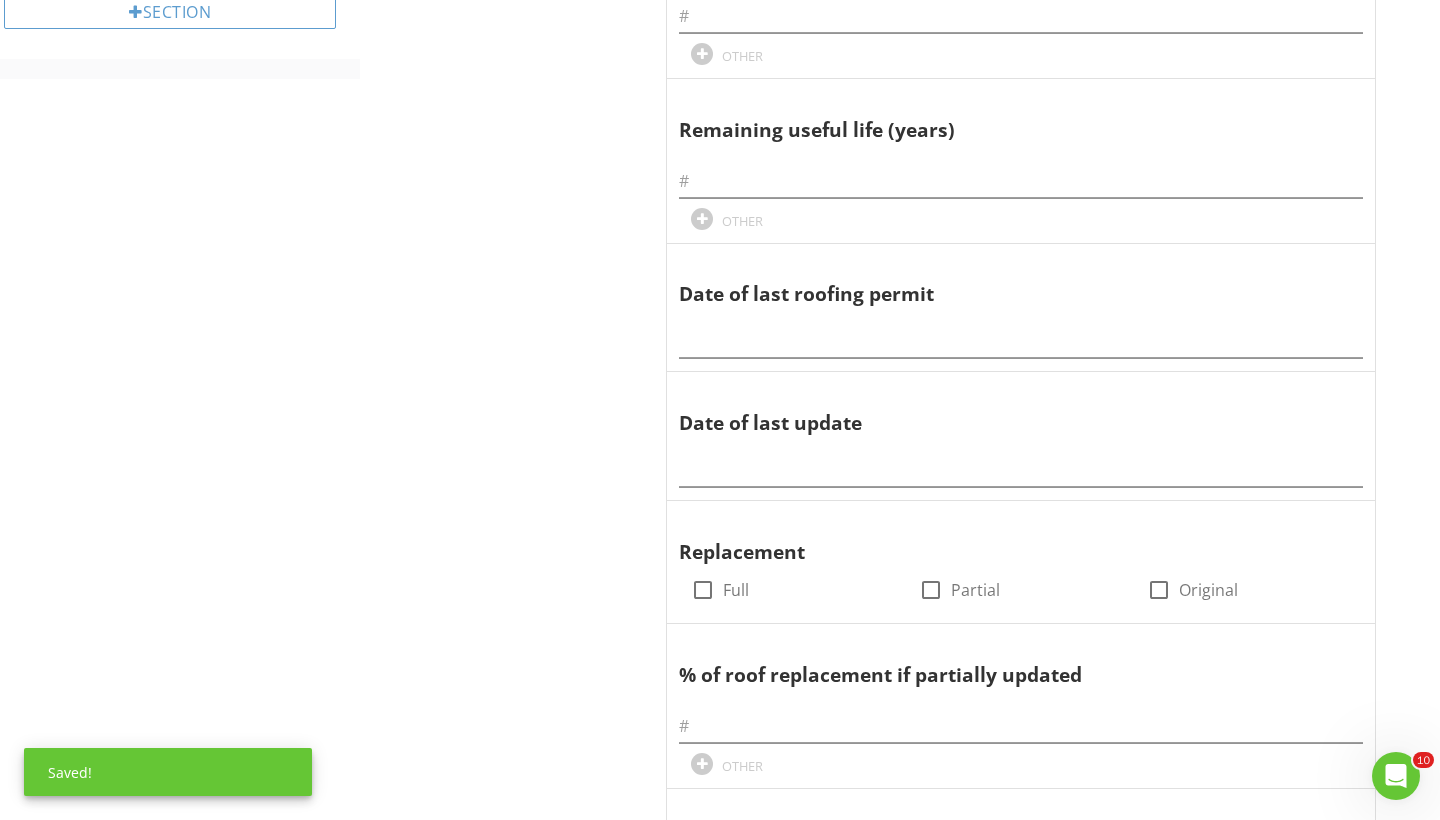 scroll, scrollTop: 1034, scrollLeft: 0, axis: vertical 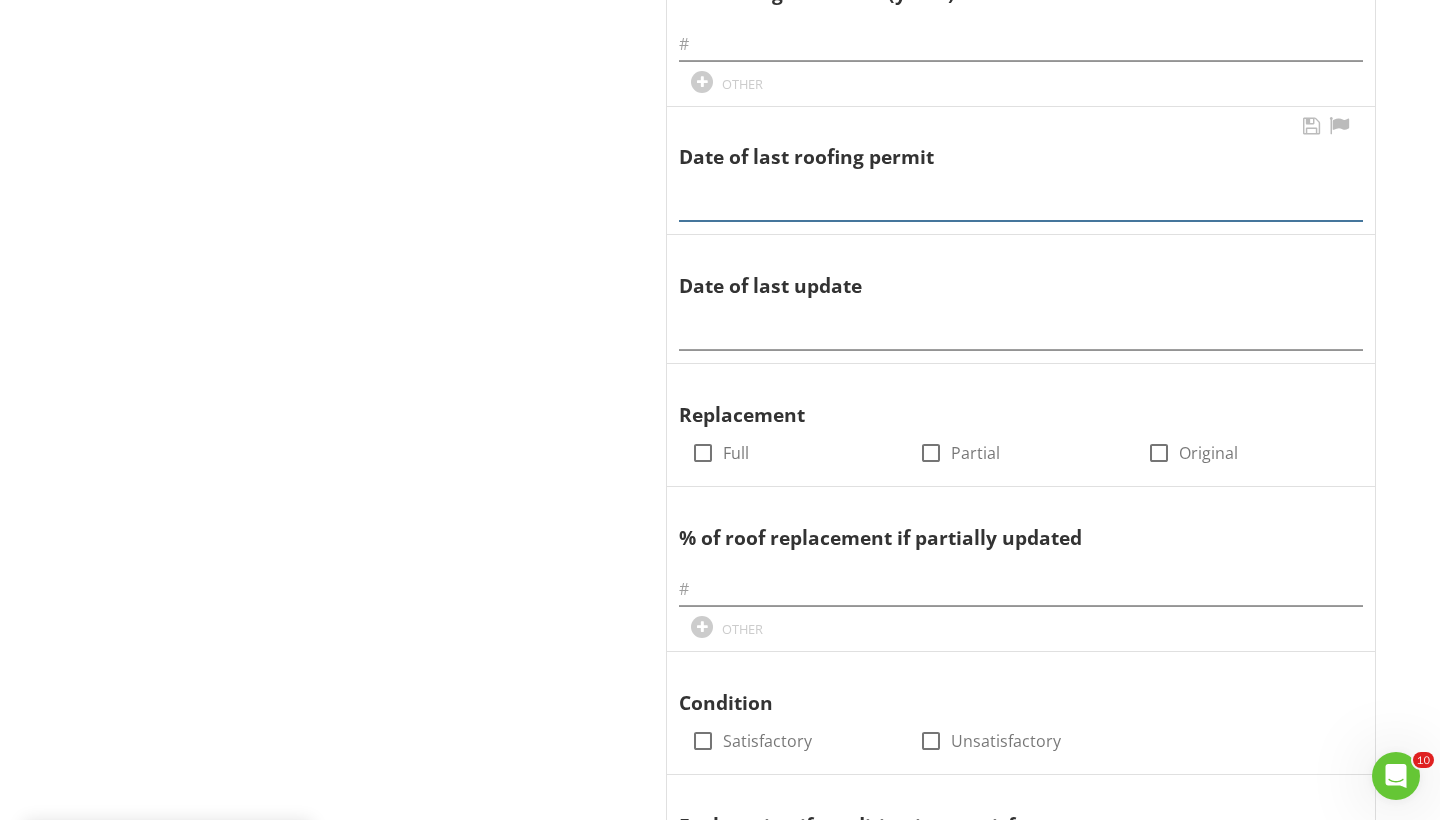 click at bounding box center (1021, 204) 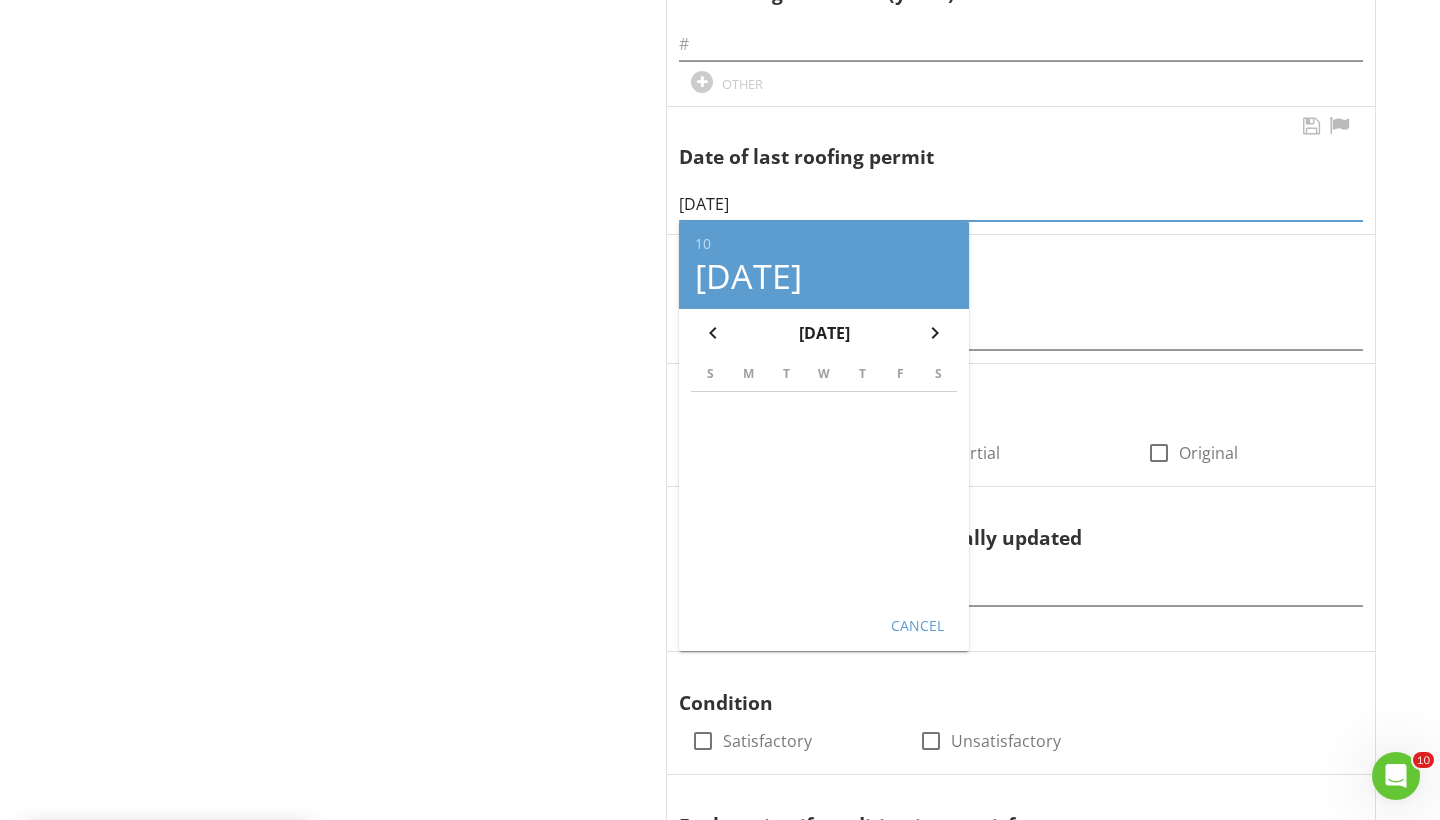 type on "10/04/2017" 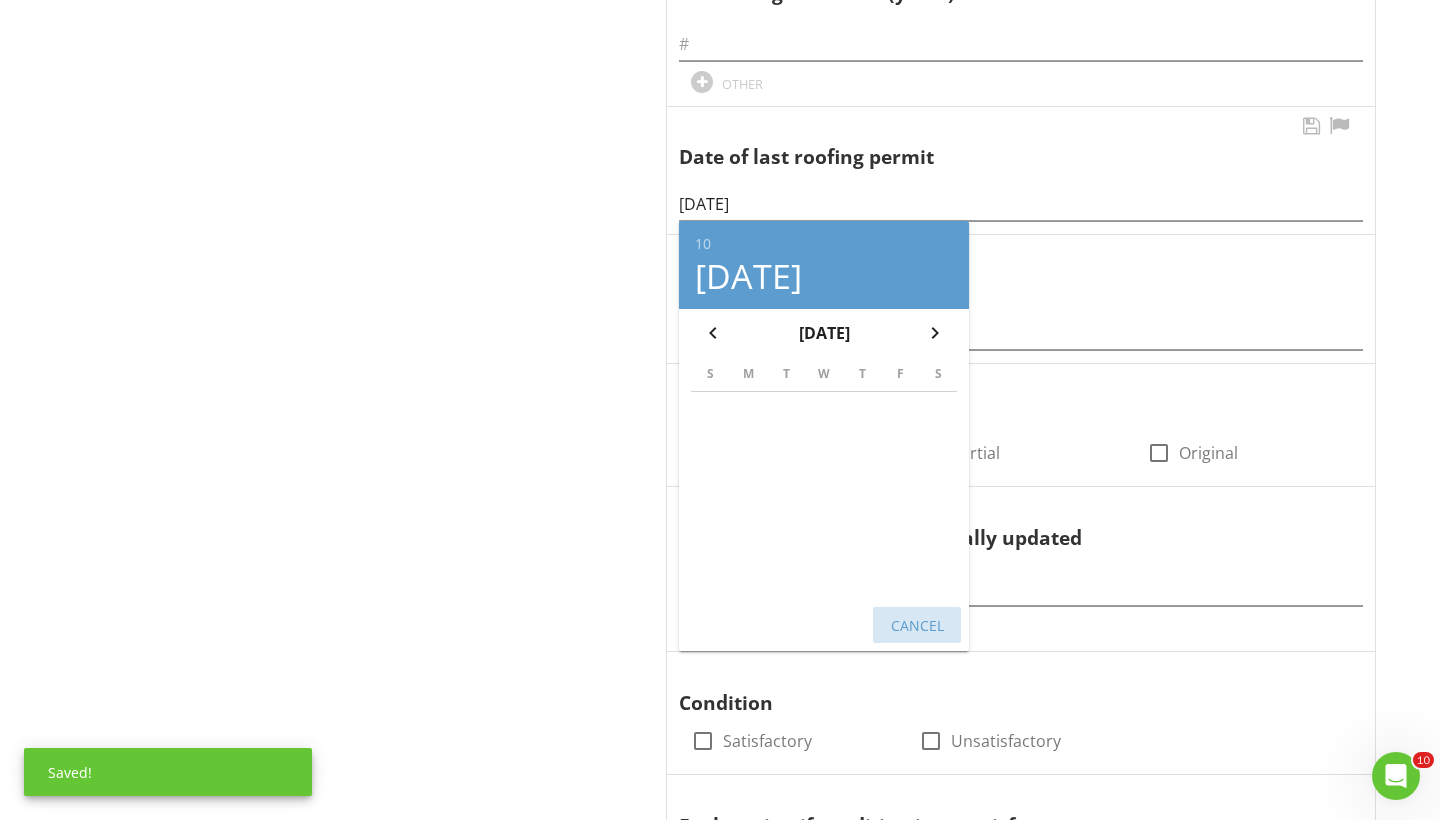click on "Cancel" at bounding box center (917, 625) 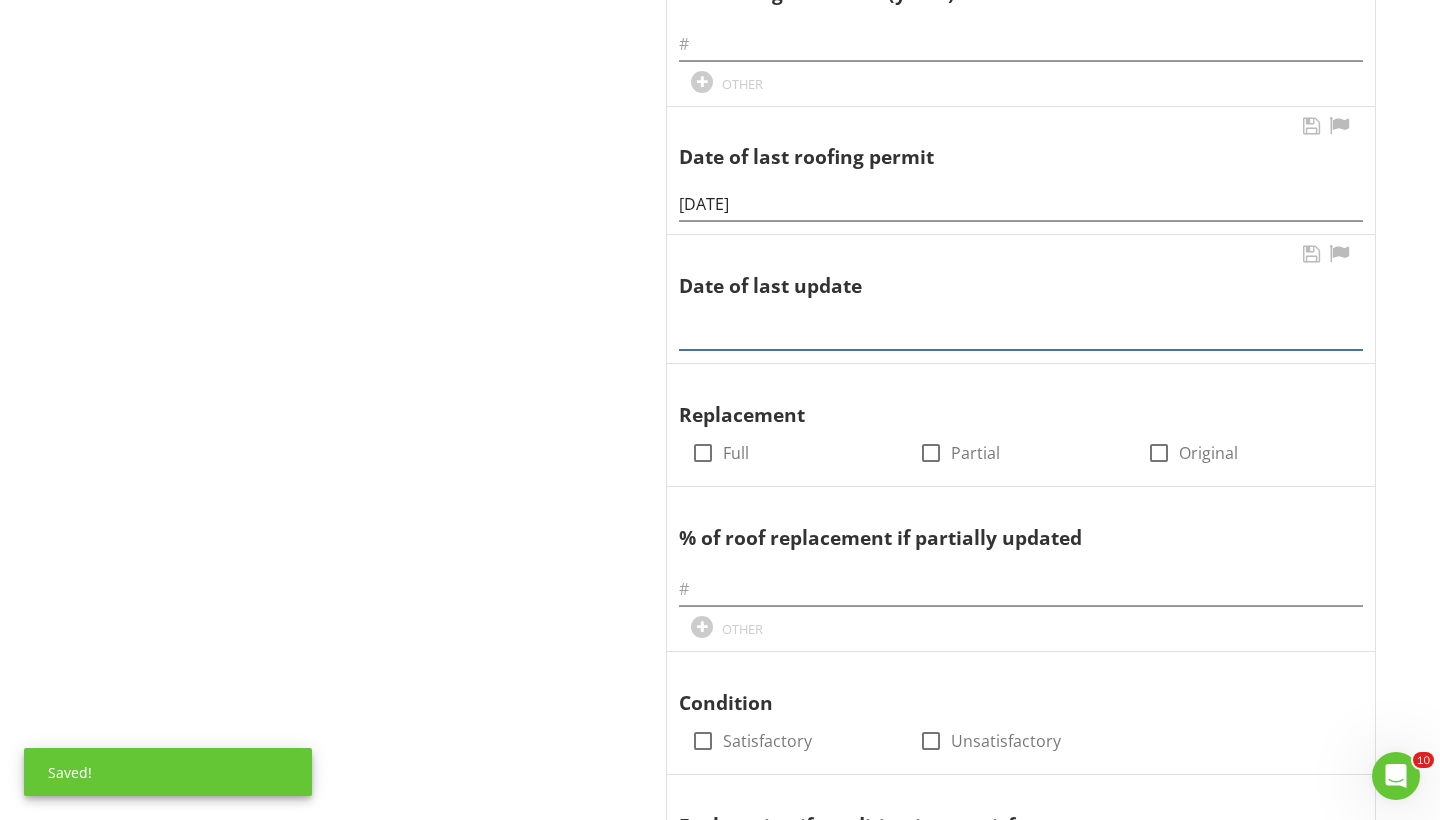 click at bounding box center (1021, 333) 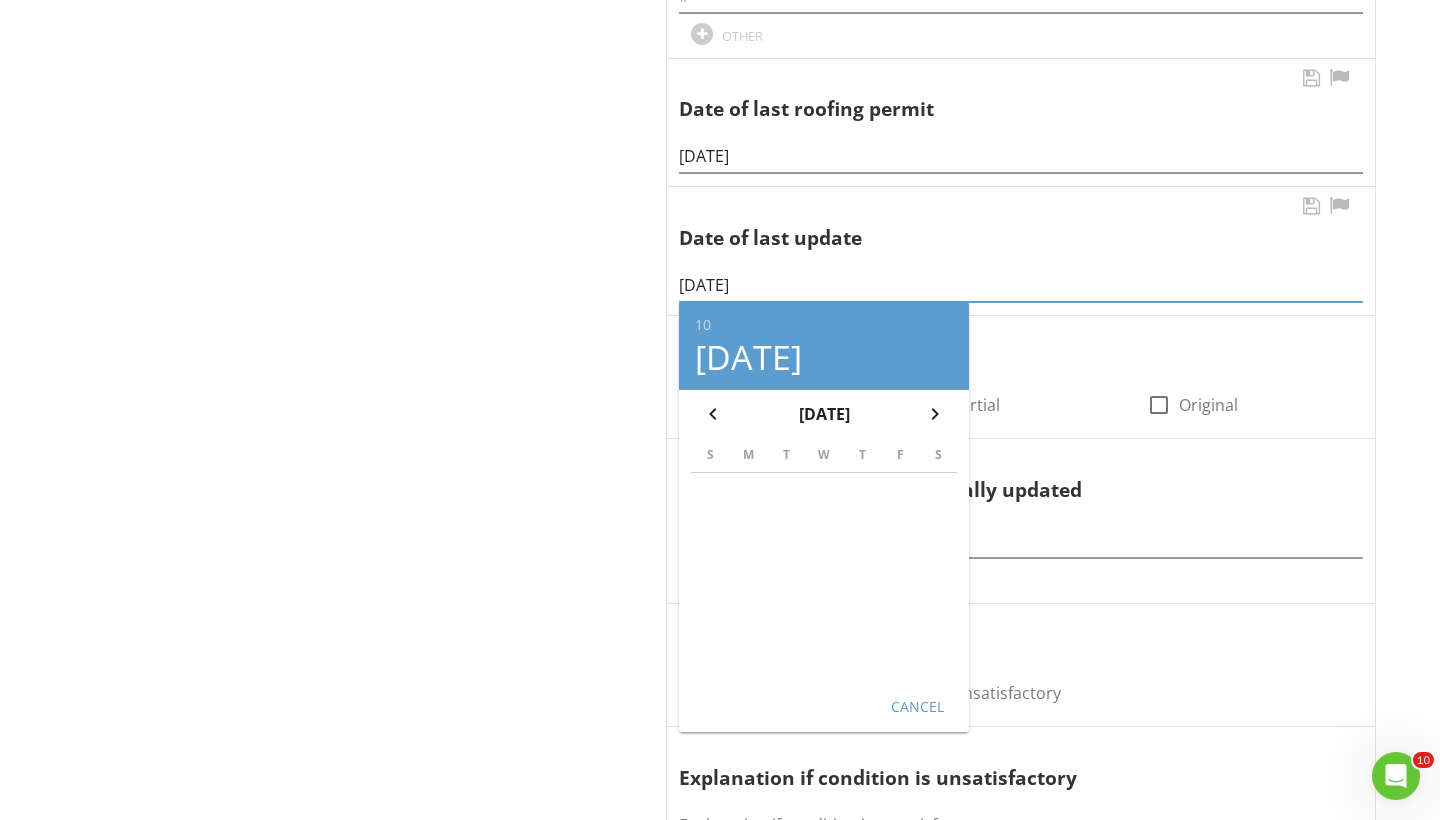 scroll, scrollTop: 1085, scrollLeft: 0, axis: vertical 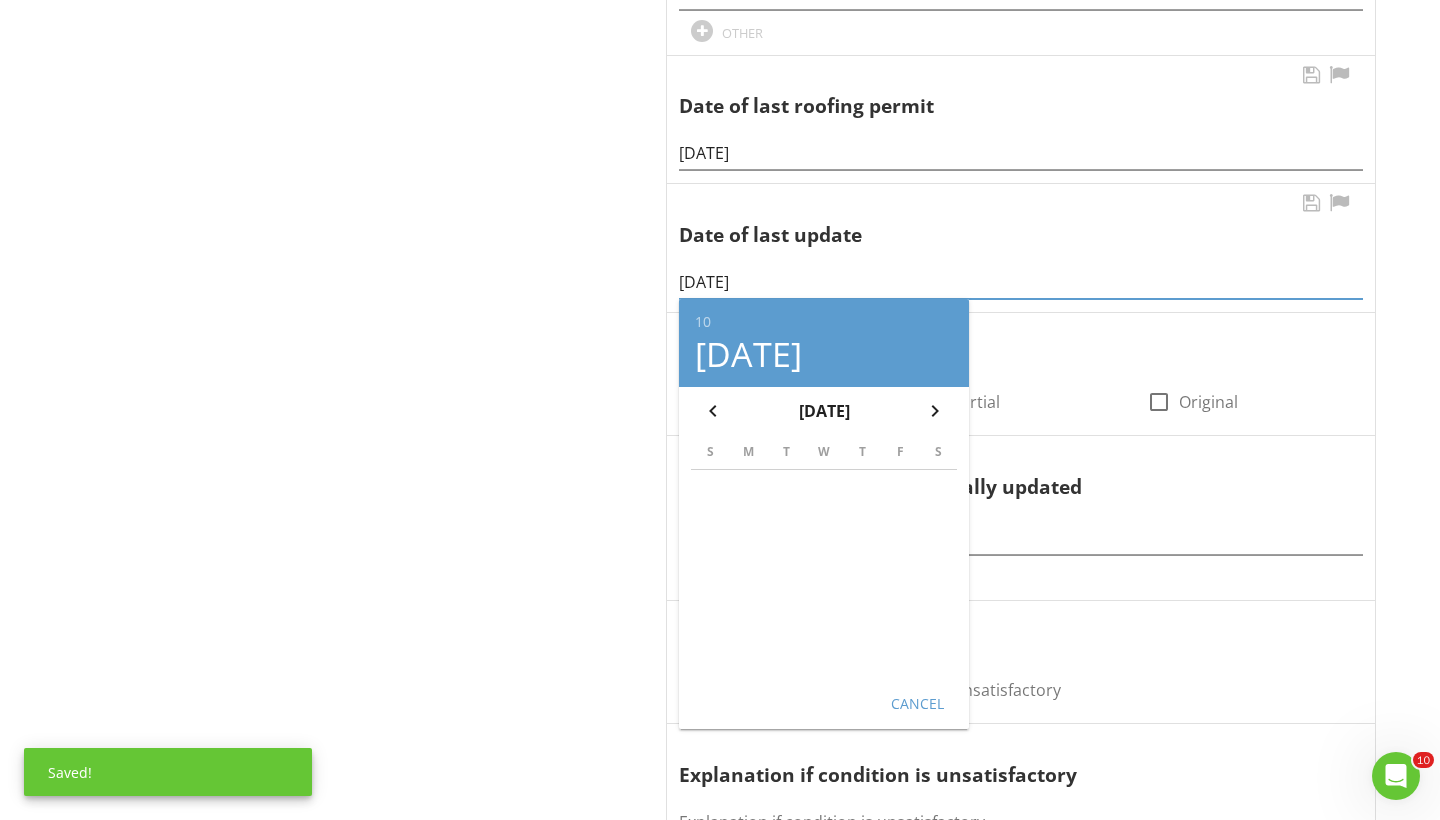 type on "10/04/2017" 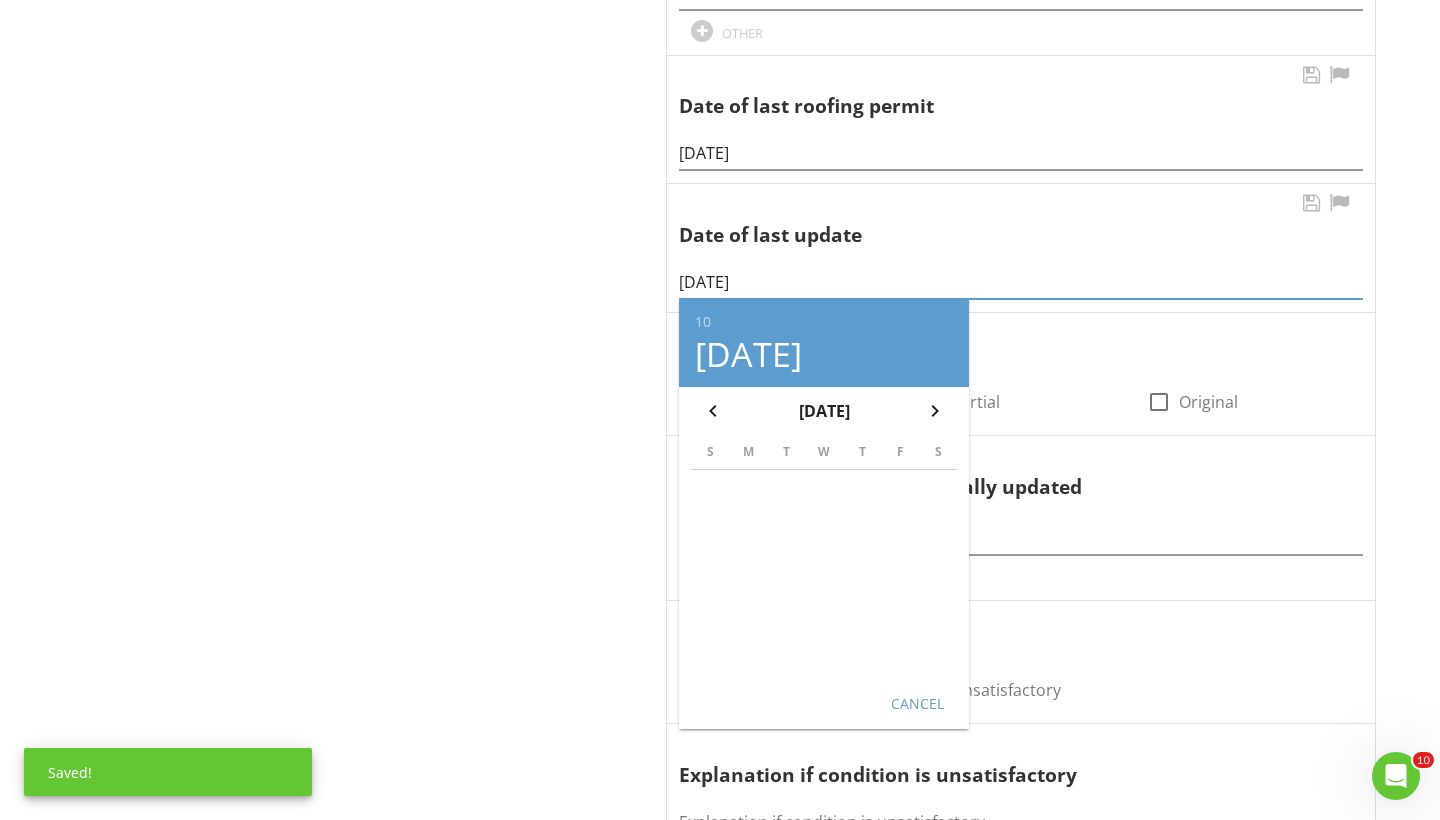 click on "Cancel" at bounding box center (917, 703) 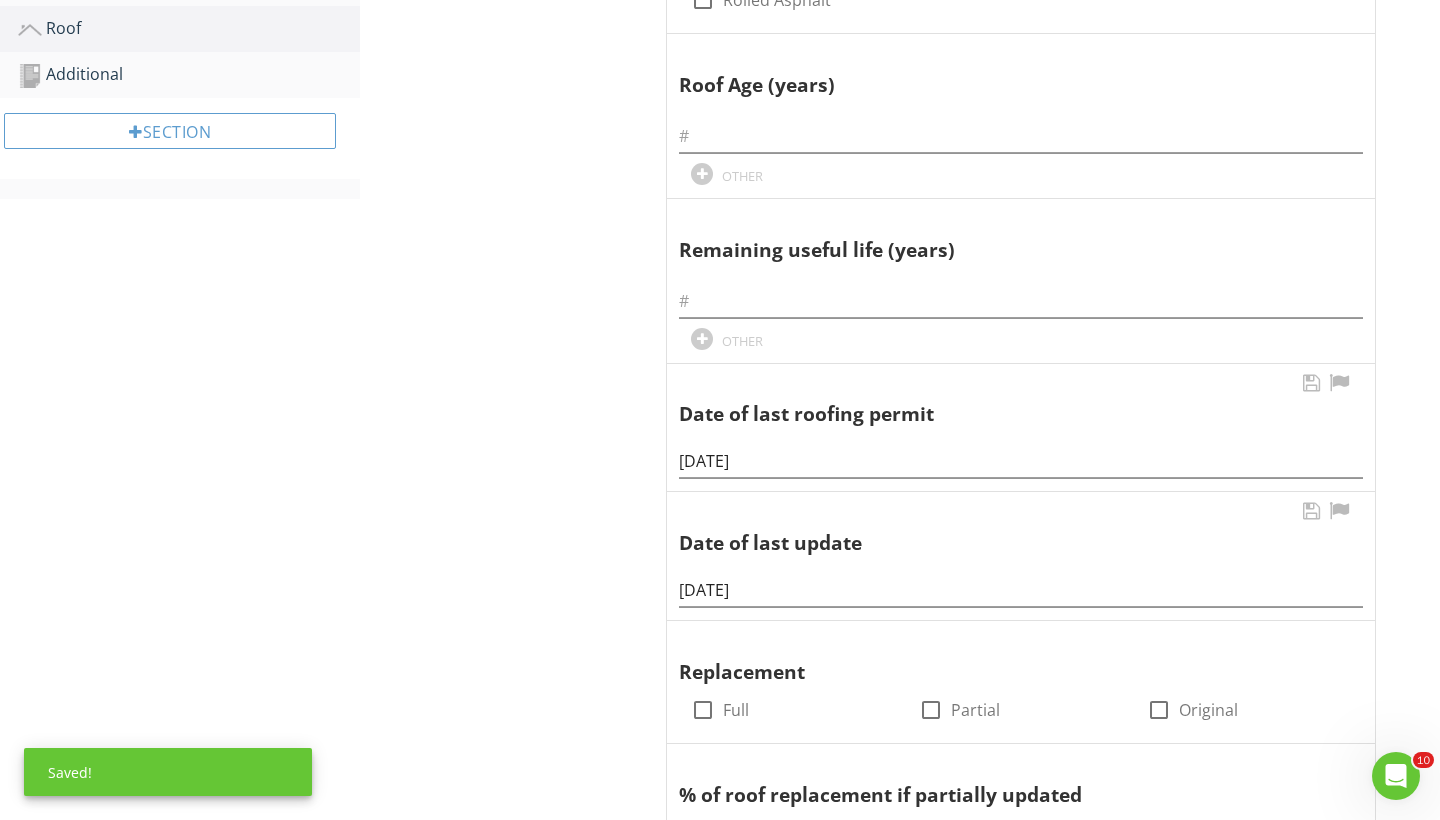 scroll, scrollTop: 755, scrollLeft: 0, axis: vertical 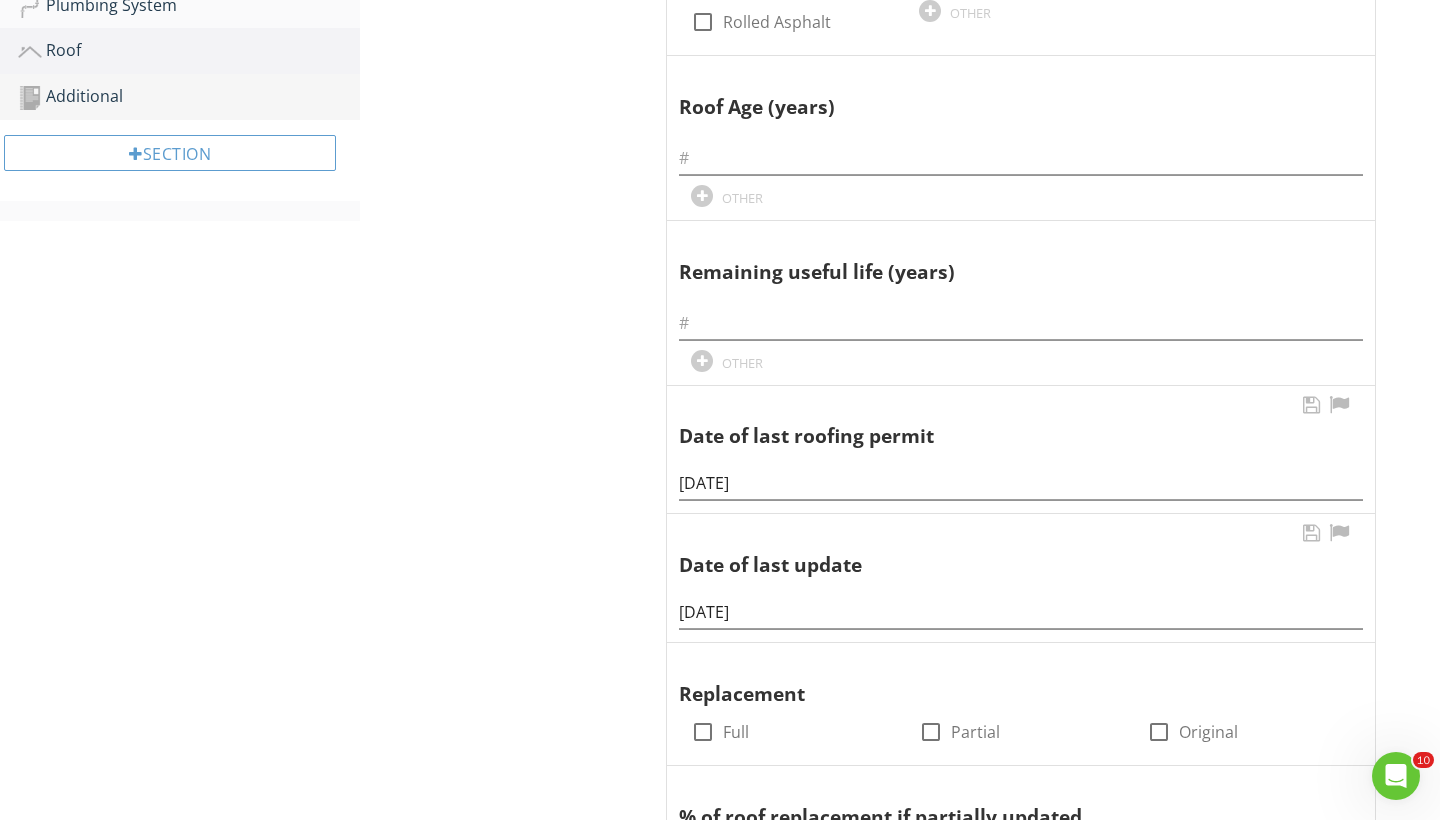 click on "Additional" at bounding box center (189, 97) 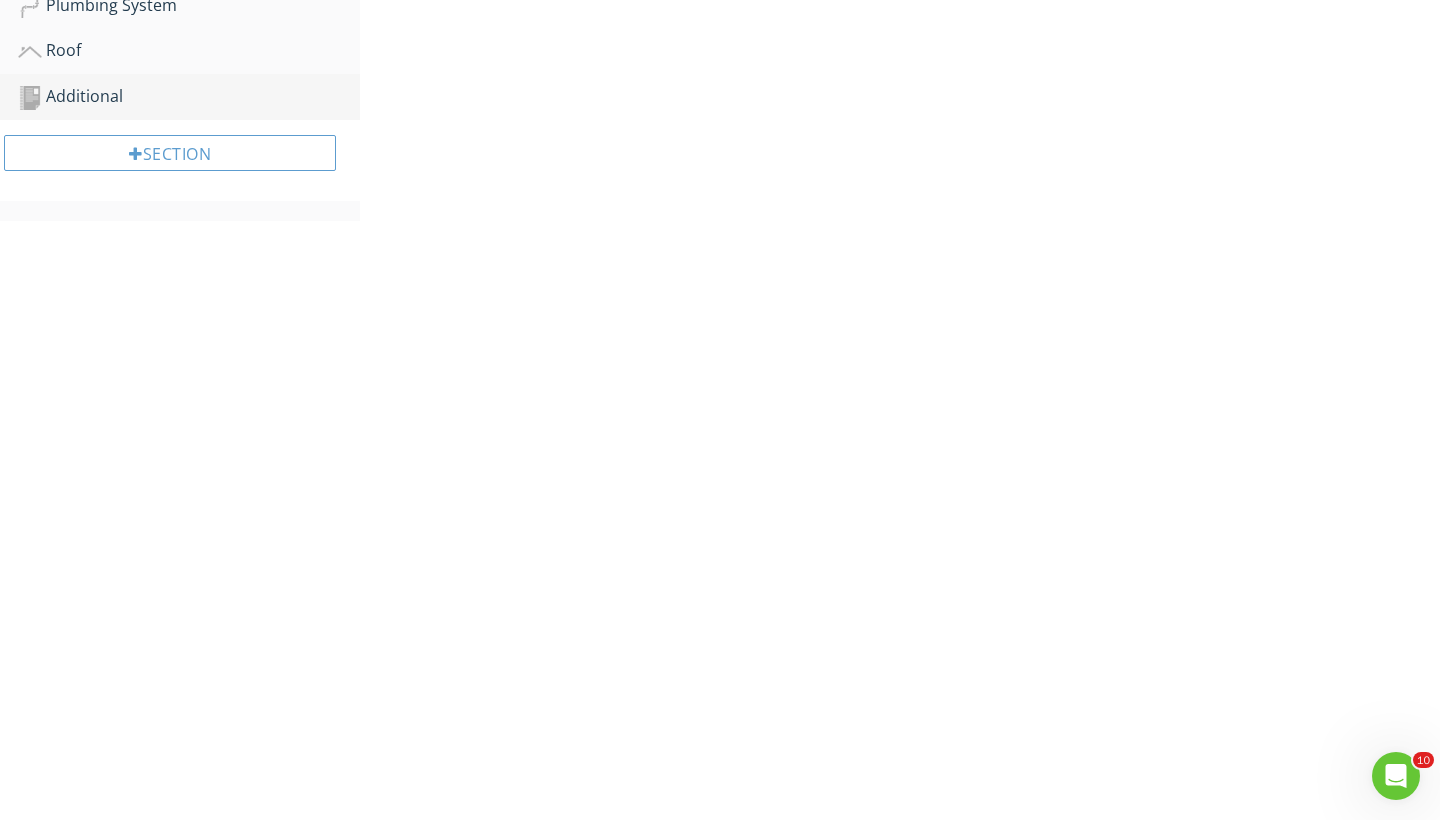 scroll, scrollTop: 235, scrollLeft: 0, axis: vertical 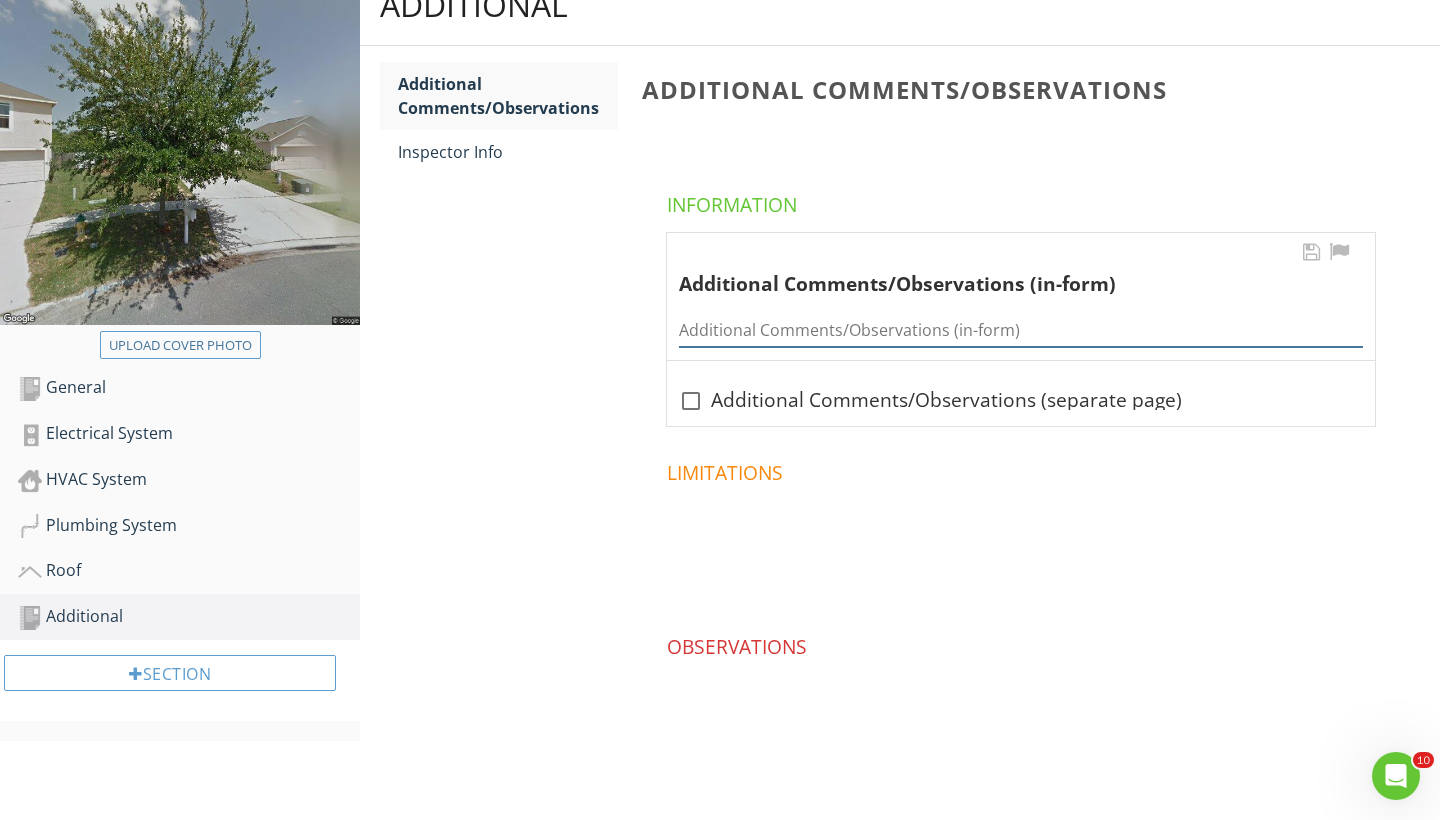 click at bounding box center (1021, 330) 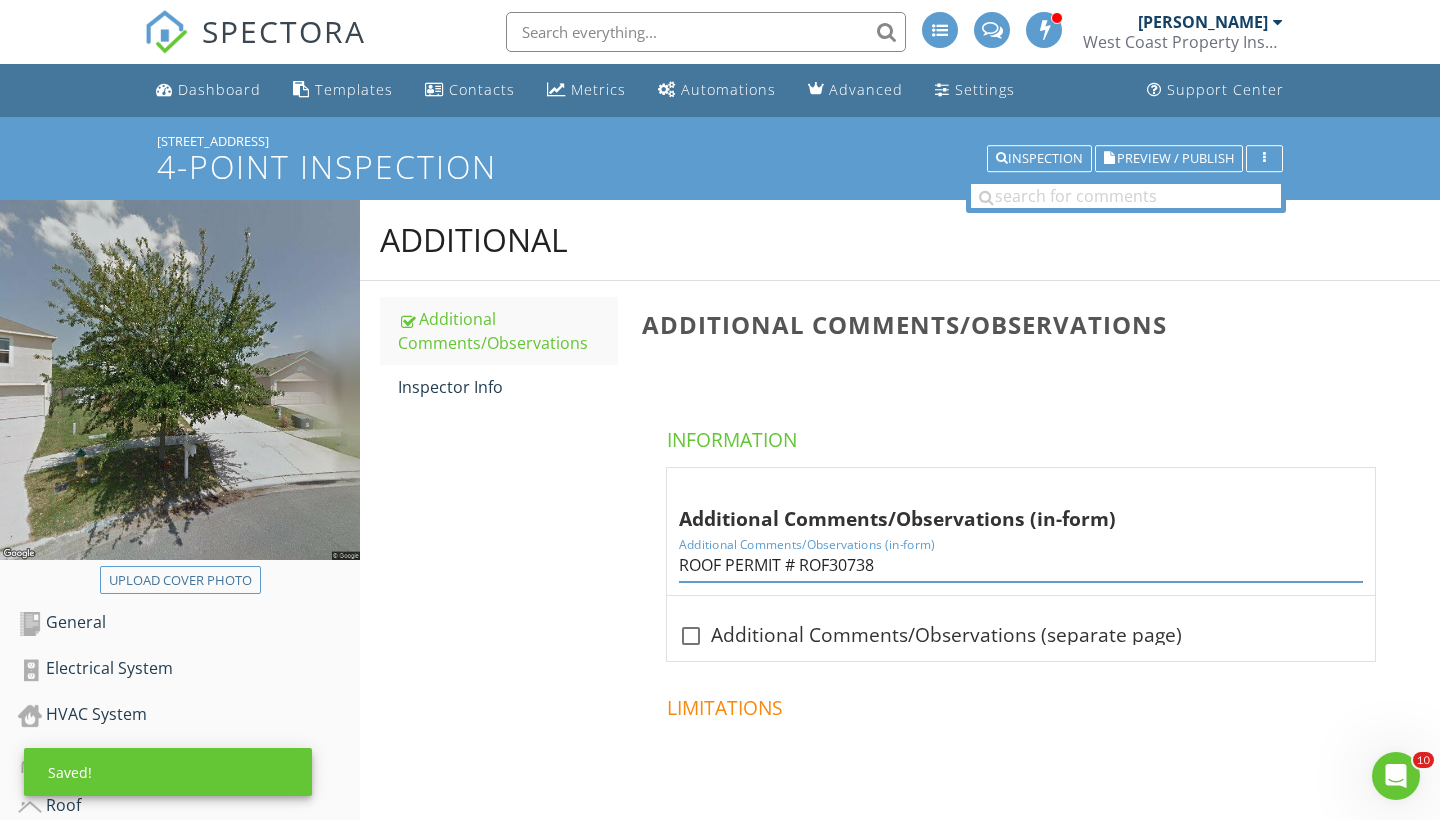 scroll, scrollTop: 0, scrollLeft: 0, axis: both 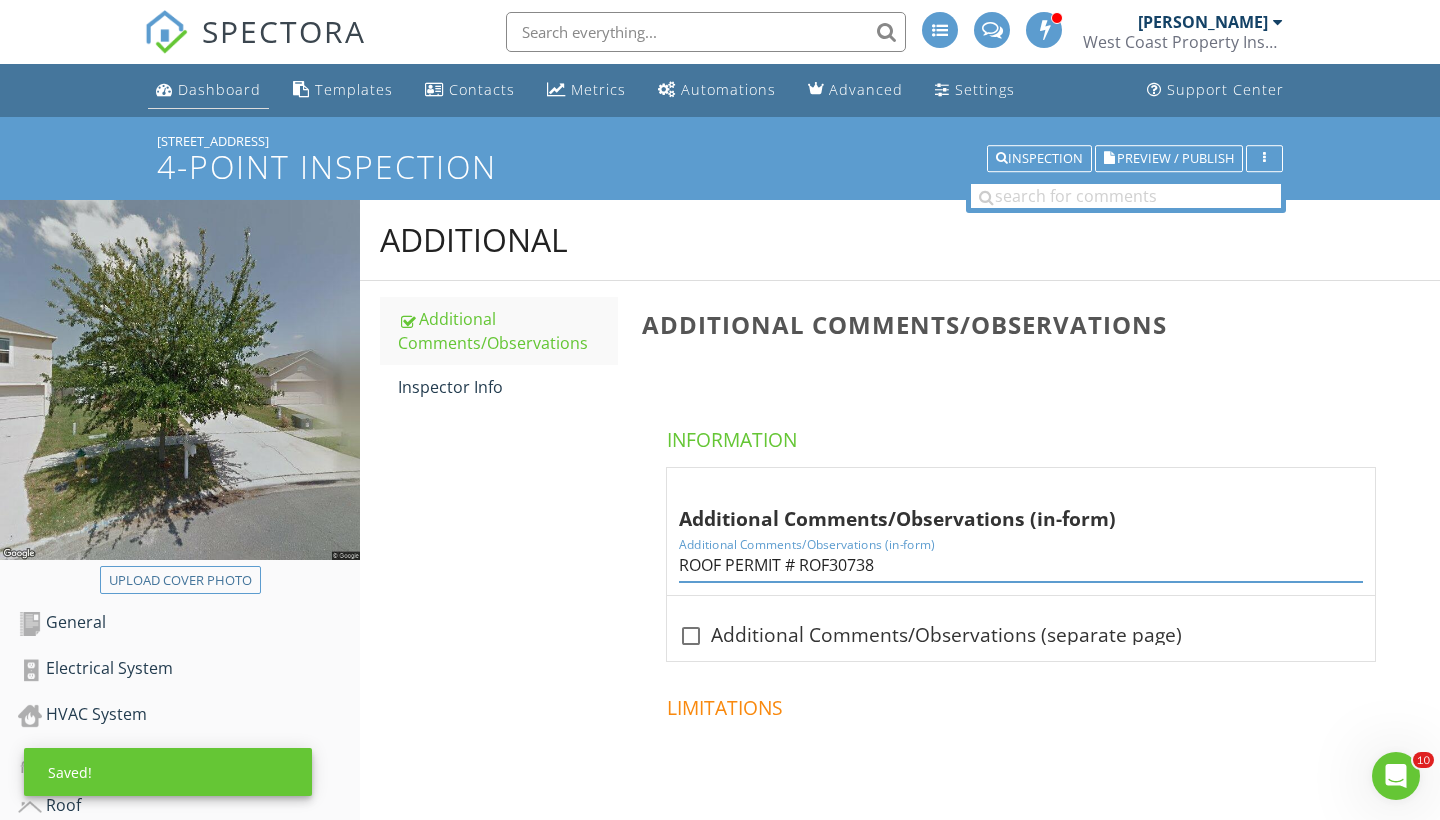 type on "ROOF PERMIT # ROF30738" 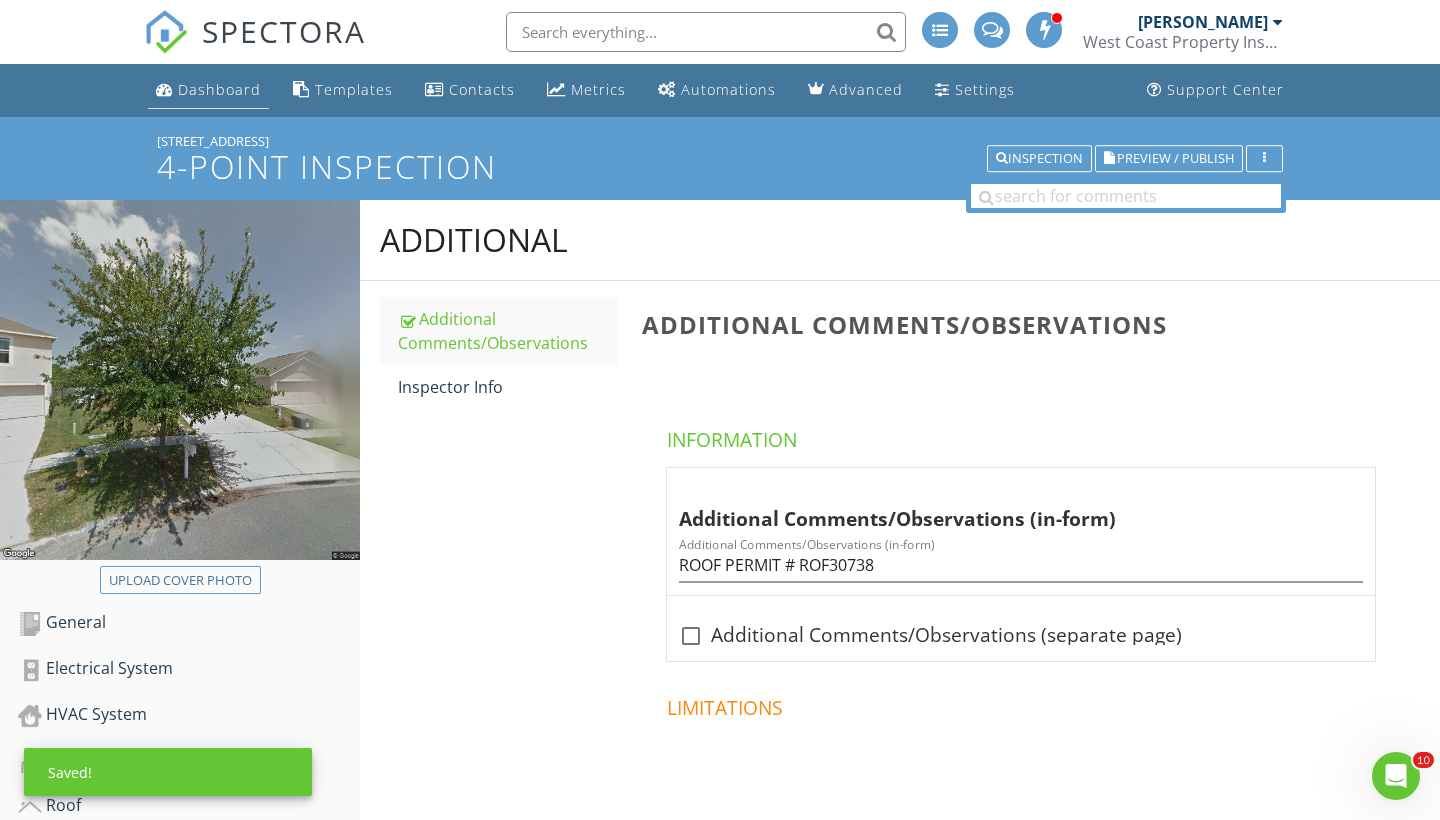 click on "Dashboard" at bounding box center (219, 89) 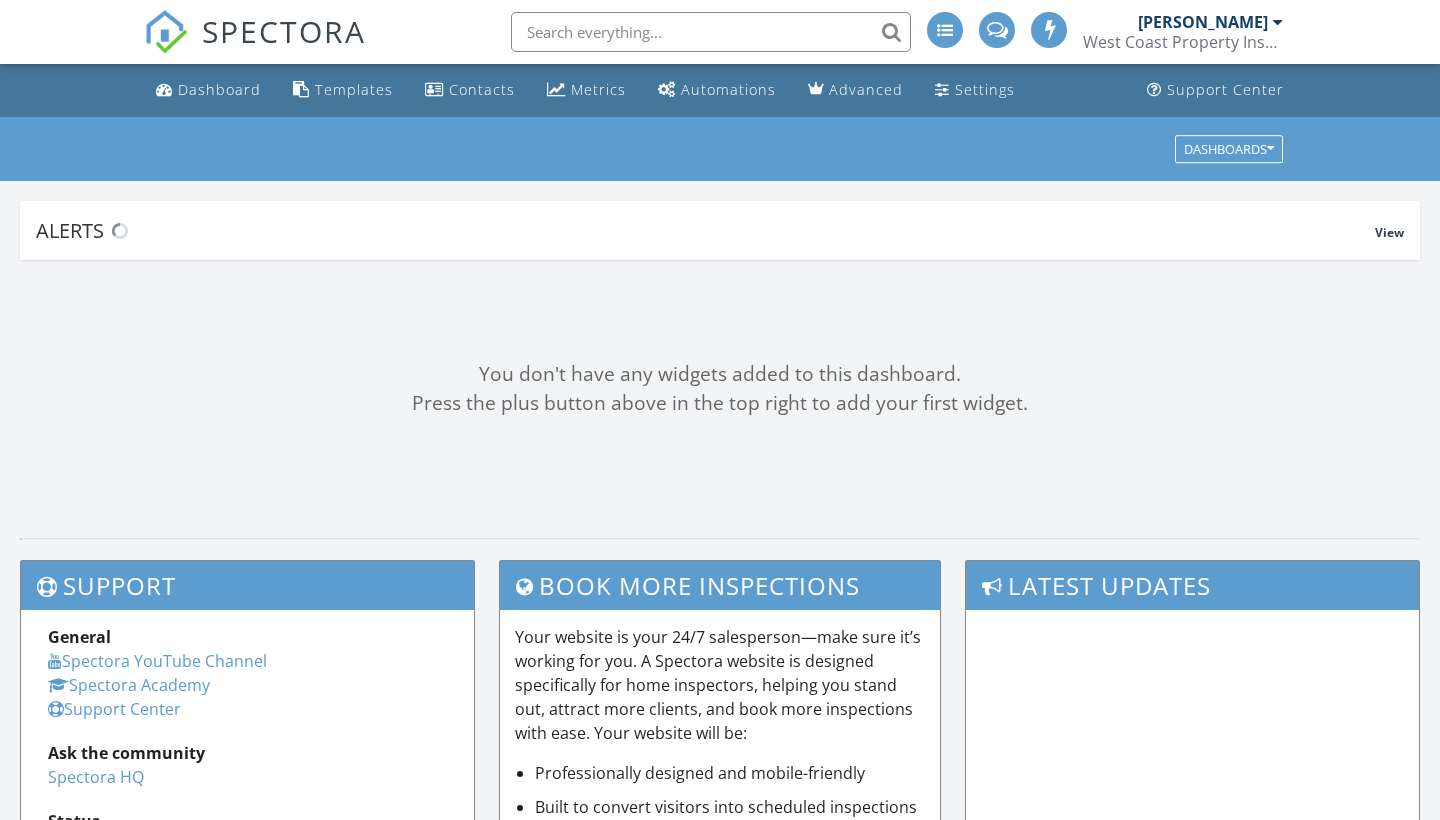 scroll, scrollTop: 0, scrollLeft: 0, axis: both 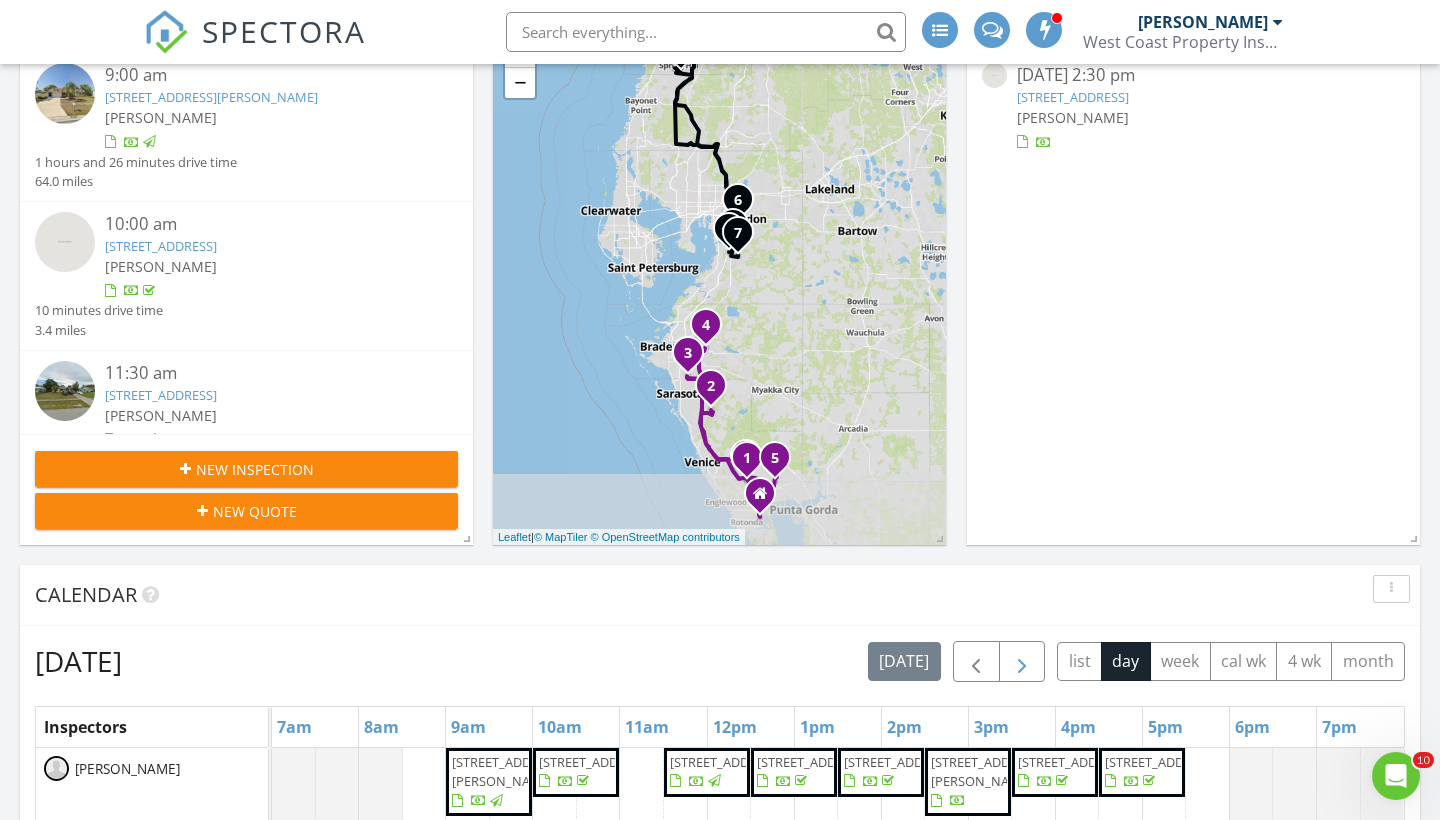 click at bounding box center [1022, 662] 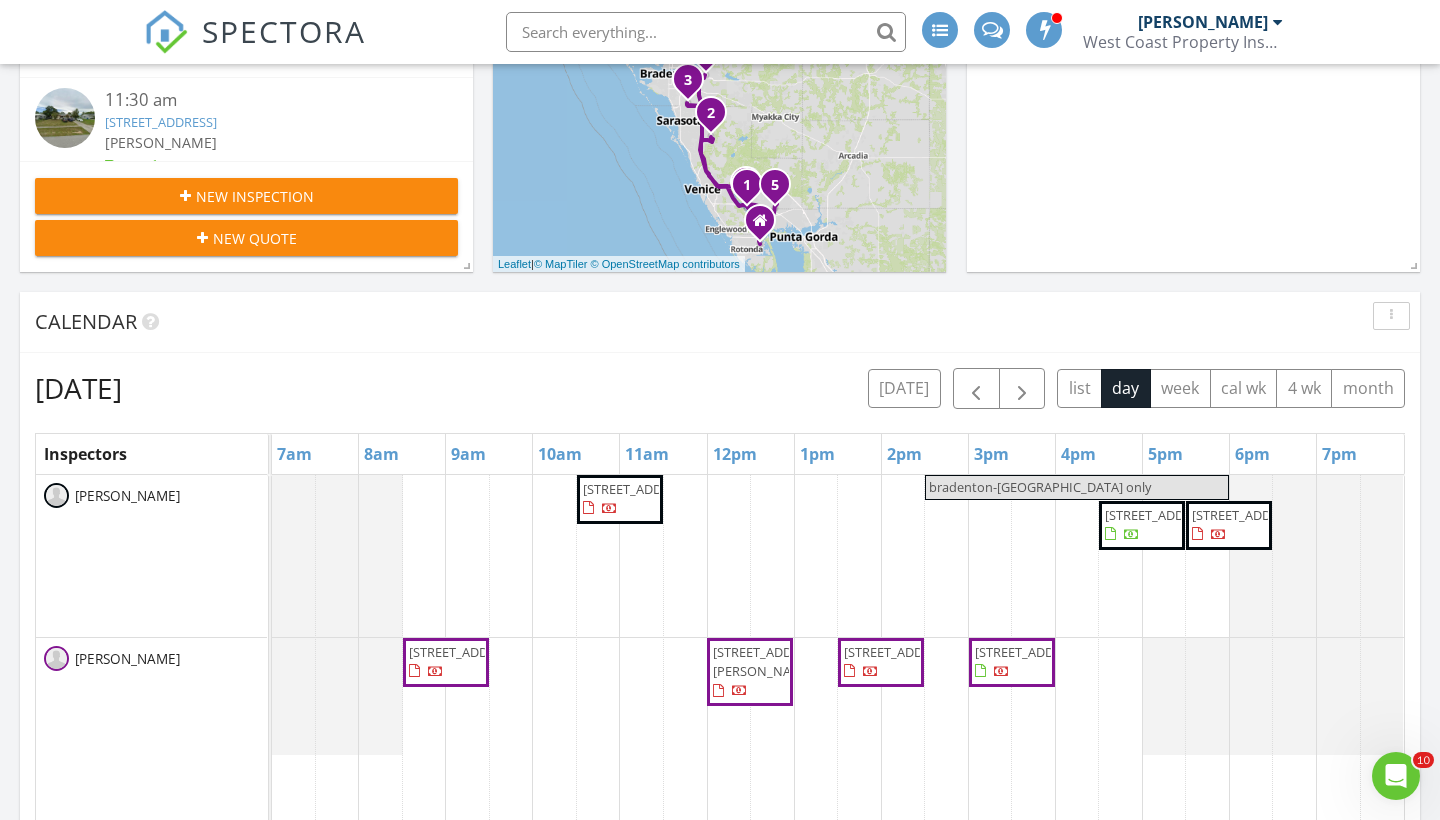 scroll, scrollTop: 646, scrollLeft: 0, axis: vertical 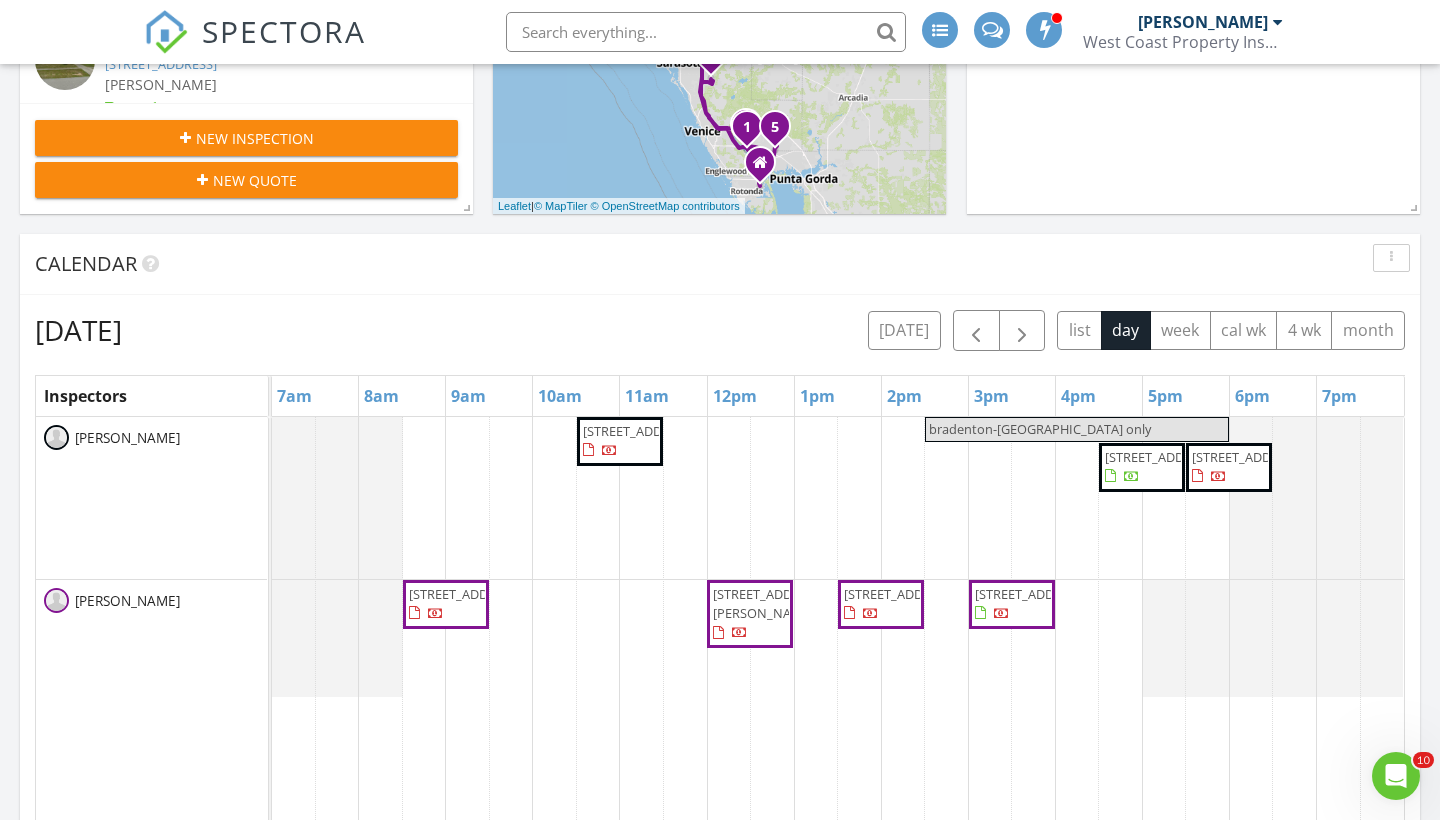 click on "12907 Bridleford Dr, Gibsonton 33534" at bounding box center (1229, 467) 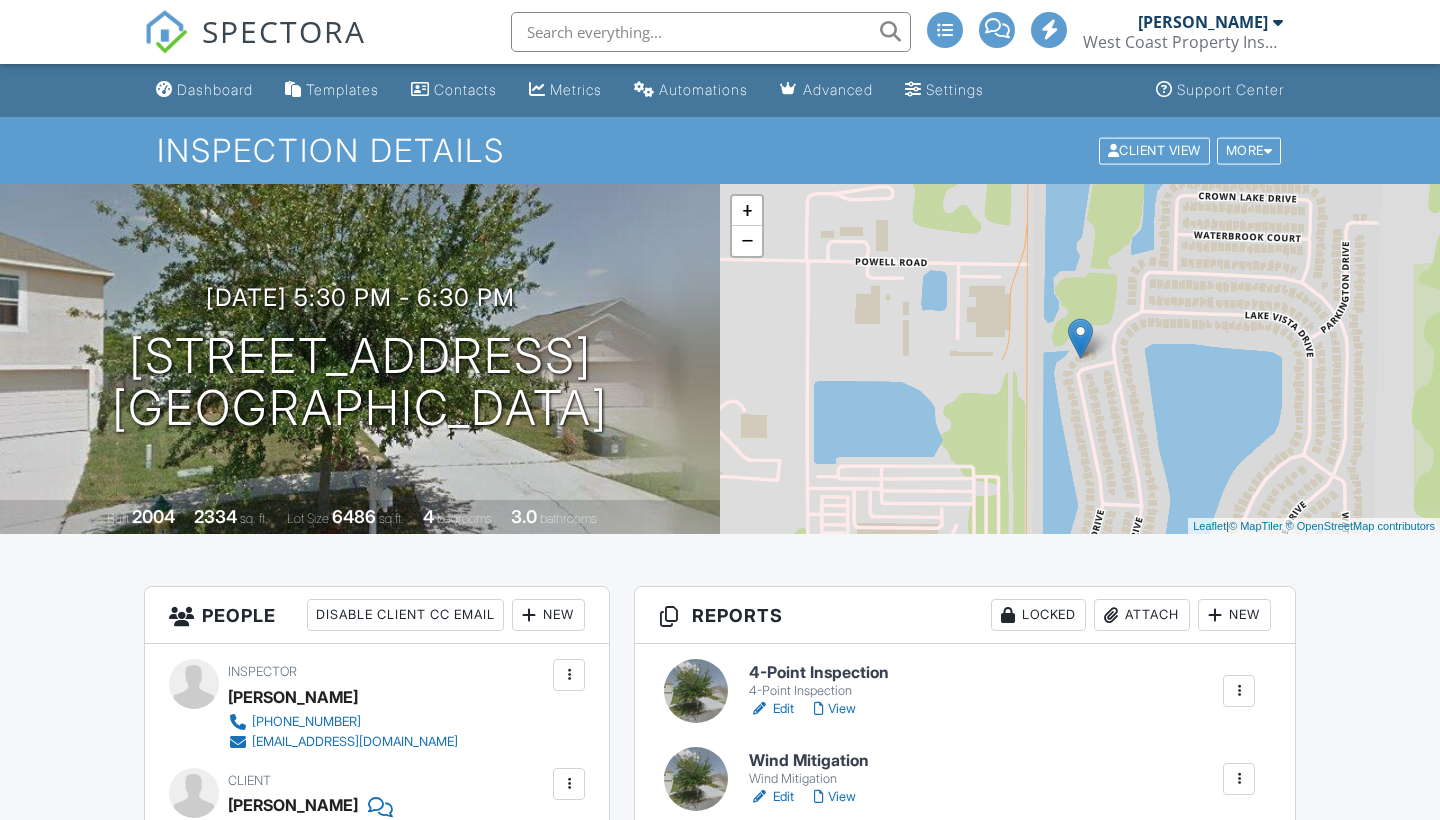 click on "Edit" at bounding box center [771, 797] 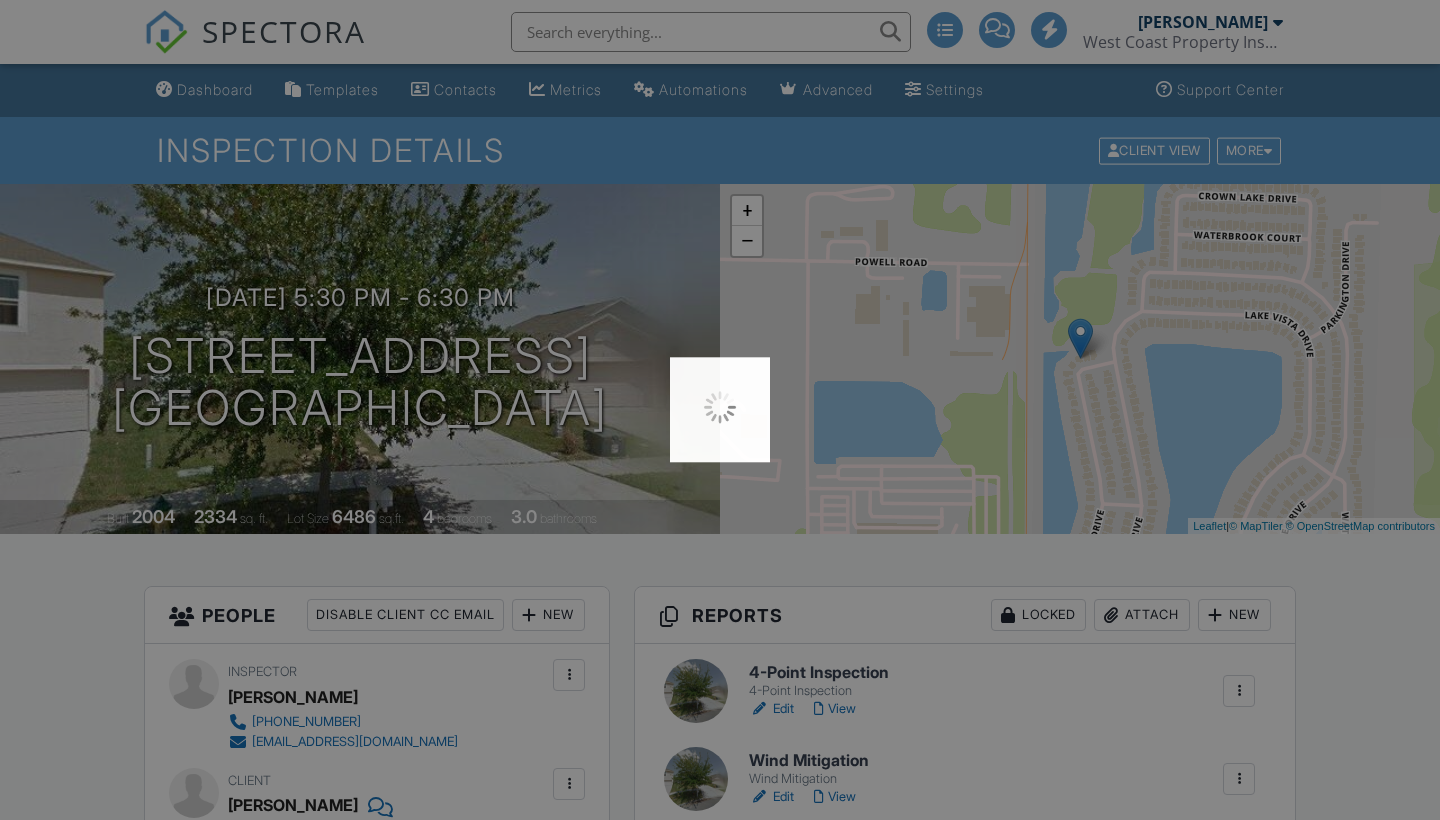 scroll, scrollTop: 135, scrollLeft: 0, axis: vertical 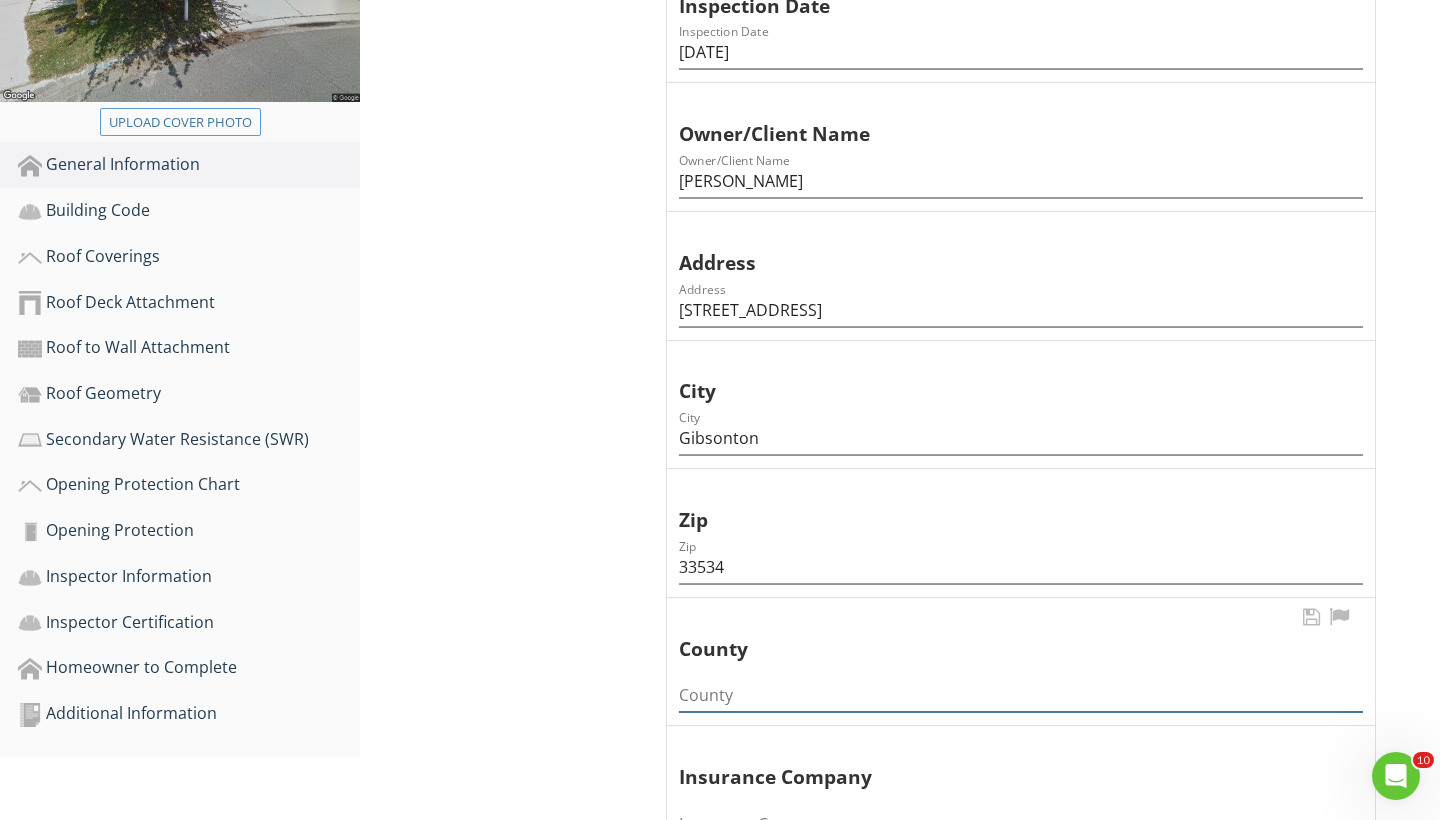 click at bounding box center [1021, 695] 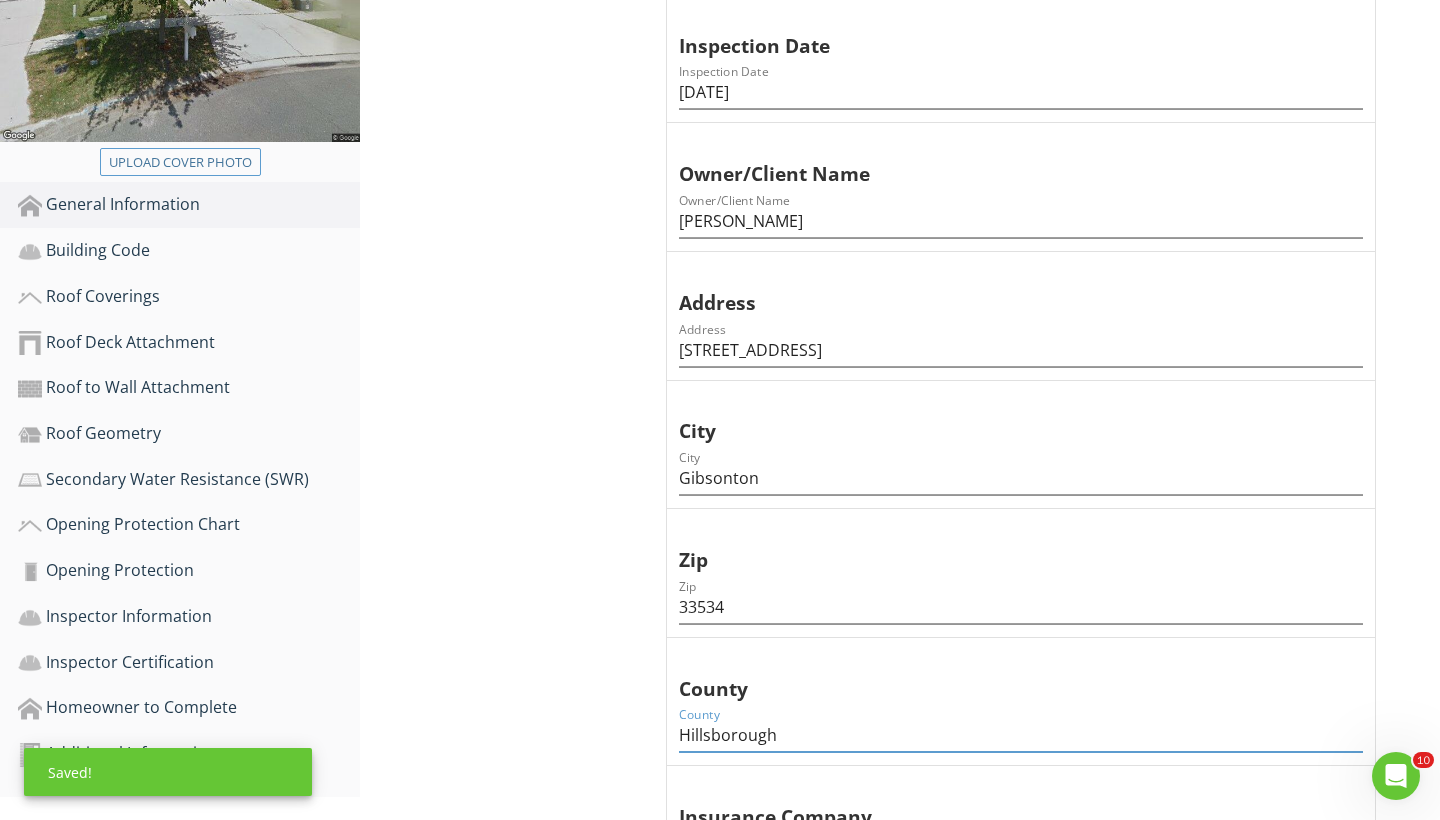 scroll, scrollTop: 299, scrollLeft: 0, axis: vertical 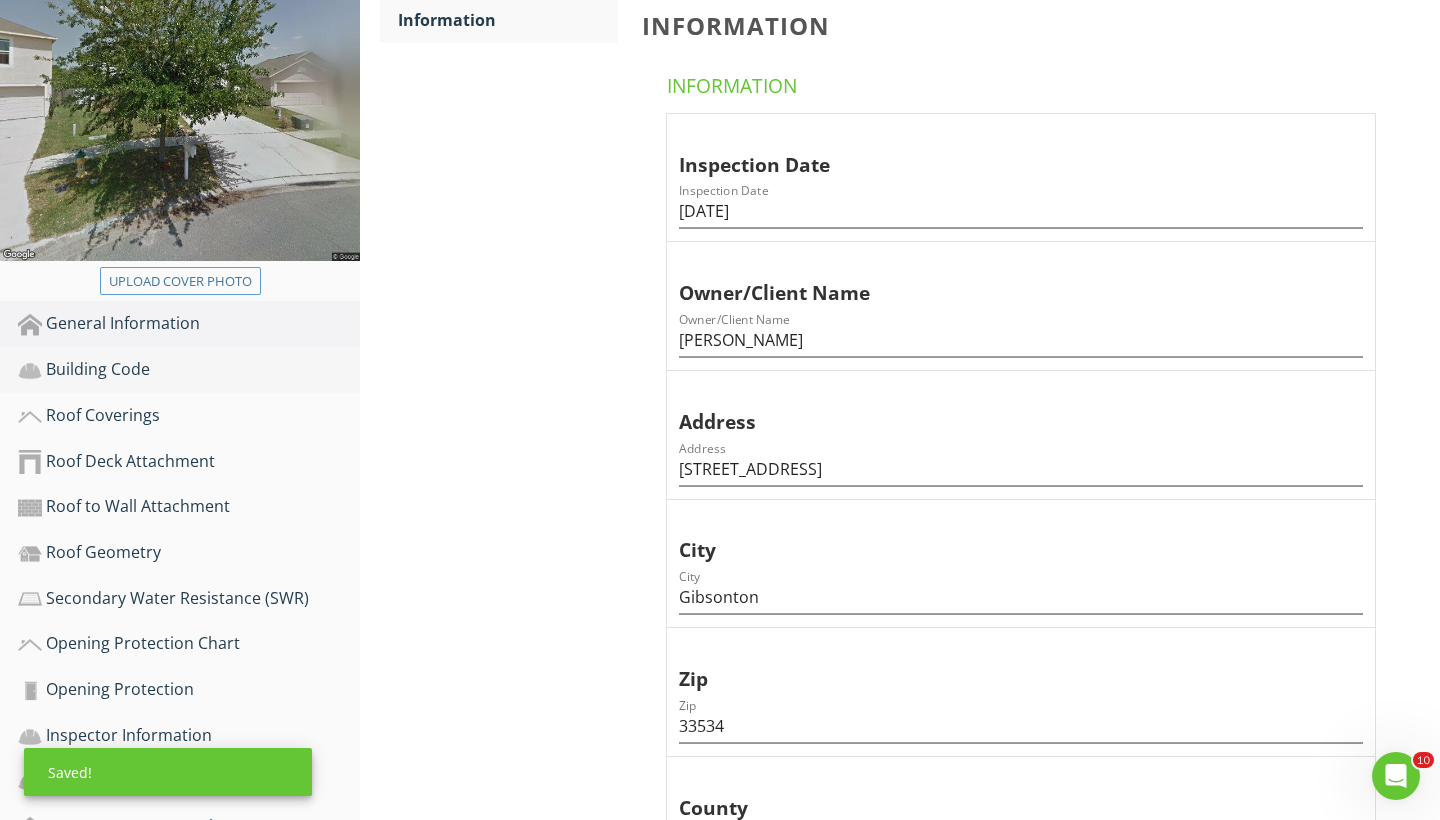 type on "Hillsborough" 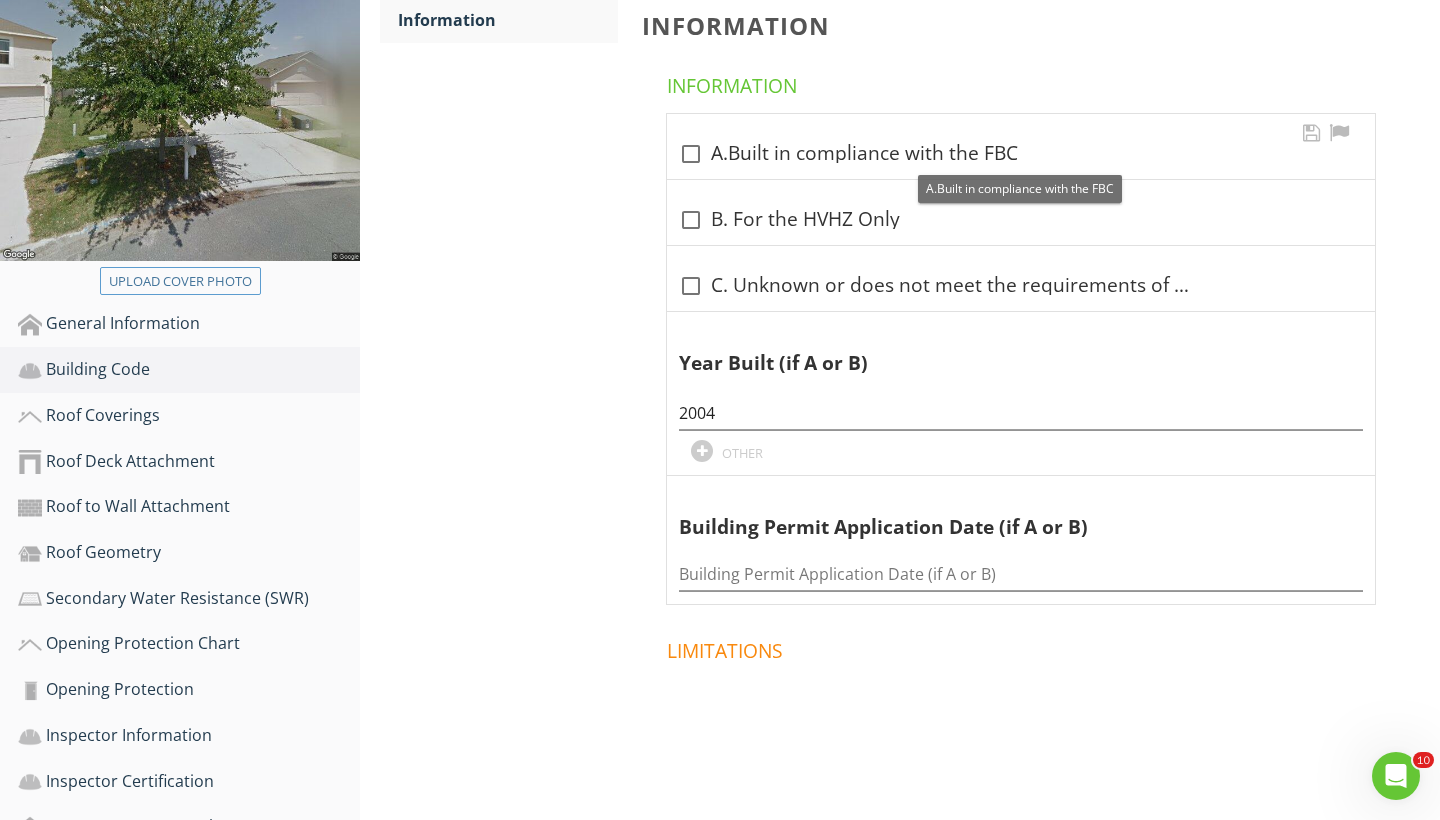 click at bounding box center (691, 154) 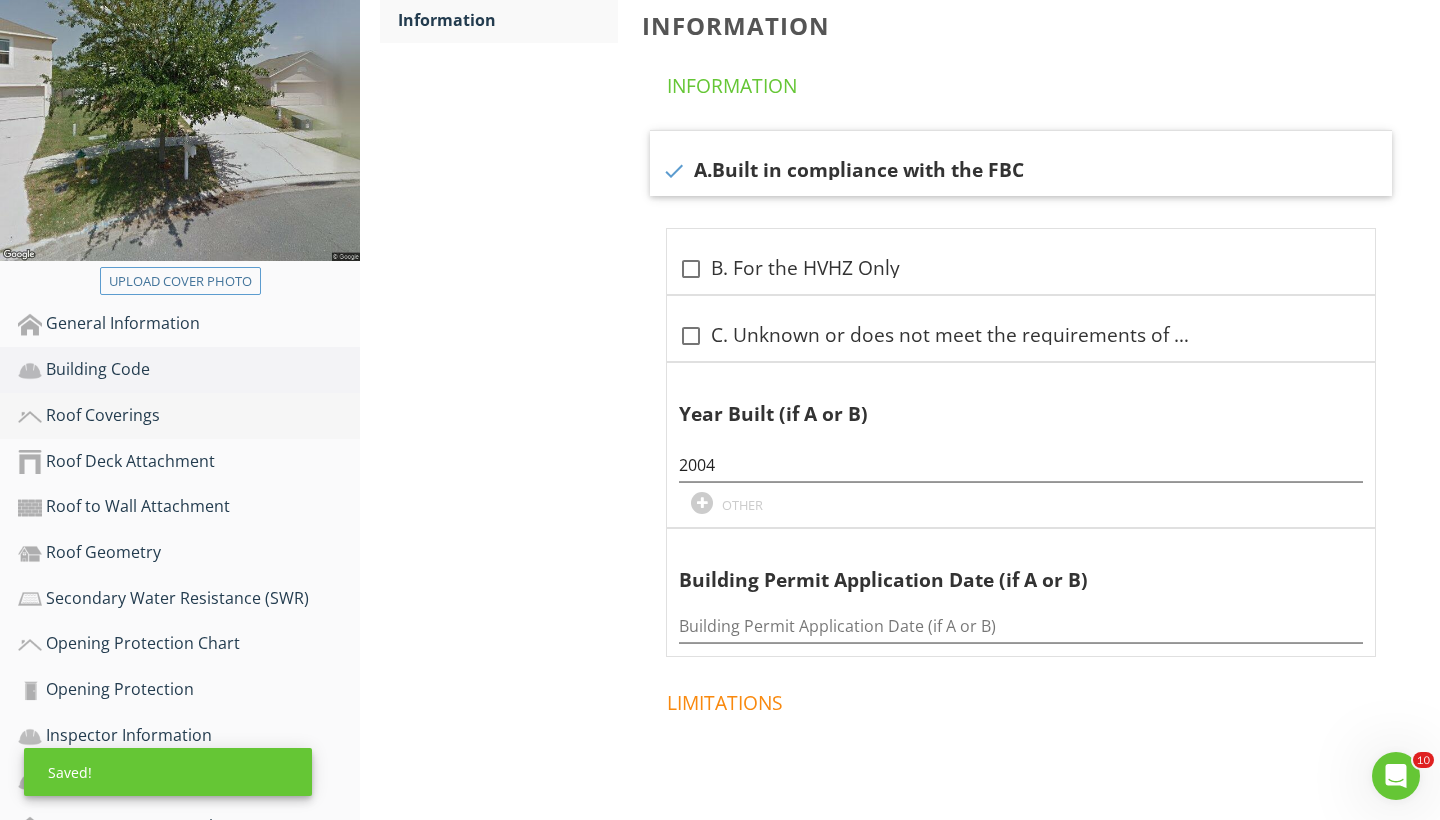 click on "Roof Coverings" at bounding box center (189, 416) 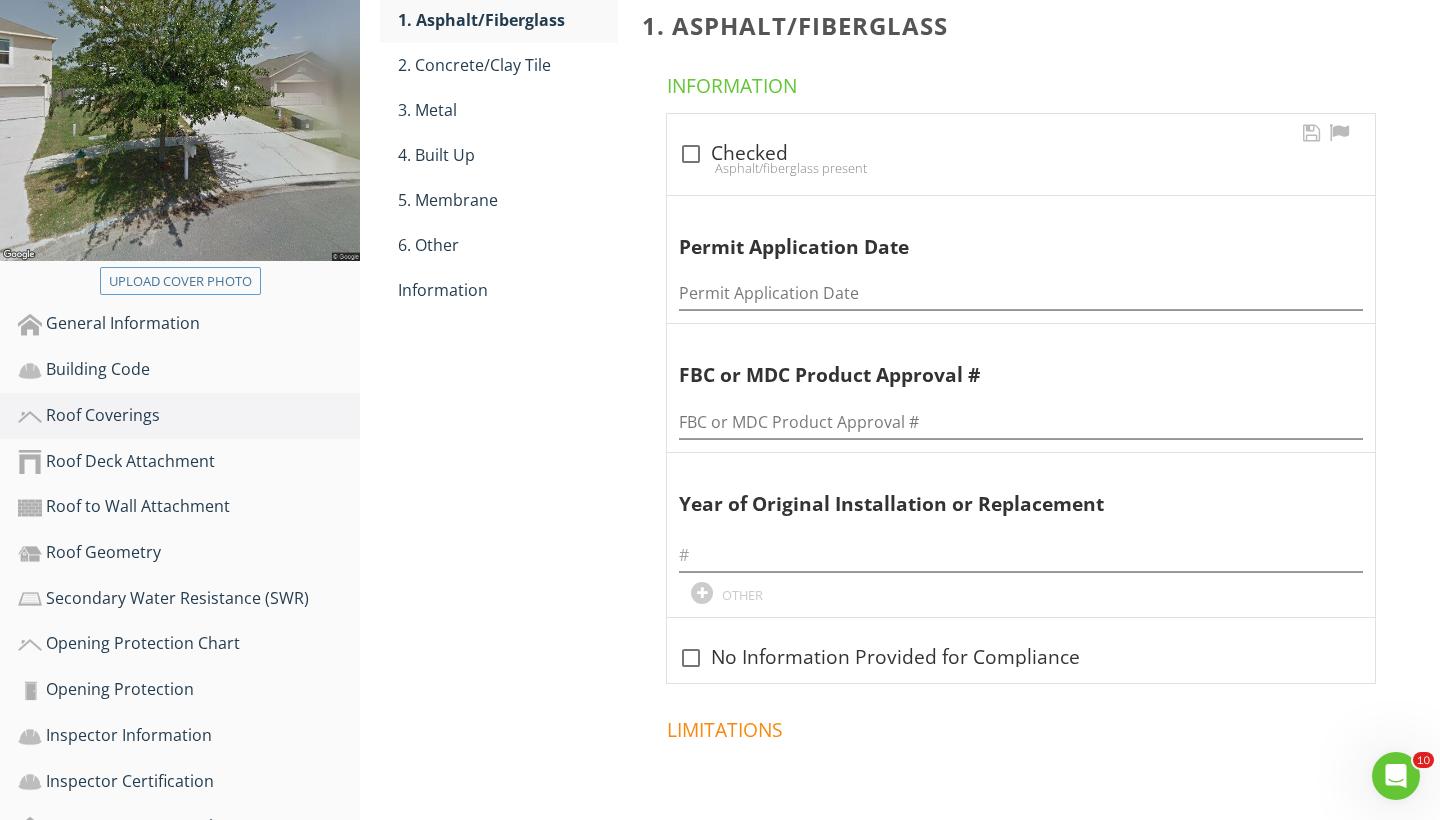 click on "Asphalt/fiberglass present" at bounding box center [1021, 168] 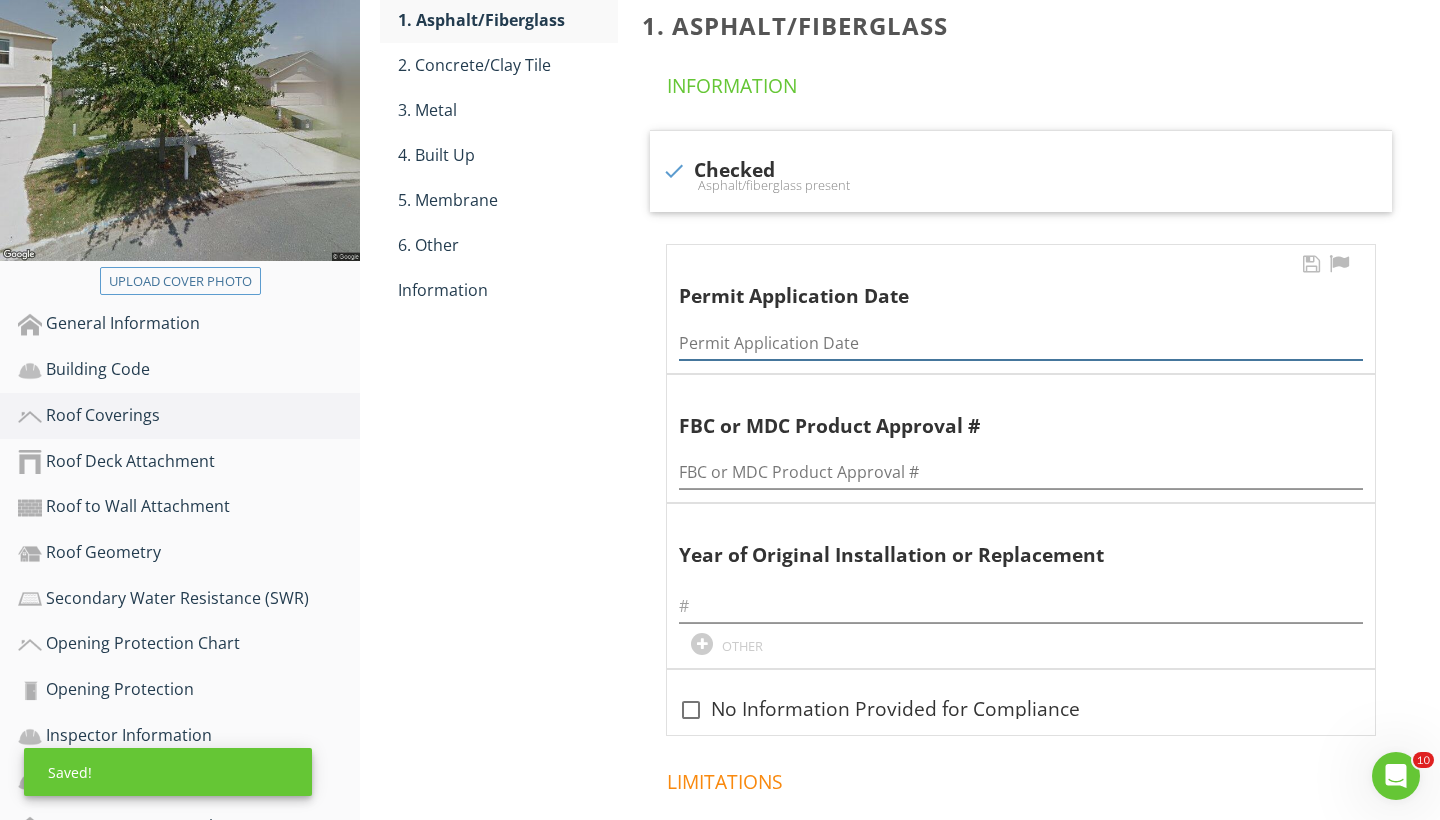 click at bounding box center [1021, 343] 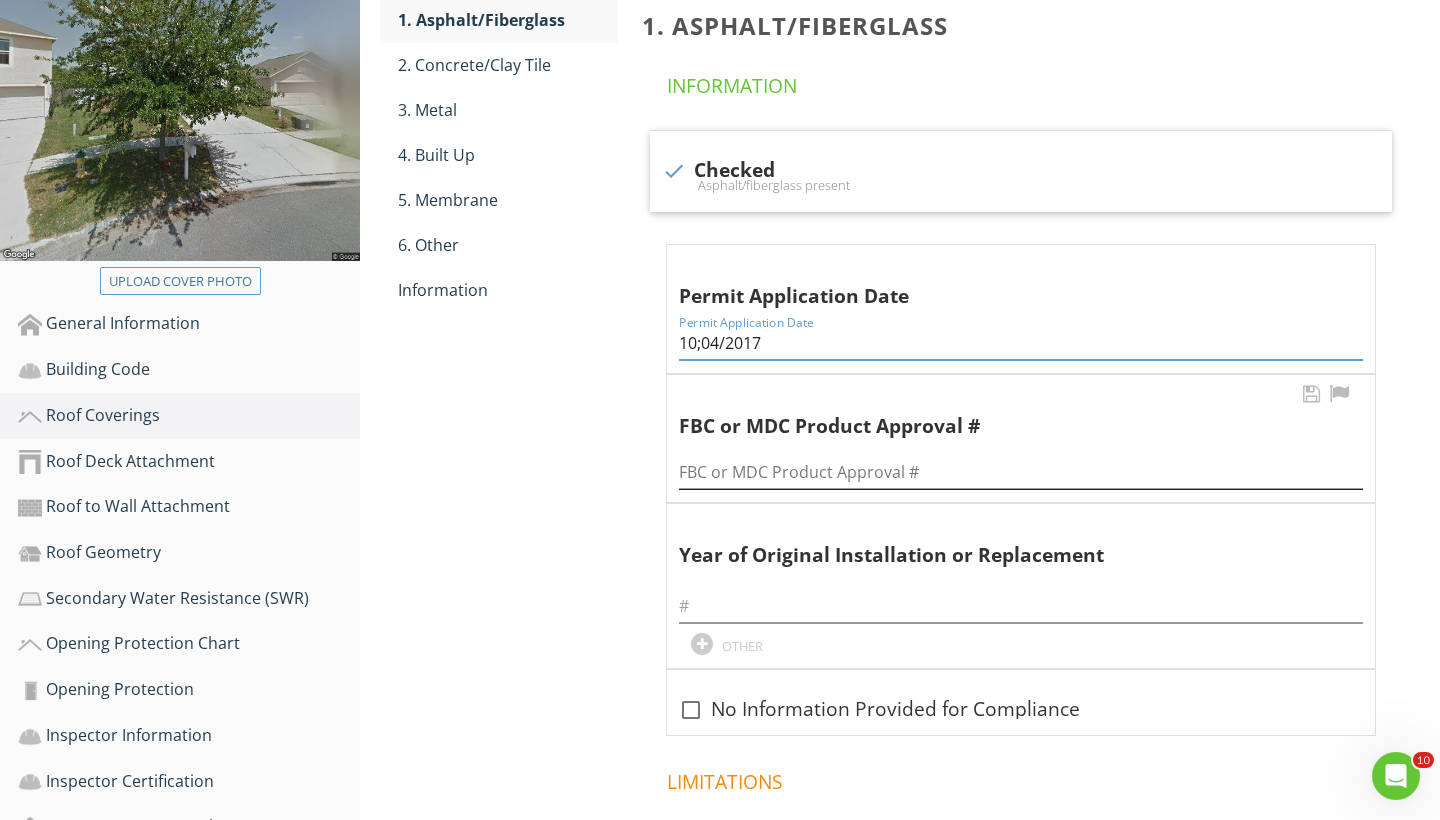 type on "10;04/2017" 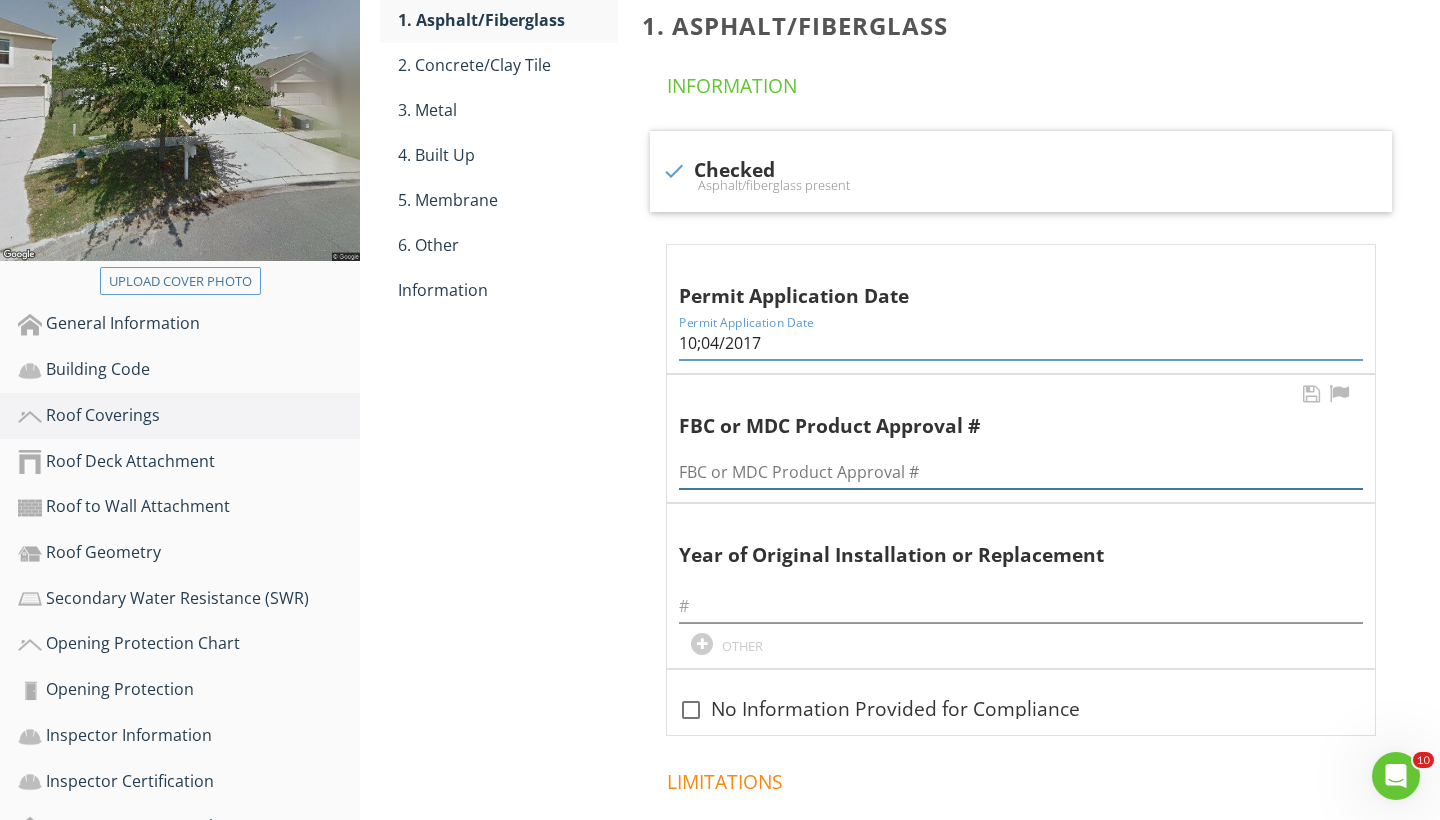 click at bounding box center (1021, 472) 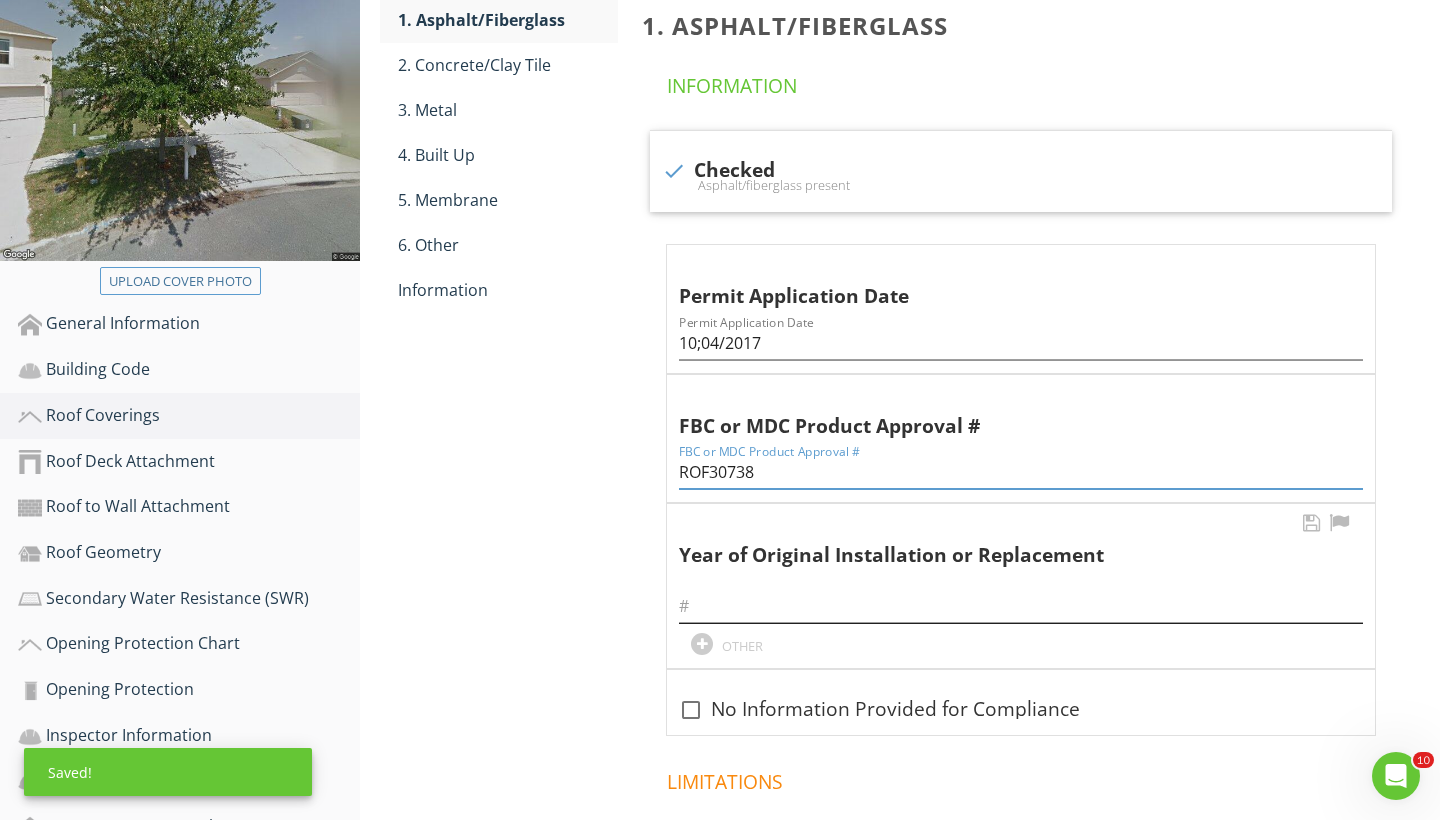 type on "ROF30738" 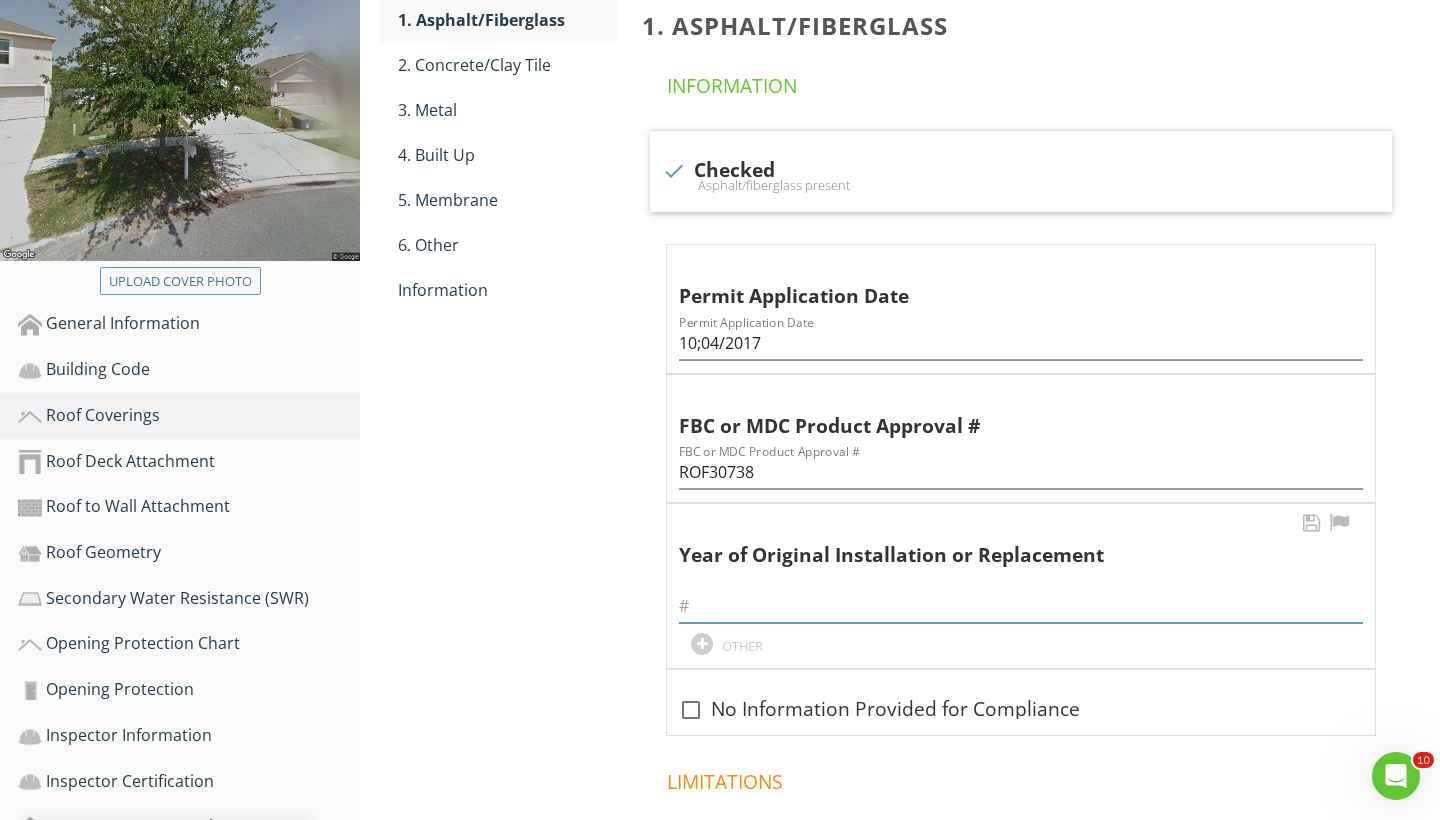 click at bounding box center [1021, 606] 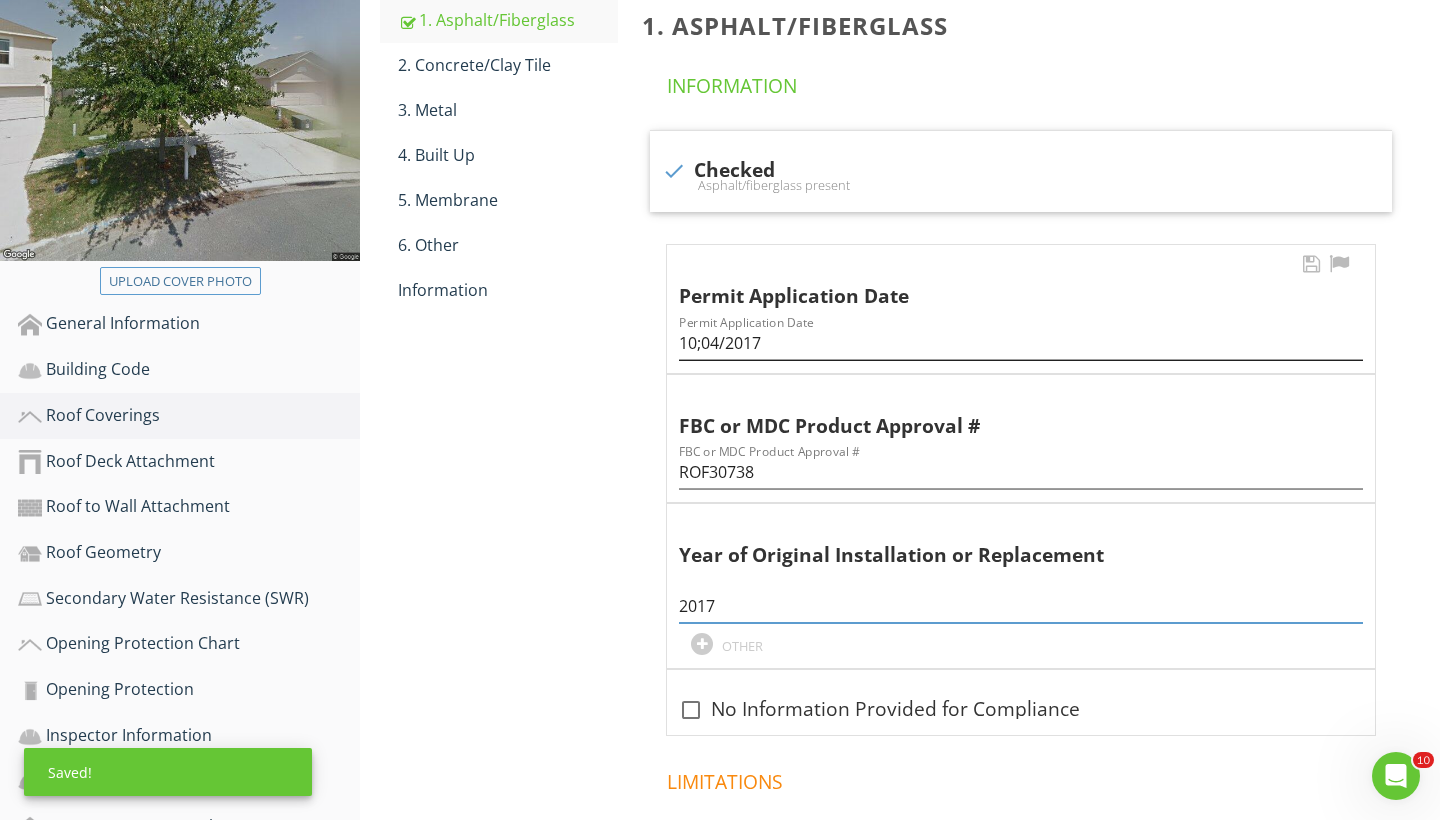 type on "2017" 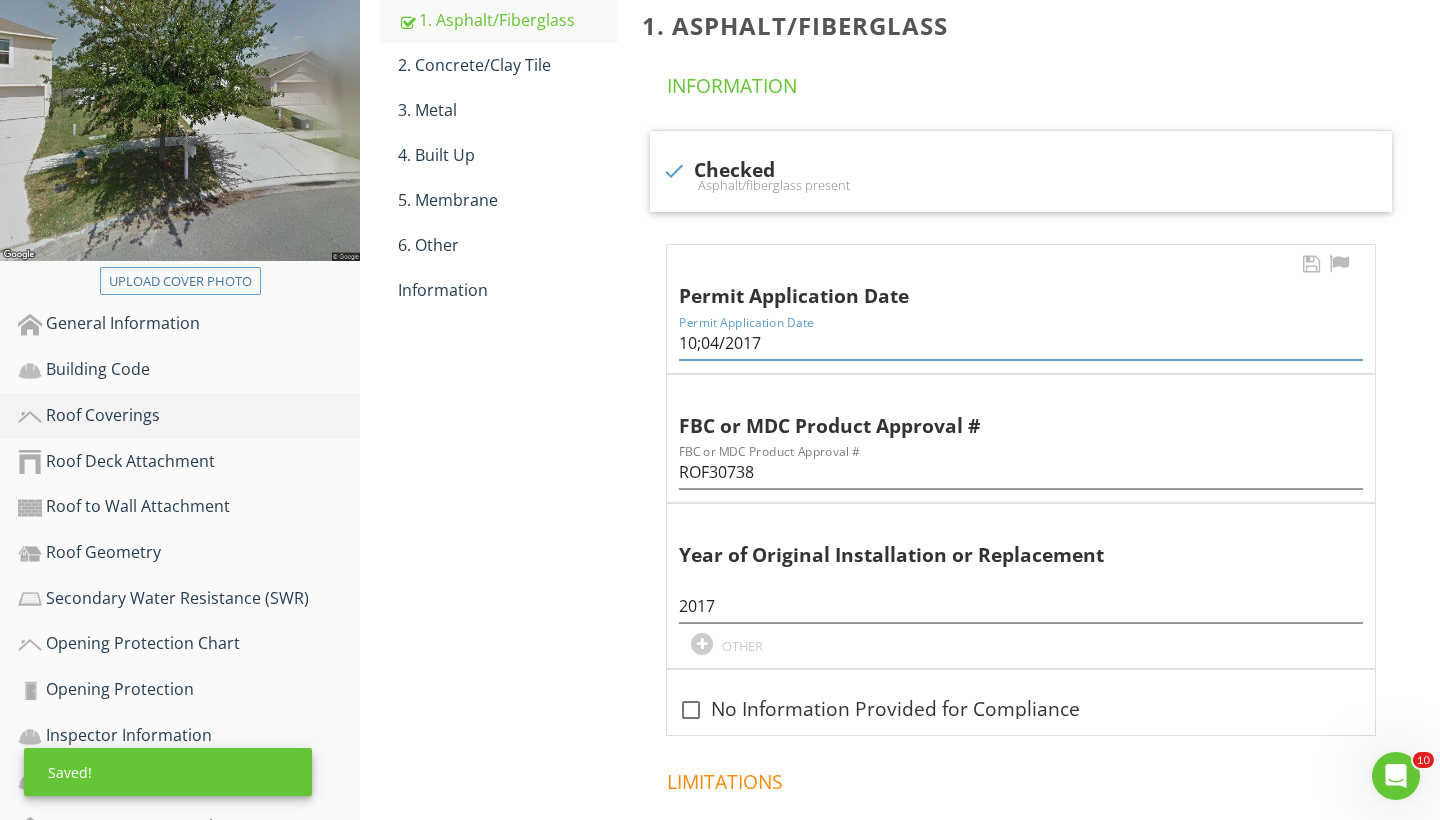 drag, startPoint x: 703, startPoint y: 340, endPoint x: 679, endPoint y: 343, distance: 24.186773 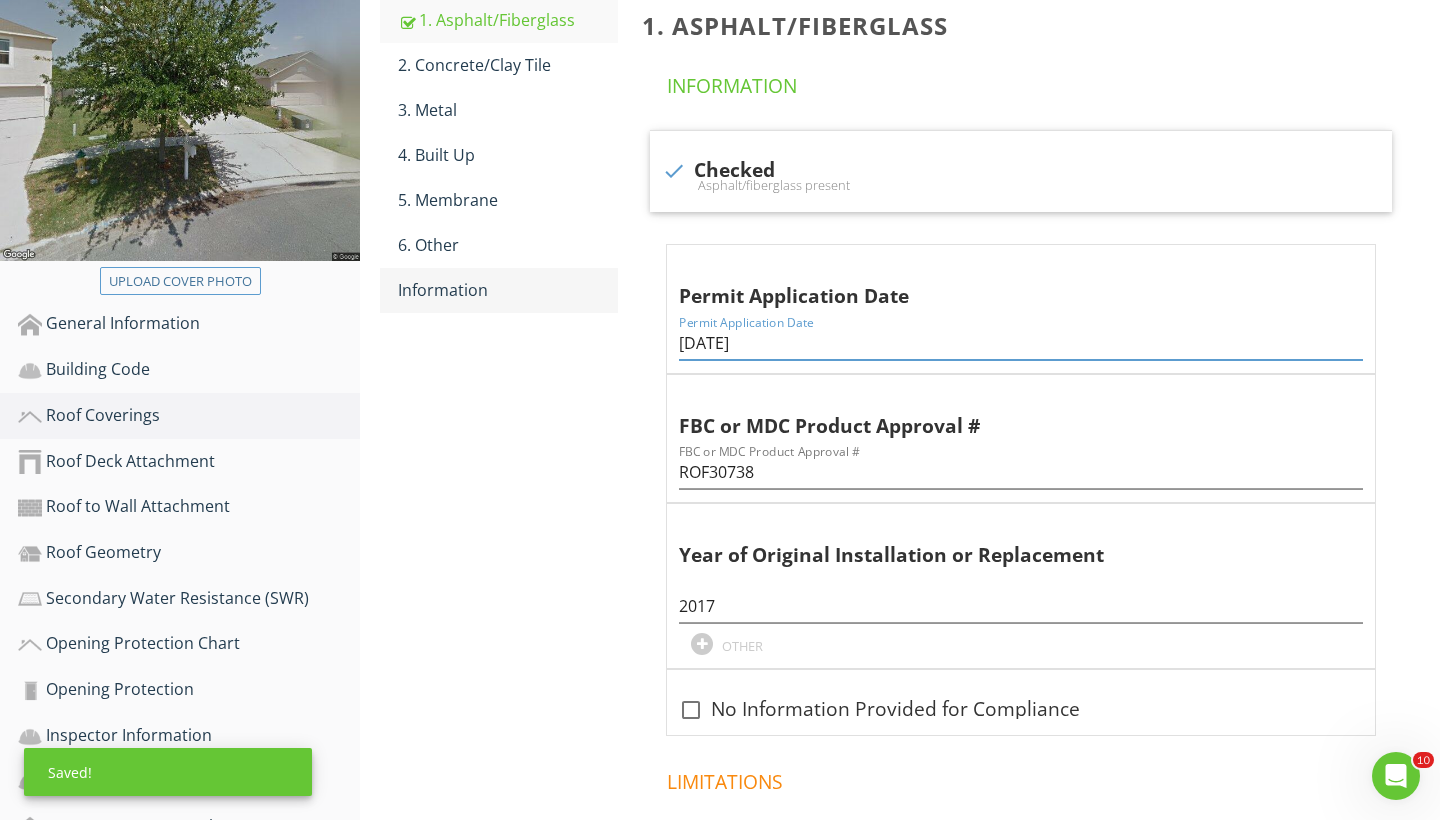 type on "10/04/2017" 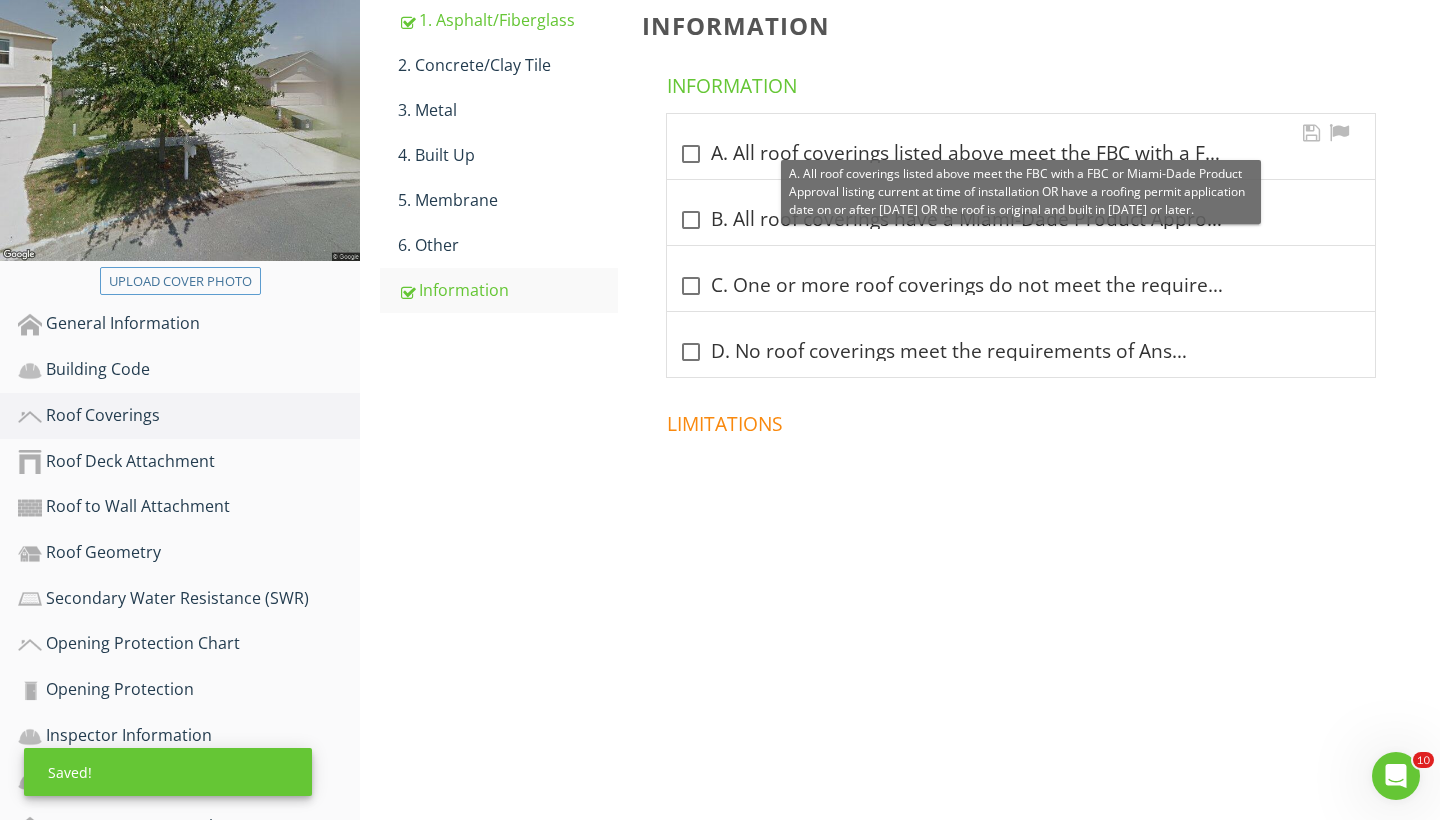 click at bounding box center (691, 154) 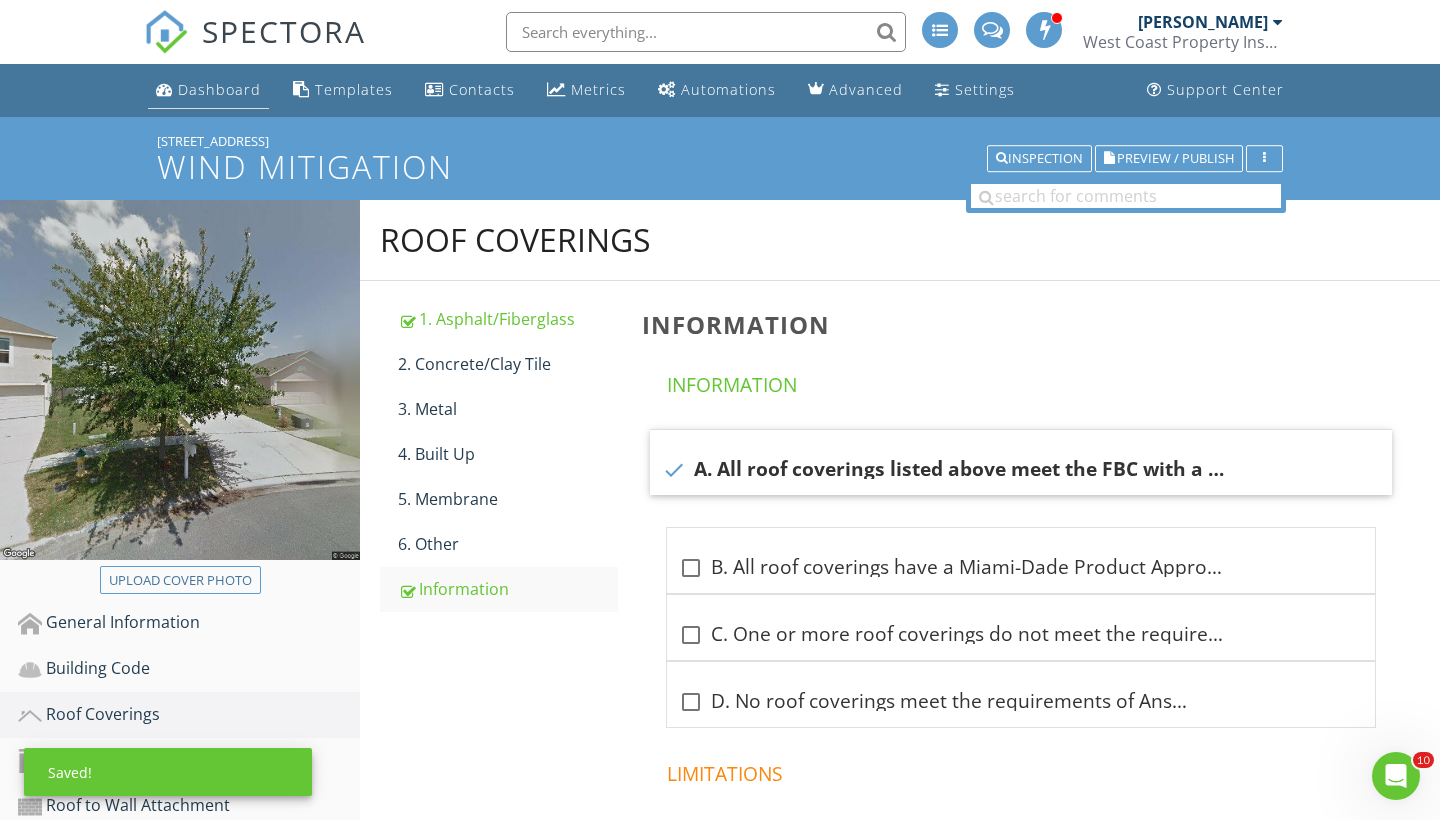 scroll, scrollTop: 0, scrollLeft: 0, axis: both 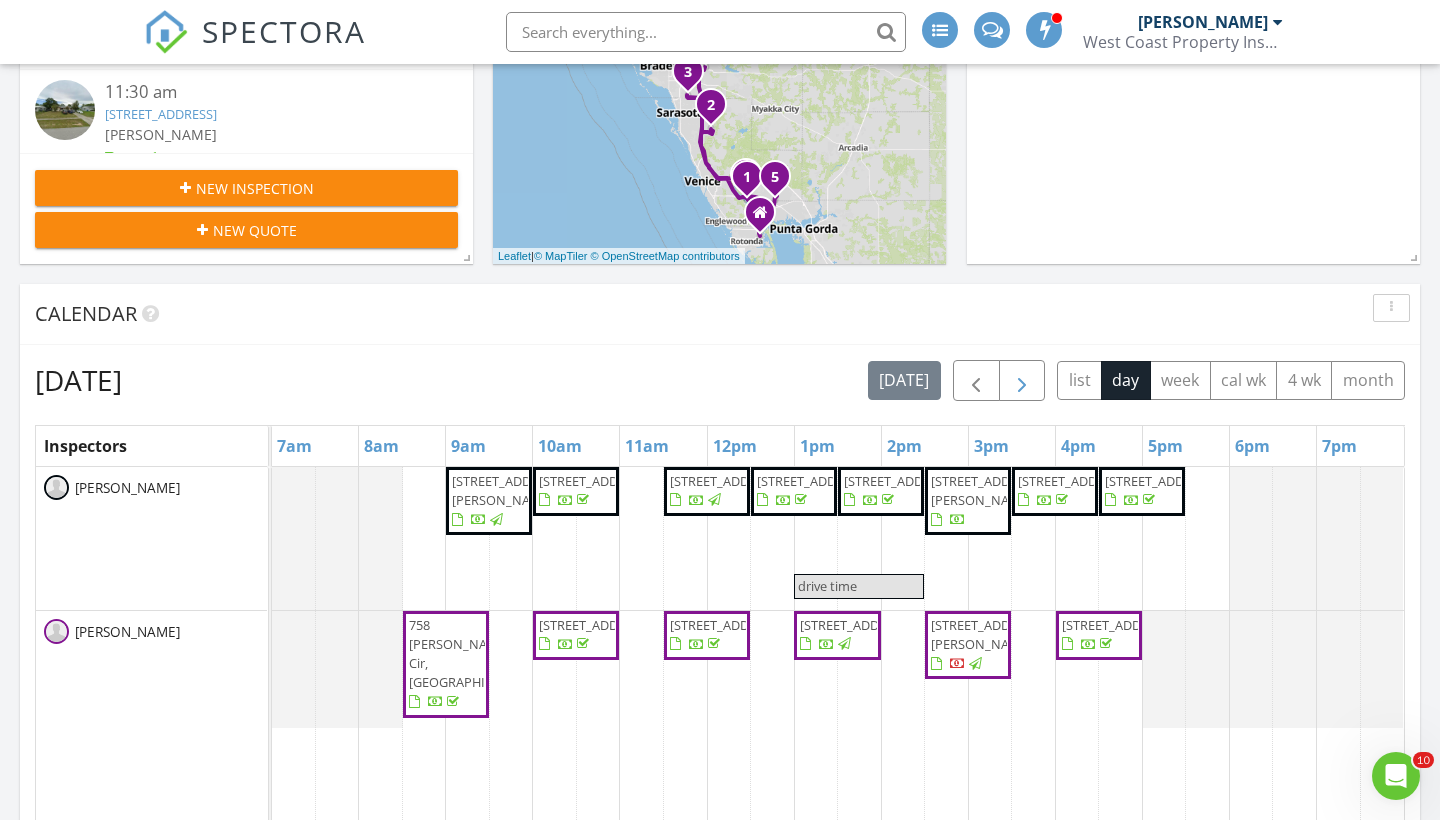 click at bounding box center [1022, 381] 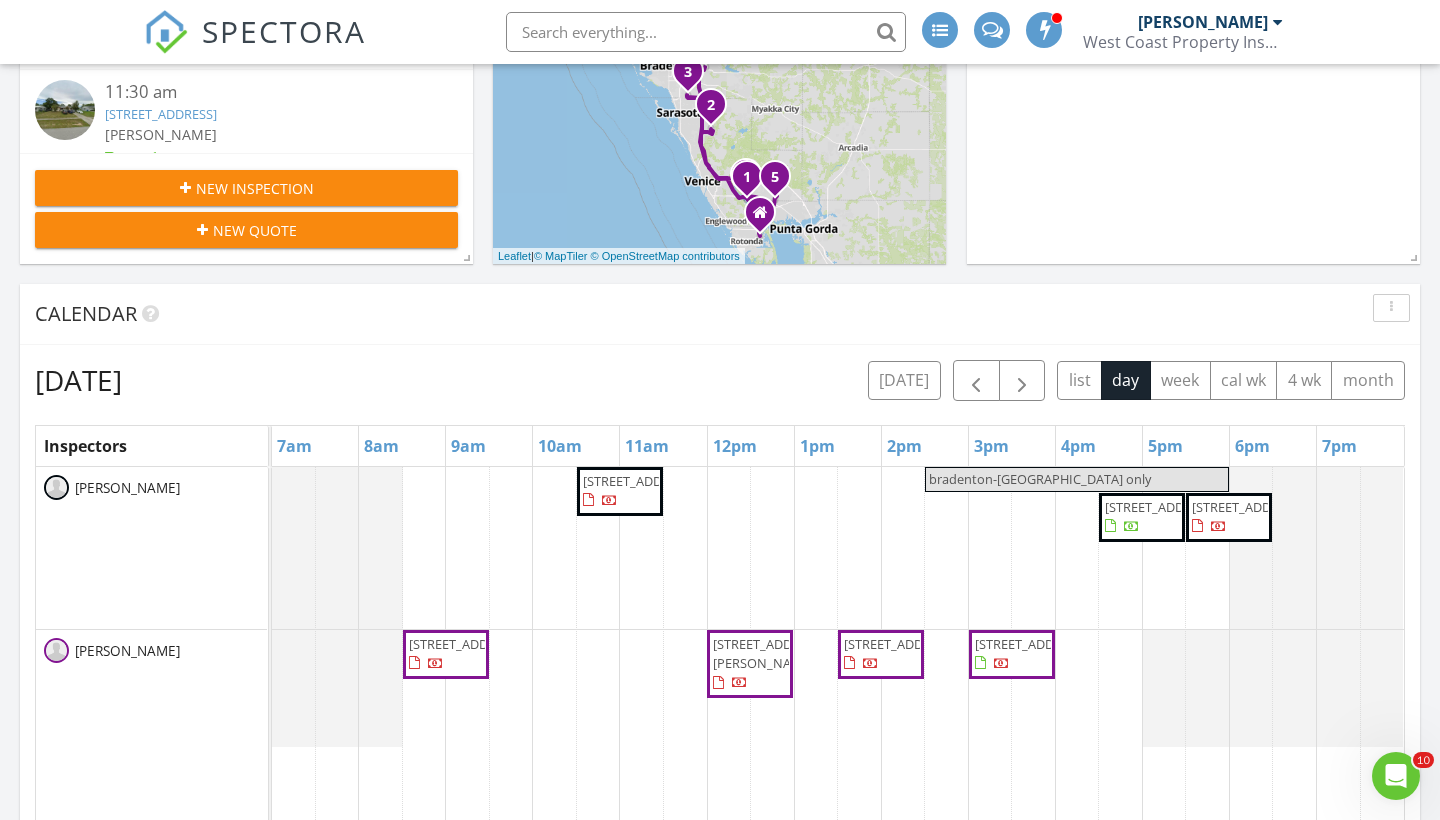 click on "5634 N Salford Blvd, North Port 34286" at bounding box center (465, 644) 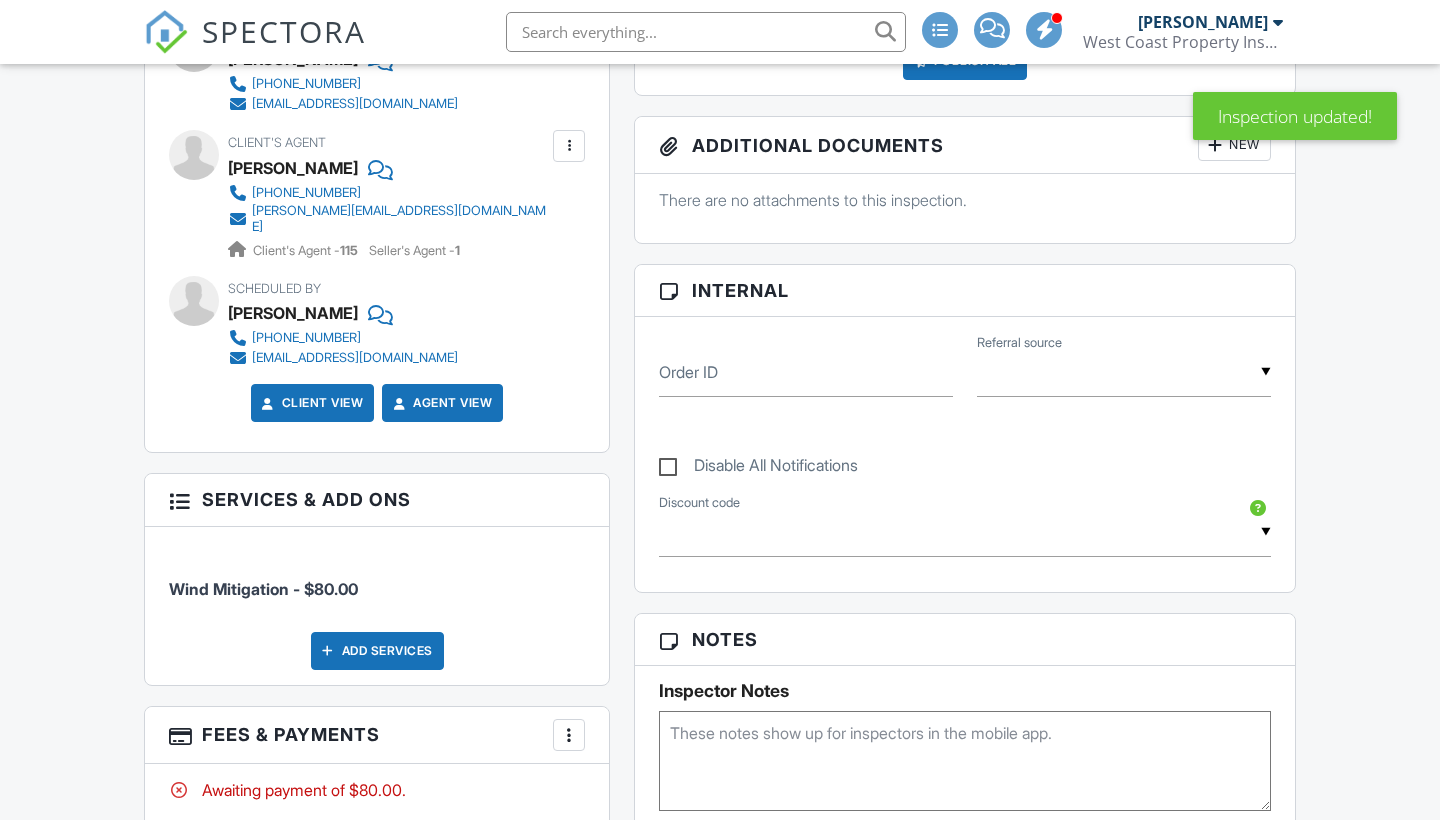 scroll, scrollTop: 0, scrollLeft: 0, axis: both 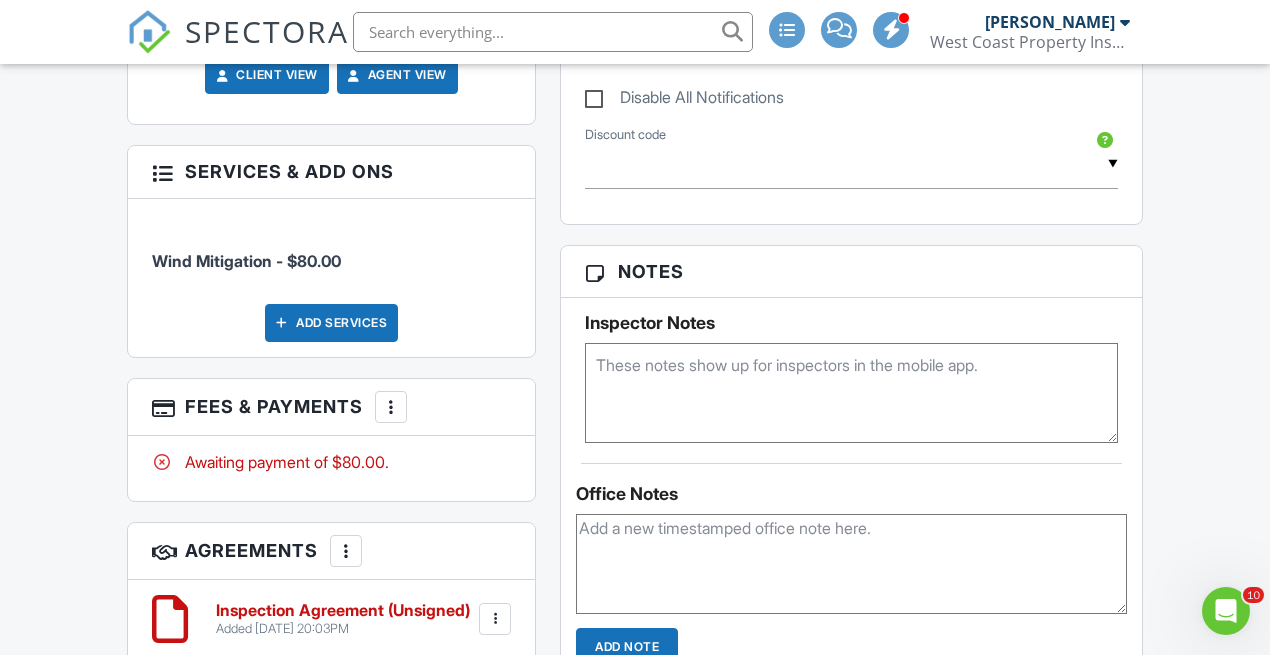 click at bounding box center (851, 393) 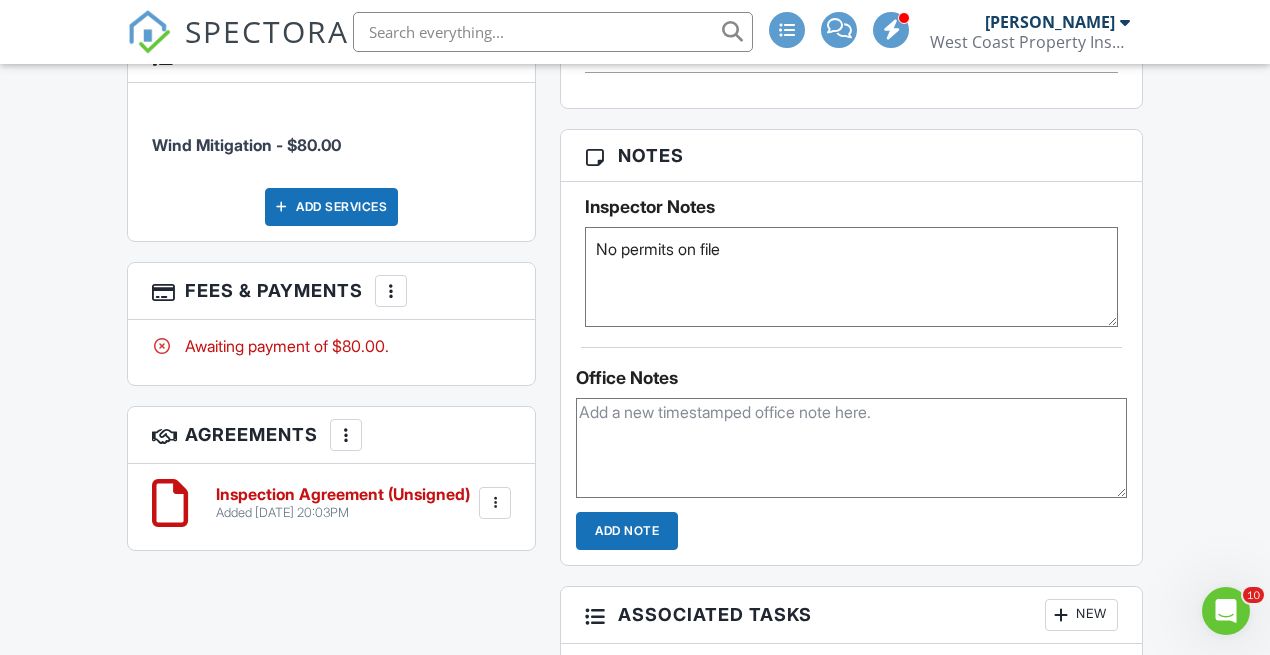 scroll, scrollTop: 1253, scrollLeft: 0, axis: vertical 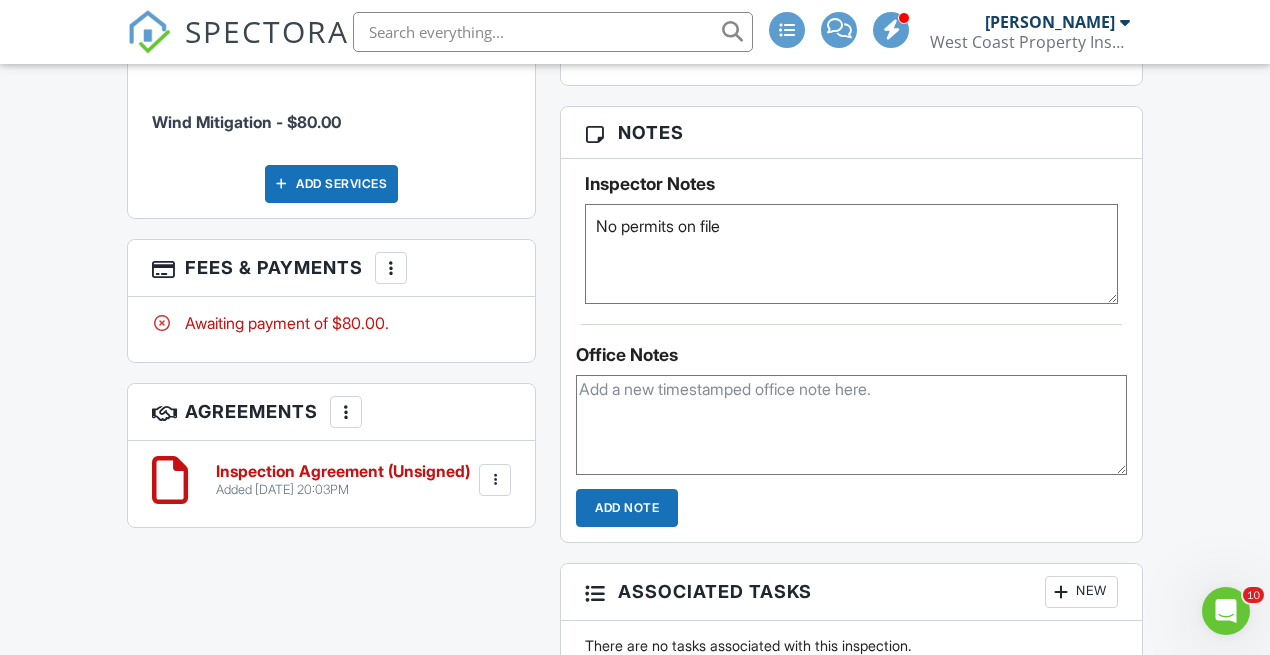 type on "No permits on file" 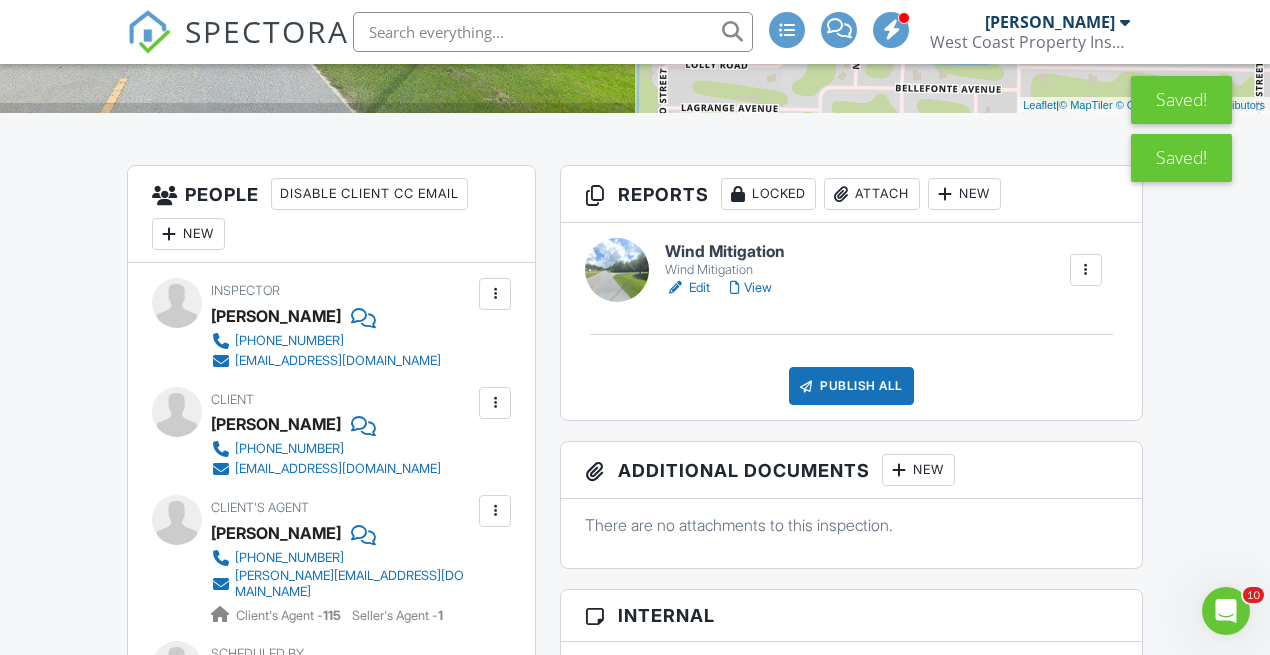 scroll, scrollTop: 416, scrollLeft: 0, axis: vertical 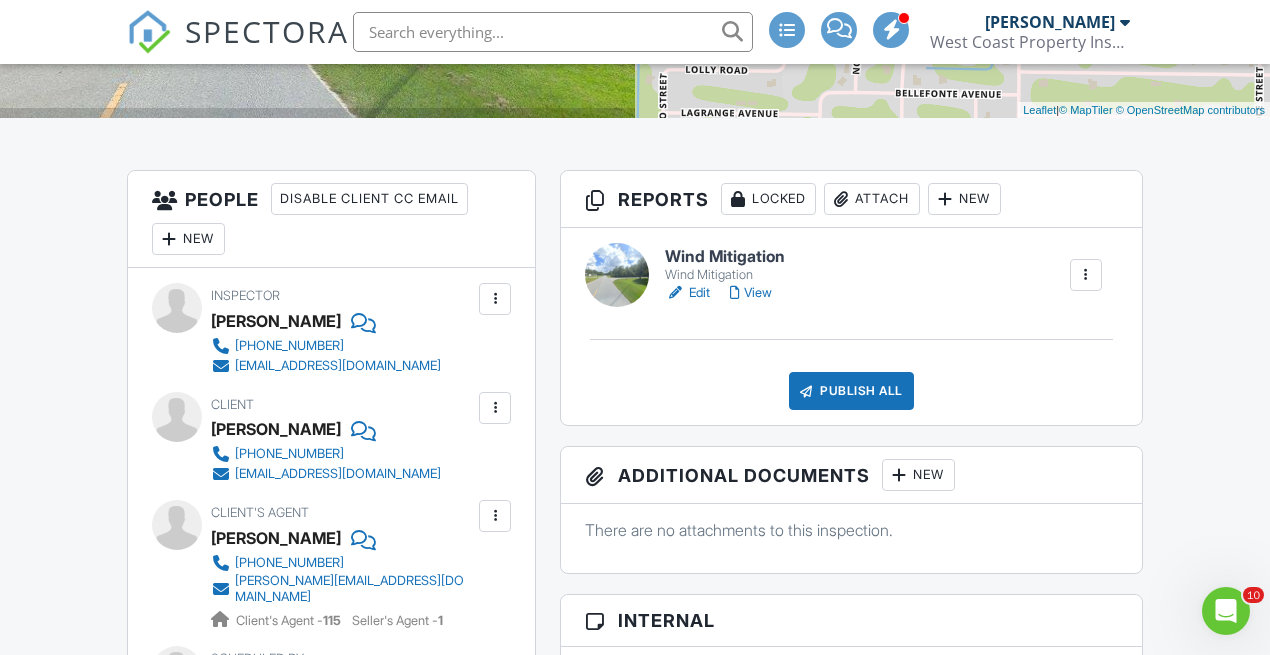 click on "Edit" at bounding box center (687, 293) 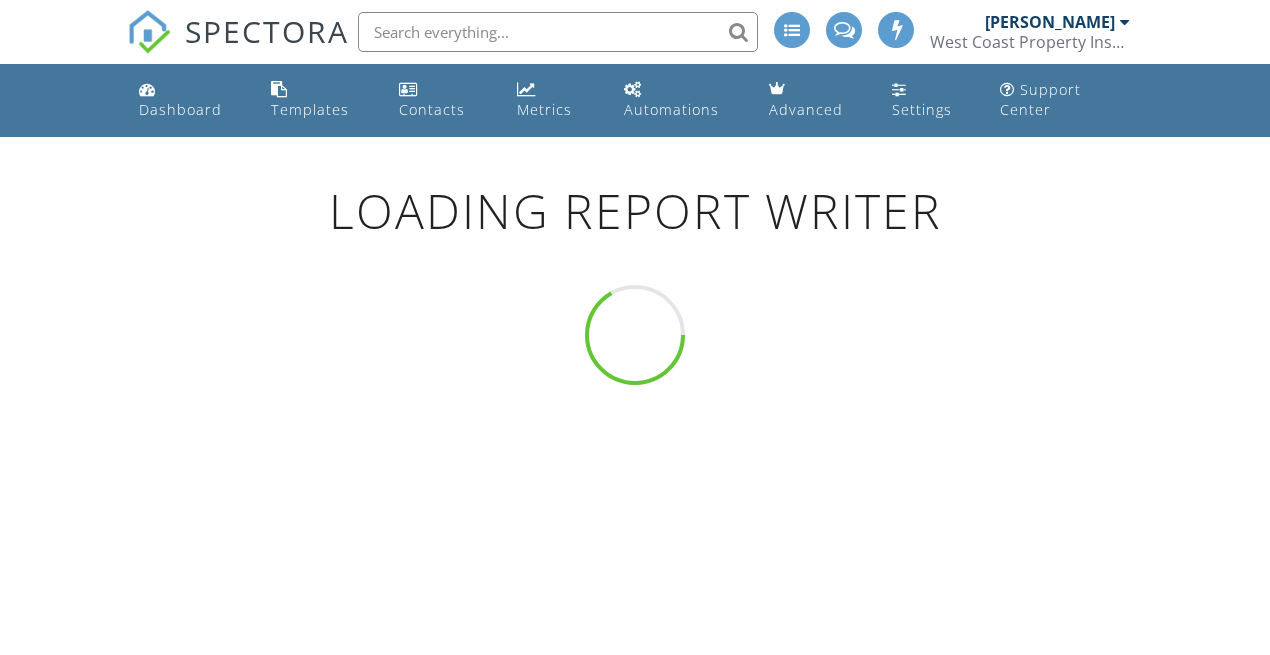 scroll, scrollTop: 138, scrollLeft: 0, axis: vertical 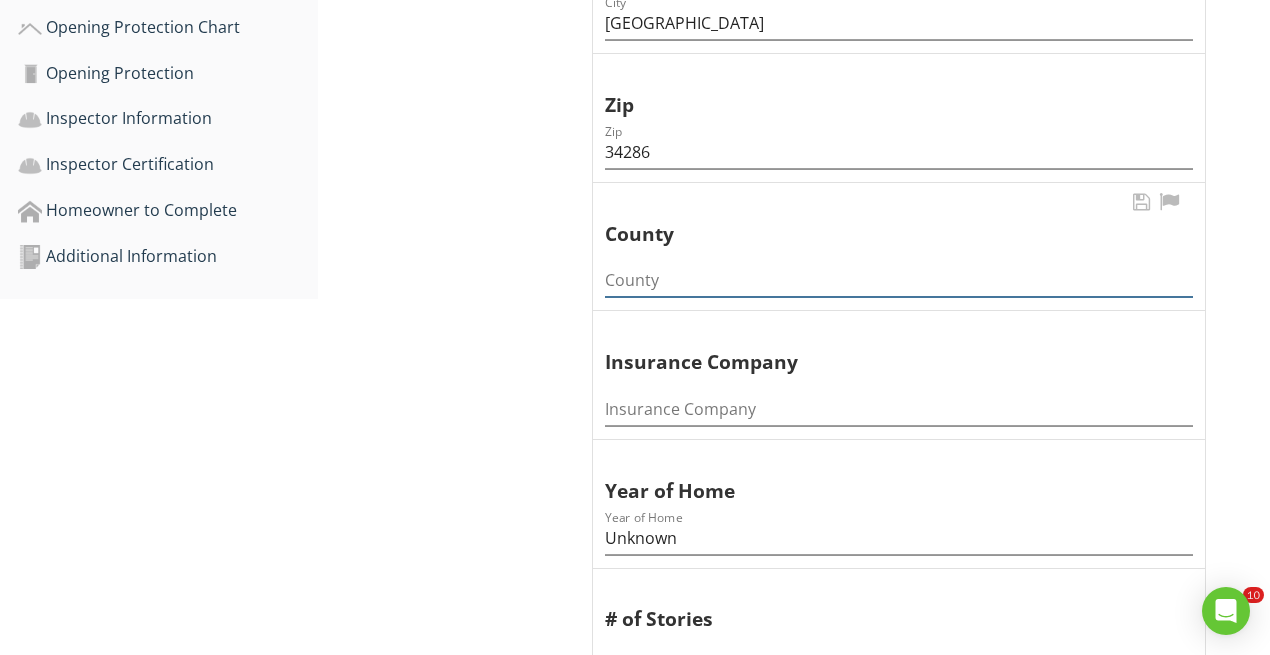 click at bounding box center [899, 280] 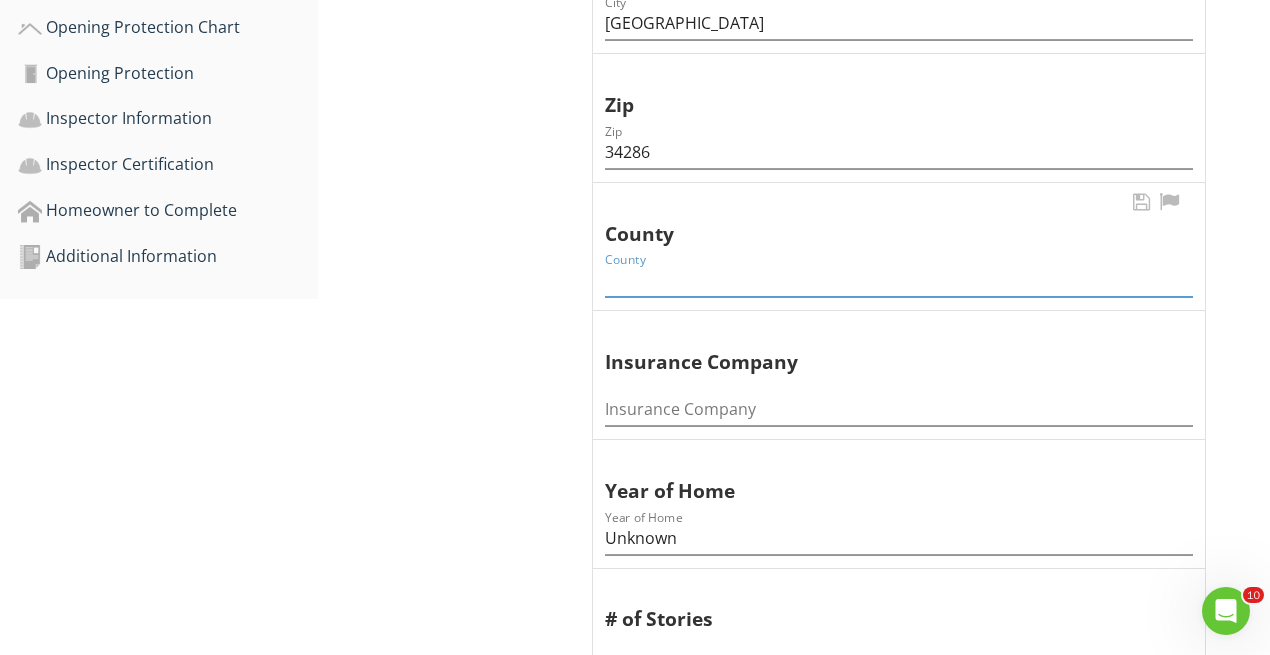 scroll, scrollTop: 0, scrollLeft: 0, axis: both 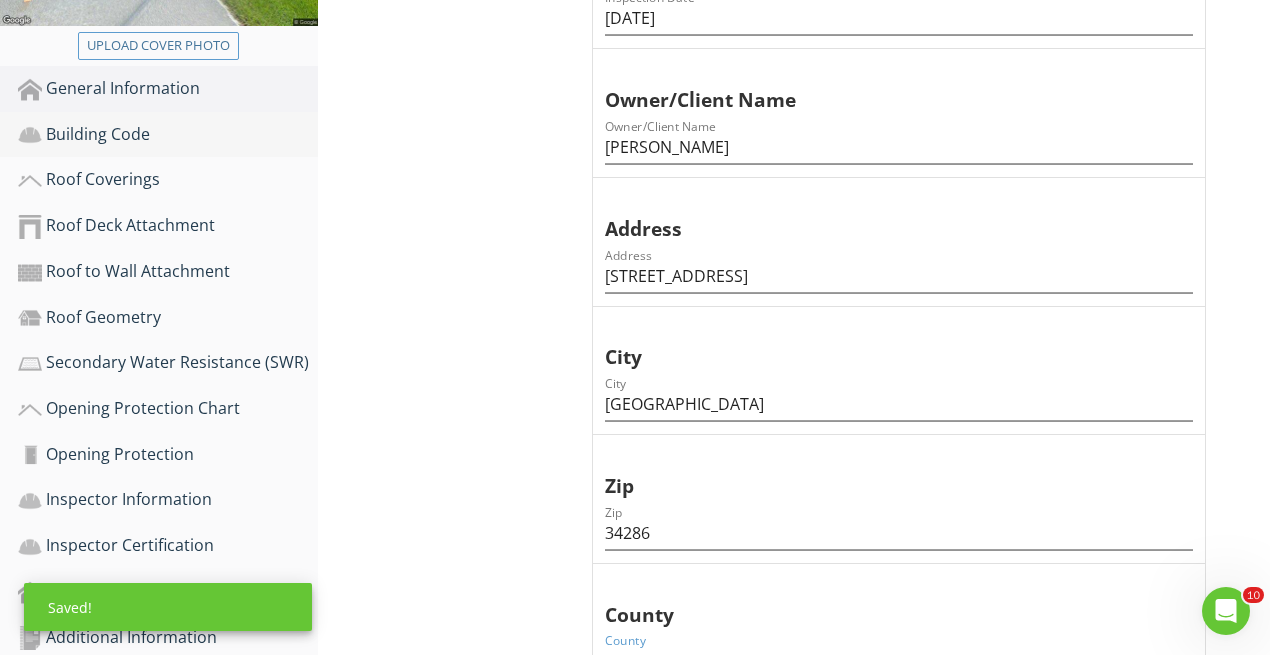 type on "[GEOGRAPHIC_DATA]" 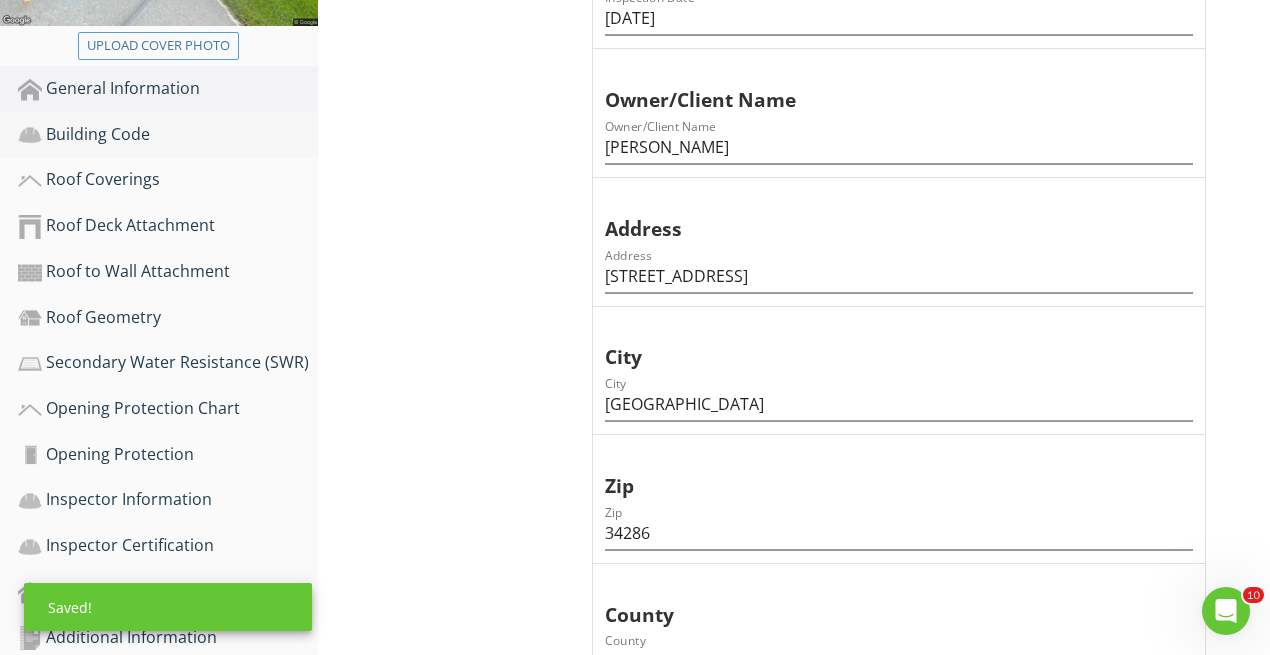 click on "Building Code" at bounding box center (168, 135) 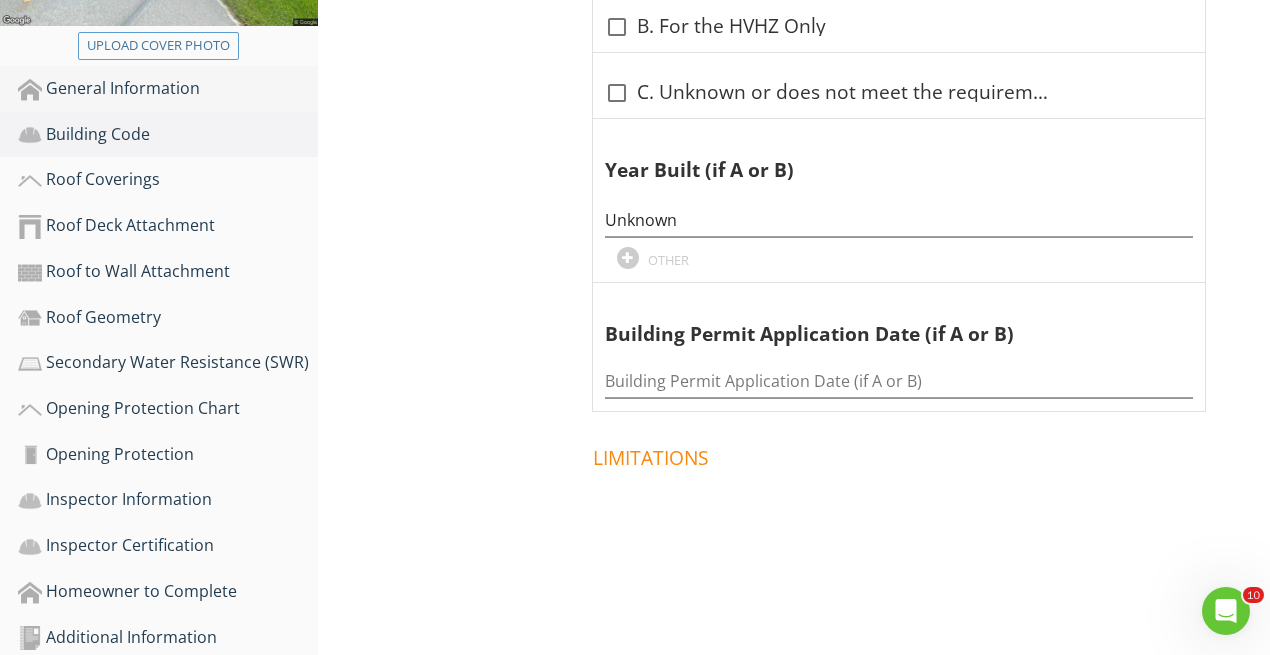 click on "General Information" at bounding box center (168, 89) 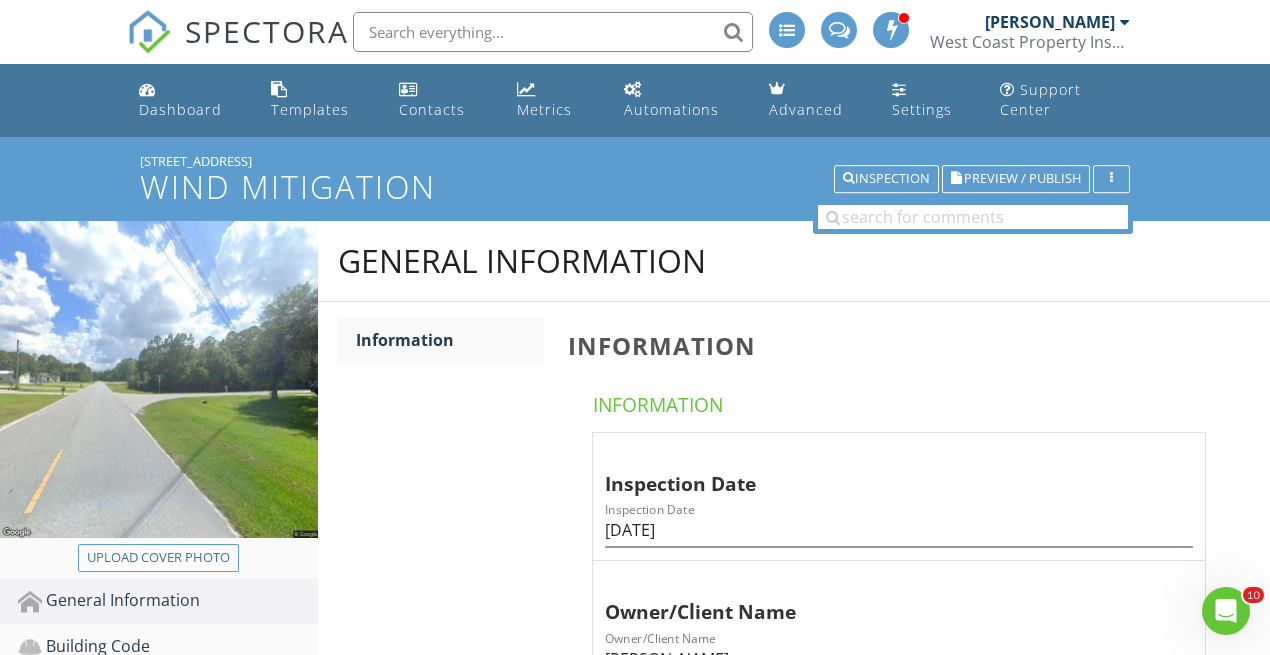 scroll, scrollTop: 0, scrollLeft: 0, axis: both 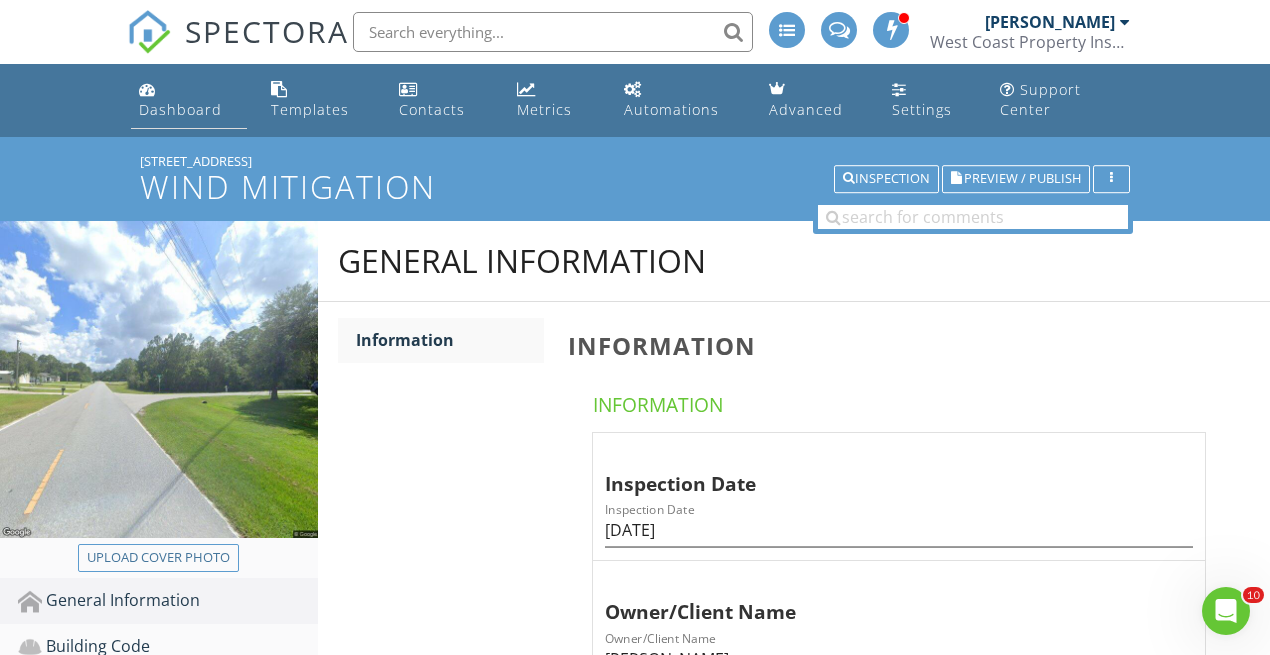 click on "Dashboard" at bounding box center (180, 109) 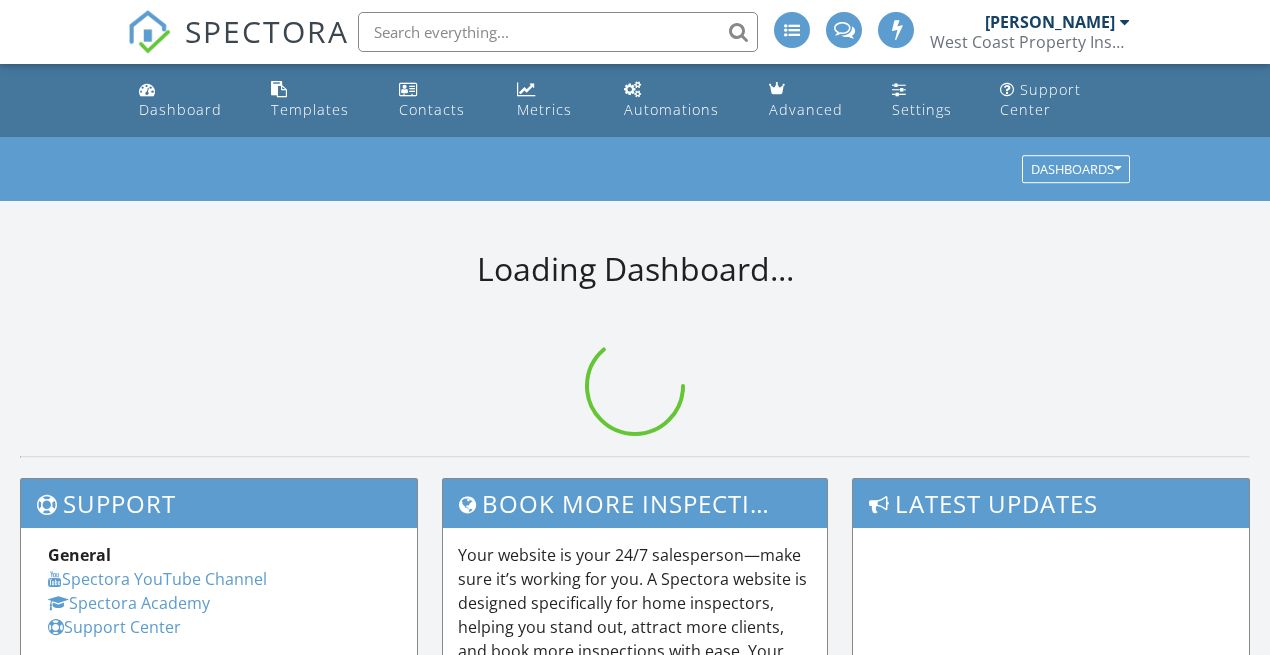 scroll, scrollTop: 0, scrollLeft: 0, axis: both 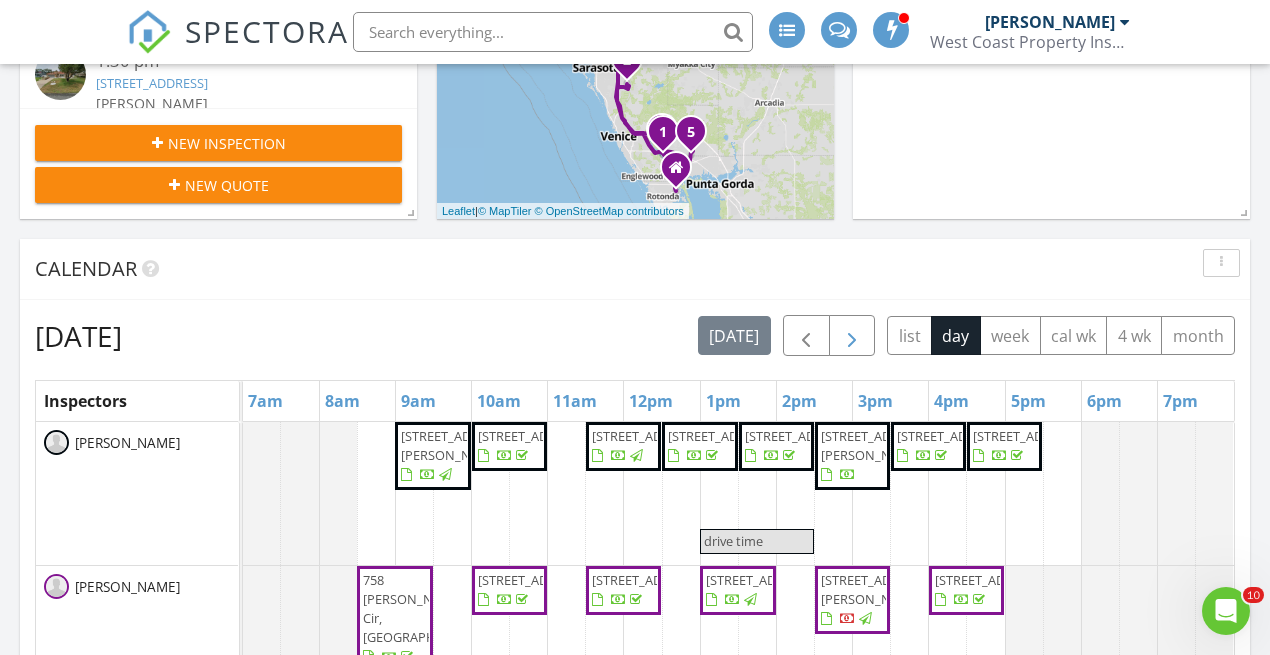 click at bounding box center (852, 336) 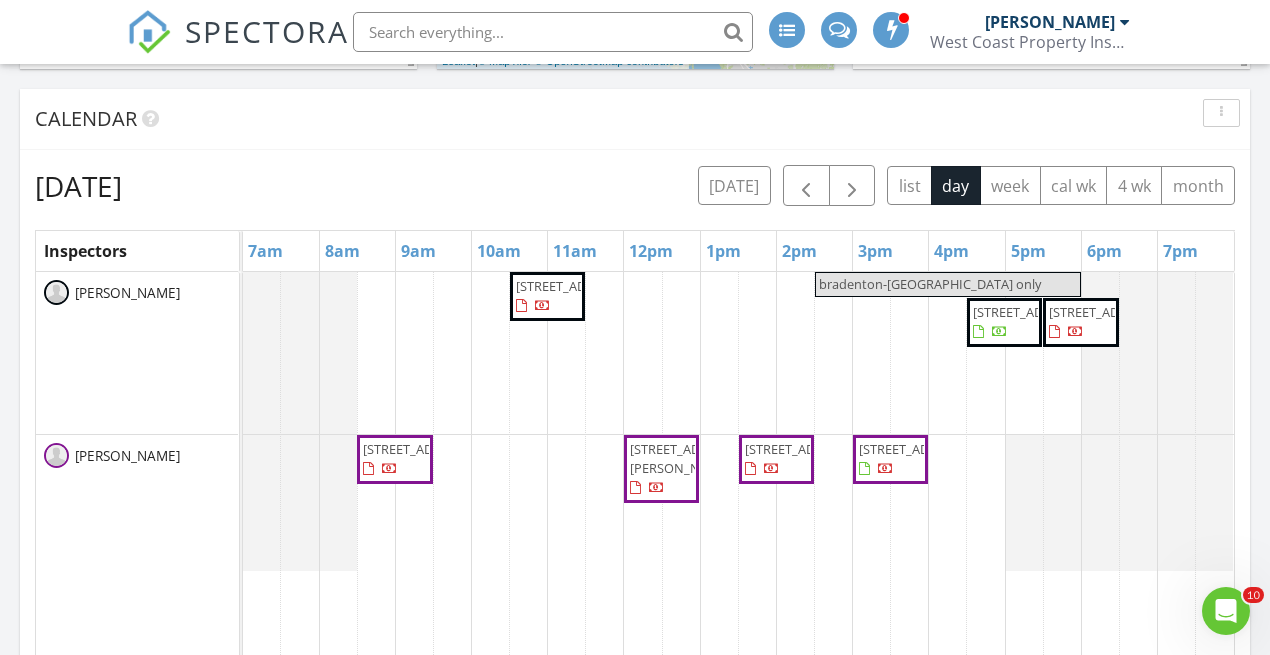 scroll, scrollTop: 817, scrollLeft: 0, axis: vertical 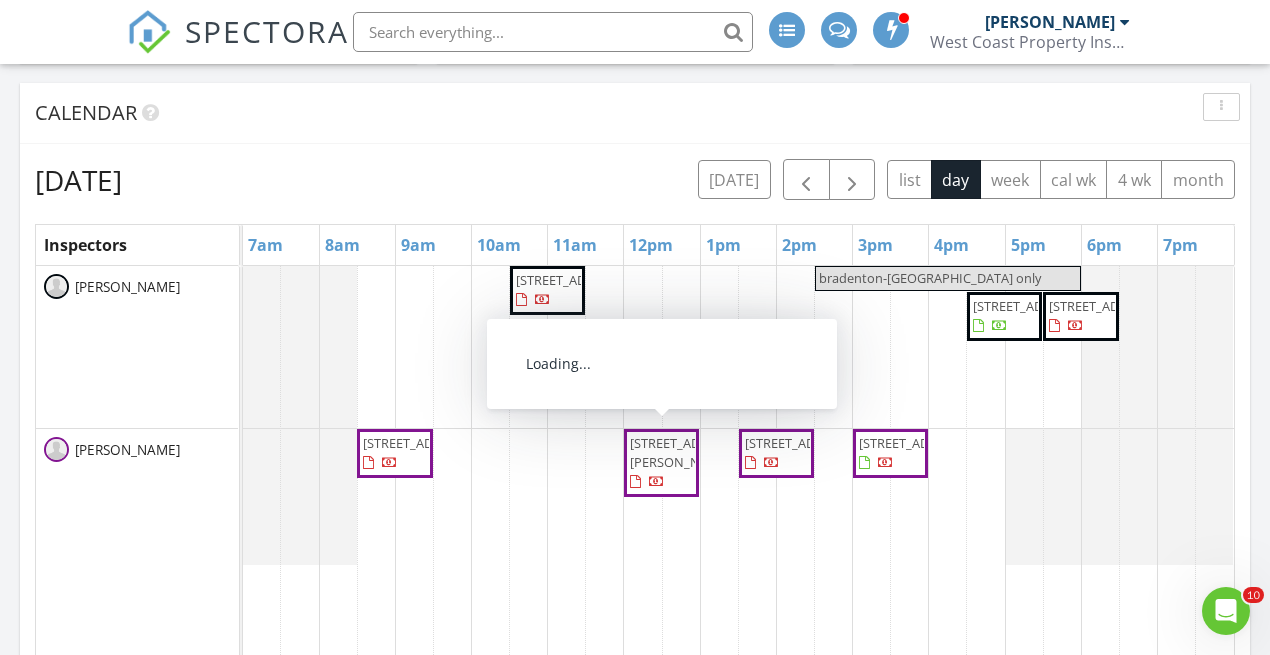 click on "[STREET_ADDRESS][PERSON_NAME]" at bounding box center (686, 452) 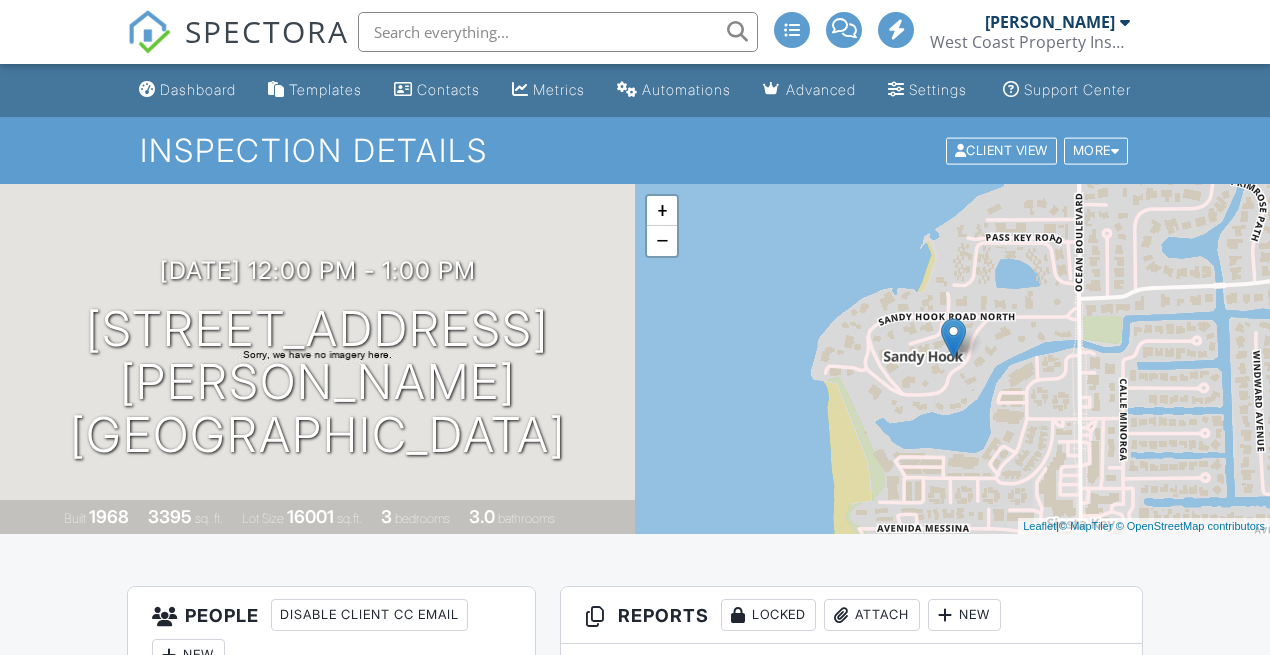 scroll, scrollTop: 0, scrollLeft: 0, axis: both 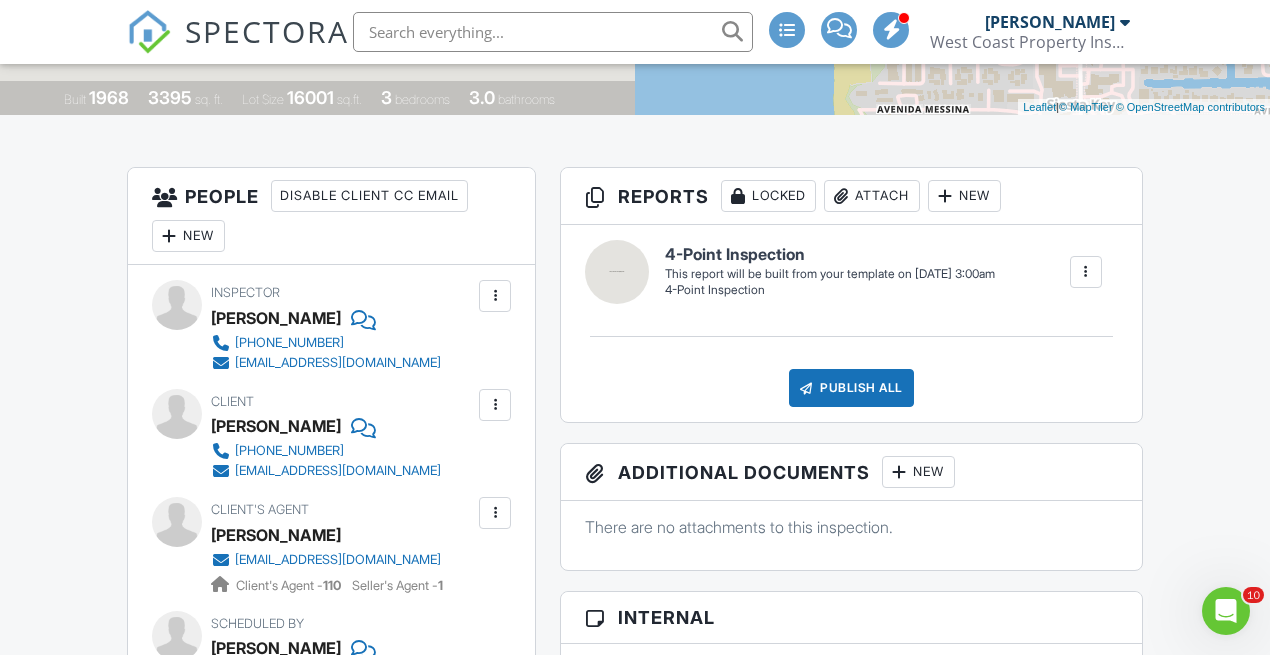 click at bounding box center (1086, 272) 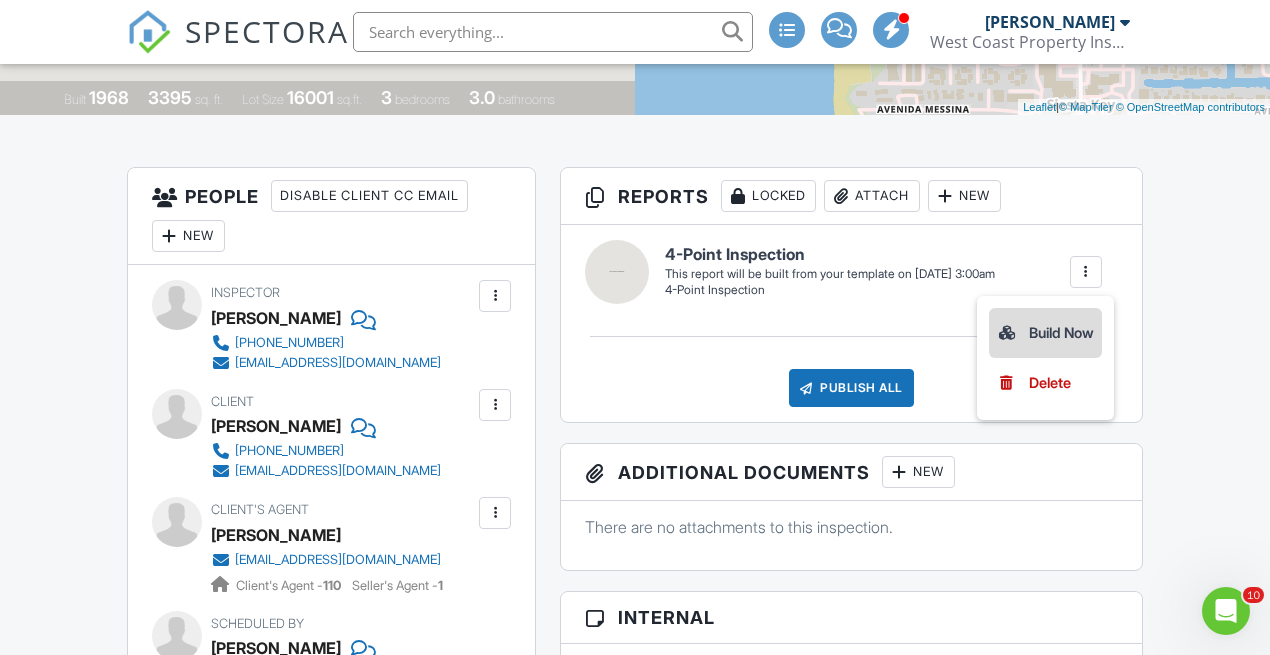 click on "Build Now" at bounding box center (1045, 333) 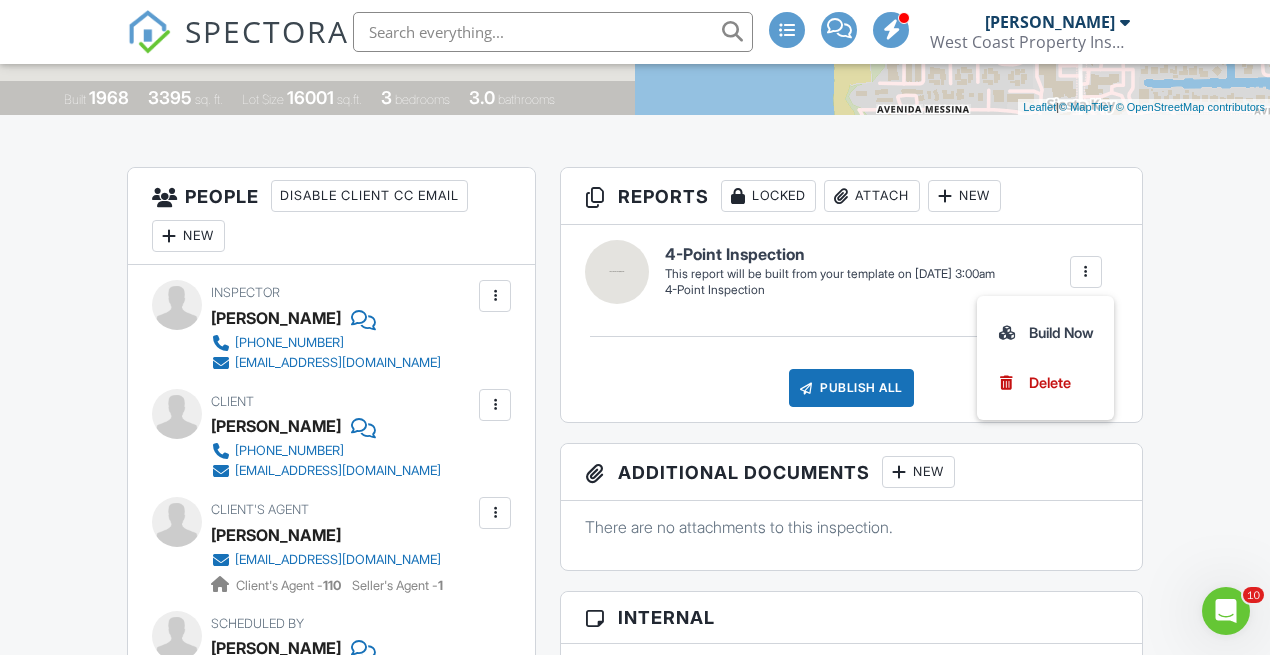 click on "Dashboard
Templates
Contacts
Metrics
Automations
Advanced
Settings
Support Center
Inspection Details
Client View
More
Property Details
Reschedule
Reorder / Copy
Share
Cancel
Delete
Print Order
Convert to V10
Disable Pass on CC Fees
View Change Log
07/10/2025 12:00 pm
- 1:00 pm
95 Sandy Hook Rd S
Siesta Key, FL 34242
Built
1968
3395
sq. ft.
Lot Size
16001
sq.ft.
3
bedrooms
3.0
bathrooms
+ − Leaflet  |  © MapTiler   © OpenStreetMap contributors
All emails and texts are disabled for this inspection!
Turn on emails and texts
Reports
Locked
Attach
New
4-Point Inspection
4-Point Inspection
Edit
View" at bounding box center [635, 1246] 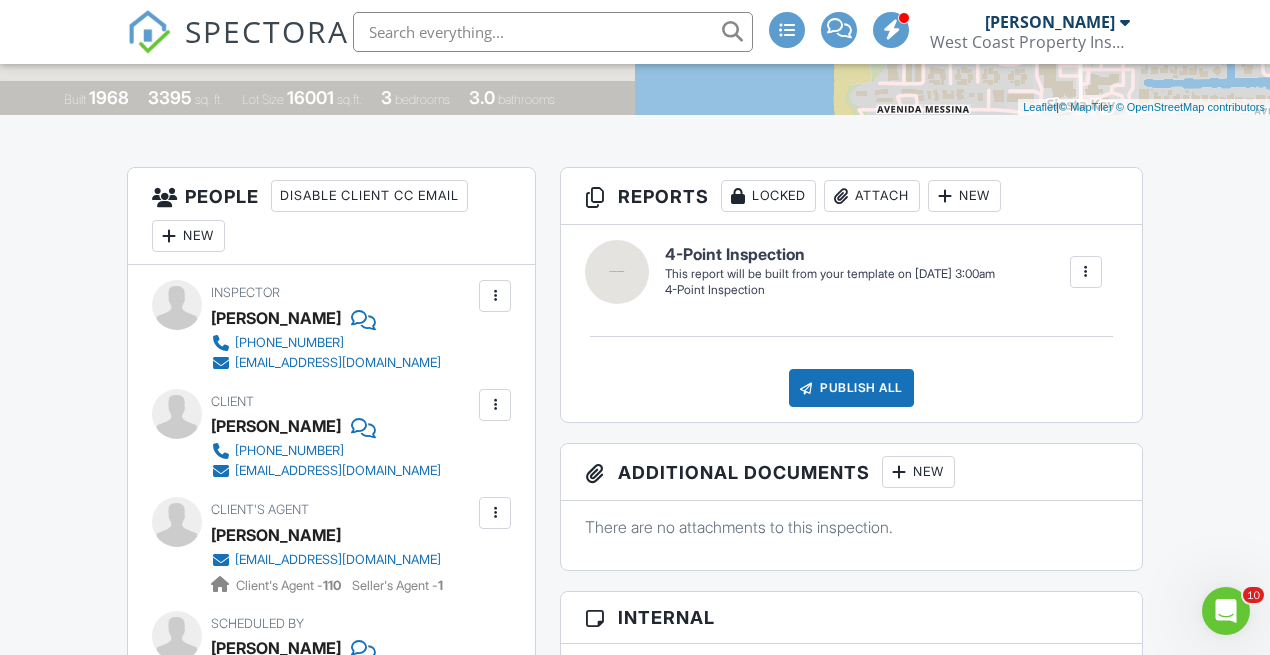 click at bounding box center (1086, 272) 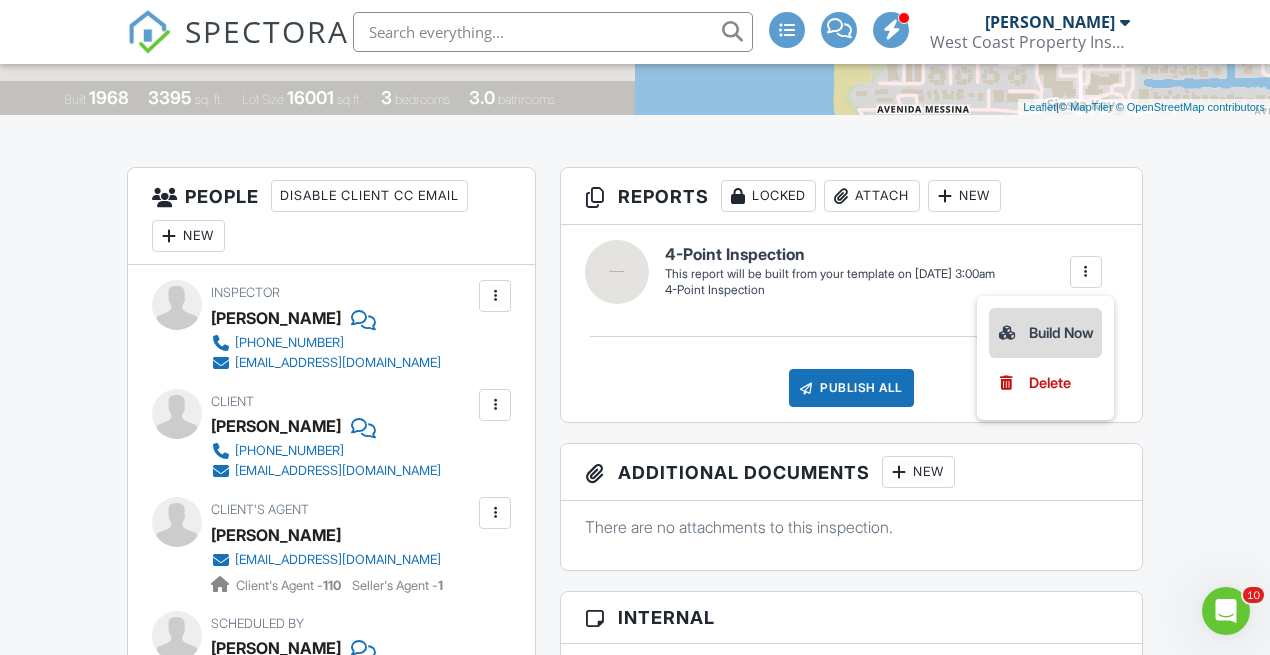 click on "Build Now" at bounding box center [1045, 333] 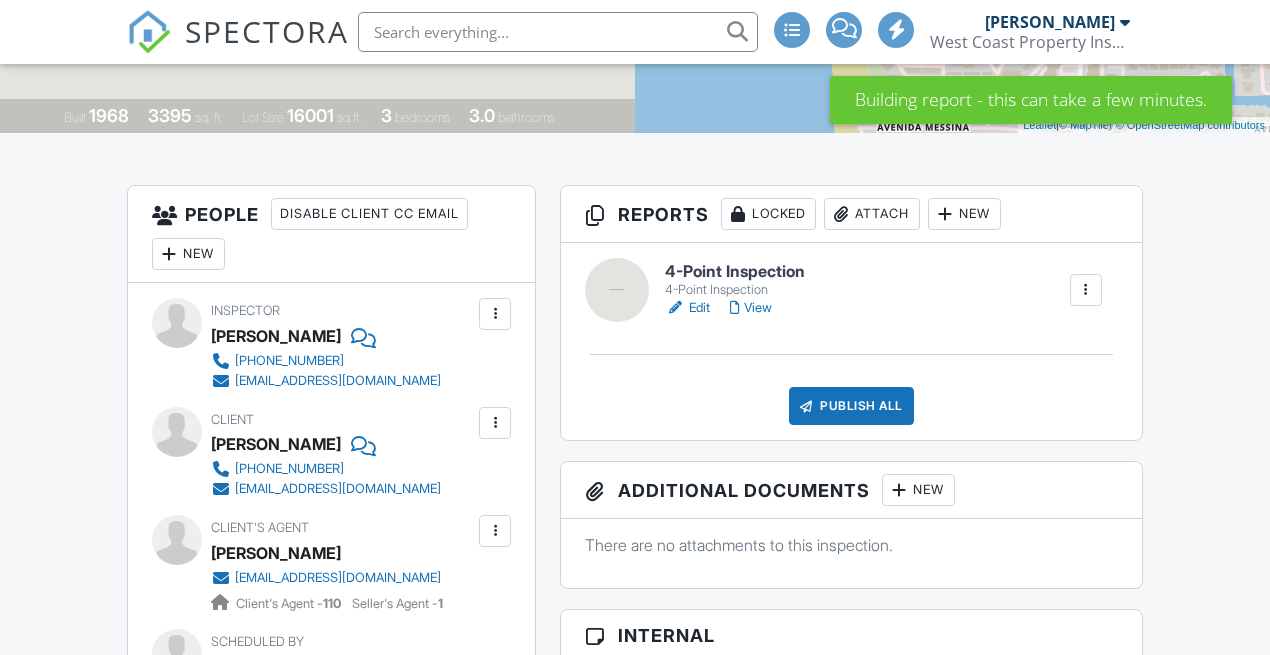 scroll, scrollTop: 401, scrollLeft: 0, axis: vertical 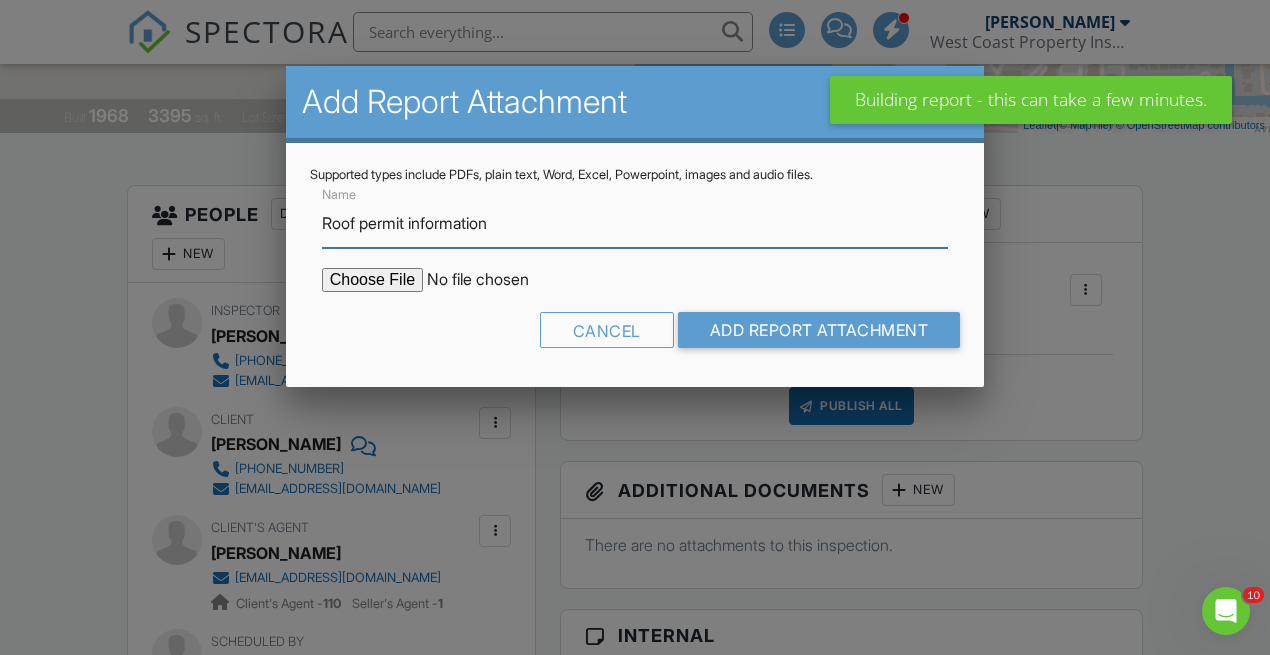 type on "Roof permit information" 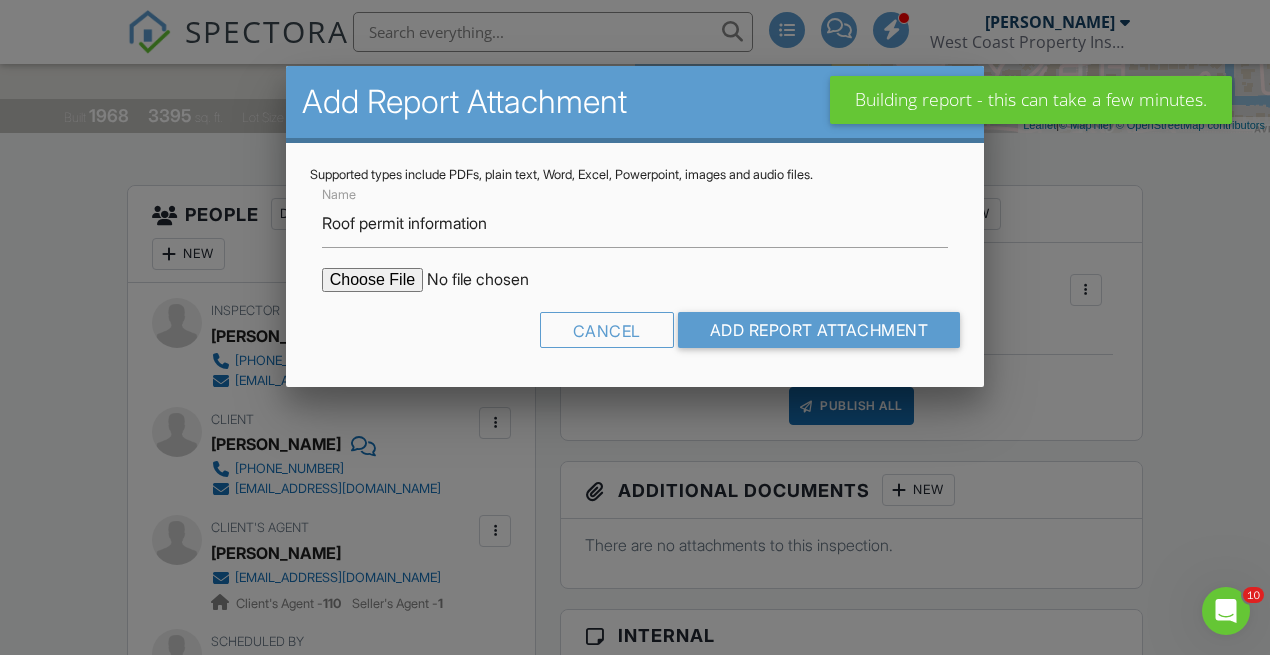 click at bounding box center [492, 280] 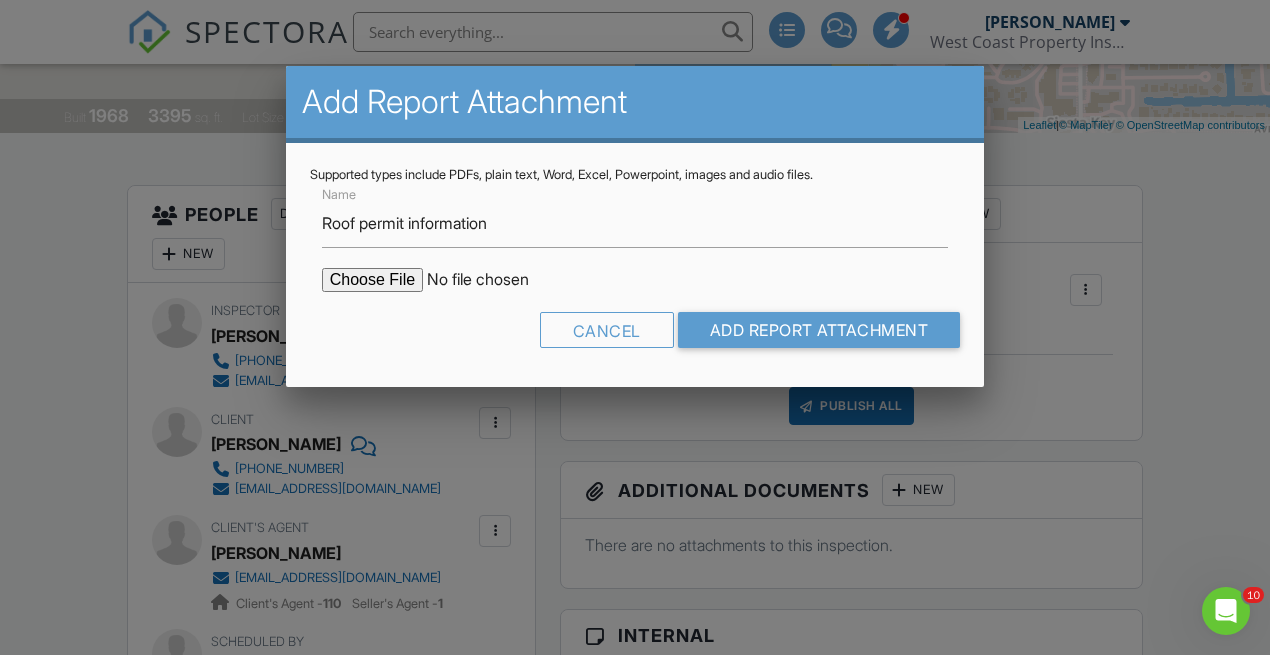 type on "C:\fakepath\95.png" 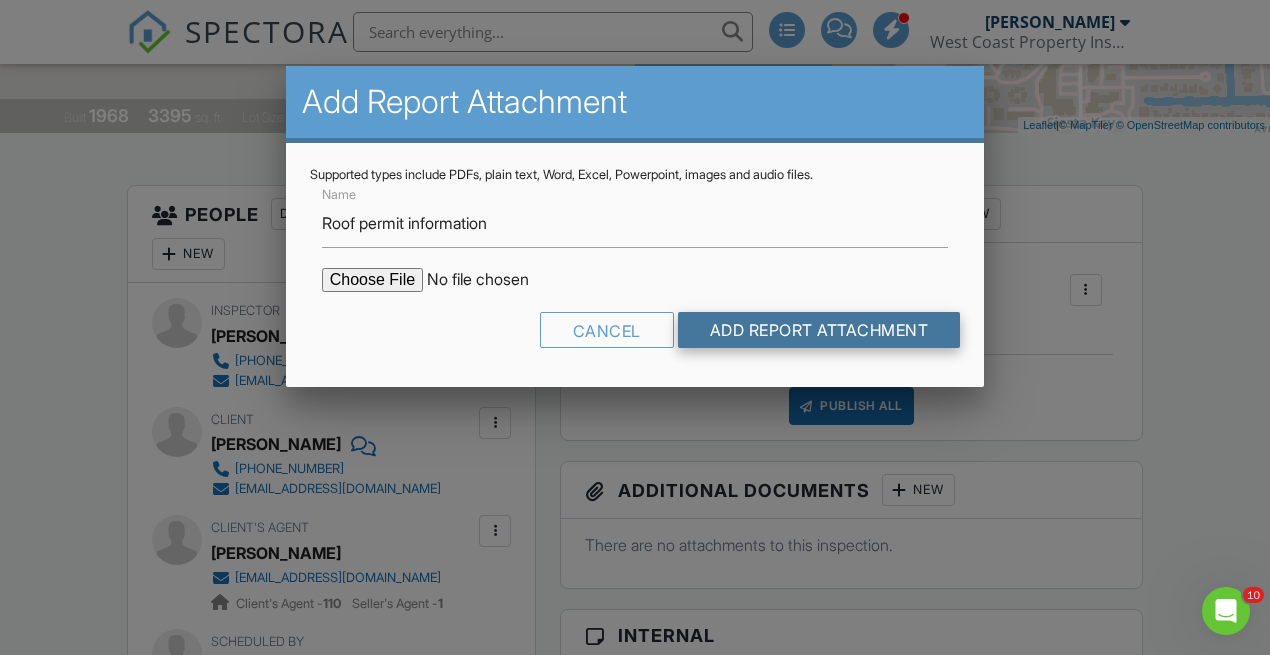 click on "Add Report Attachment" at bounding box center (819, 330) 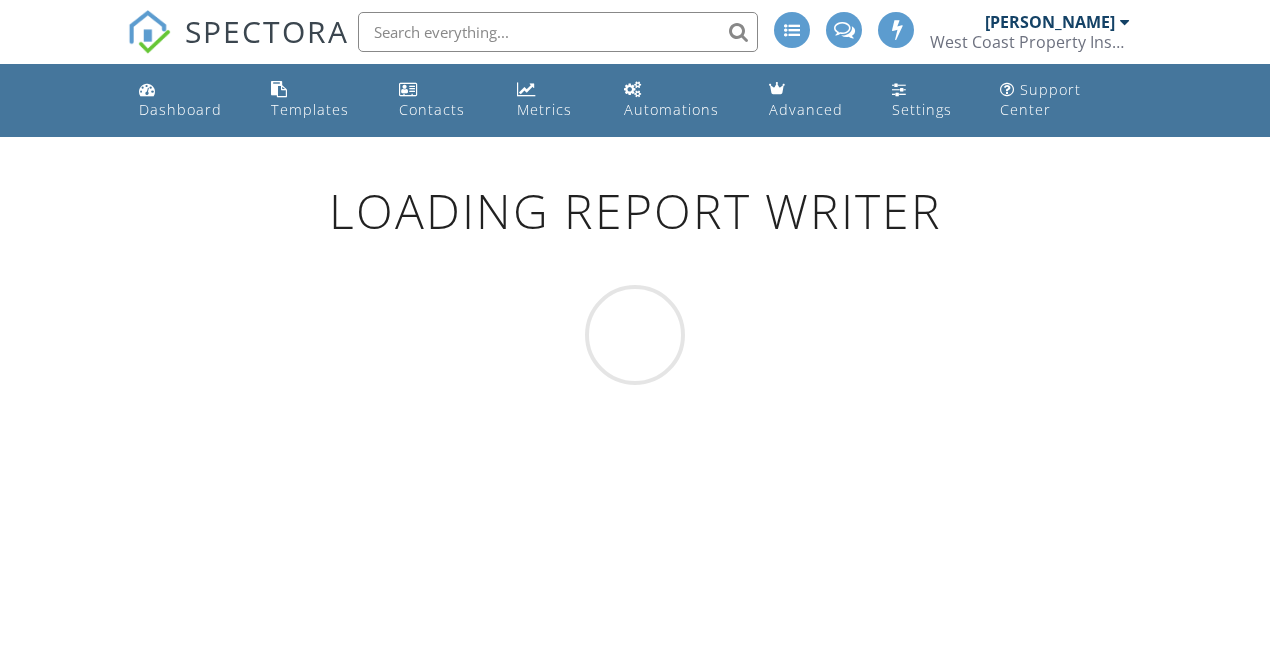 scroll, scrollTop: 0, scrollLeft: 0, axis: both 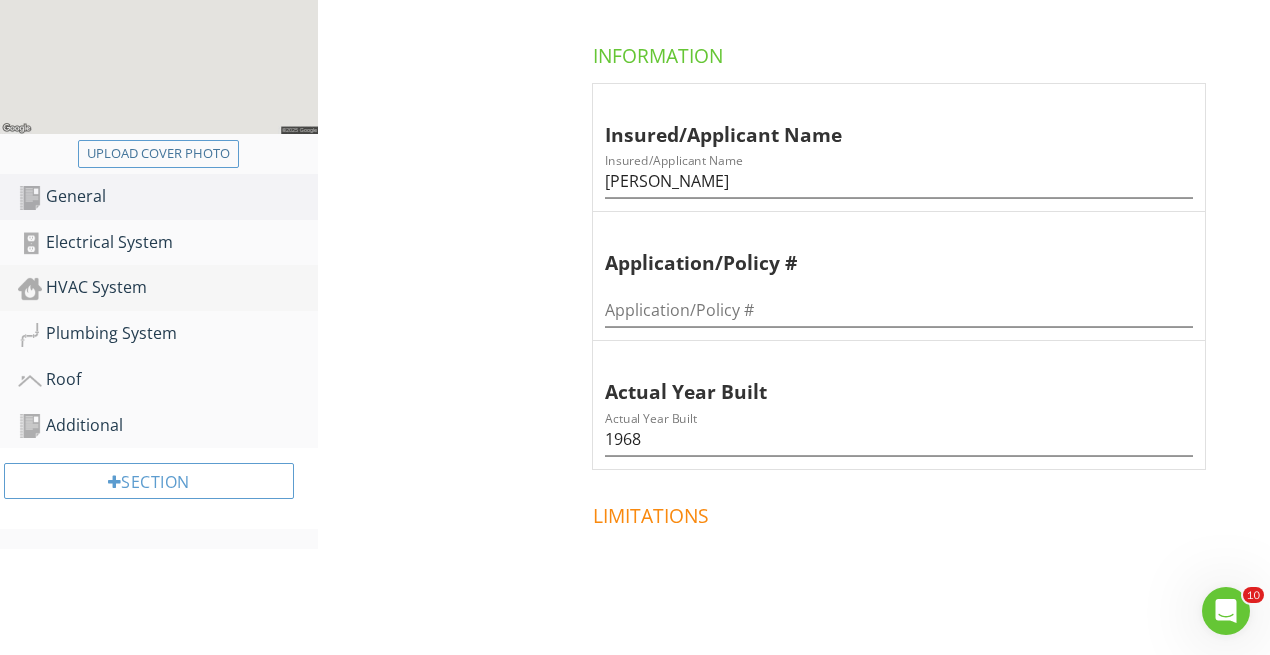 click on "HVAC System" at bounding box center [168, 288] 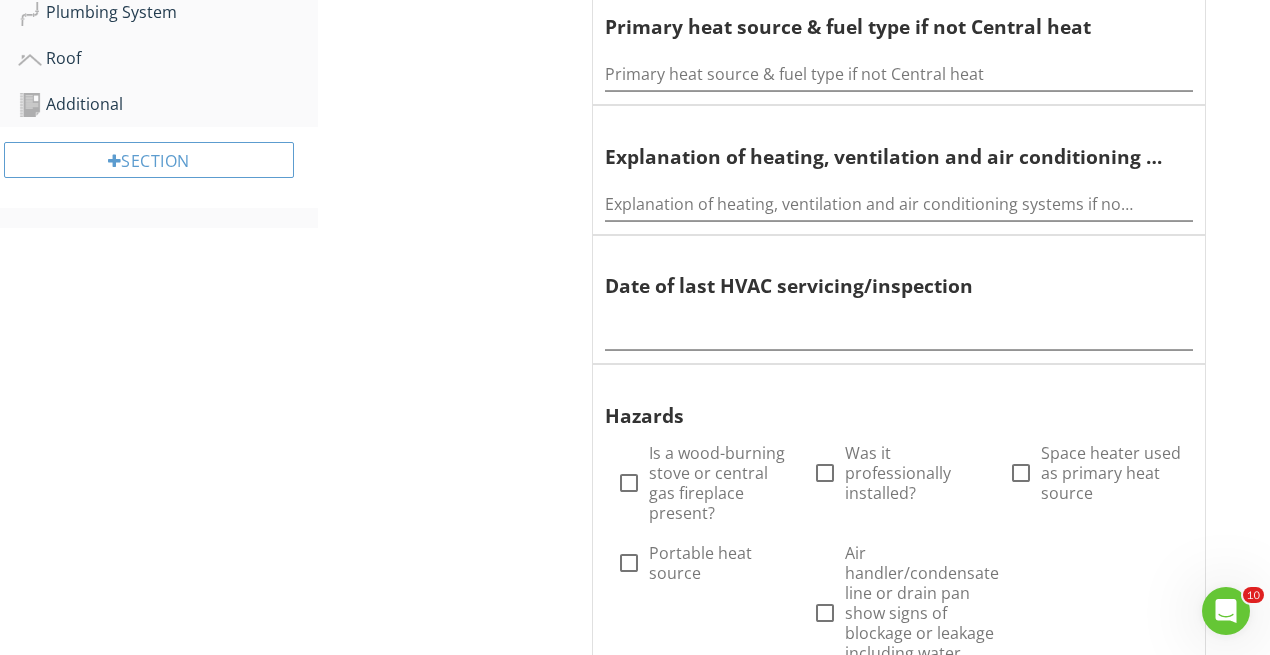 scroll, scrollTop: 788, scrollLeft: 0, axis: vertical 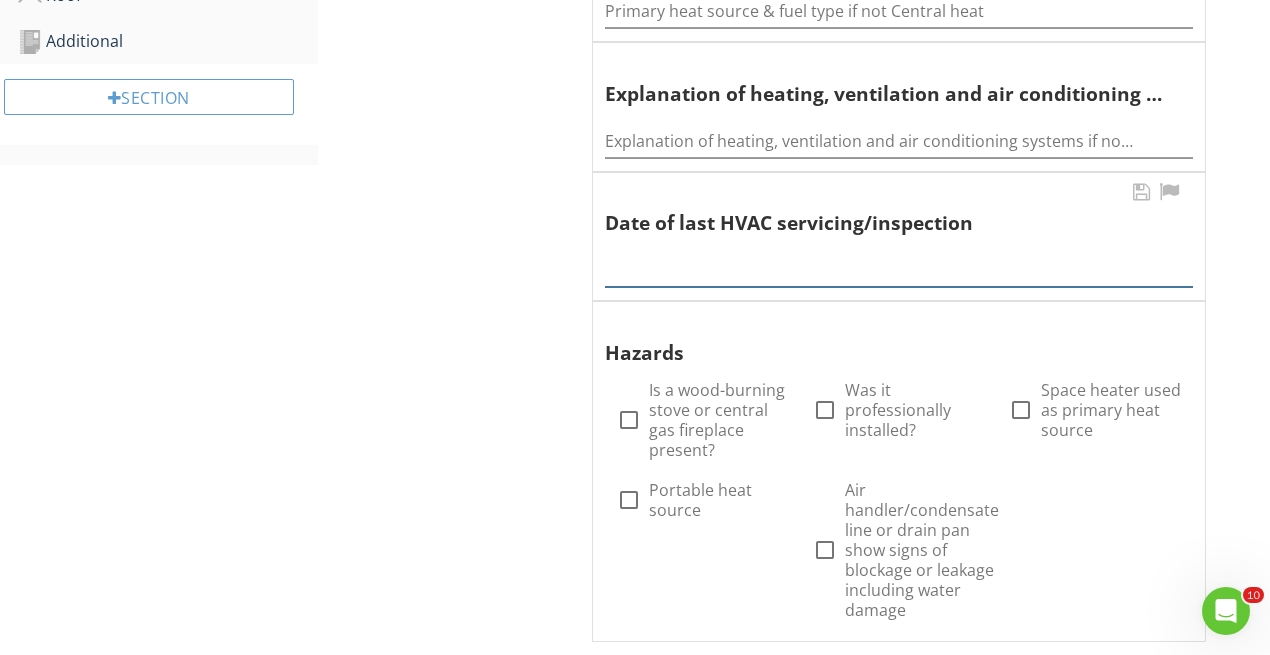 click at bounding box center (899, 270) 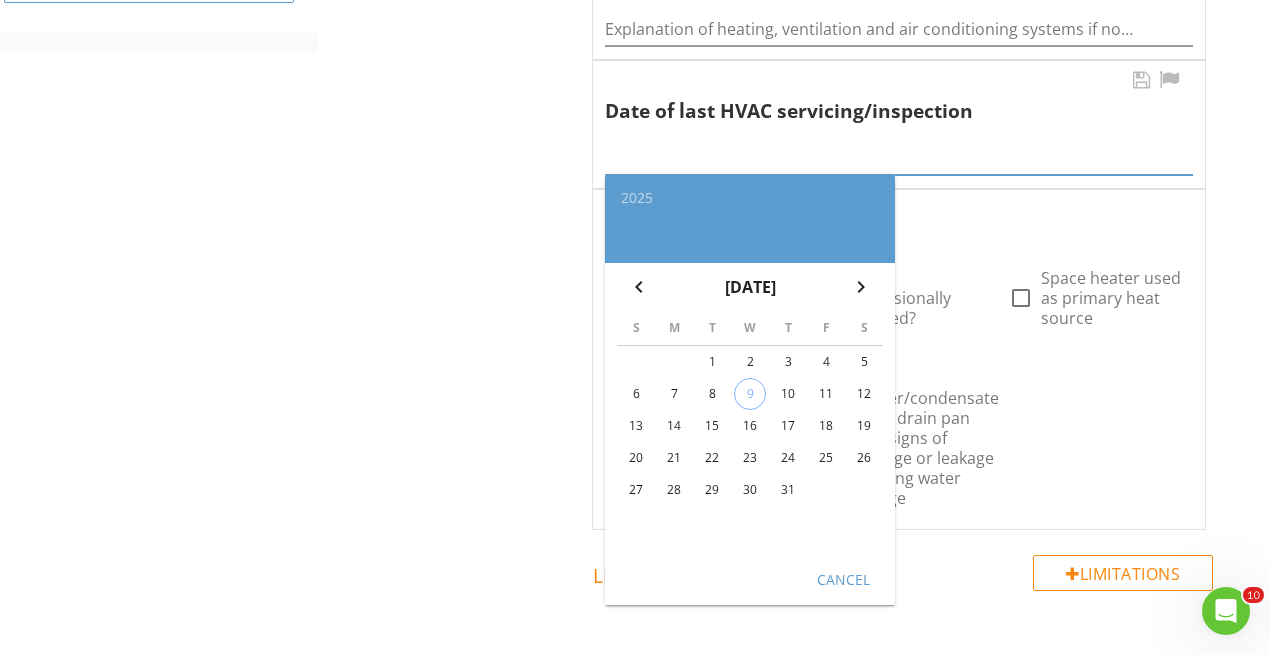 scroll, scrollTop: 903, scrollLeft: 0, axis: vertical 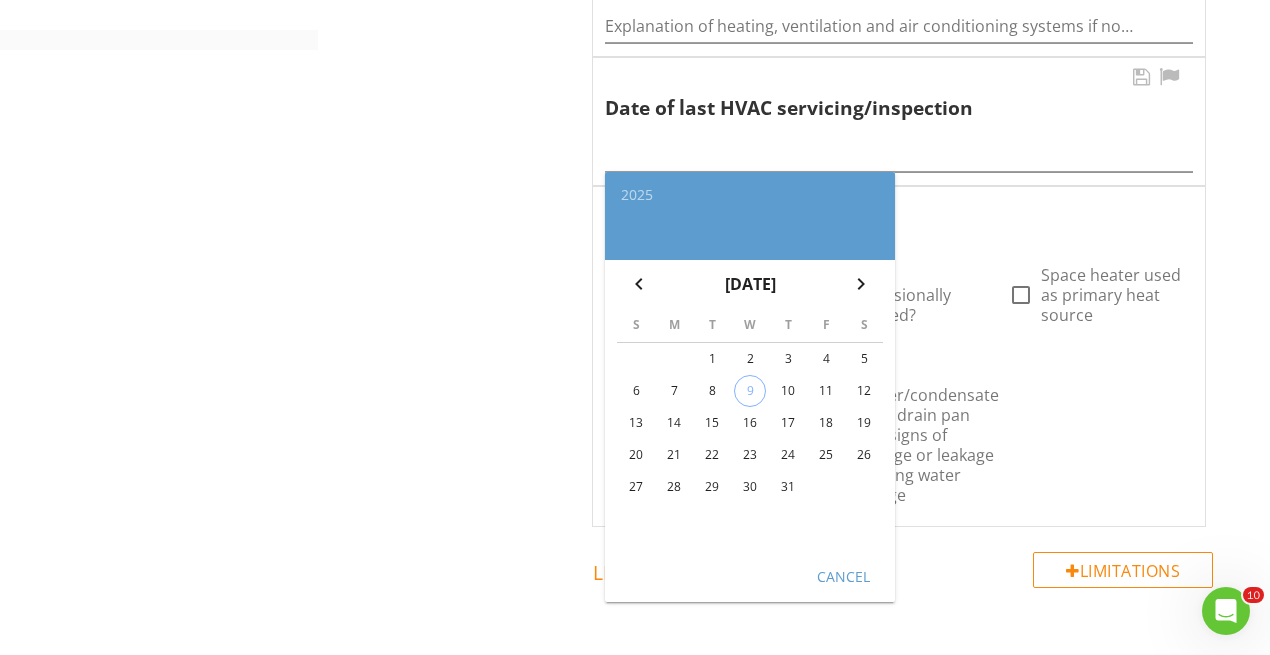 click on "10" at bounding box center [788, 391] 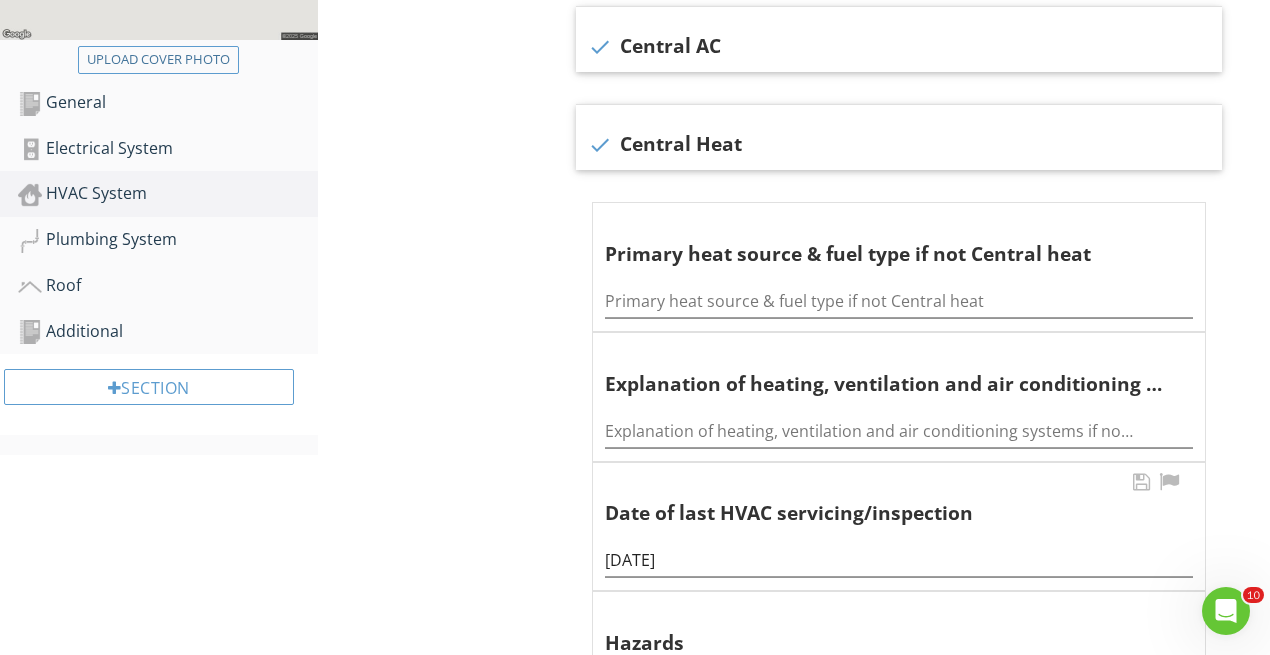 scroll, scrollTop: 420, scrollLeft: 0, axis: vertical 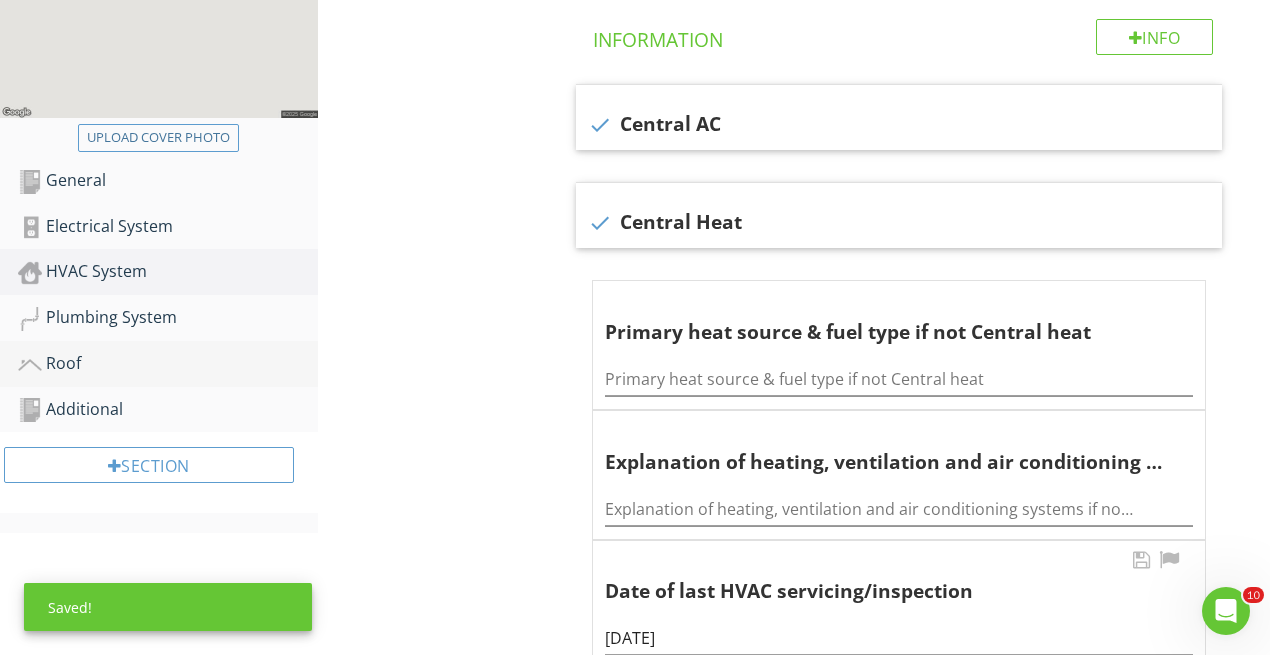 click on "Roof" at bounding box center (168, 364) 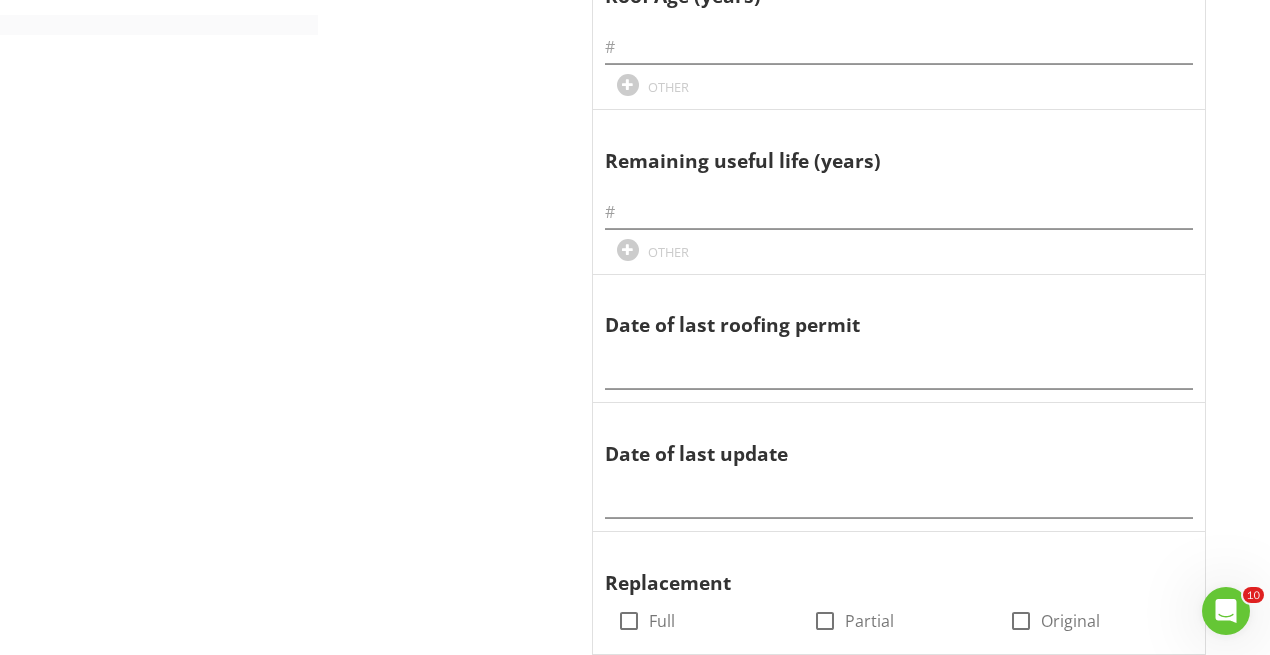 scroll, scrollTop: 928, scrollLeft: 0, axis: vertical 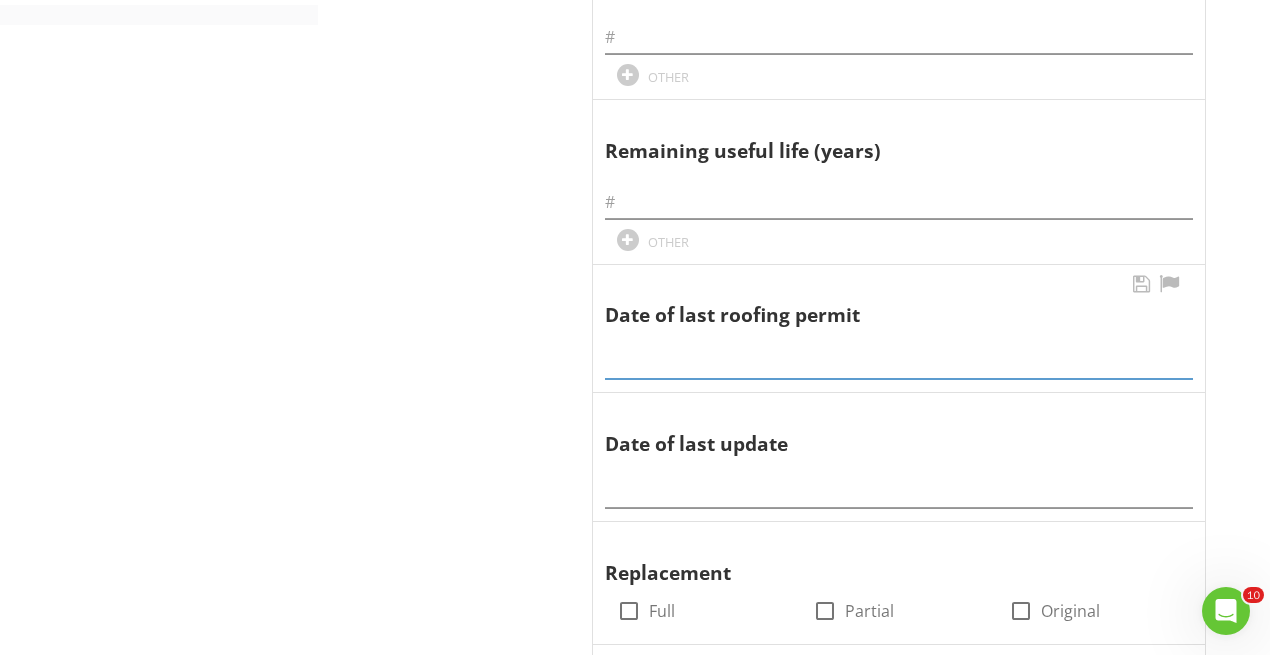 click at bounding box center [899, 362] 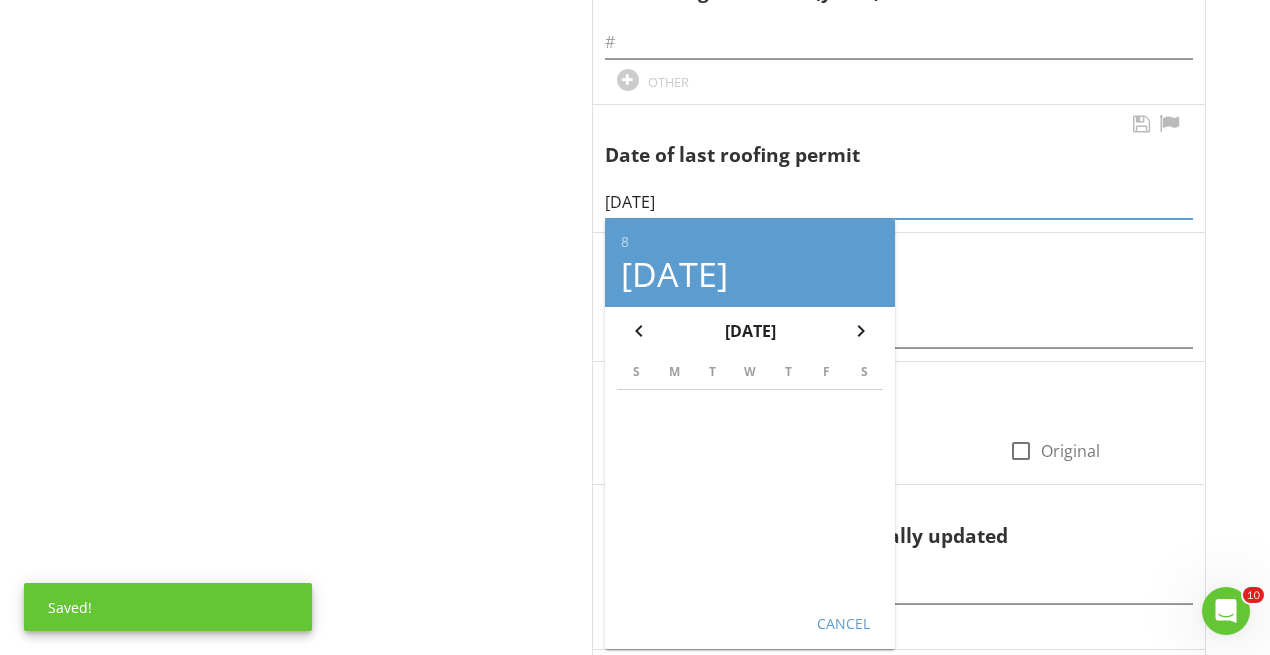 scroll, scrollTop: 1107, scrollLeft: 0, axis: vertical 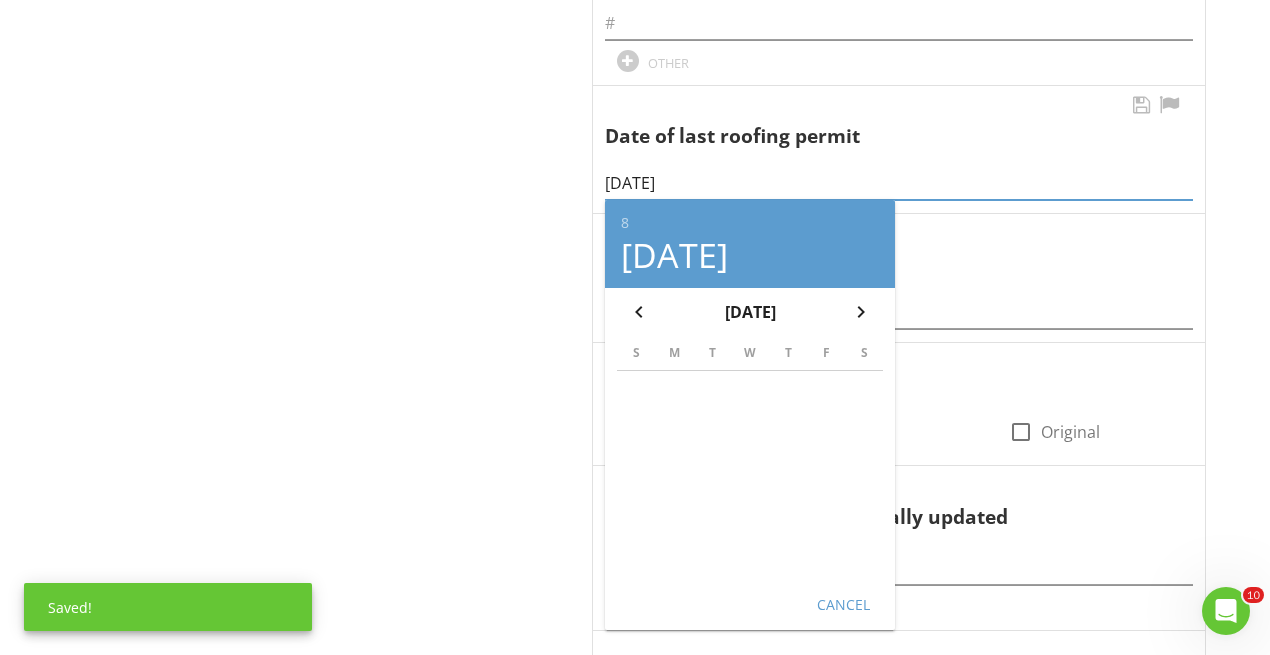 type on "08/02/2017" 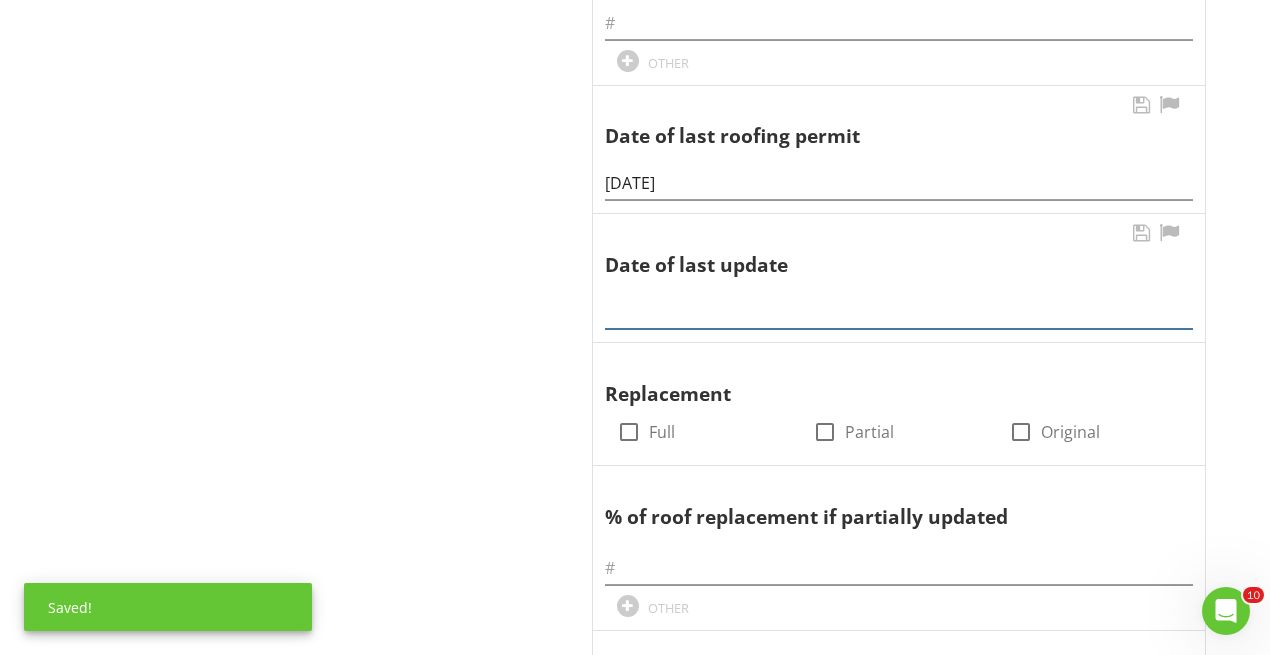 click at bounding box center (899, 306) 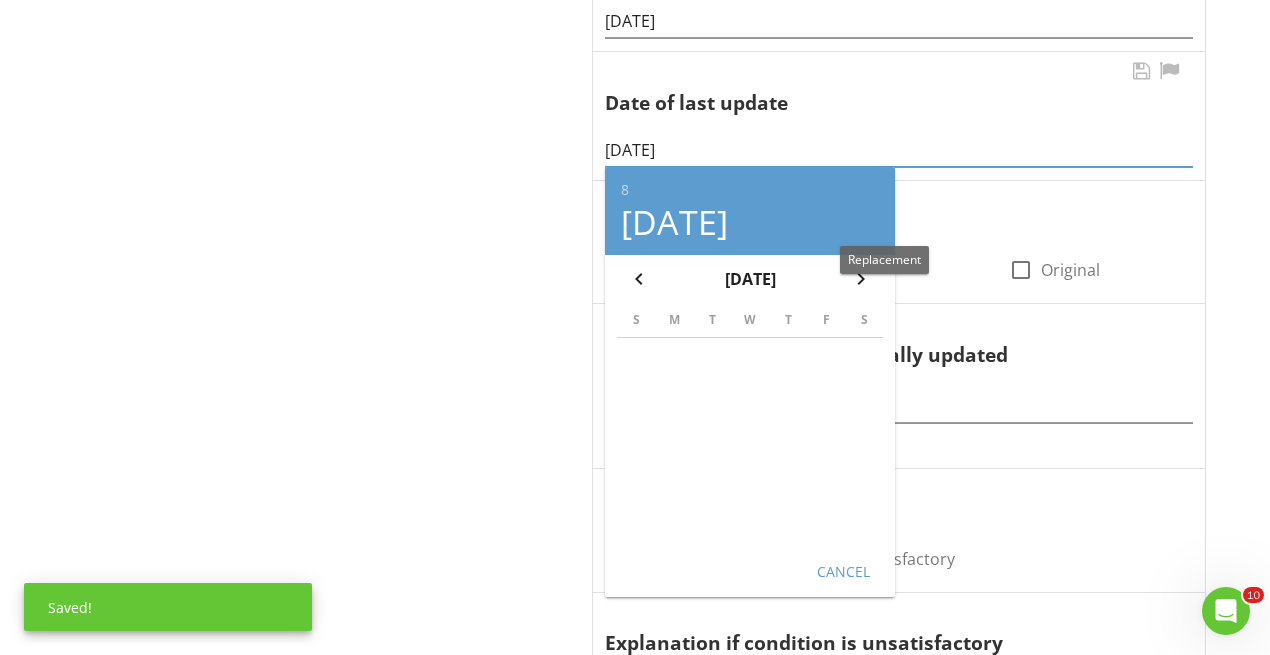 scroll, scrollTop: 1333, scrollLeft: 0, axis: vertical 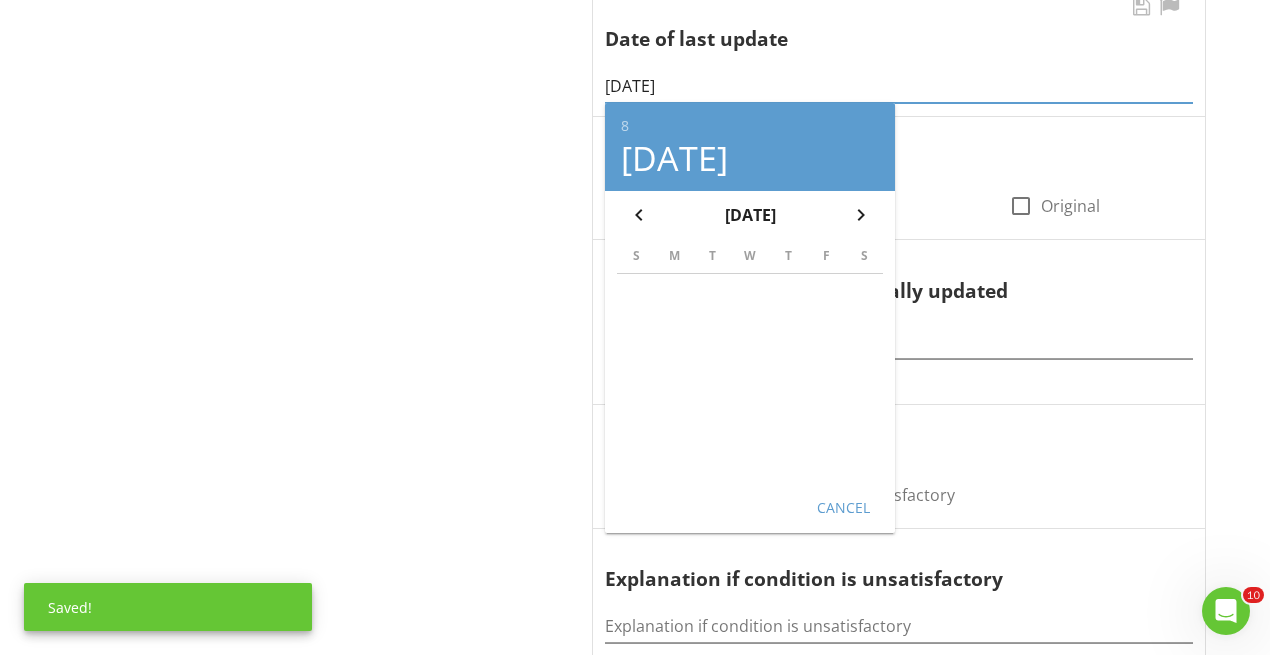 type on "08/02/2017" 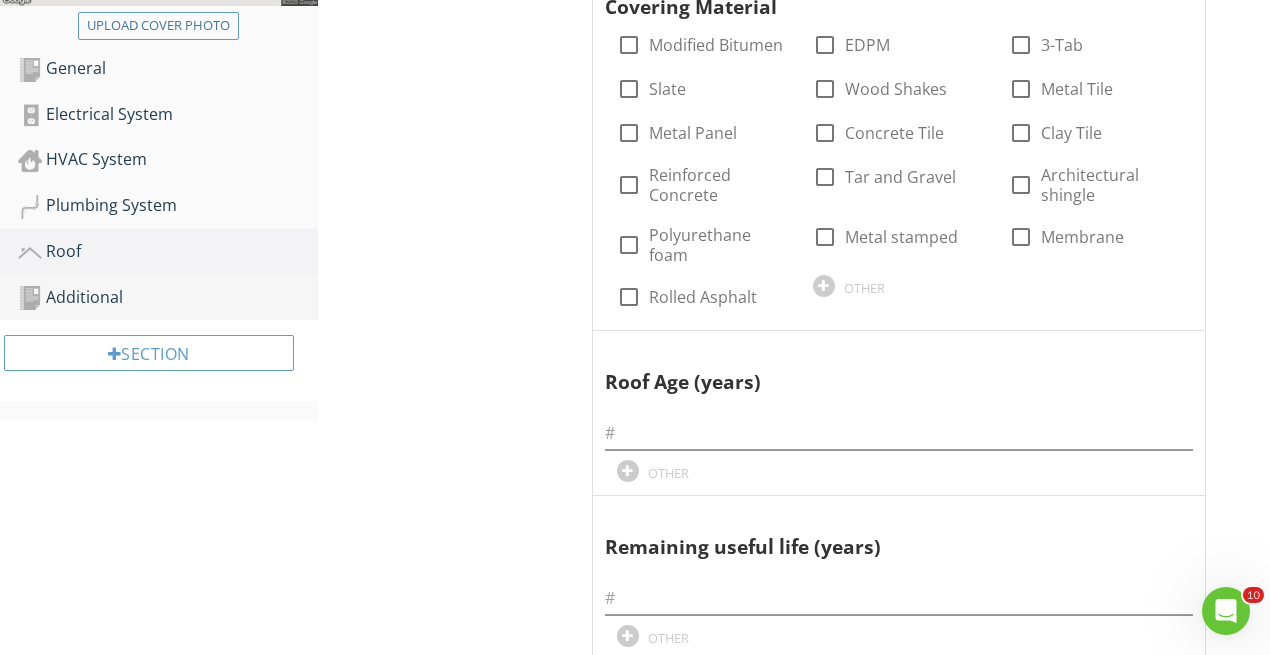 scroll, scrollTop: 529, scrollLeft: 0, axis: vertical 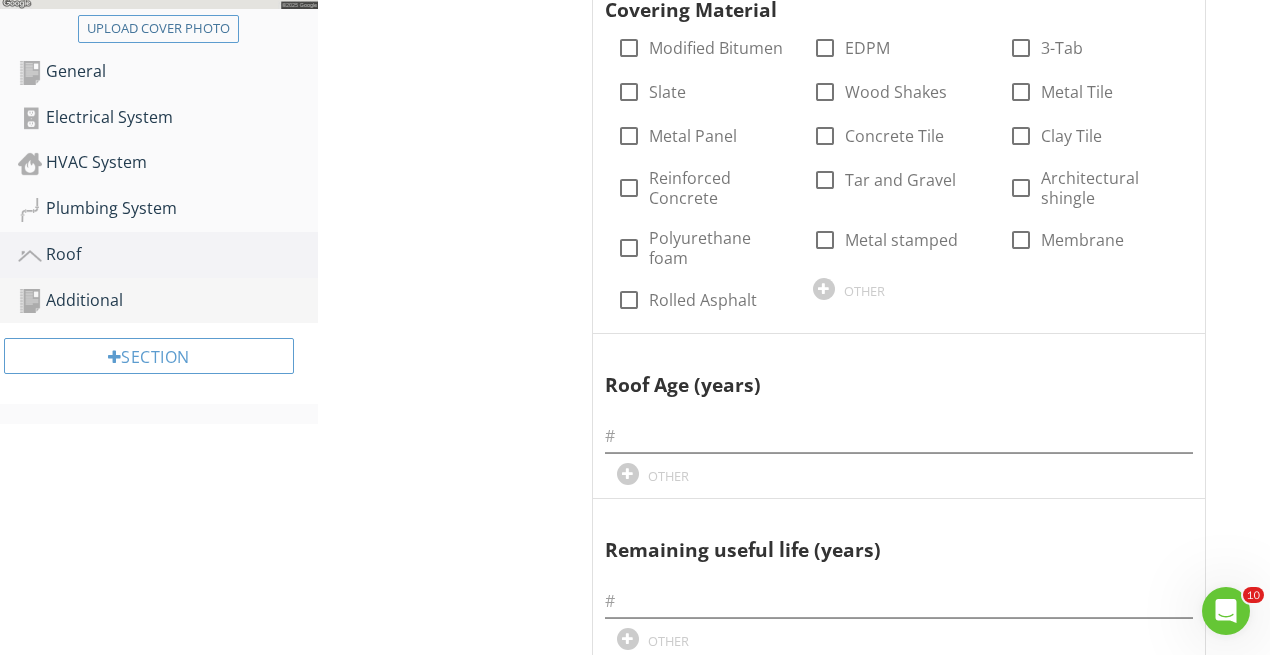click on "Additional" at bounding box center (168, 301) 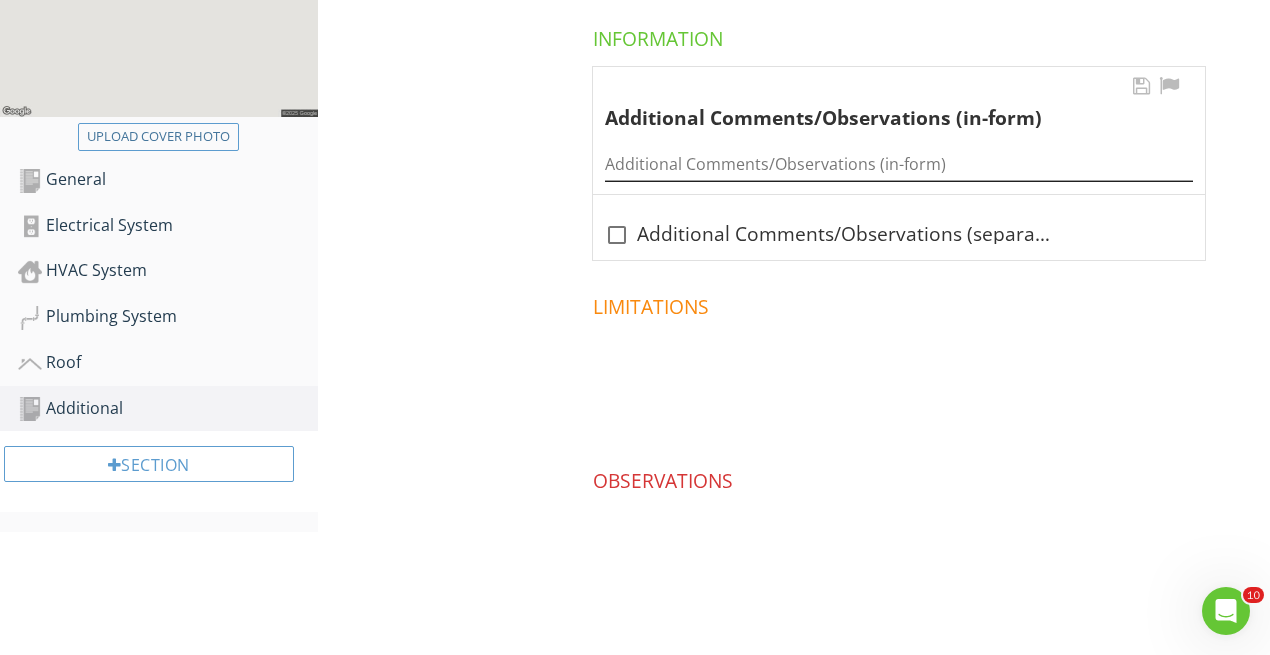 scroll, scrollTop: 420, scrollLeft: 0, axis: vertical 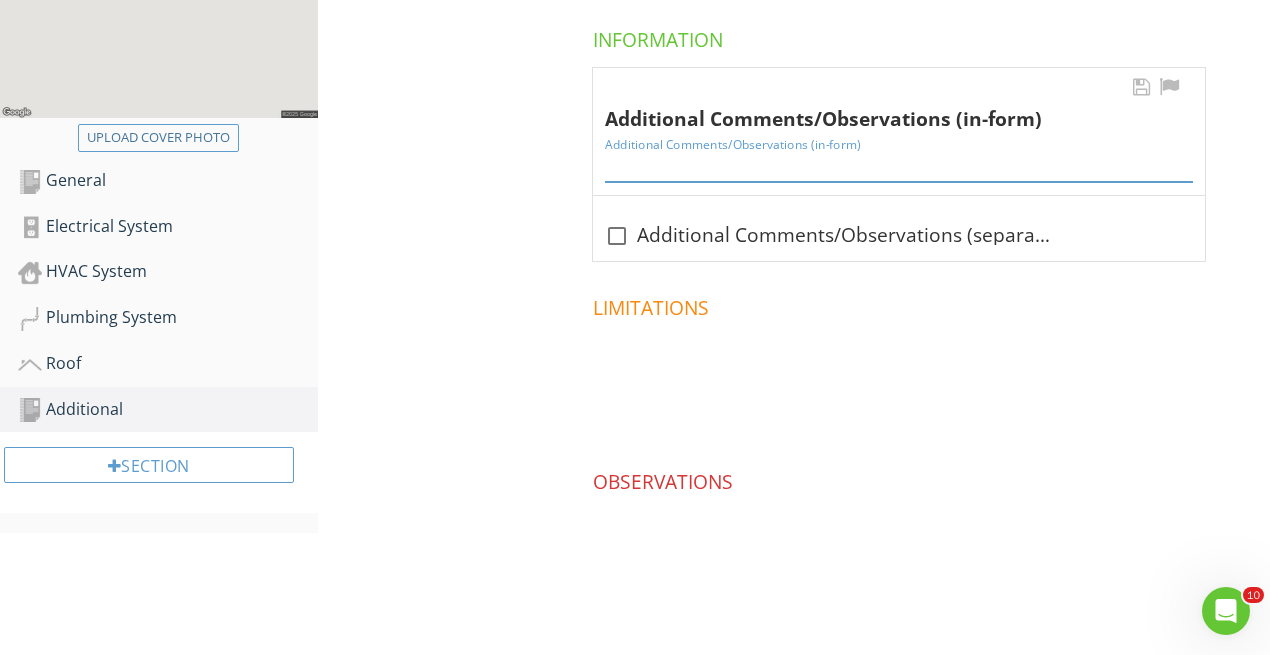 click at bounding box center [899, 165] 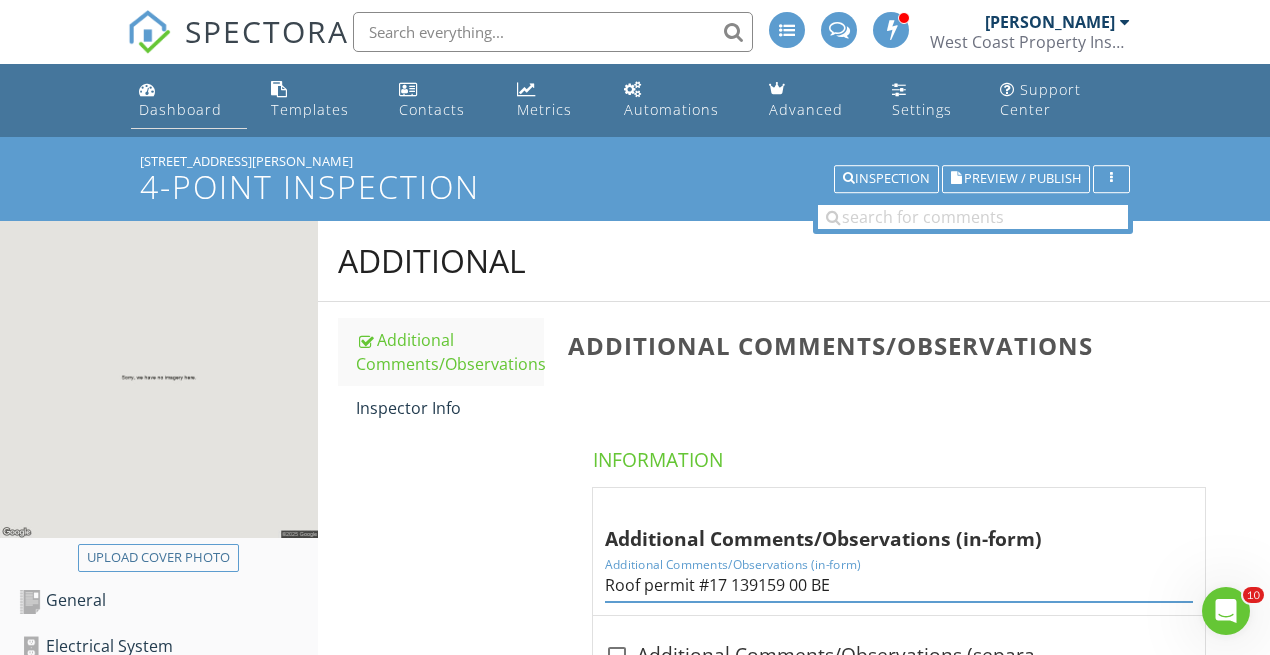 scroll, scrollTop: 0, scrollLeft: 0, axis: both 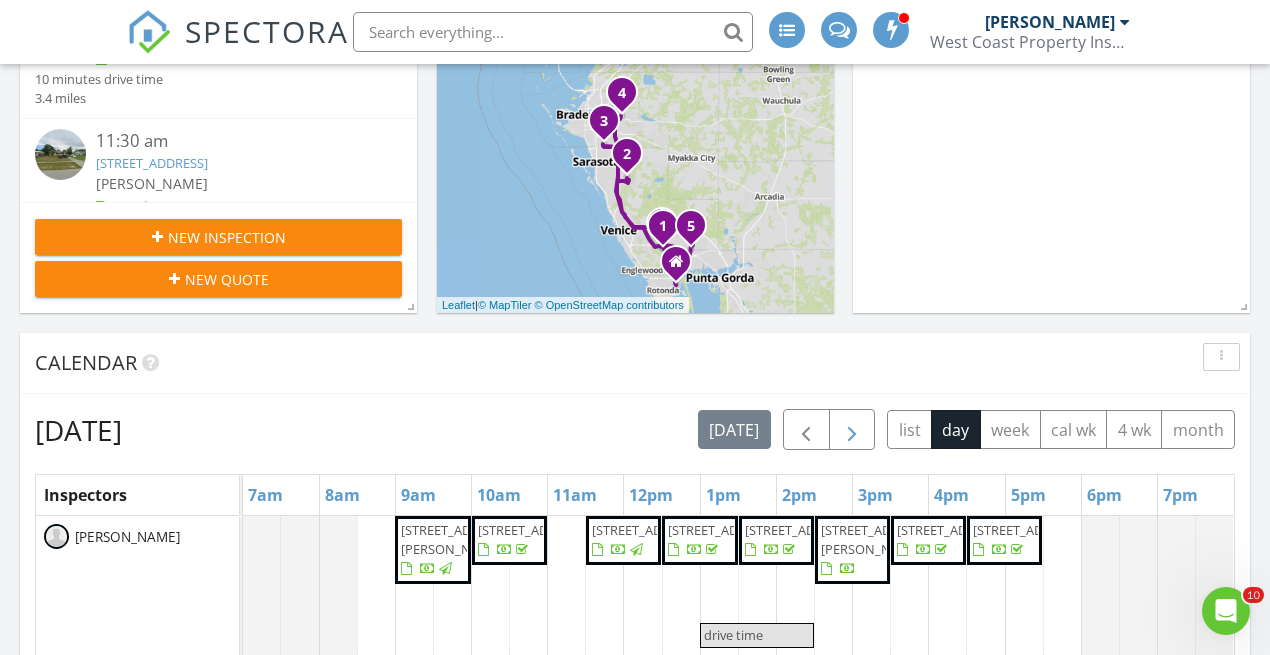 click at bounding box center (852, 430) 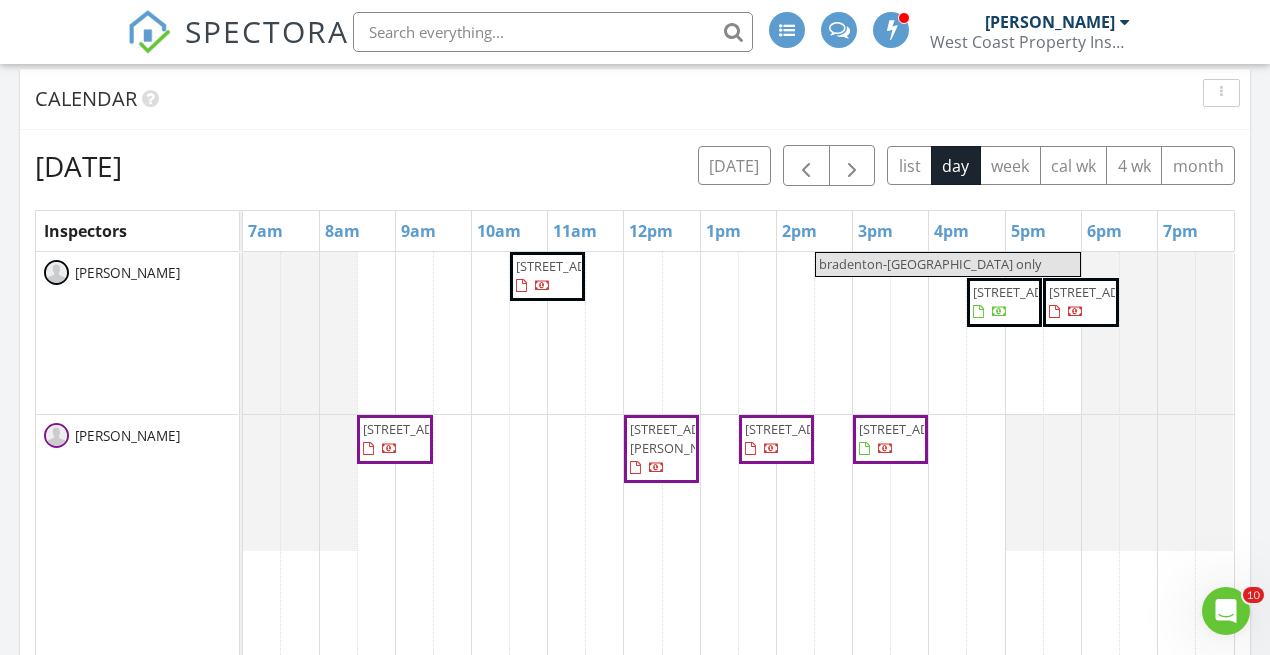 scroll, scrollTop: 878, scrollLeft: 0, axis: vertical 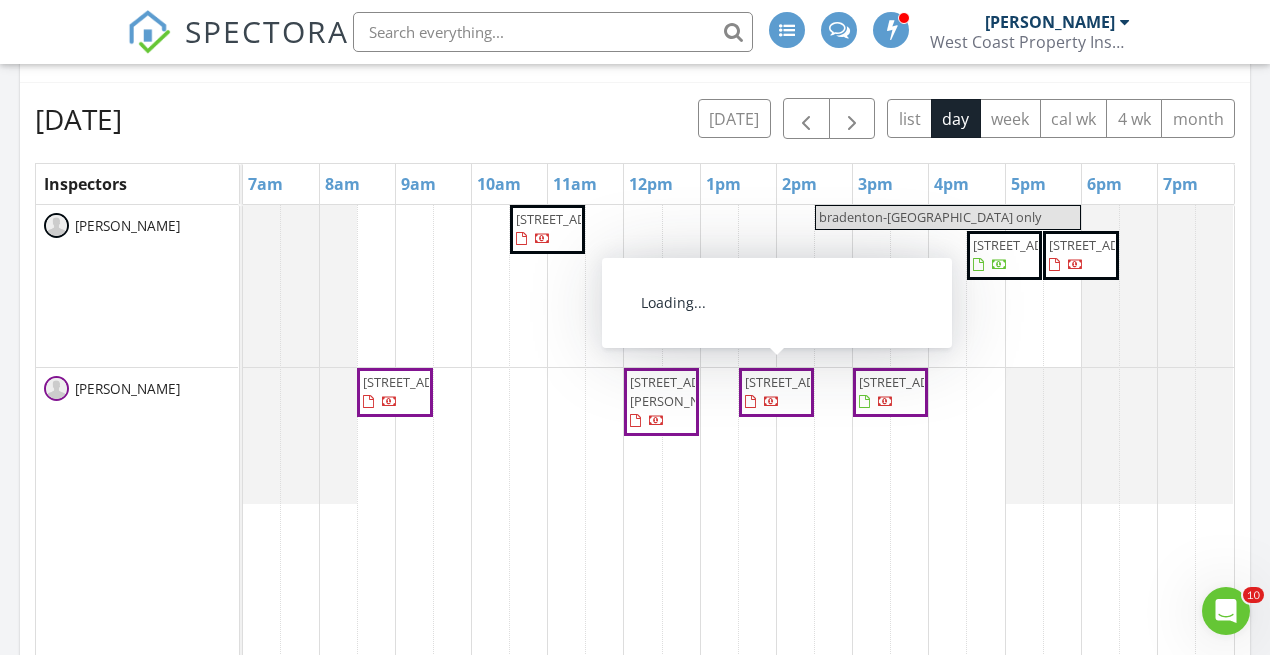 click on "1506 Blue Oak Ln, Bradenton 34209" at bounding box center [801, 382] 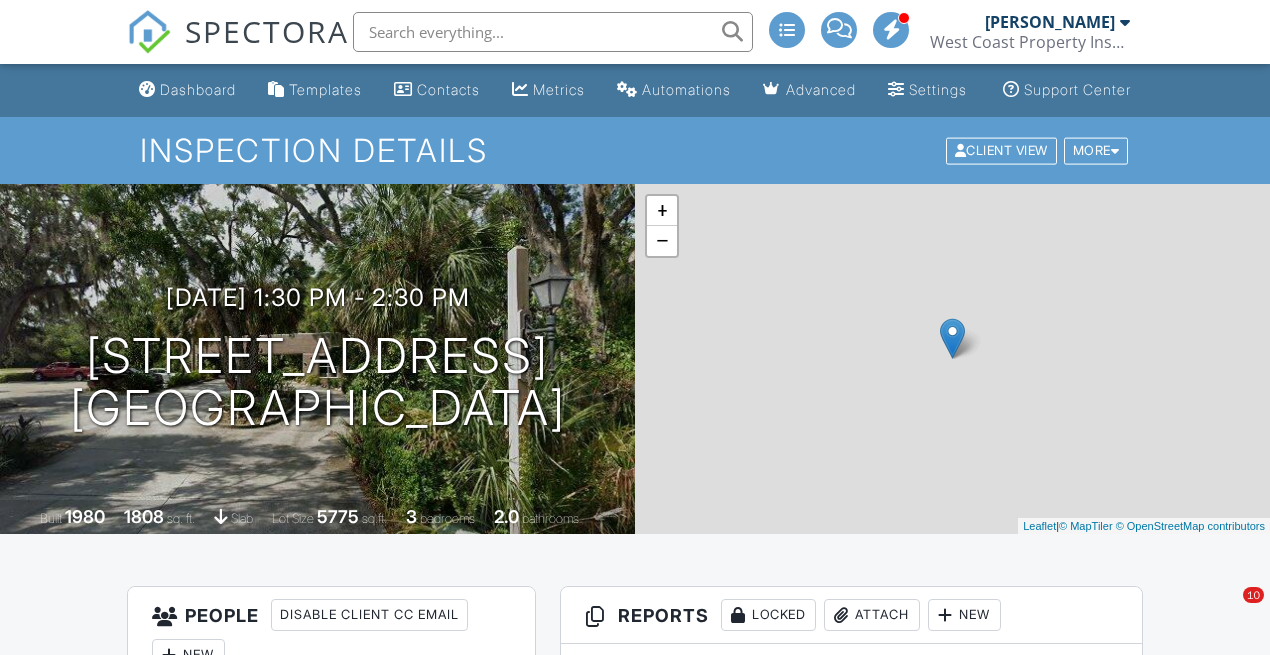 scroll, scrollTop: 0, scrollLeft: 0, axis: both 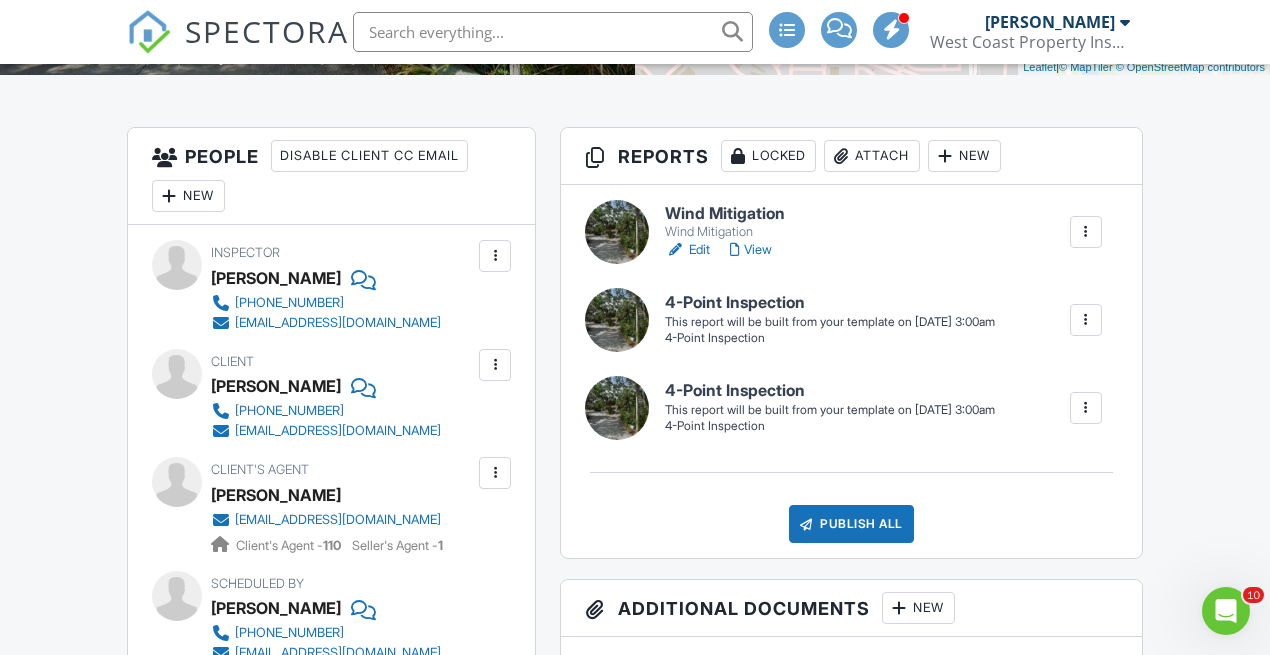 click on "Attach" at bounding box center (872, 156) 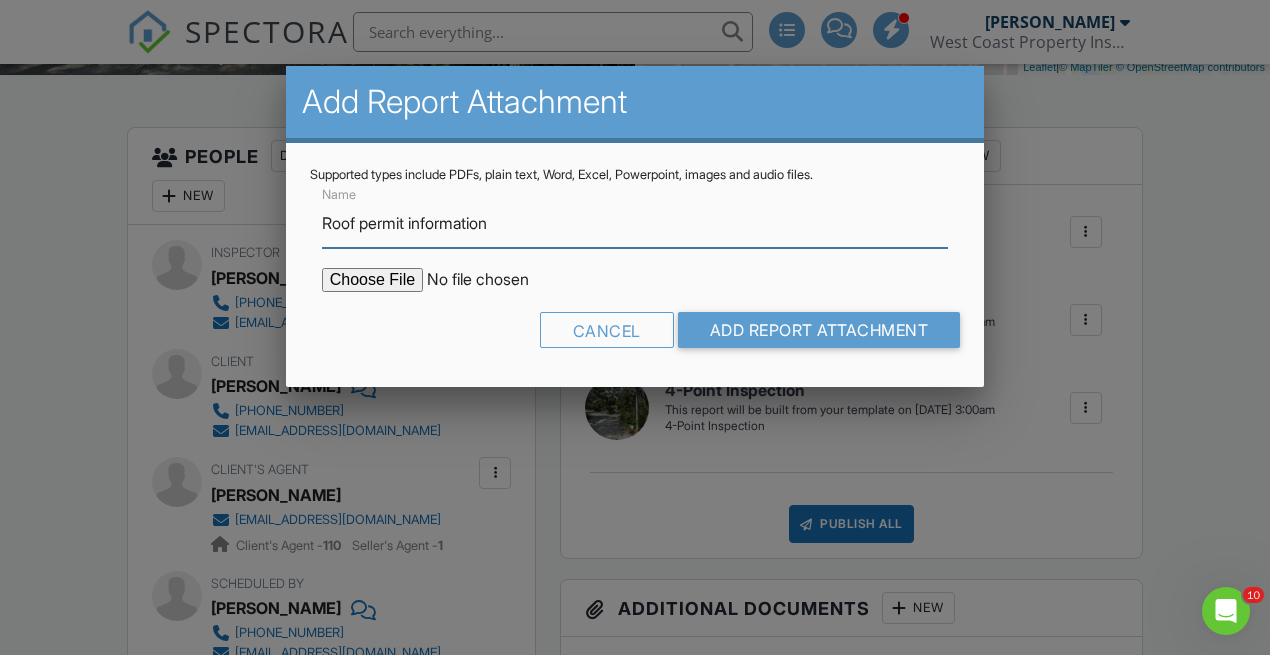 type on "Roof permit information" 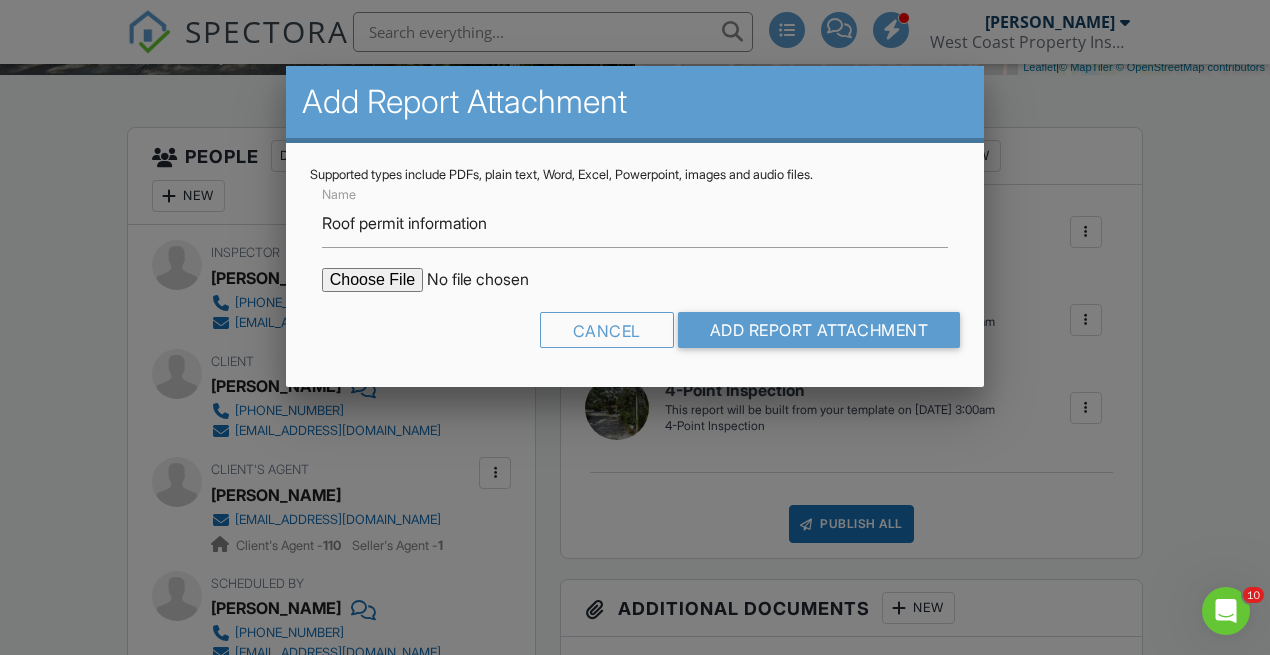 click at bounding box center [492, 280] 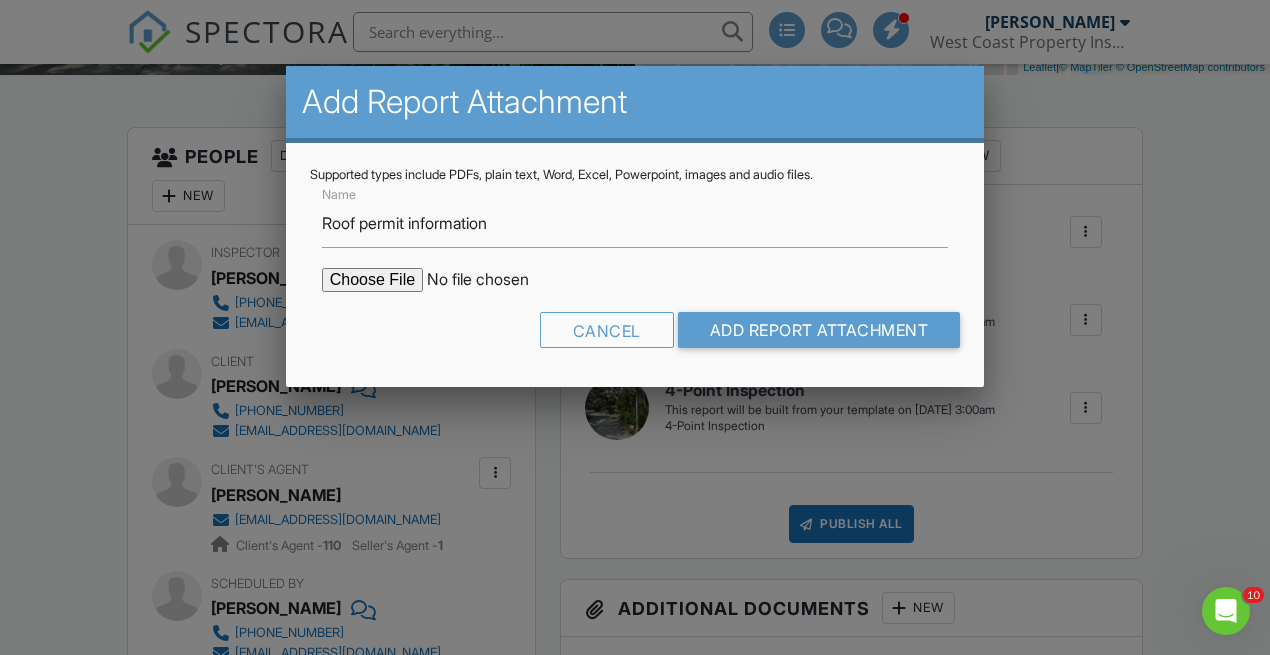 type on "C:\fakepath\1506.png" 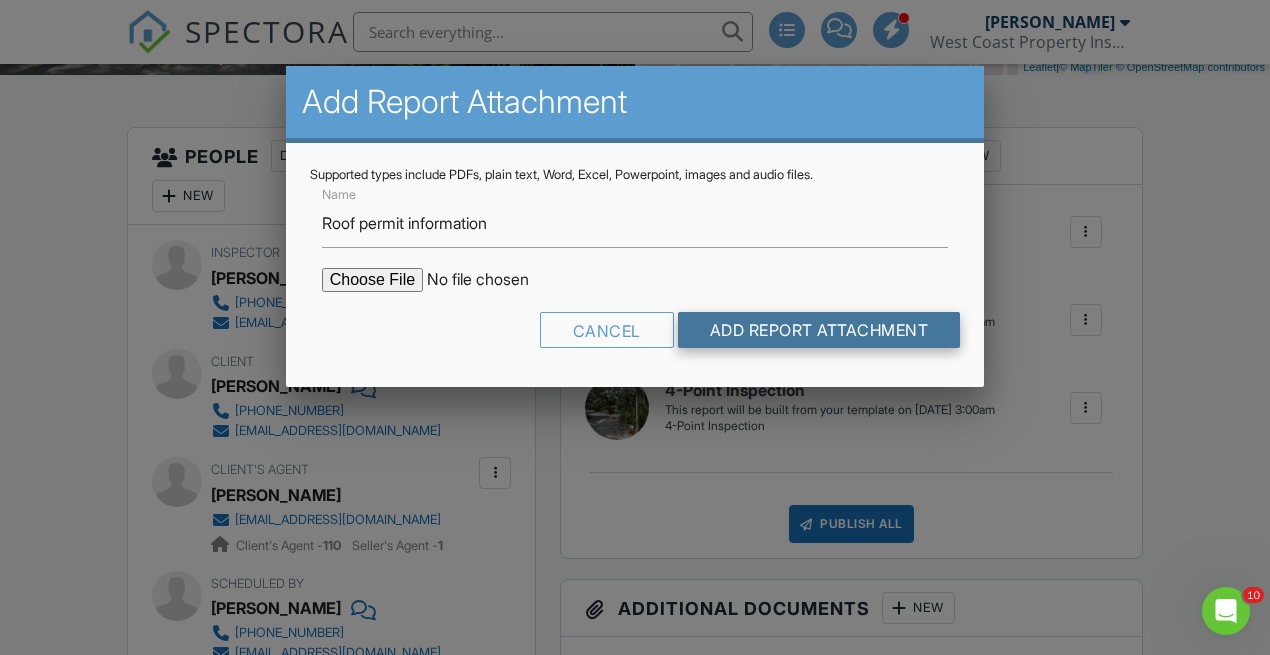 click on "Add Report Attachment" at bounding box center (819, 330) 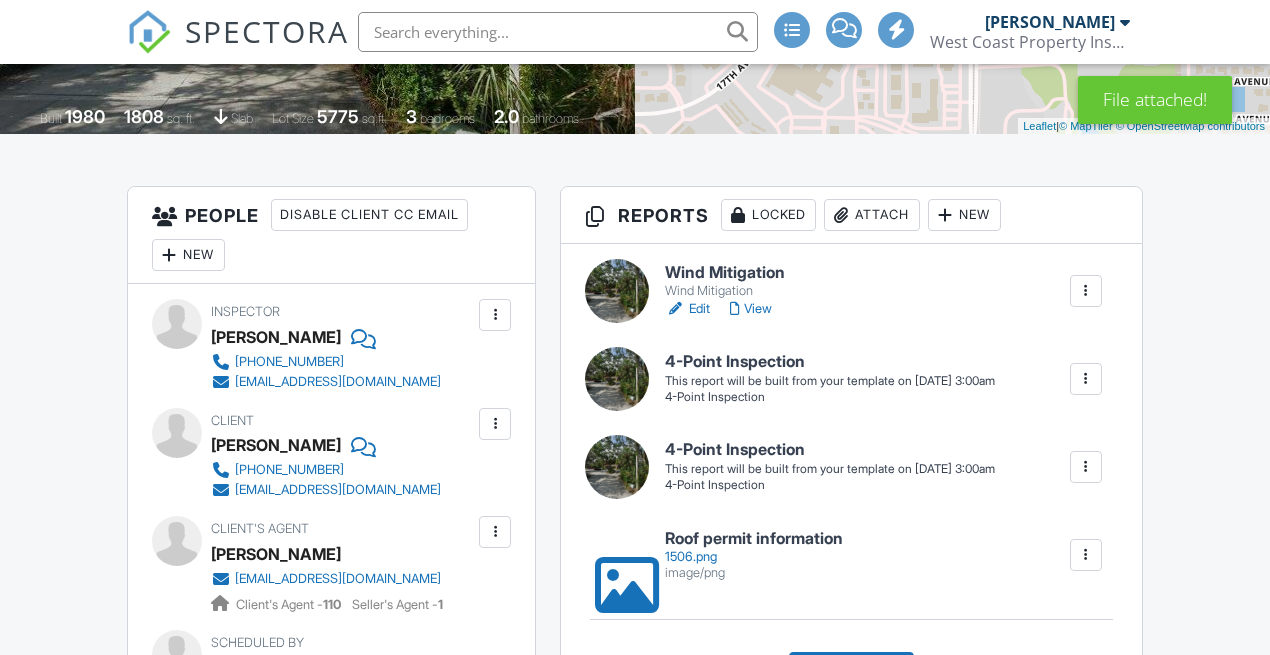 scroll, scrollTop: 425, scrollLeft: 0, axis: vertical 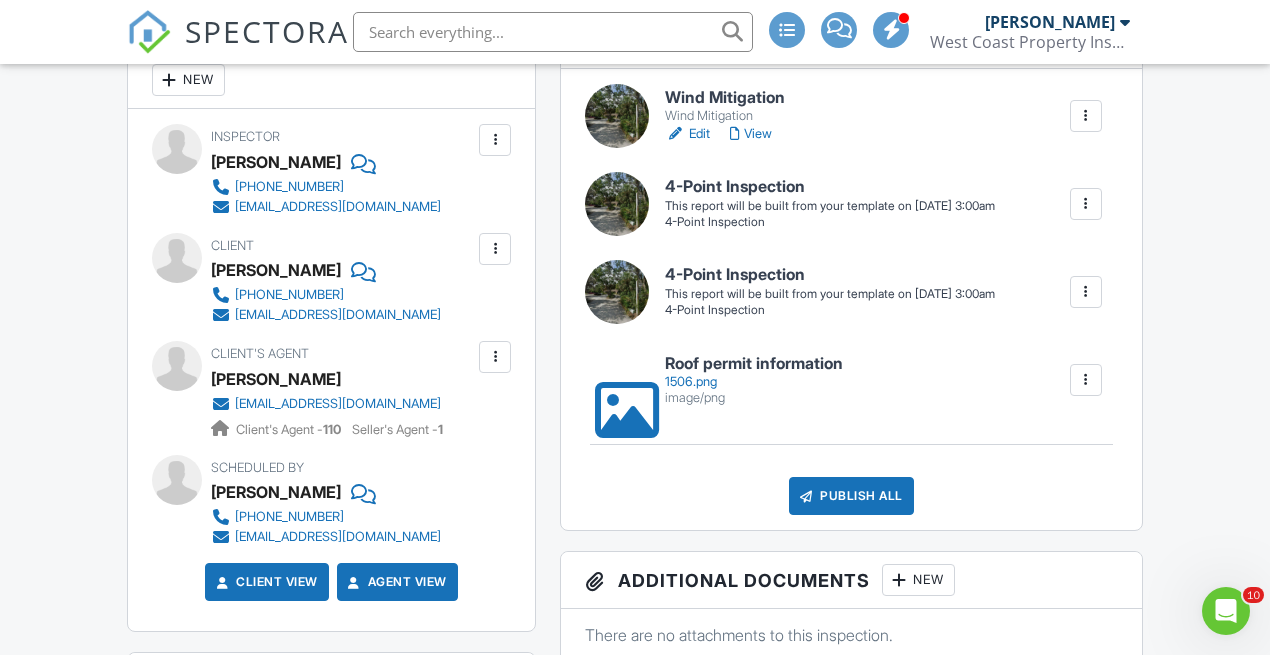 click at bounding box center [1086, 292] 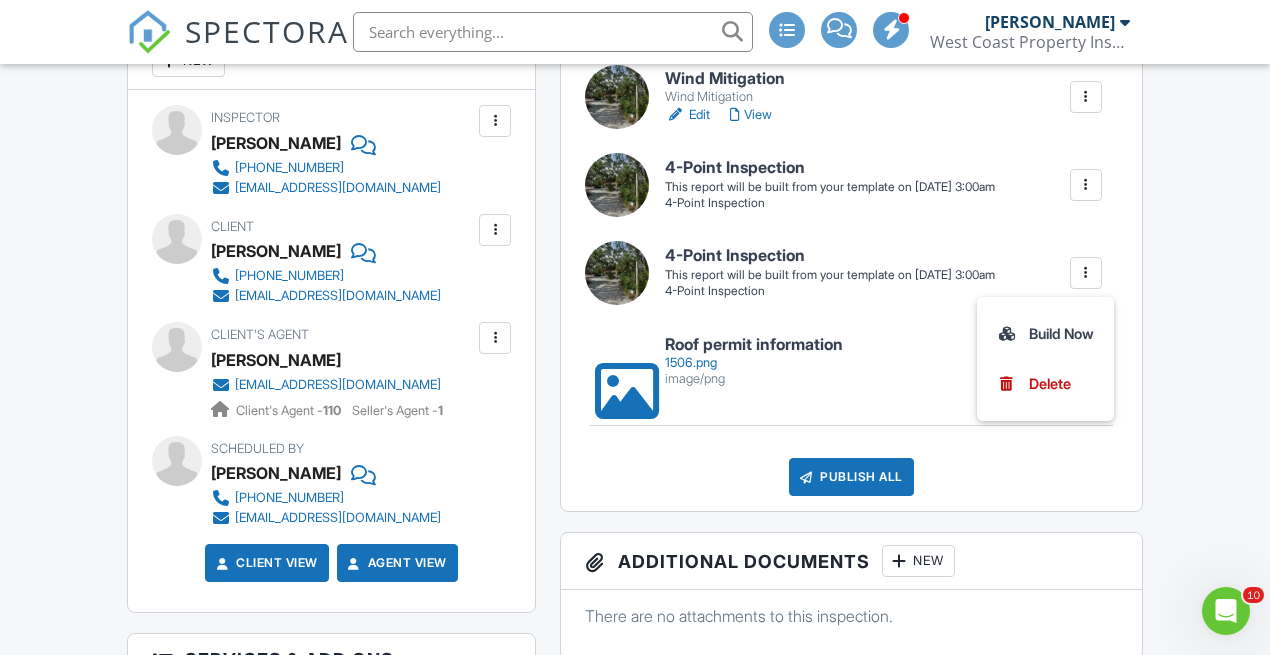 click on "Publish All
Checking report completion" at bounding box center (851, 477) 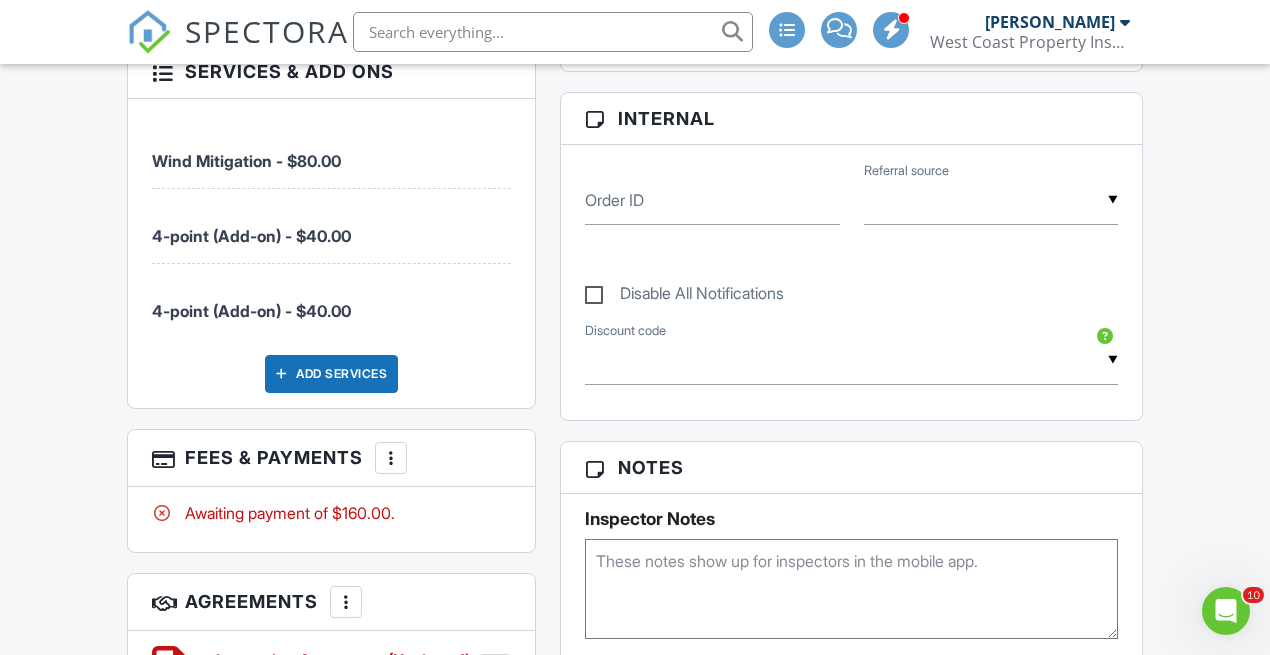 scroll, scrollTop: 1185, scrollLeft: 0, axis: vertical 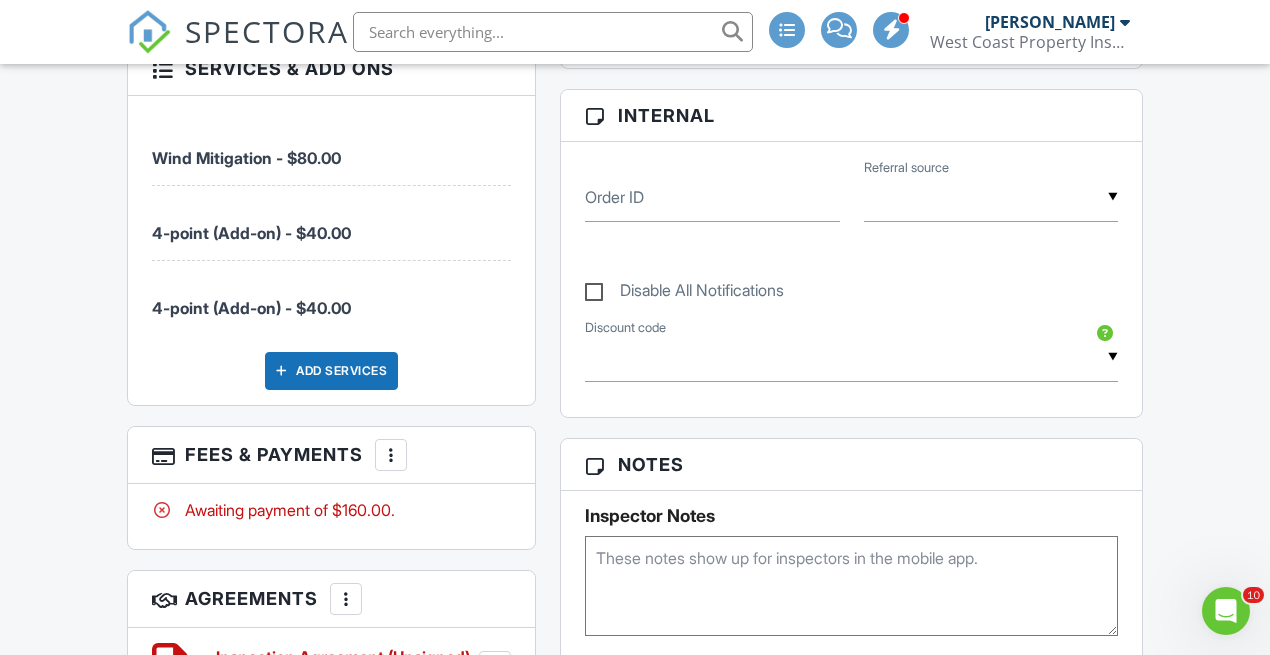 click on "Add Services" at bounding box center [331, 371] 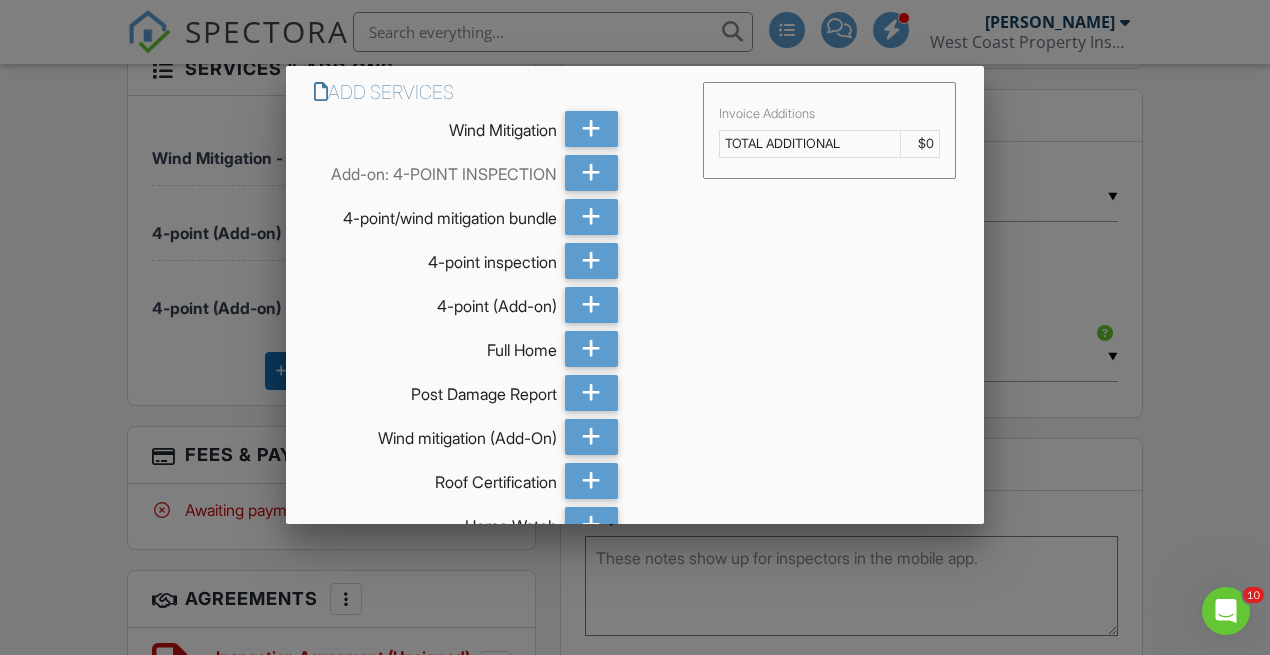 click at bounding box center (635, 309) 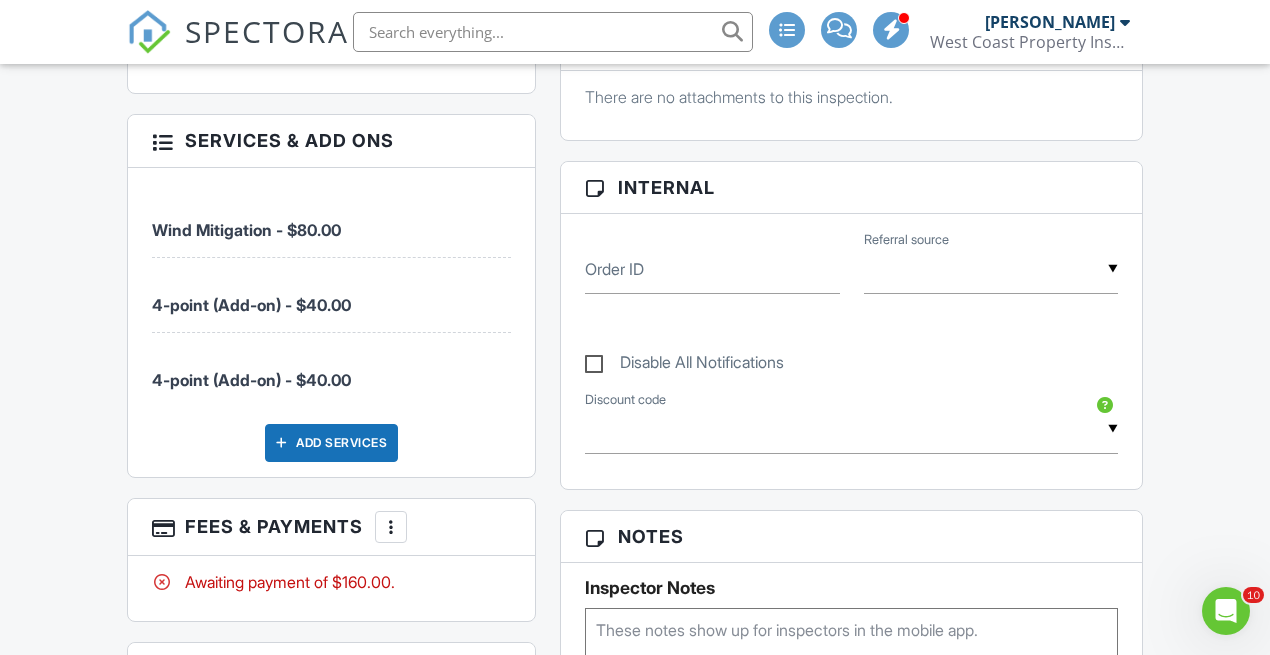 scroll, scrollTop: 1106, scrollLeft: 0, axis: vertical 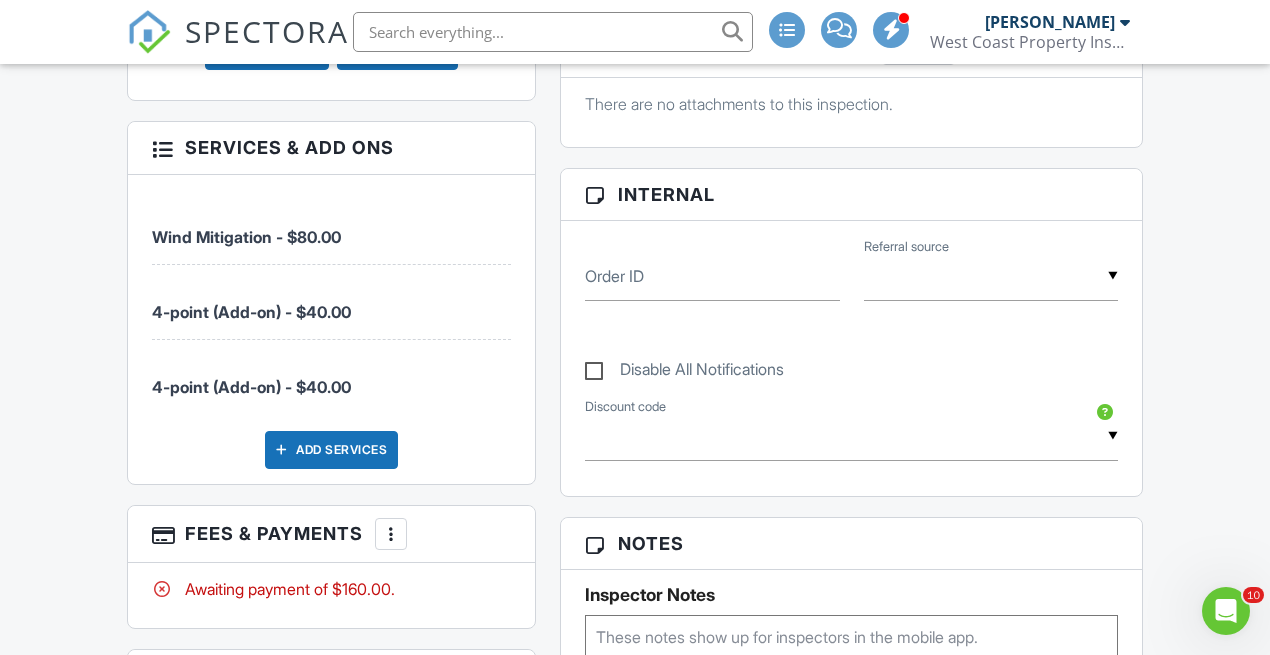 click at bounding box center (162, 147) 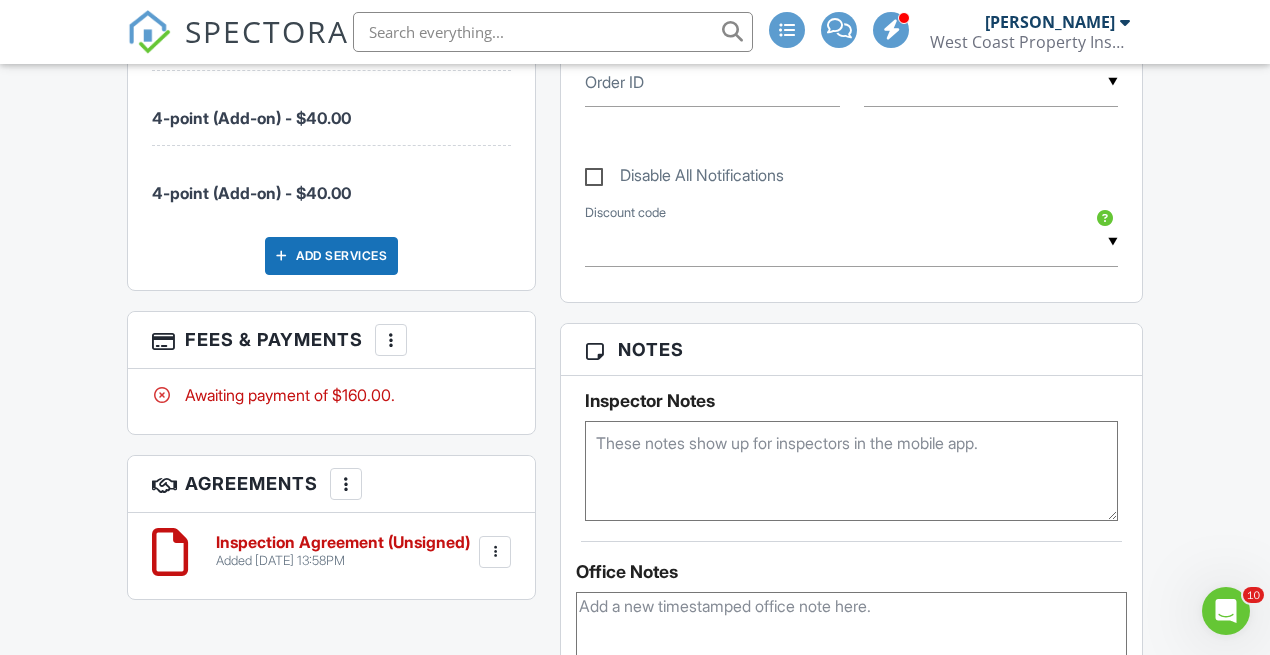 scroll, scrollTop: 1300, scrollLeft: 0, axis: vertical 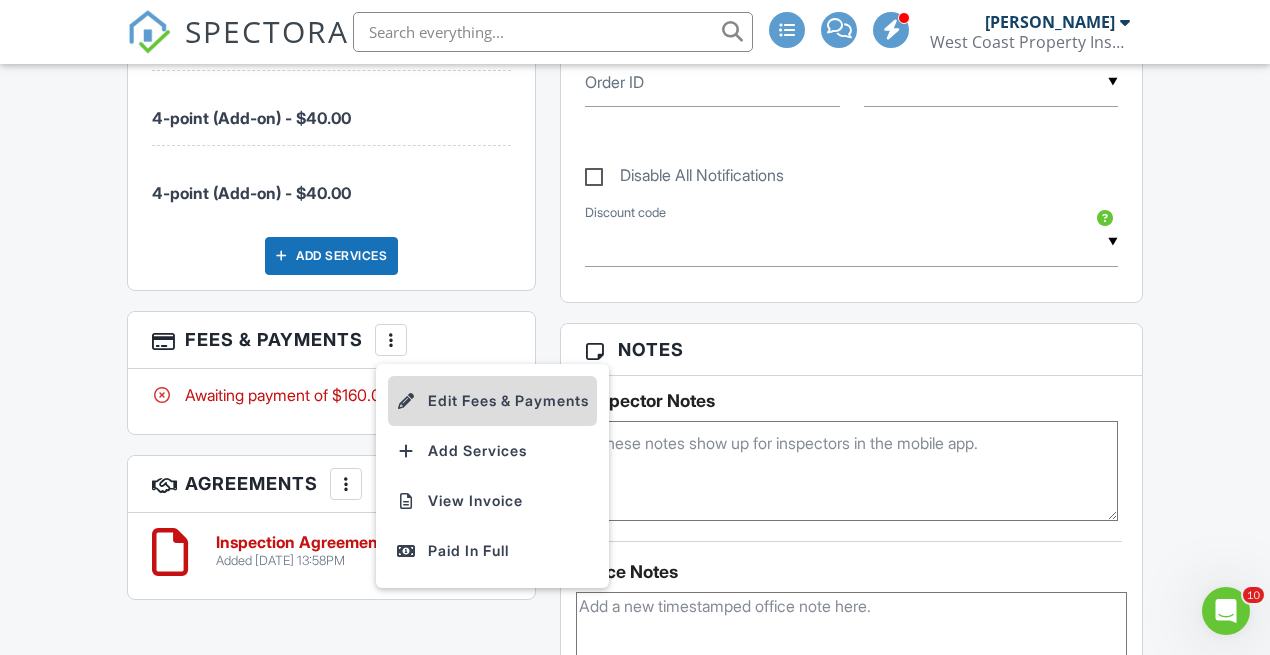 click on "Edit Fees & Payments" at bounding box center (492, 401) 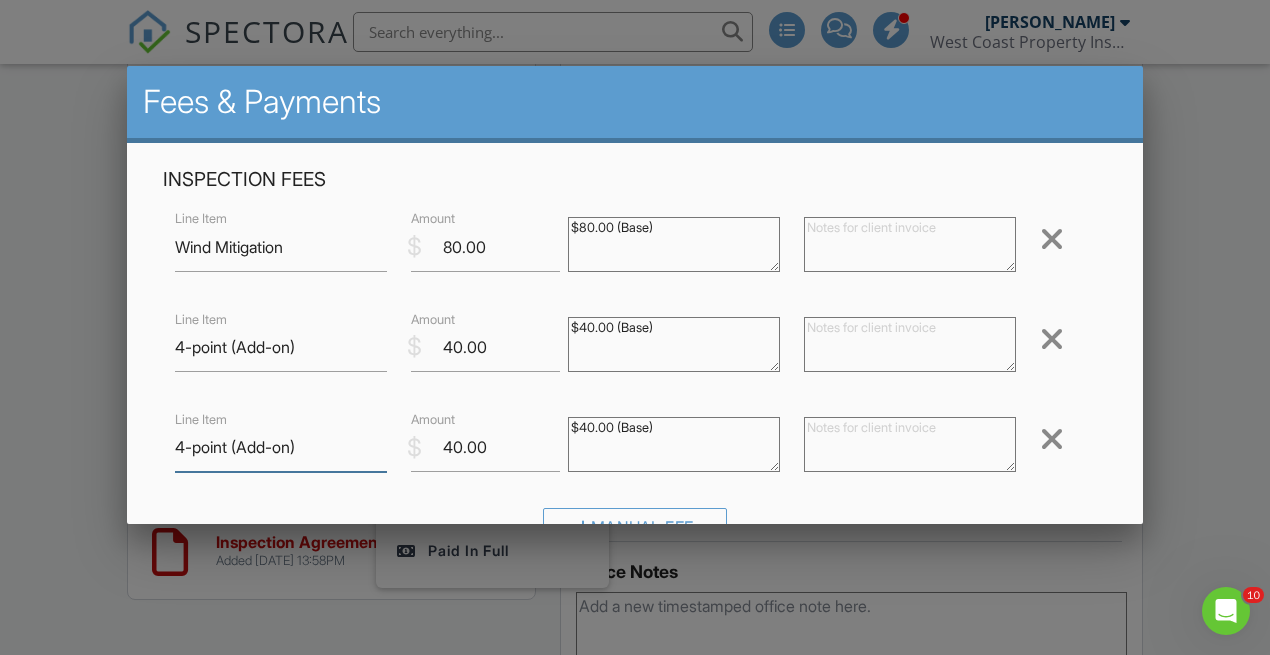 drag, startPoint x: 319, startPoint y: 454, endPoint x: 133, endPoint y: 432, distance: 187.29655 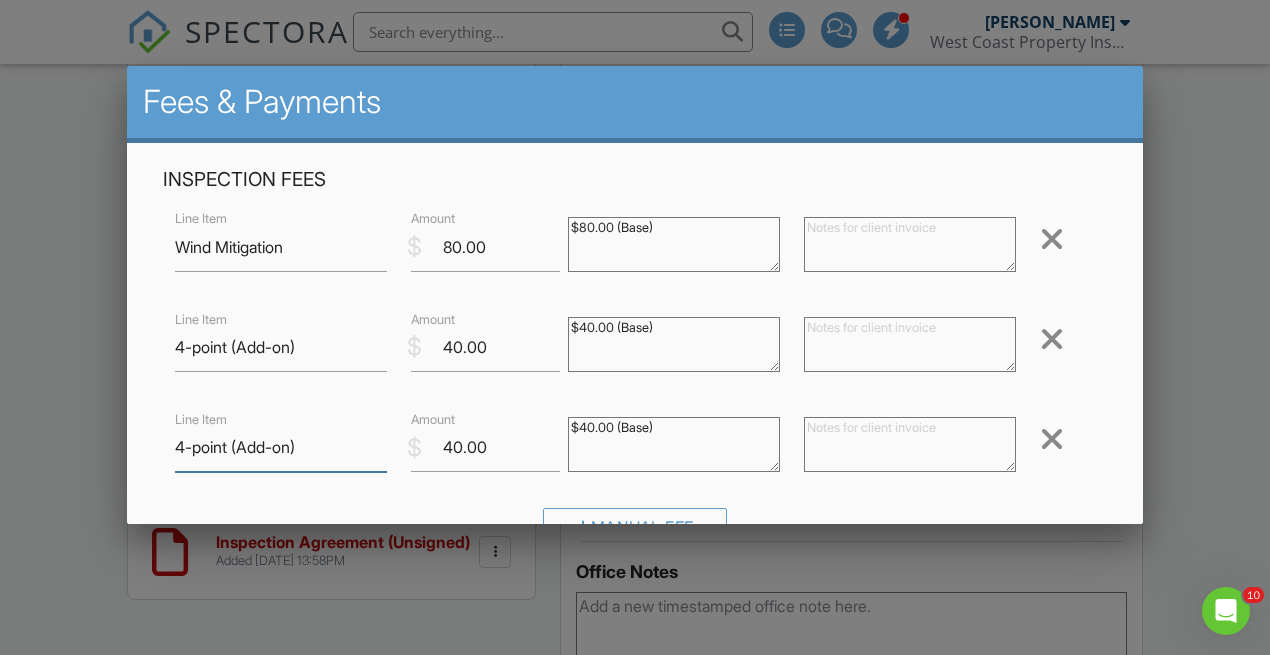 type 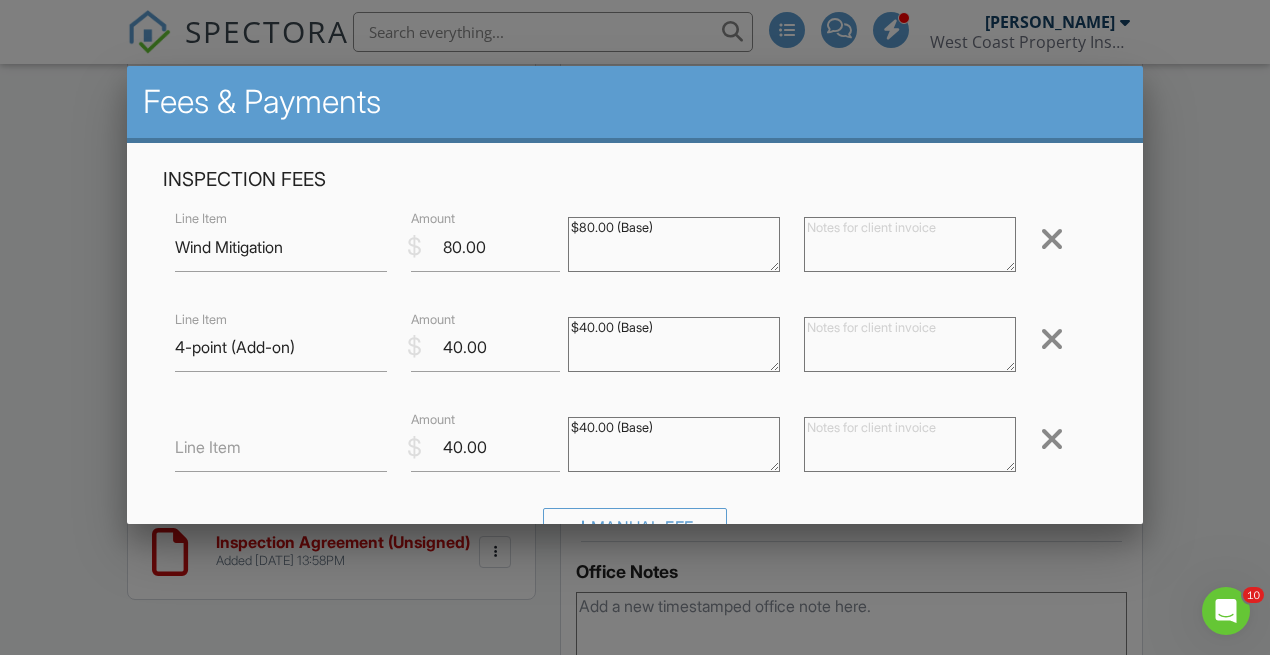 click at bounding box center [1052, 439] 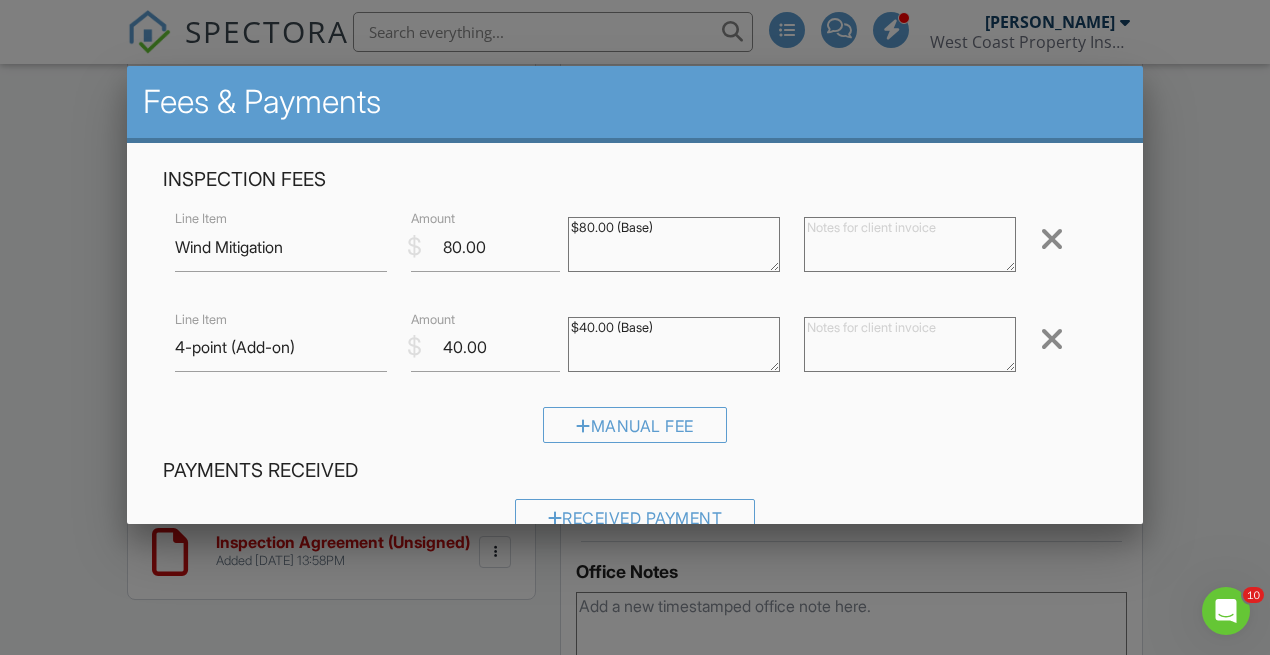 click at bounding box center [635, 309] 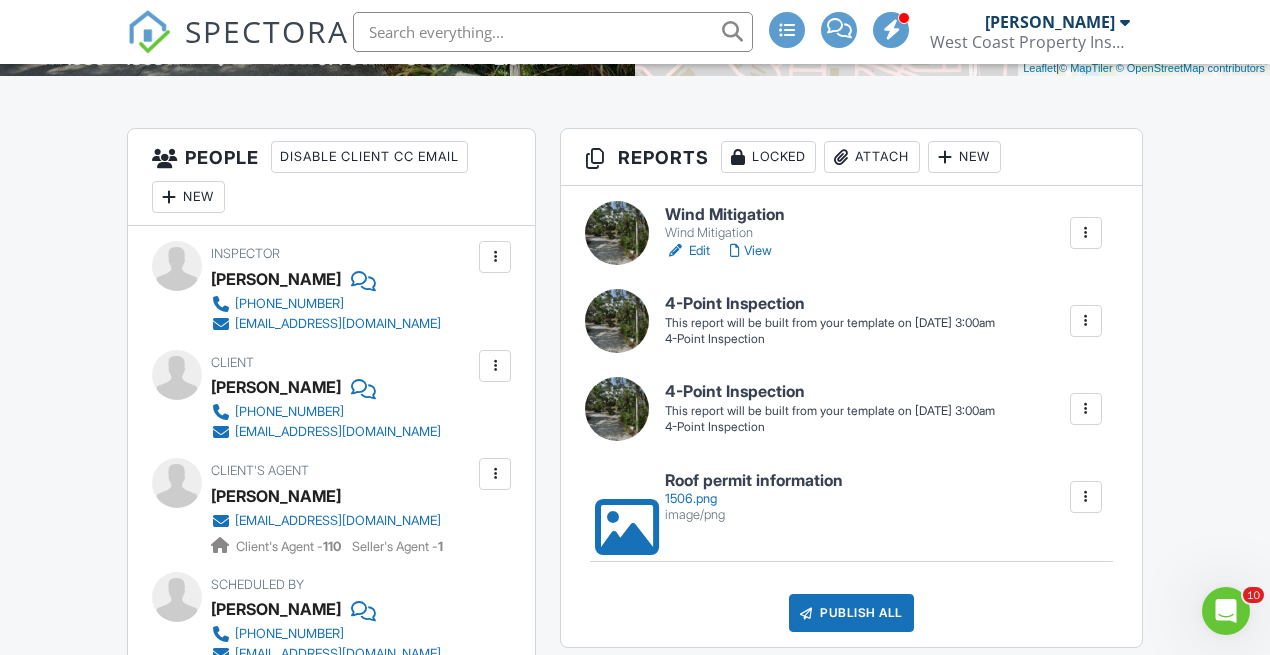 scroll, scrollTop: 453, scrollLeft: 0, axis: vertical 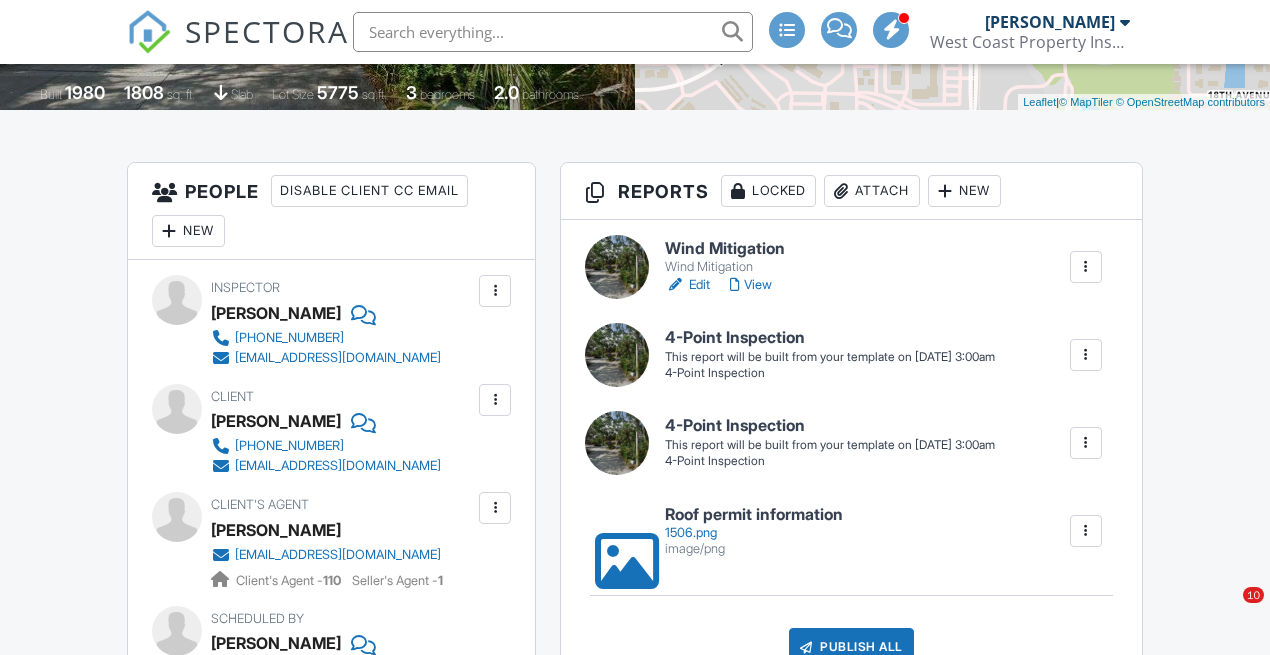 click at bounding box center (1086, 443) 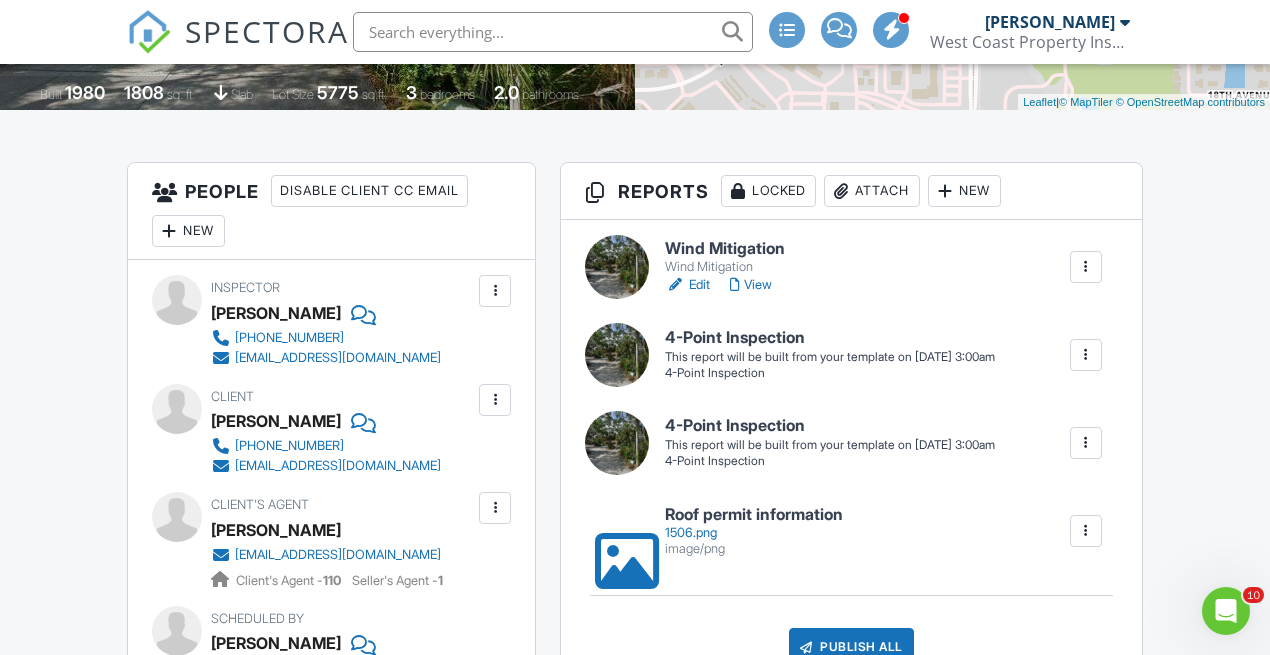 scroll, scrollTop: 0, scrollLeft: 0, axis: both 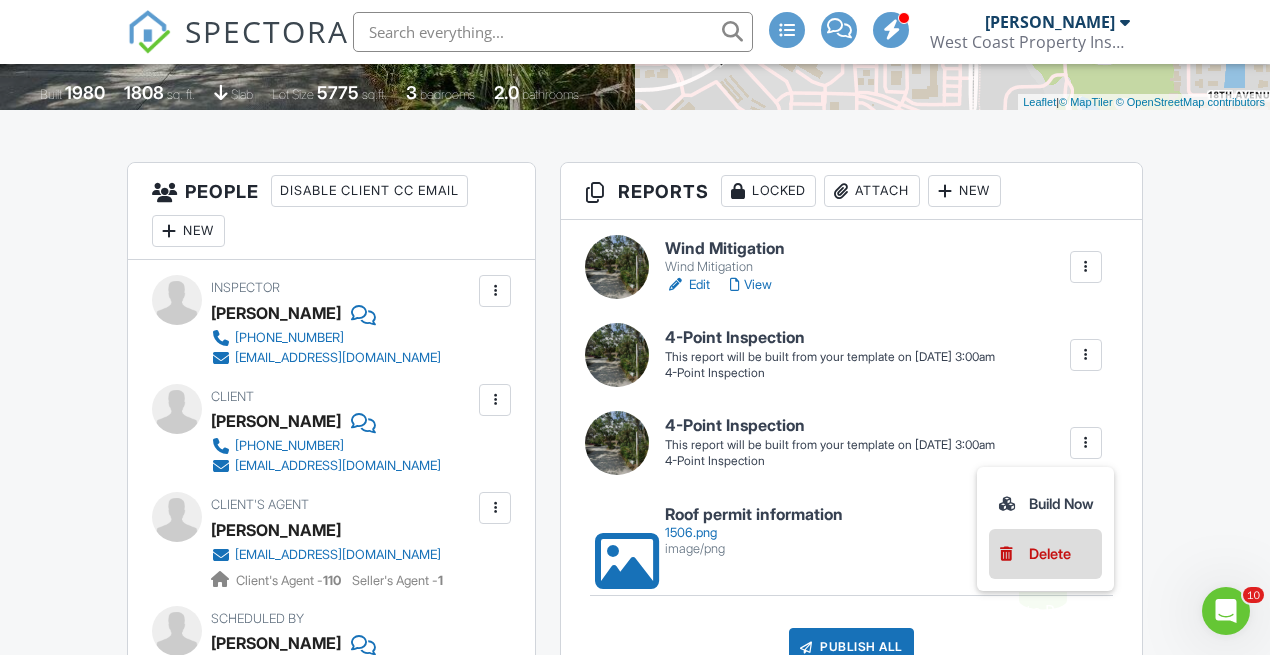 click on "Delete" at bounding box center [1050, 554] 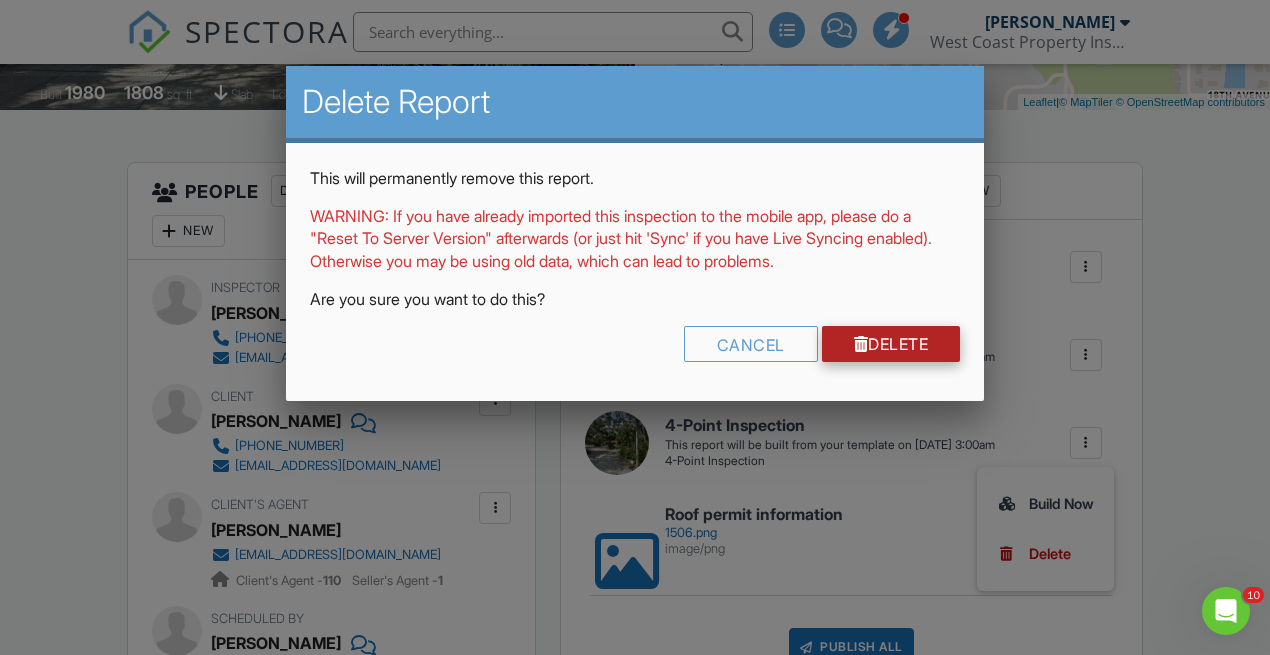 click on "Delete" at bounding box center (891, 344) 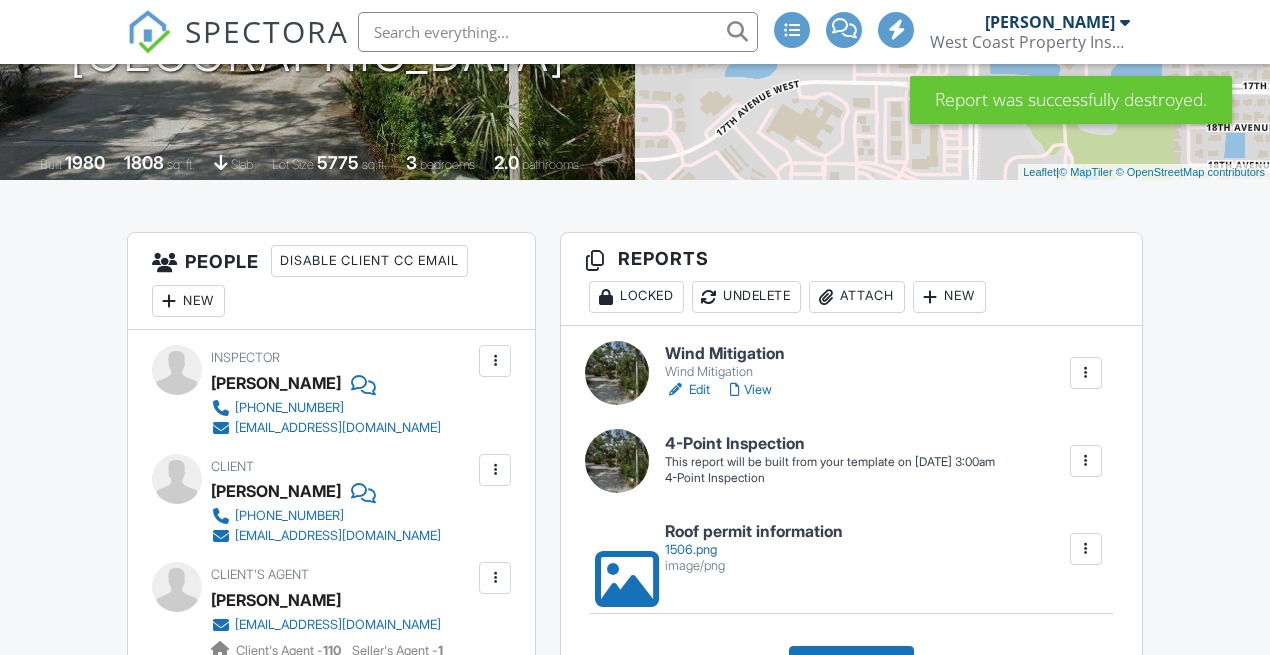 scroll, scrollTop: 354, scrollLeft: 0, axis: vertical 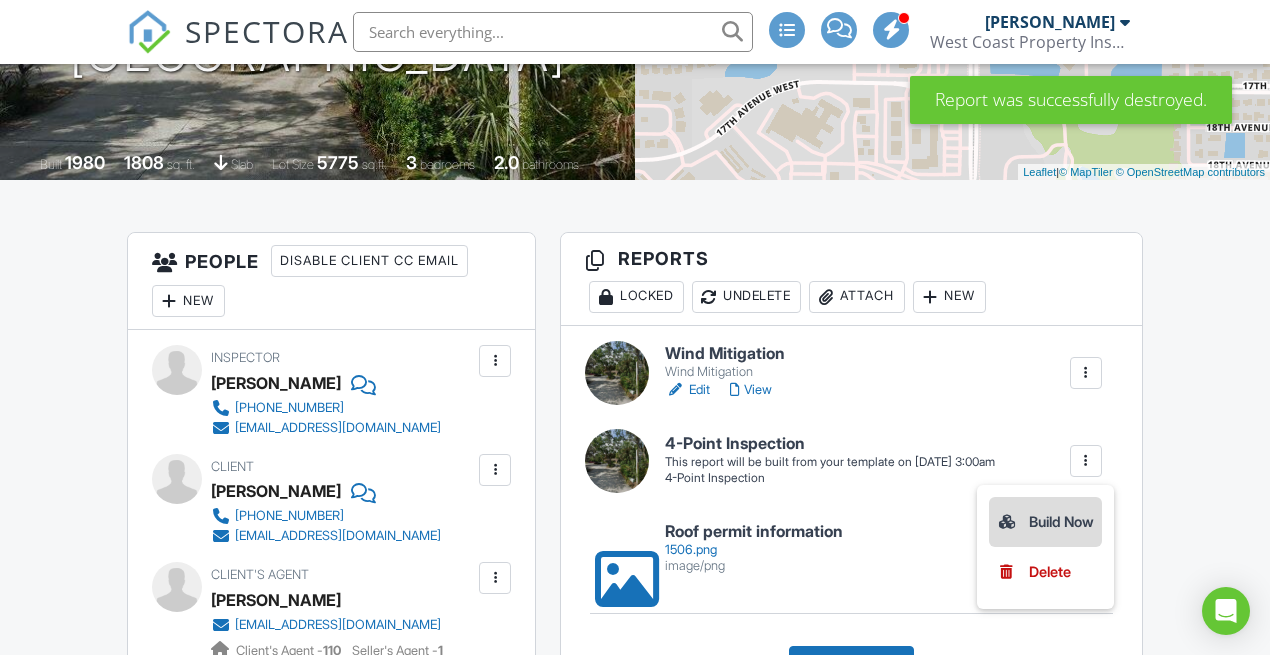 click on "Build Now" at bounding box center [1045, 522] 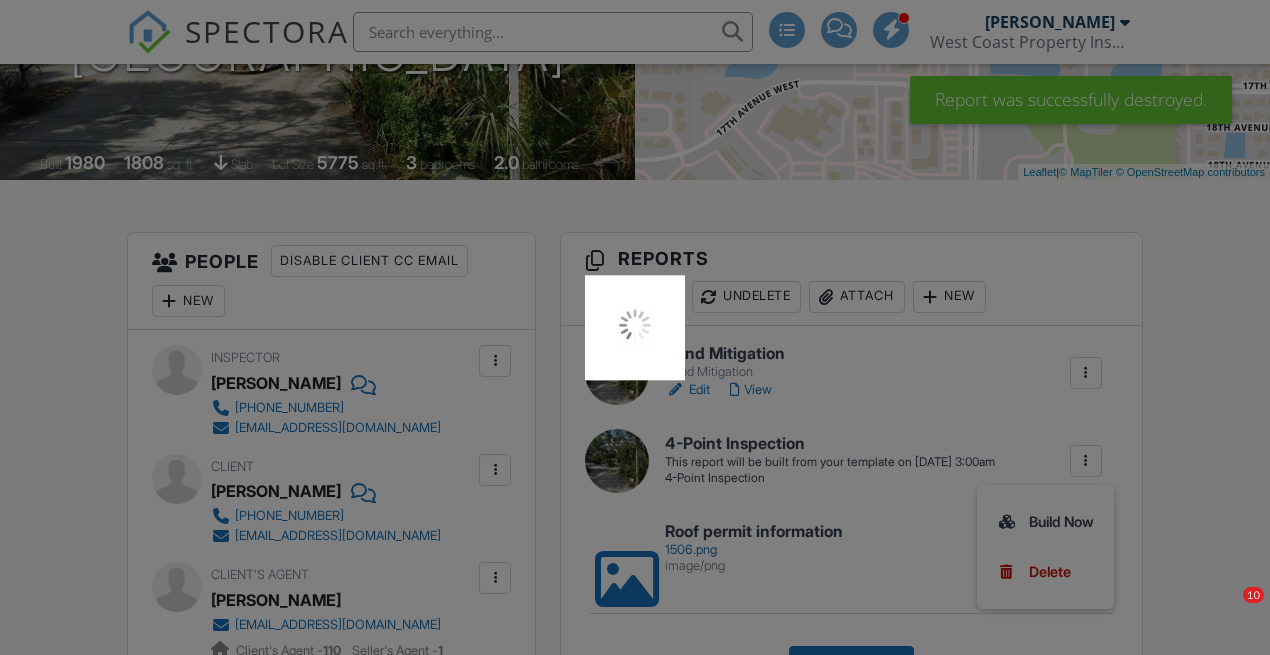 click at bounding box center [635, 327] 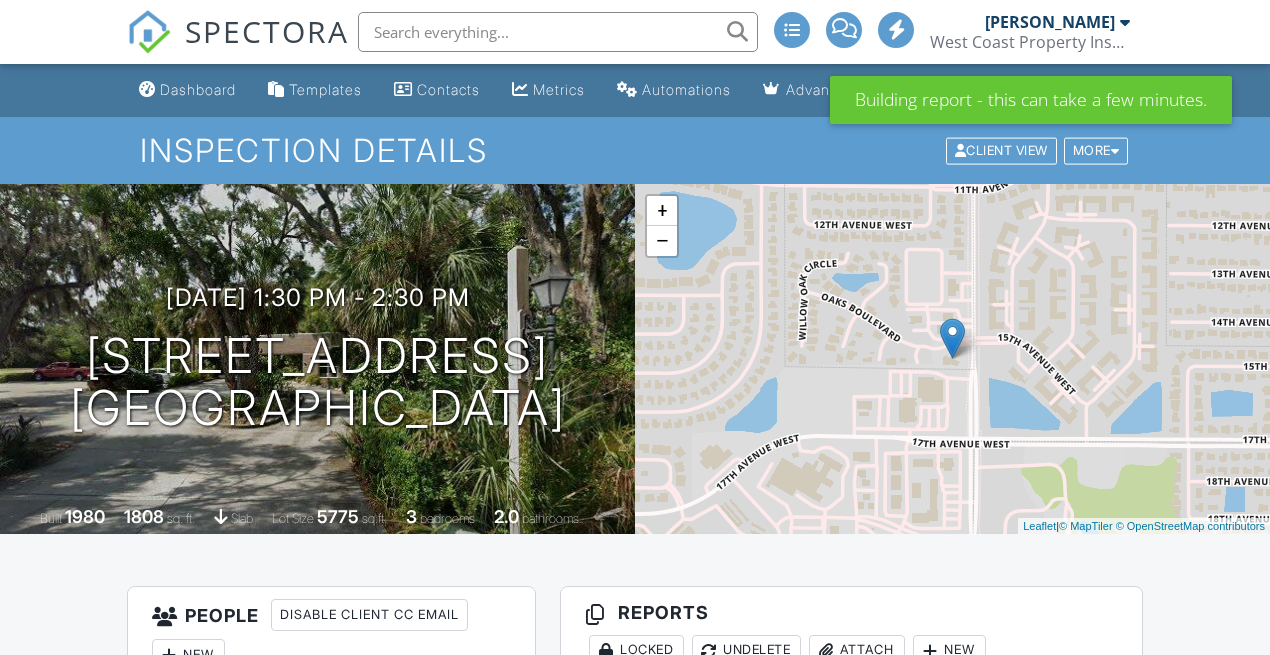scroll, scrollTop: 0, scrollLeft: 0, axis: both 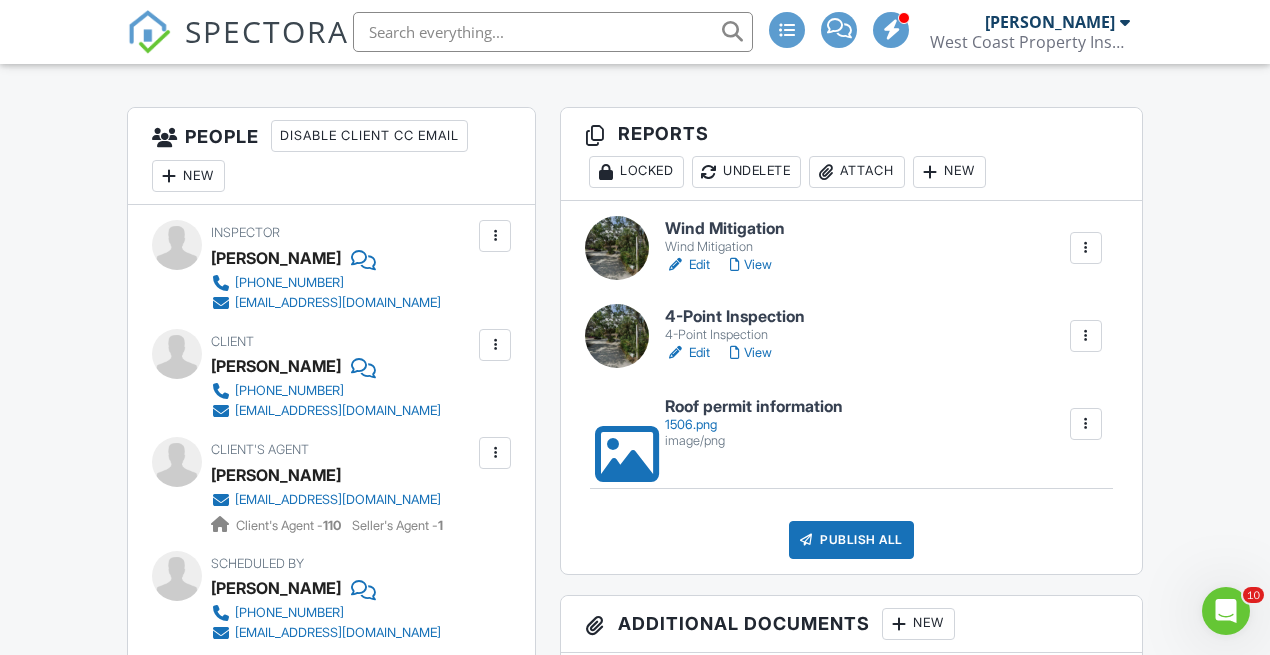 click at bounding box center (1086, 248) 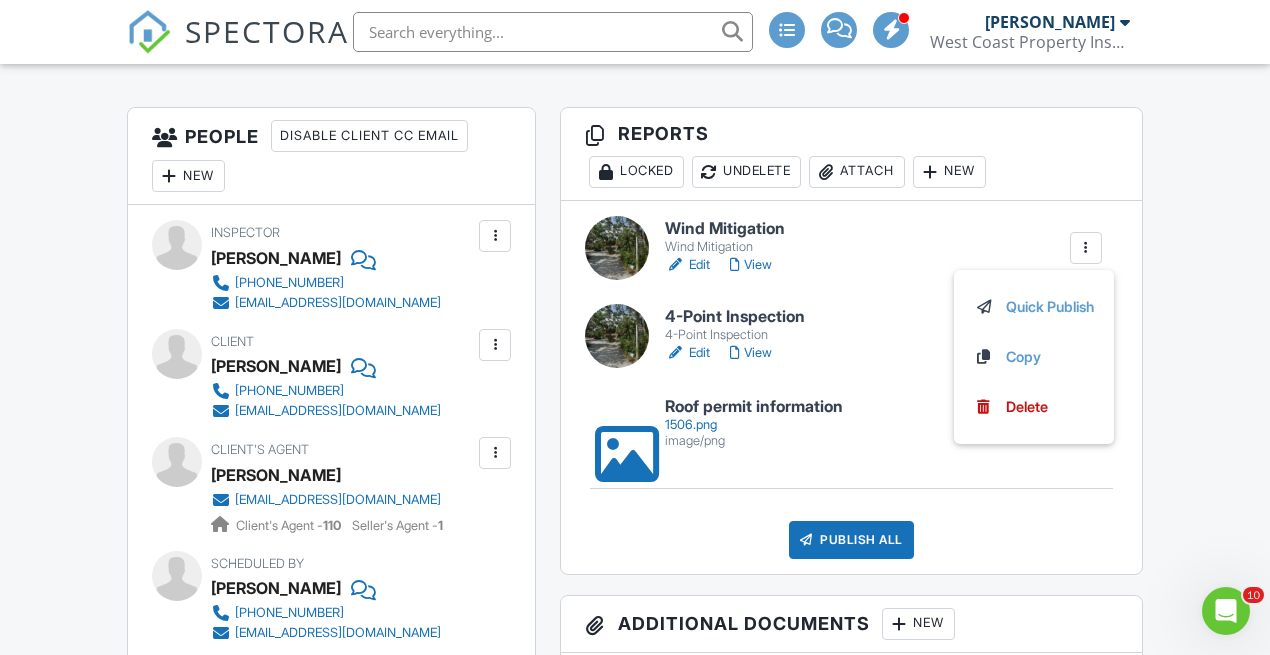 click on "Wind Mitigation
Wind Mitigation
Edit
View
Quick Publish
Copy
[GEOGRAPHIC_DATA]" at bounding box center [883, 247] 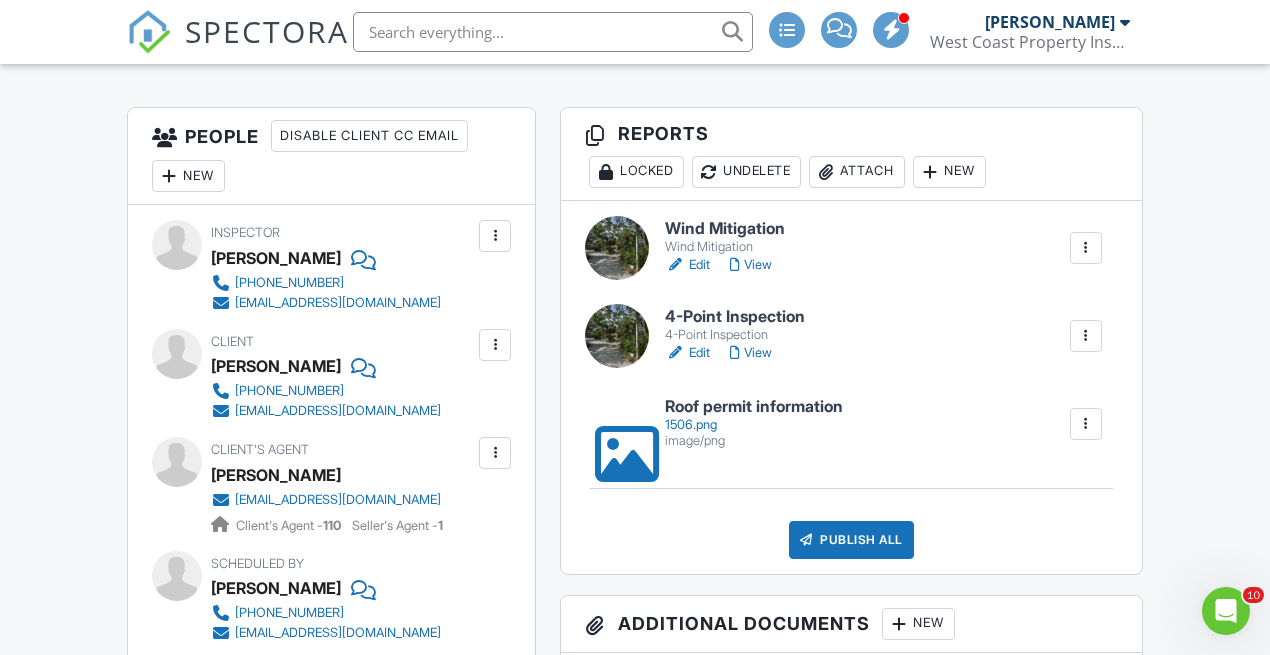 click at bounding box center [675, 265] 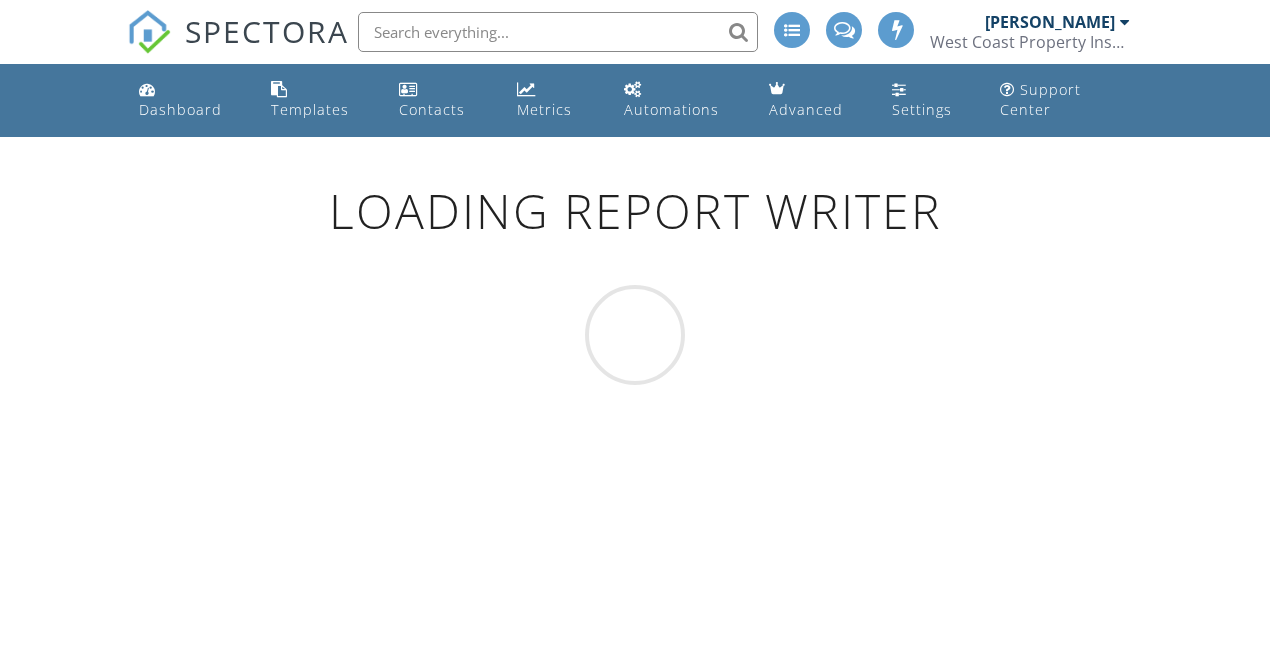 scroll, scrollTop: 0, scrollLeft: 0, axis: both 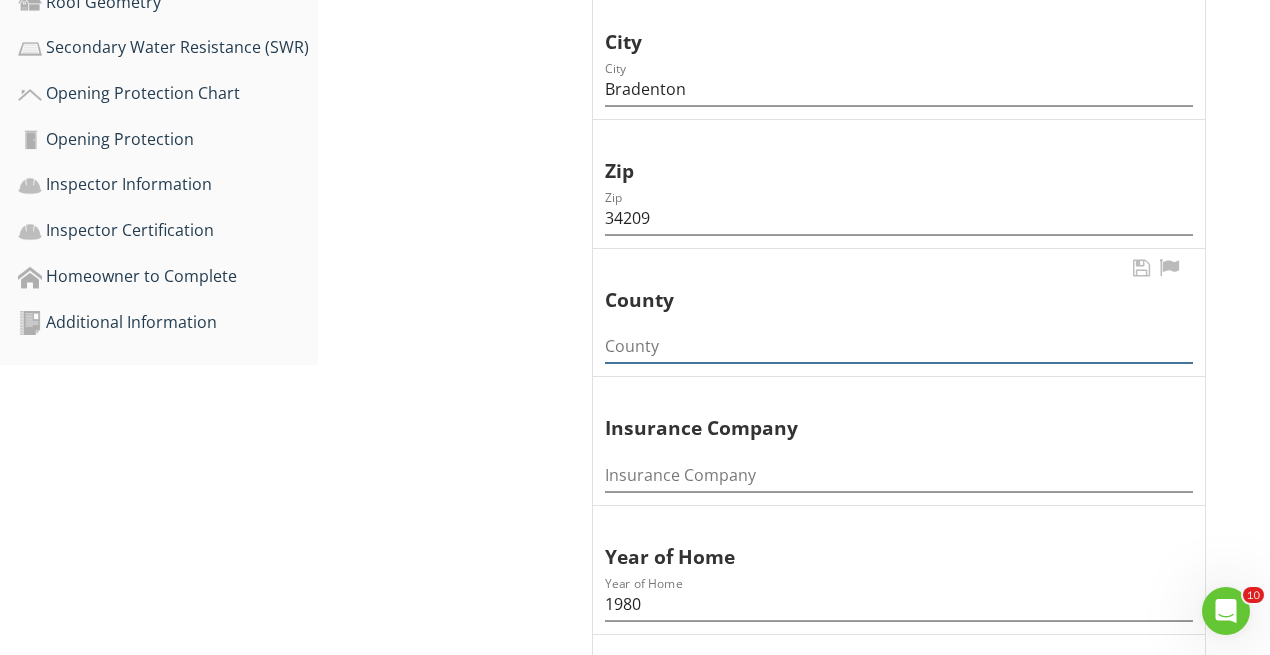 click at bounding box center [899, 346] 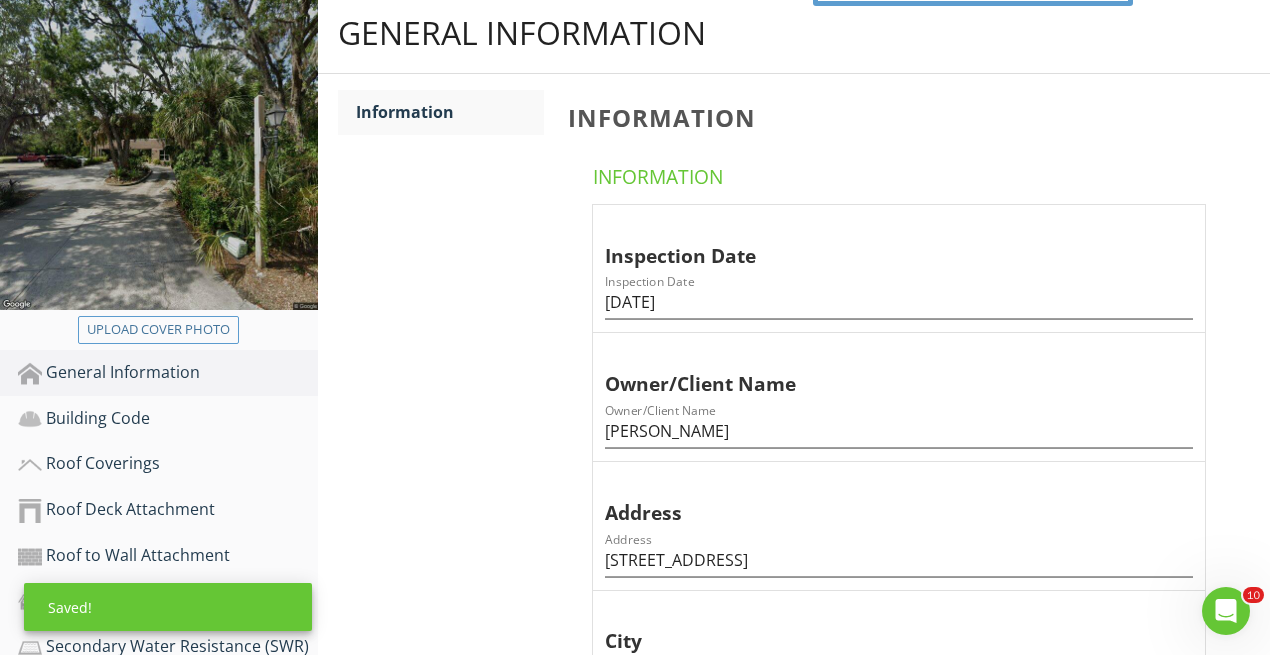 scroll, scrollTop: 323, scrollLeft: 0, axis: vertical 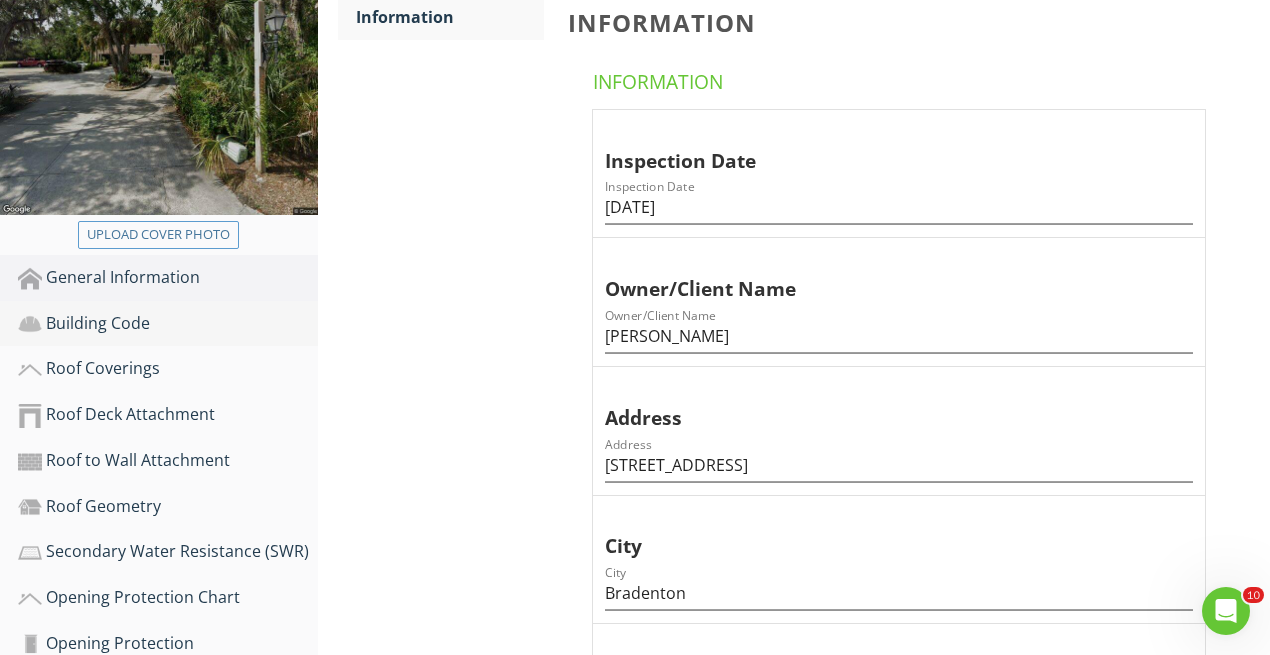 type on "Manatee" 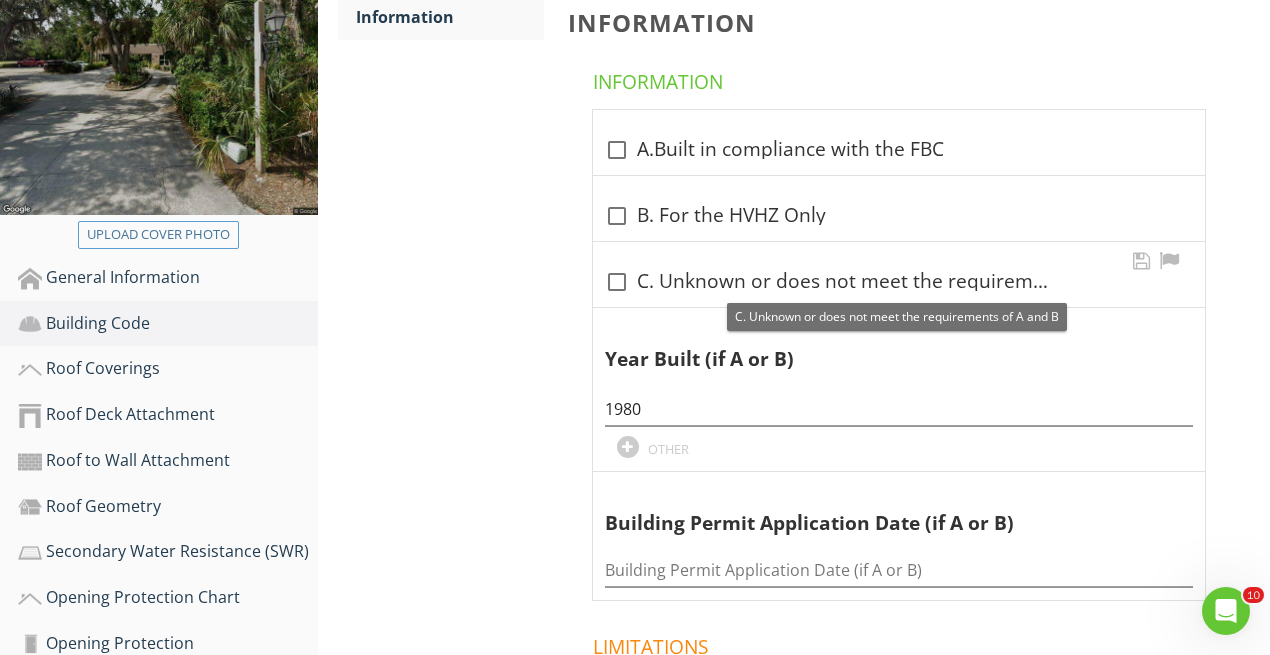 click at bounding box center (617, 282) 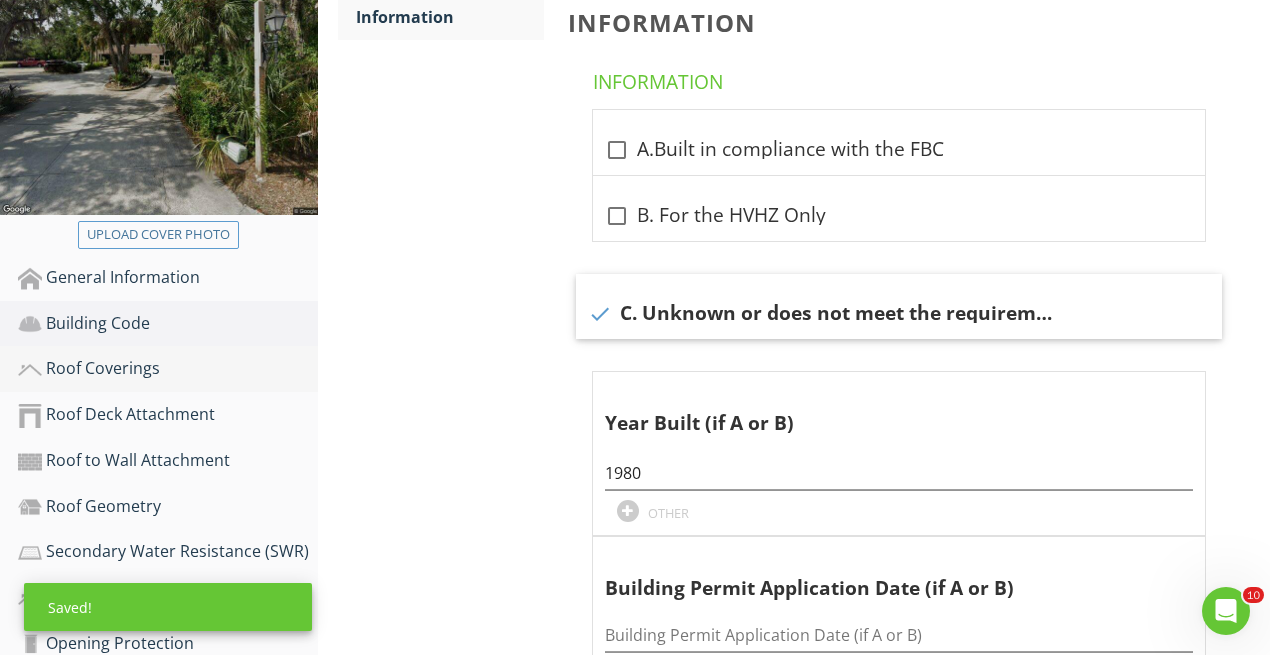 click on "Roof Coverings" at bounding box center (168, 369) 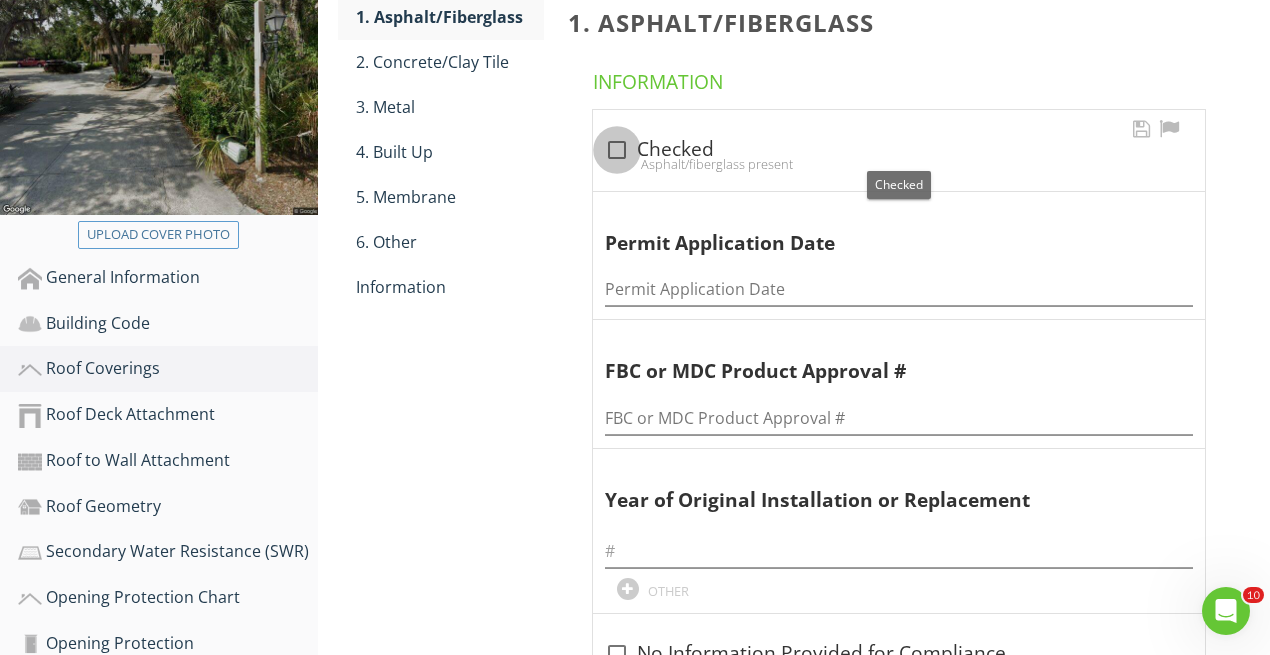 click at bounding box center (617, 150) 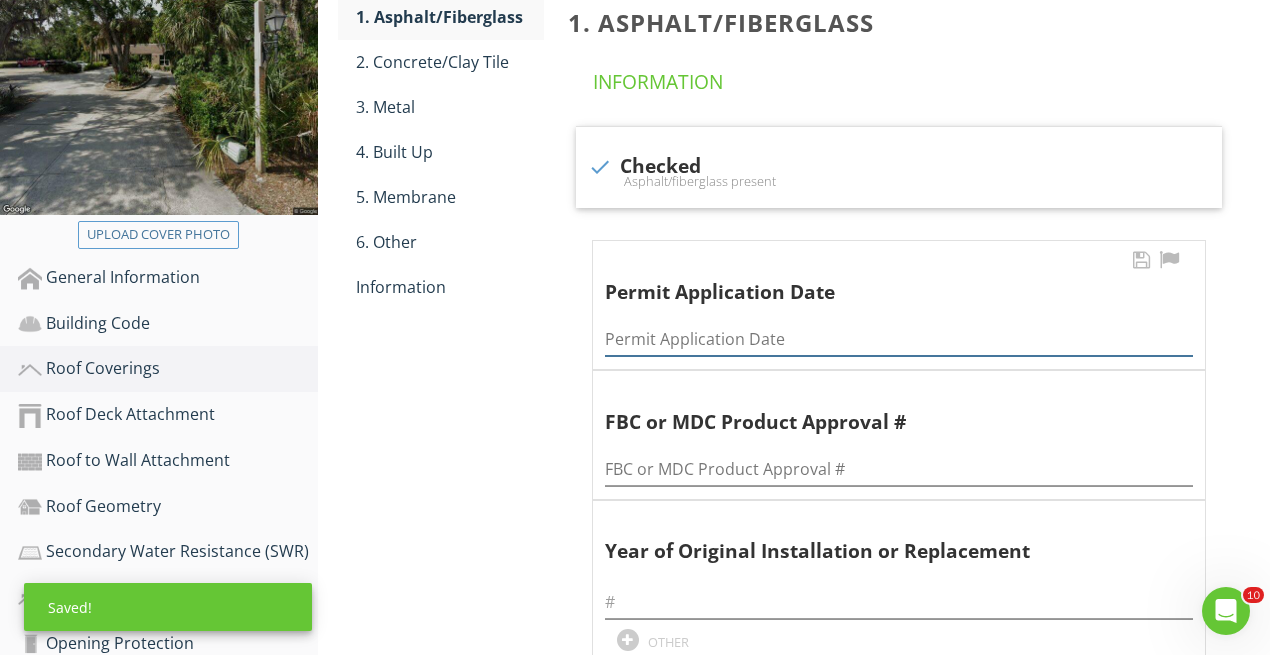 click at bounding box center (899, 339) 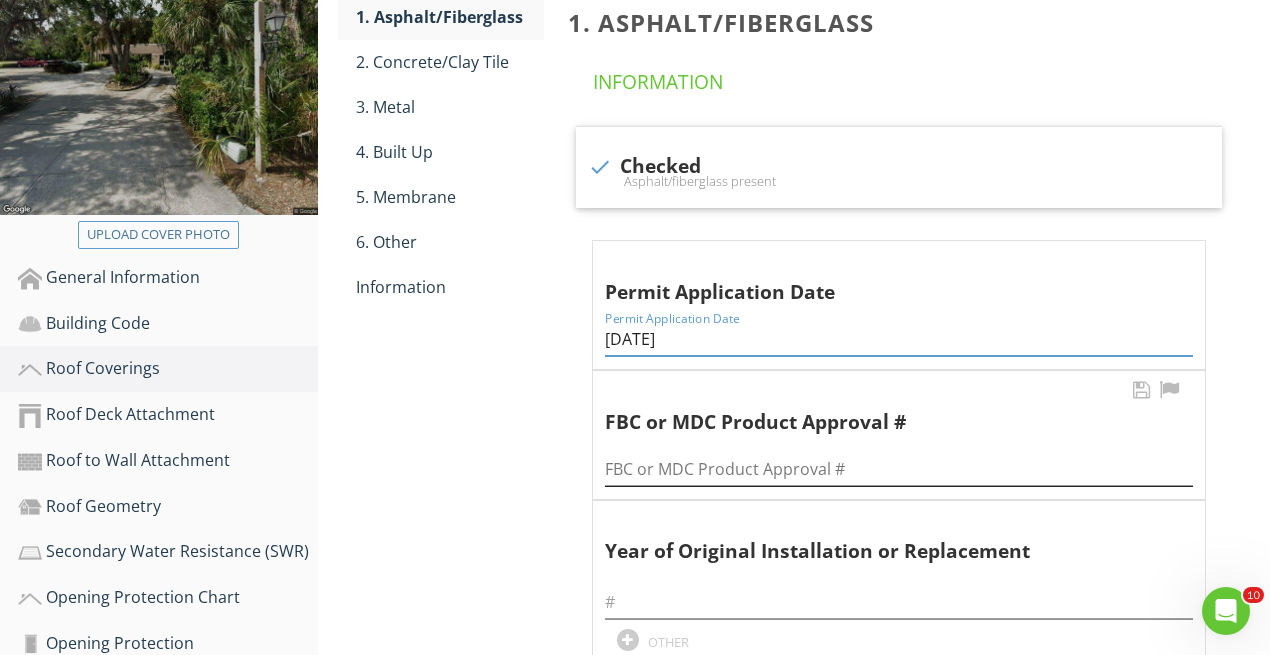 type on "06/24/2025" 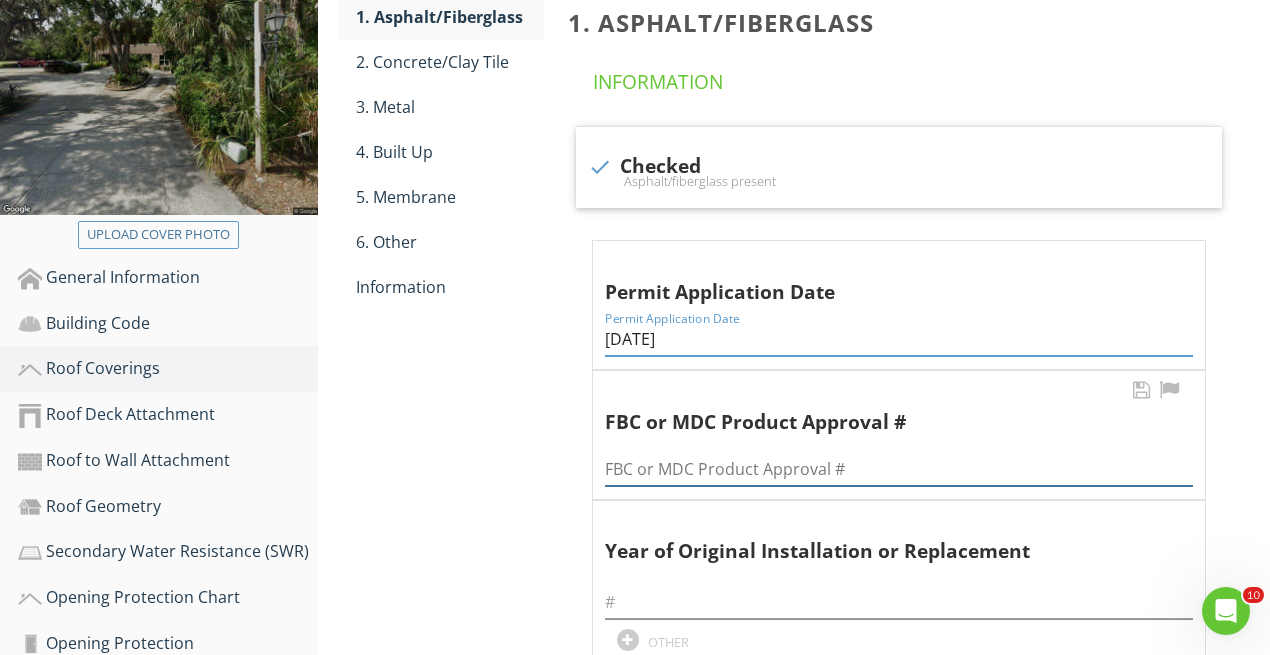 click at bounding box center (899, 469) 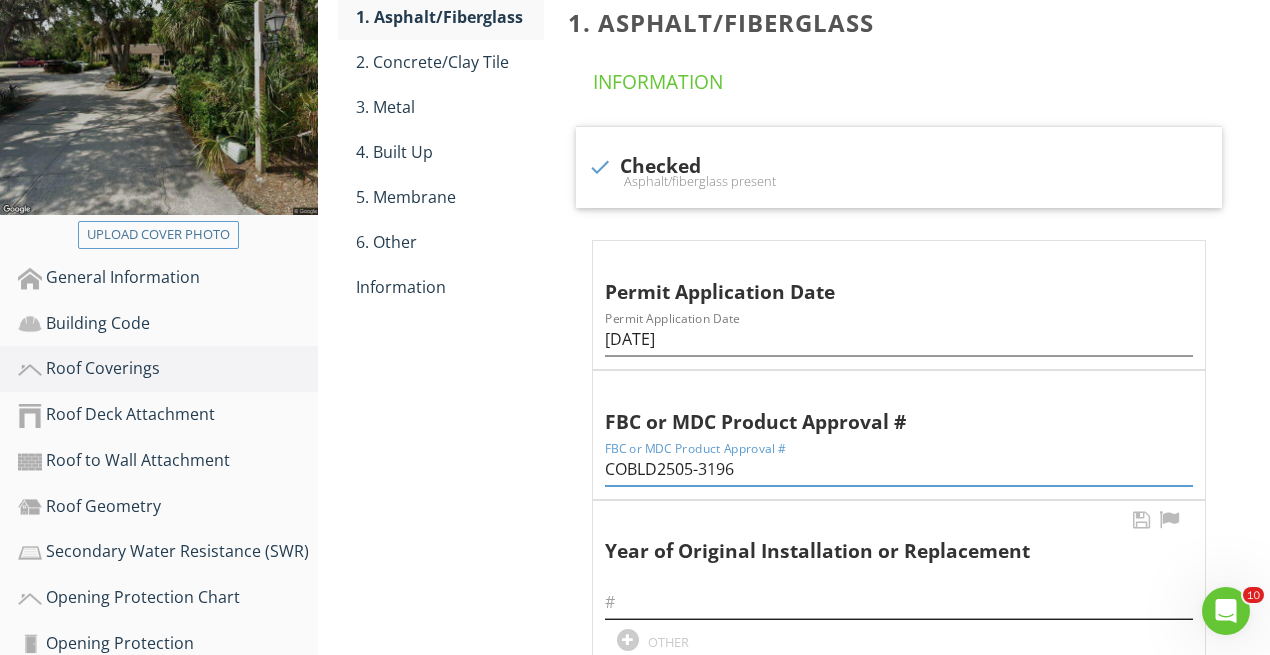 type on "COBLD2505-3196" 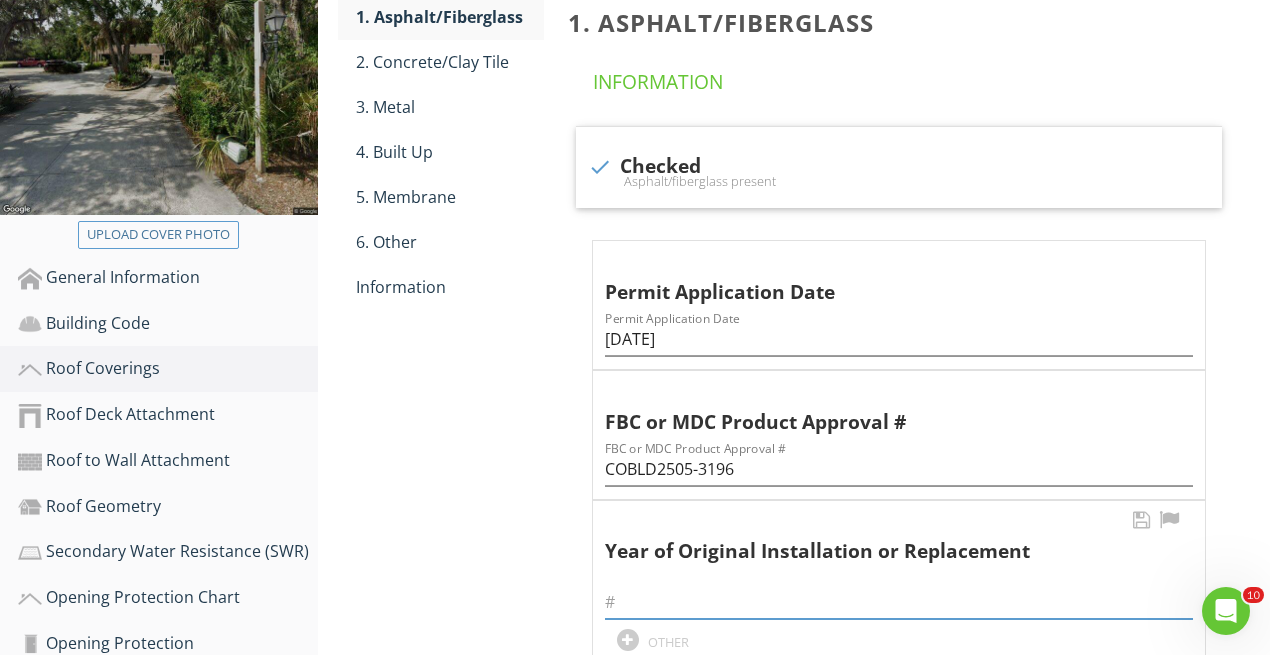 click at bounding box center [899, 602] 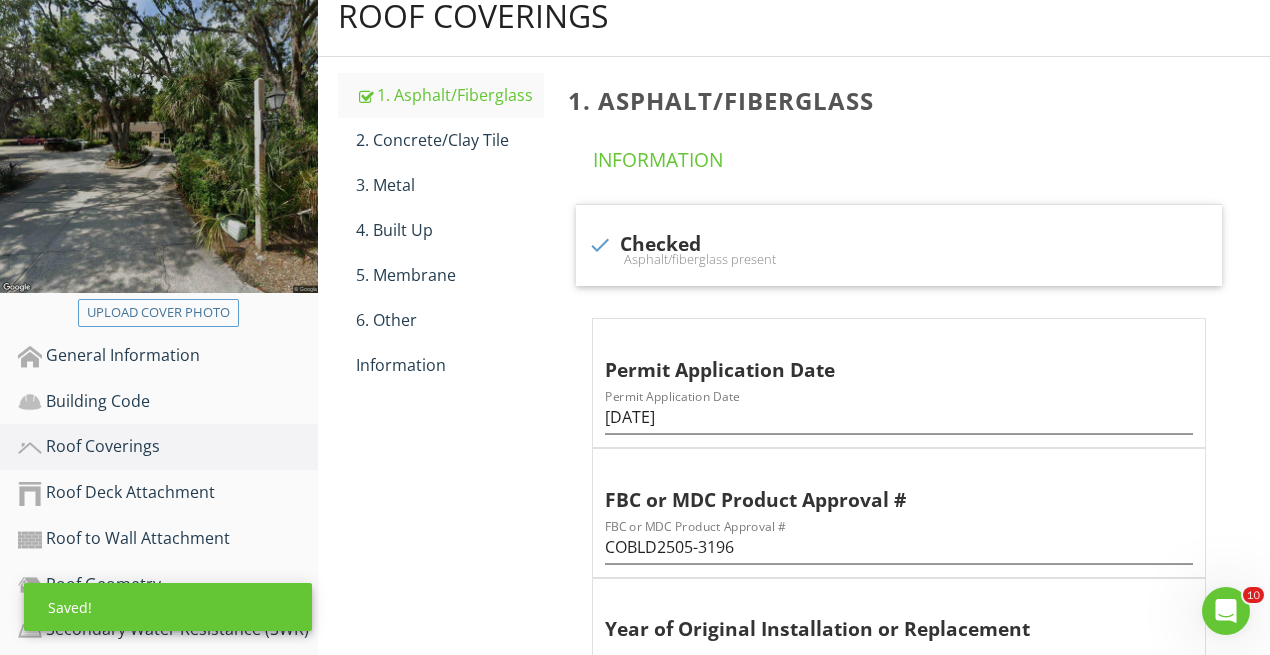 scroll, scrollTop: 219, scrollLeft: 0, axis: vertical 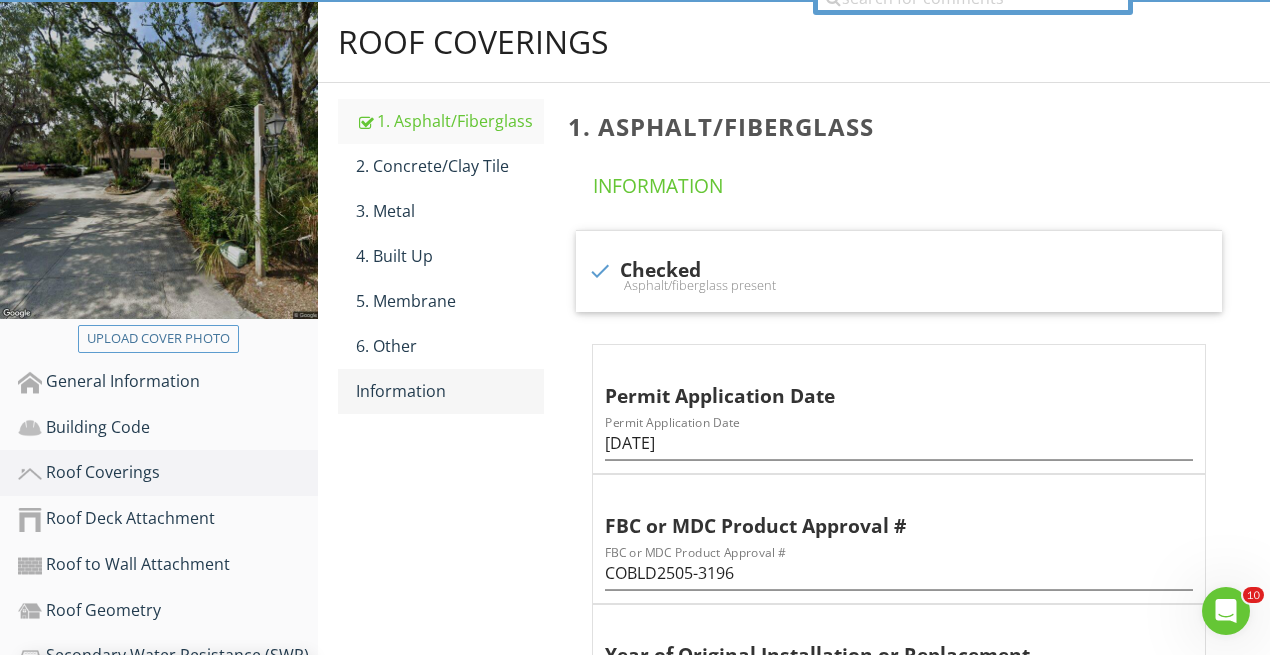 type on "2025" 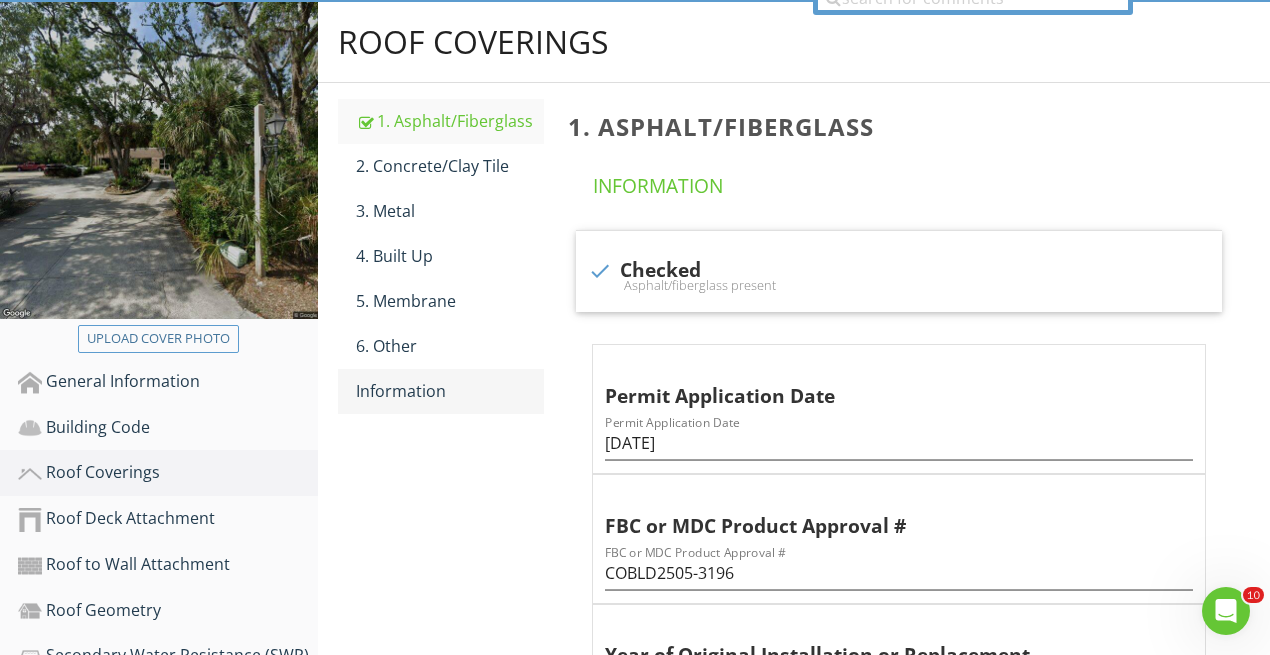 click on "Information" at bounding box center (450, 391) 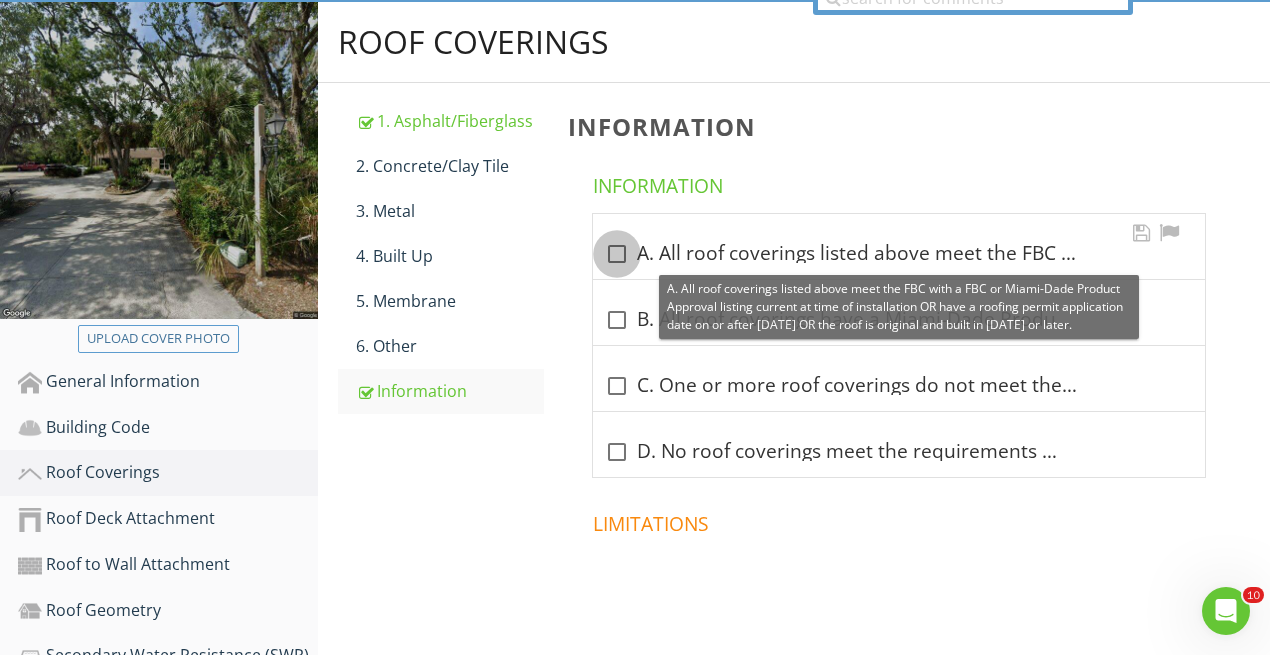 click at bounding box center [617, 254] 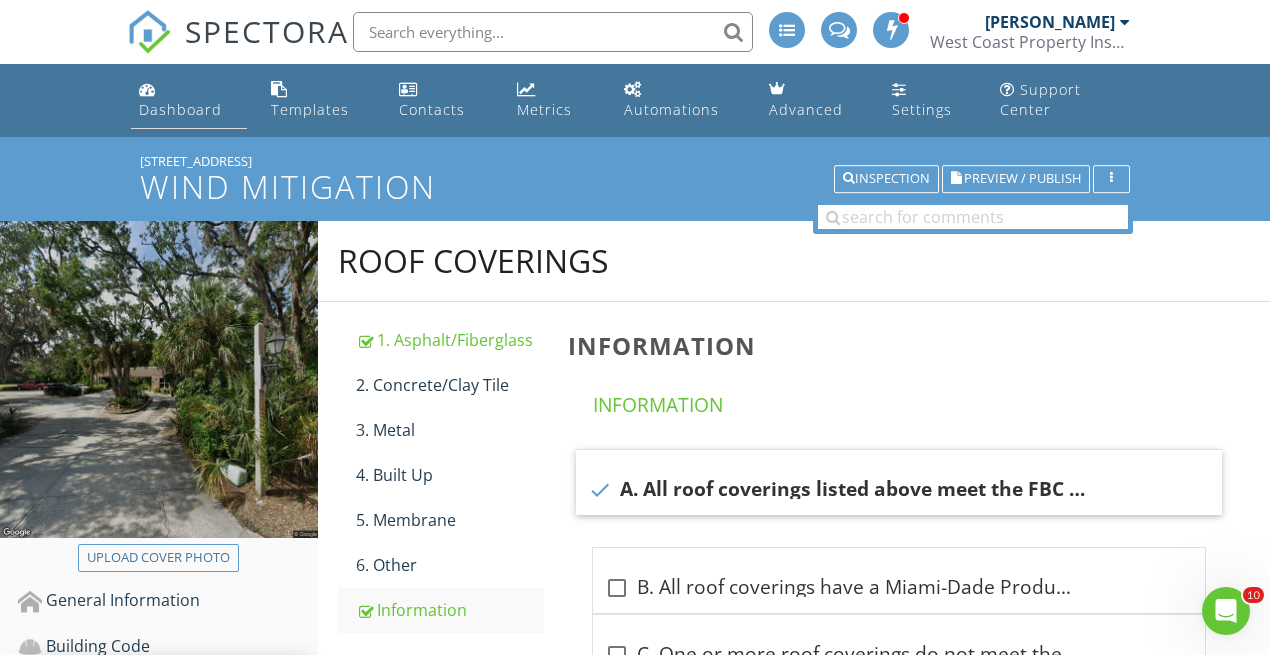 scroll, scrollTop: 0, scrollLeft: 0, axis: both 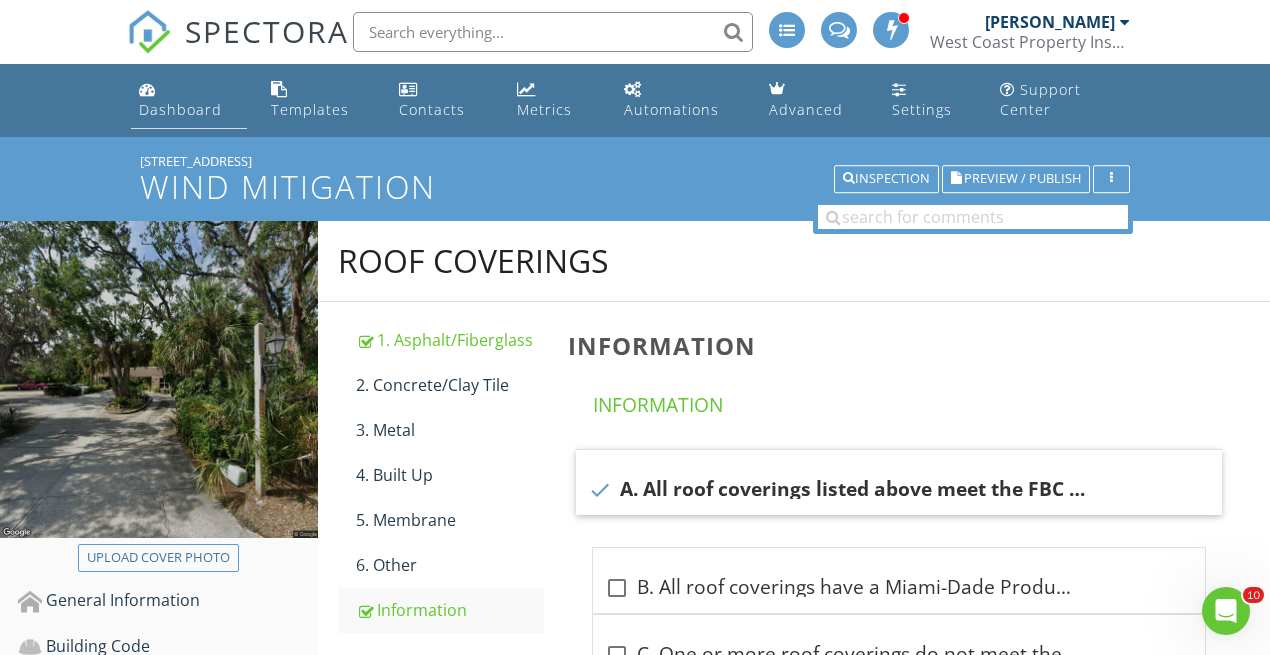 click on "Dashboard" at bounding box center (180, 109) 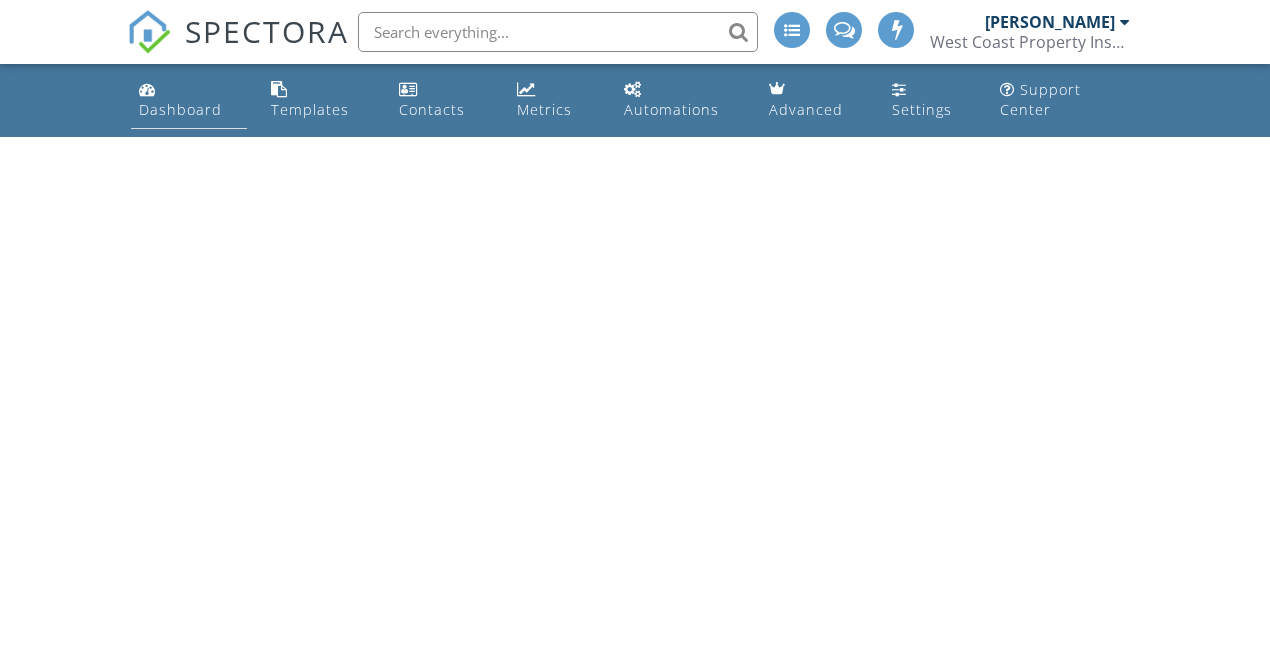 scroll, scrollTop: 0, scrollLeft: 0, axis: both 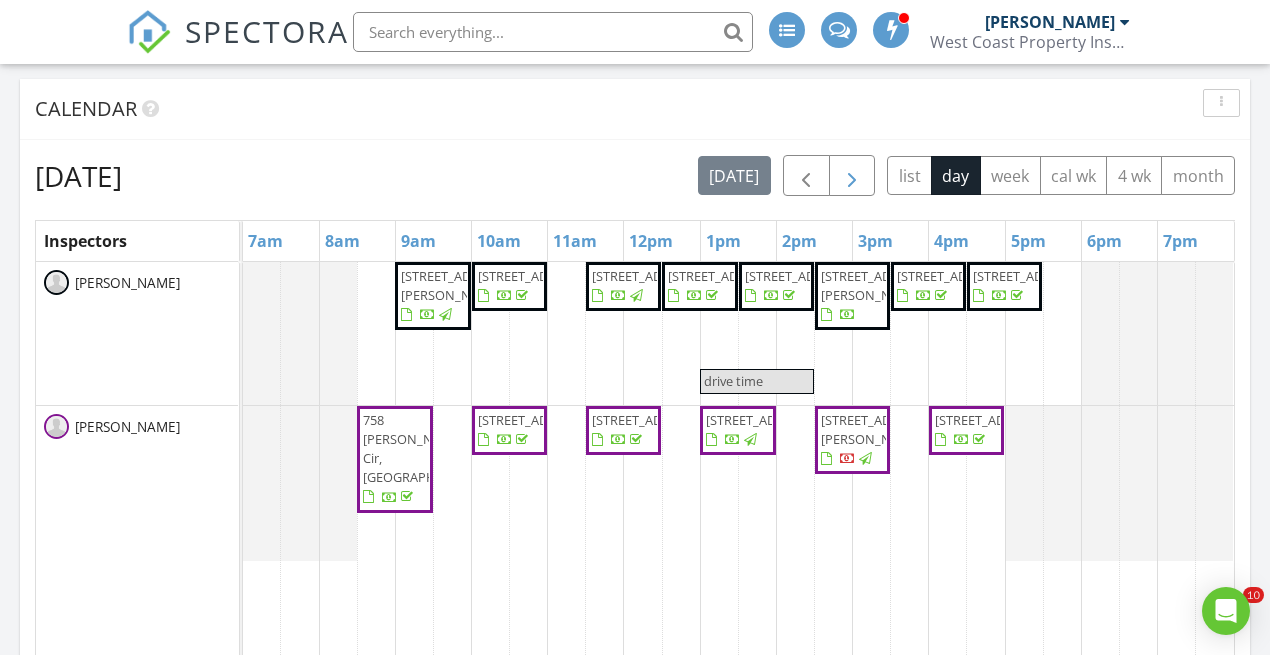 click at bounding box center [852, 176] 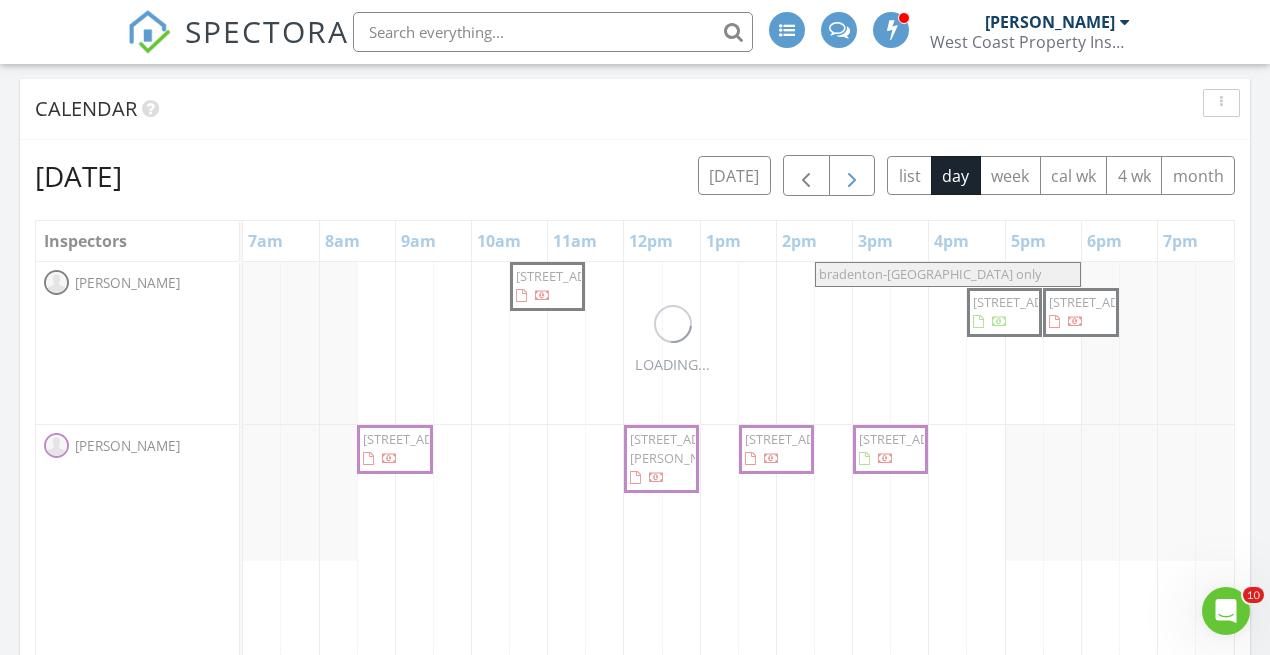 scroll, scrollTop: 0, scrollLeft: 0, axis: both 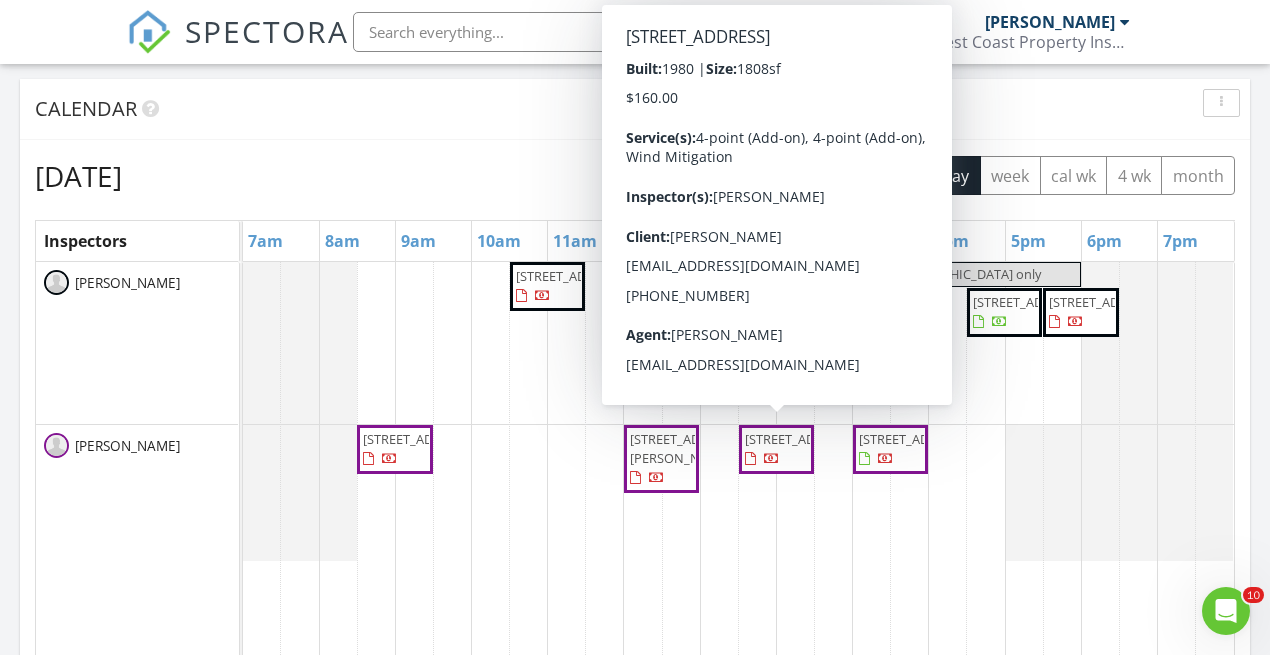 click on "1506 Blue Oak Ln, Bradenton 34209" at bounding box center [801, 439] 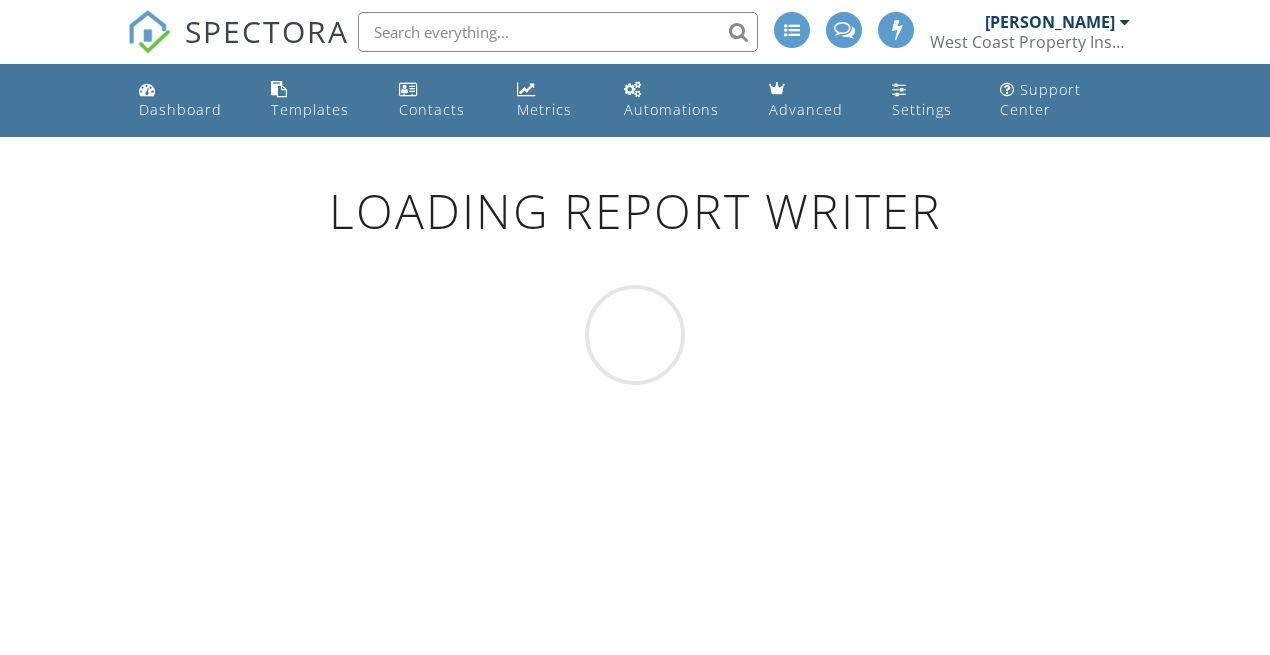 scroll, scrollTop: 0, scrollLeft: 0, axis: both 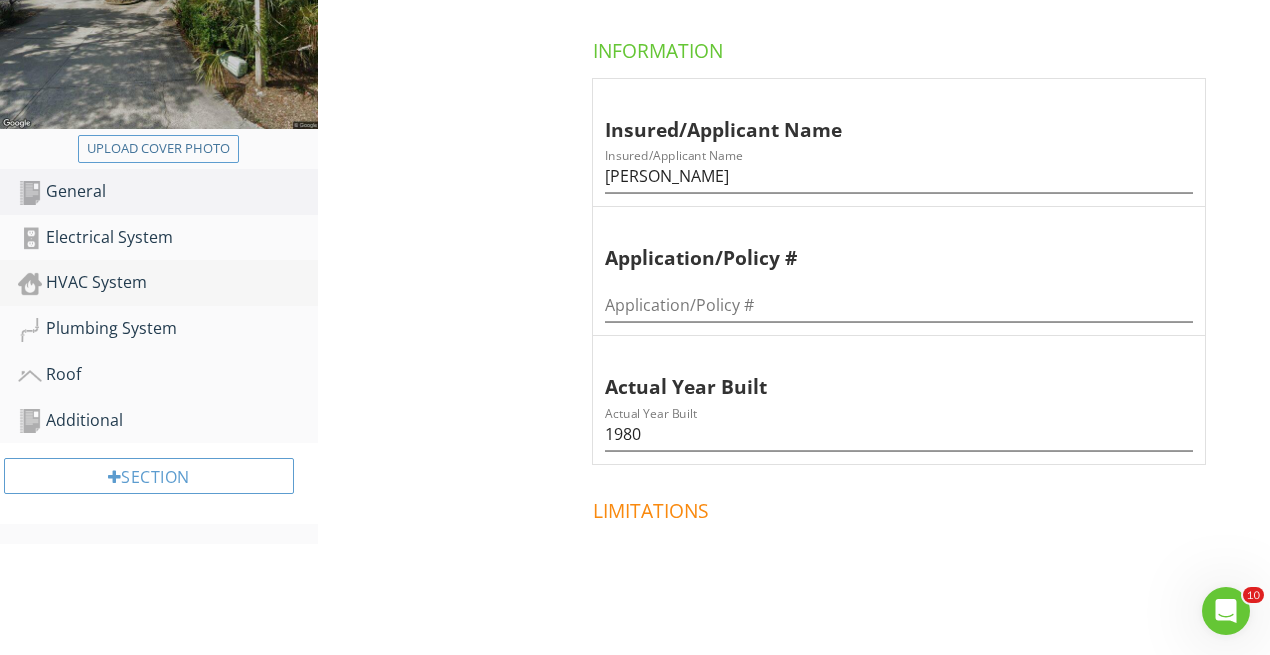 click on "HVAC System" at bounding box center (168, 283) 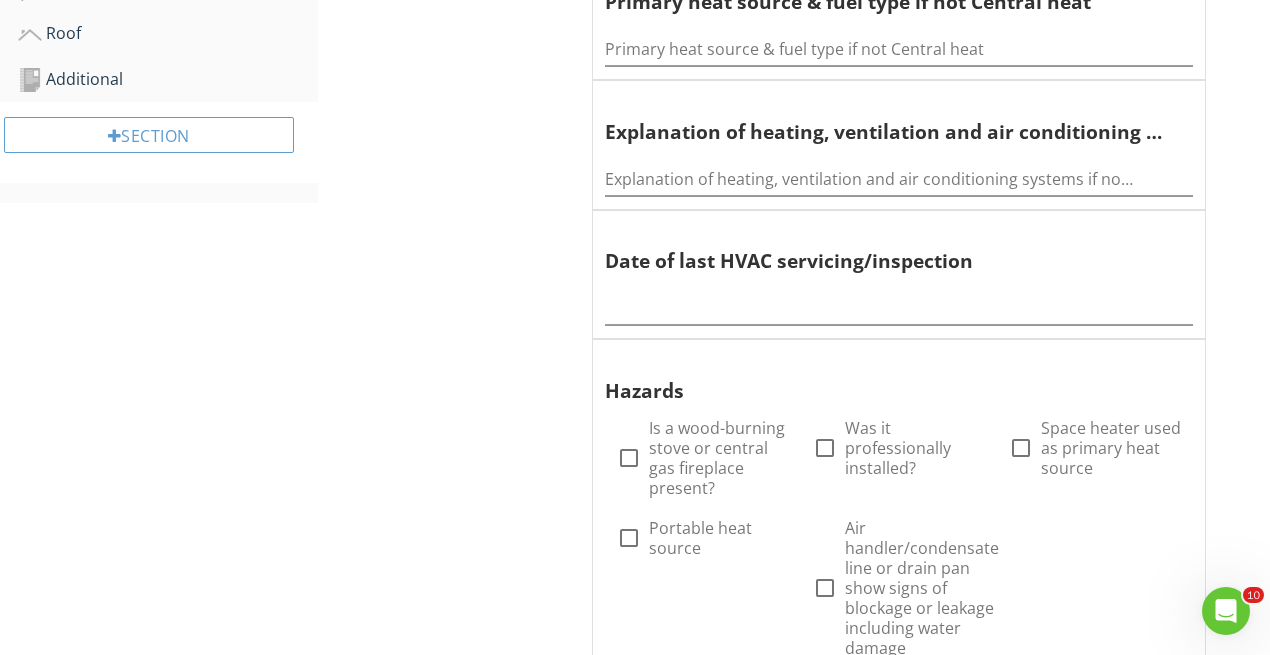 scroll, scrollTop: 783, scrollLeft: 0, axis: vertical 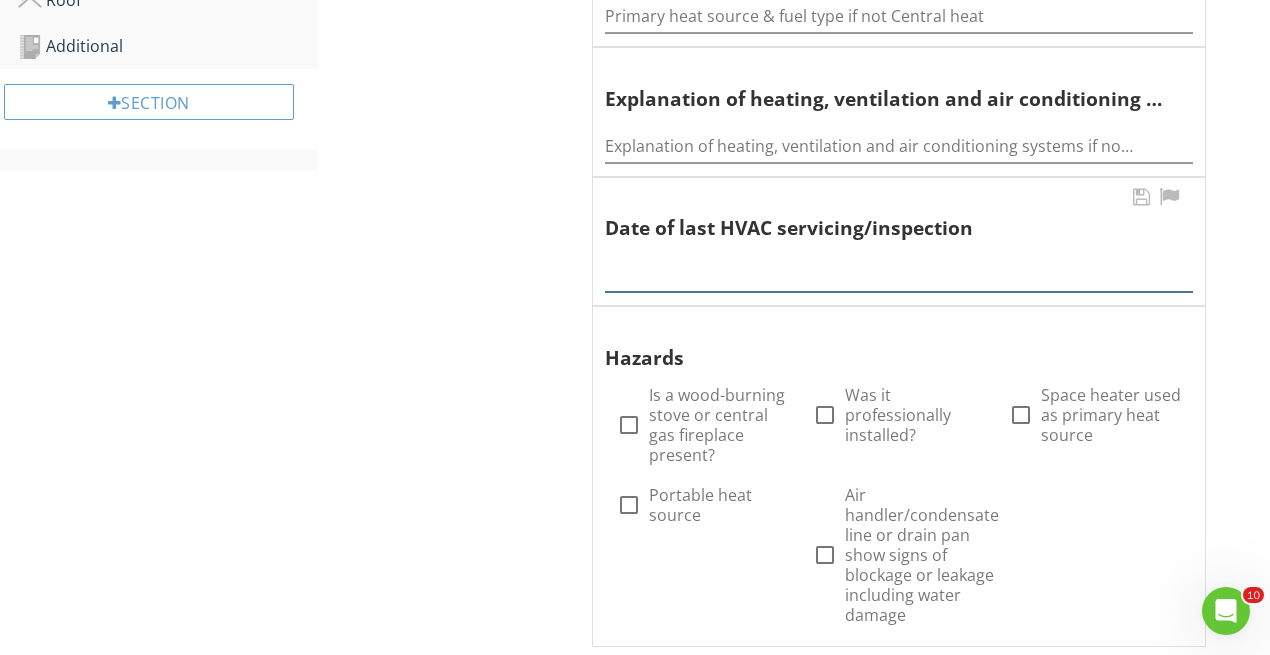 click at bounding box center [899, 269] 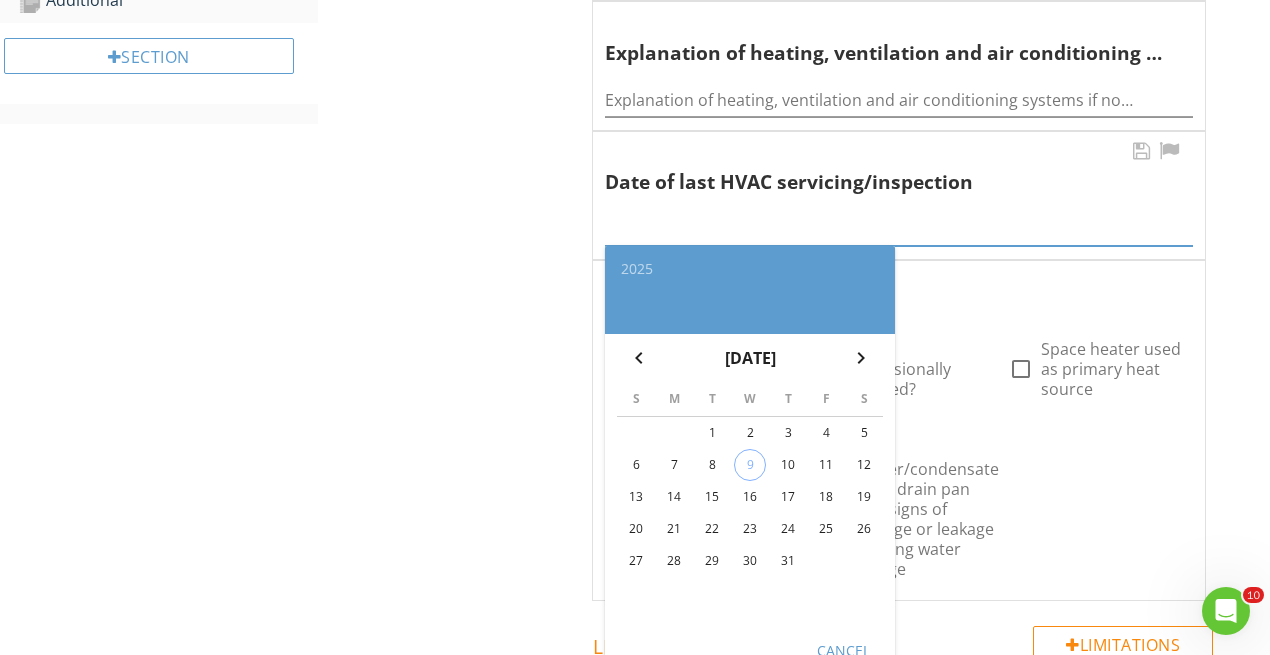 scroll, scrollTop: 834, scrollLeft: 0, axis: vertical 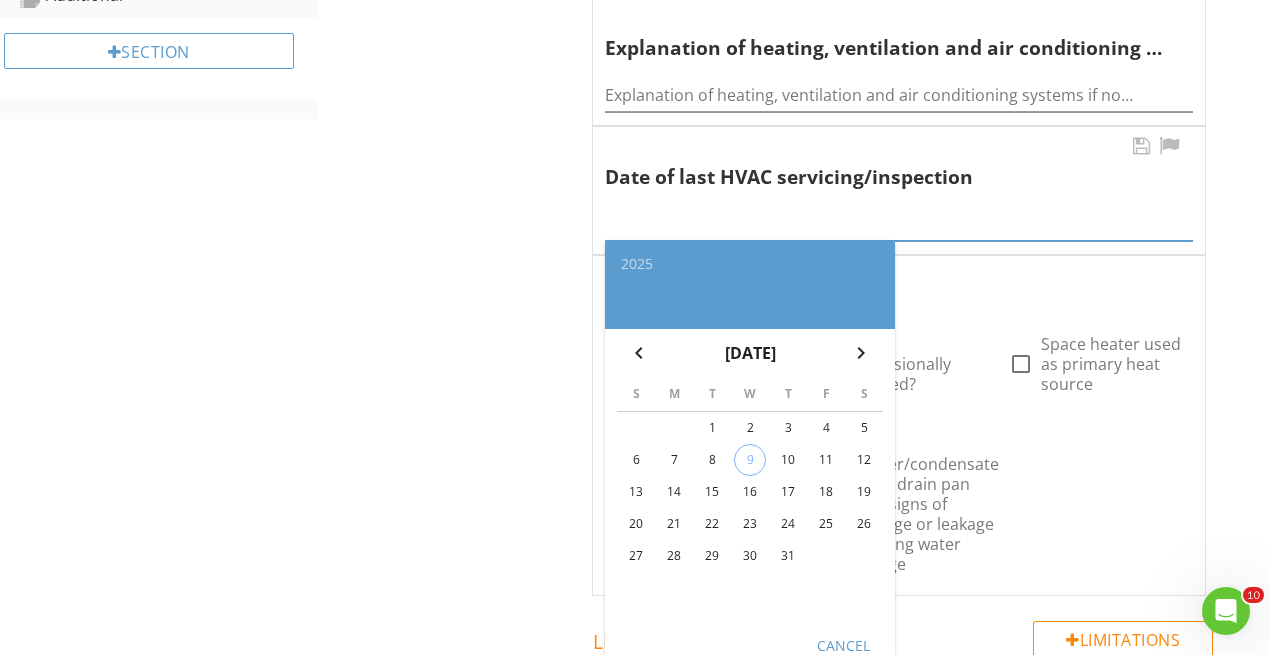 click on "10" at bounding box center [788, 460] 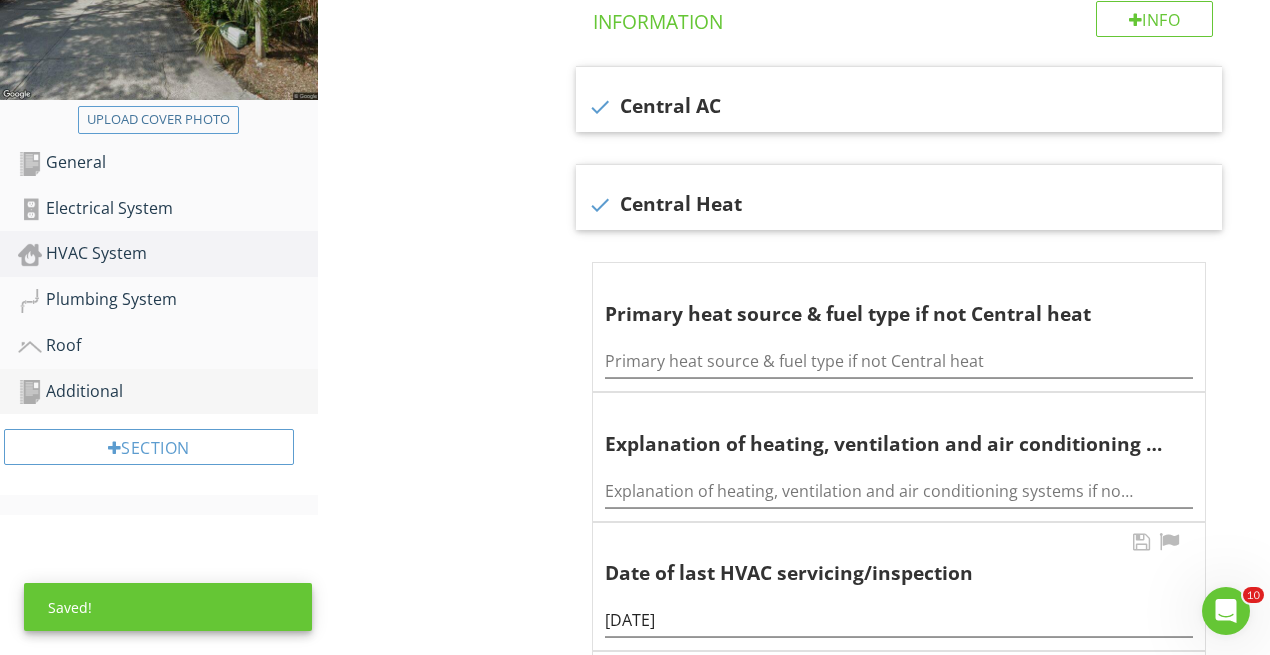 scroll, scrollTop: 450, scrollLeft: 0, axis: vertical 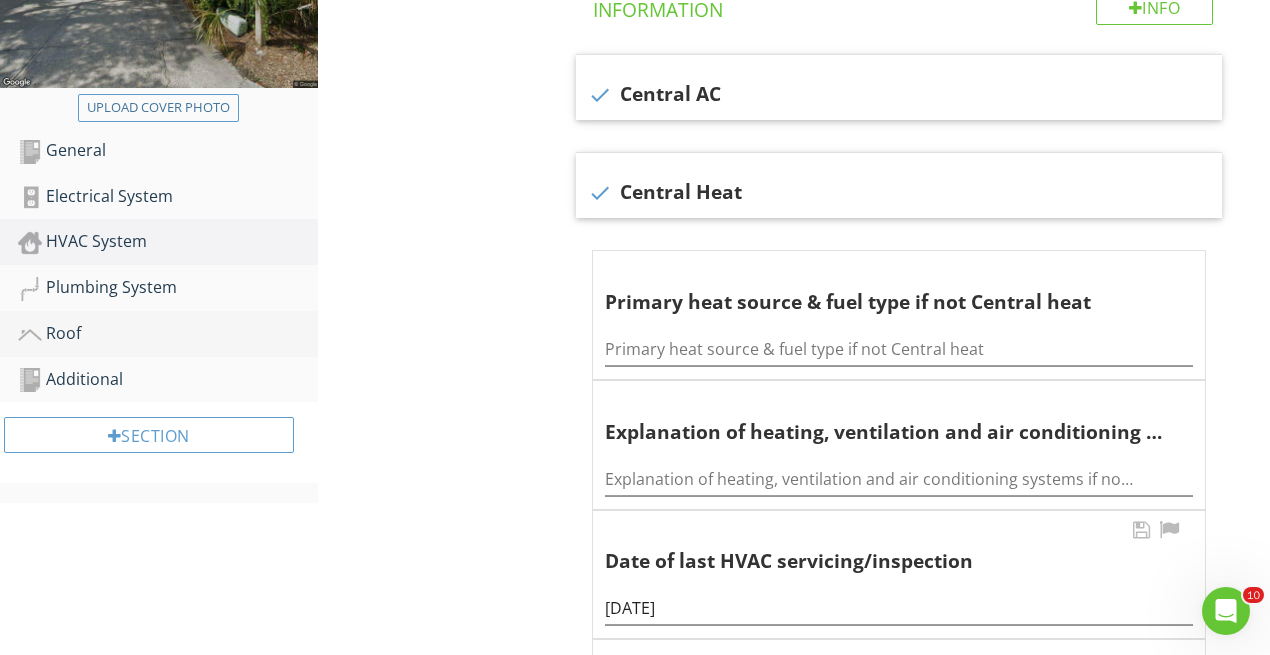 click on "Roof" at bounding box center (168, 334) 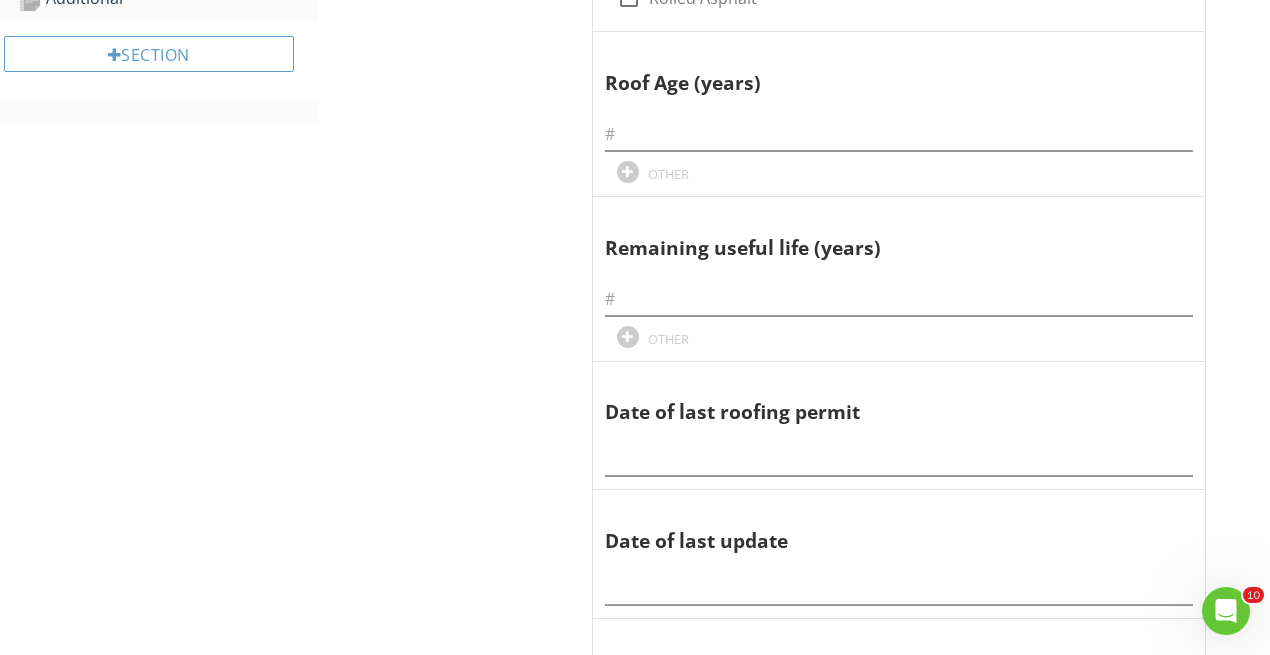 scroll, scrollTop: 848, scrollLeft: 0, axis: vertical 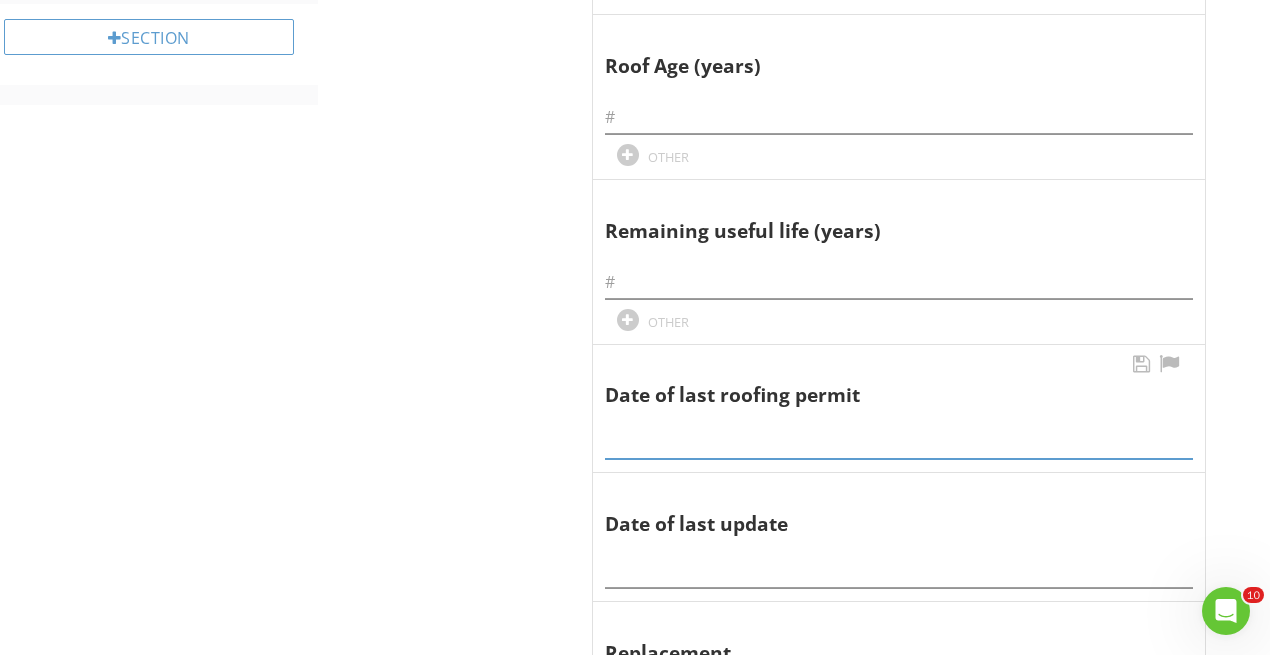 click at bounding box center (899, 442) 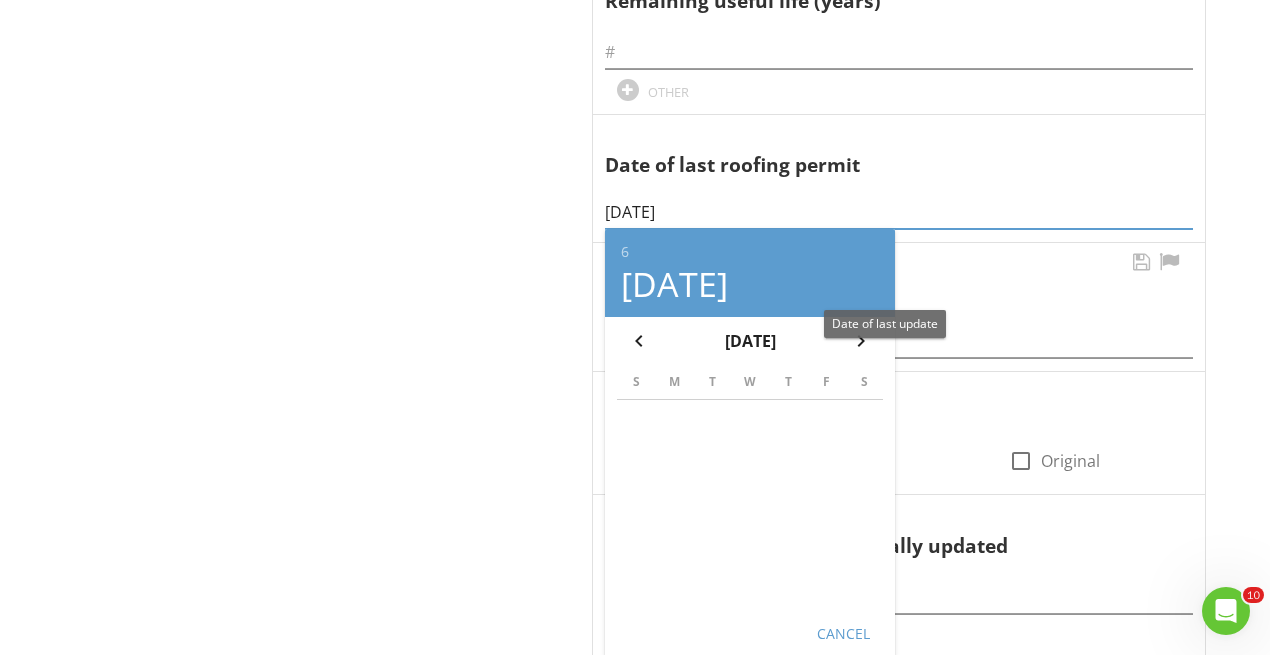 scroll, scrollTop: 1262, scrollLeft: 0, axis: vertical 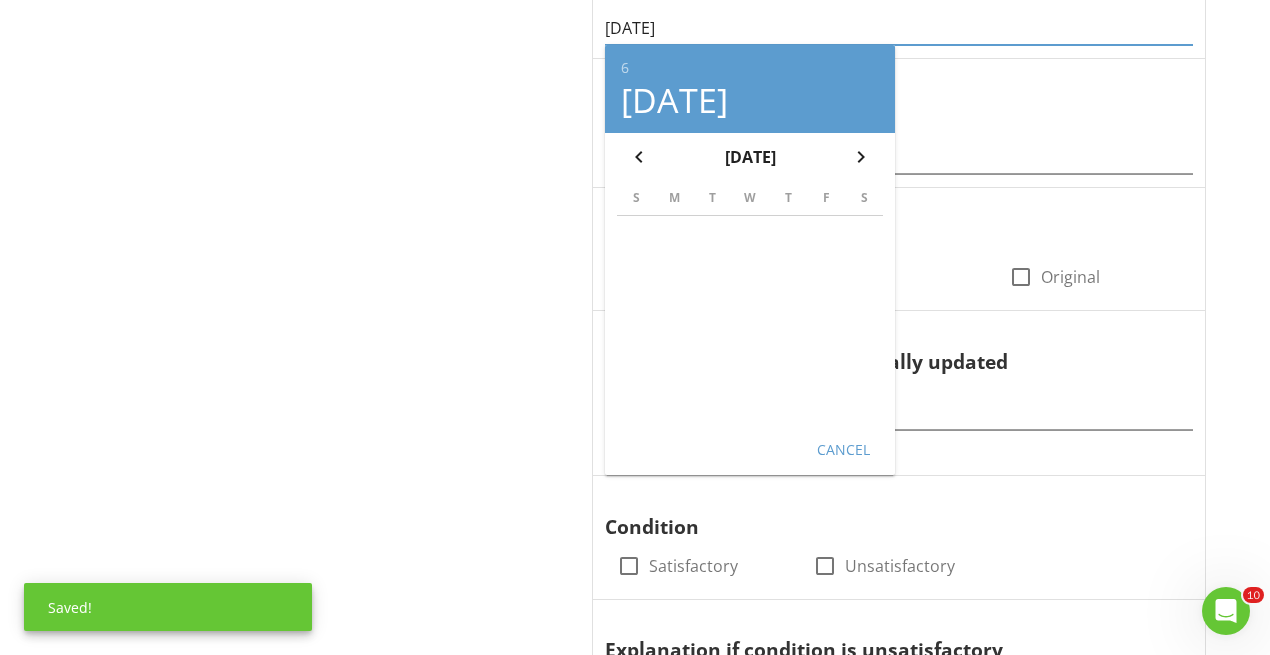 type on "[DATE]" 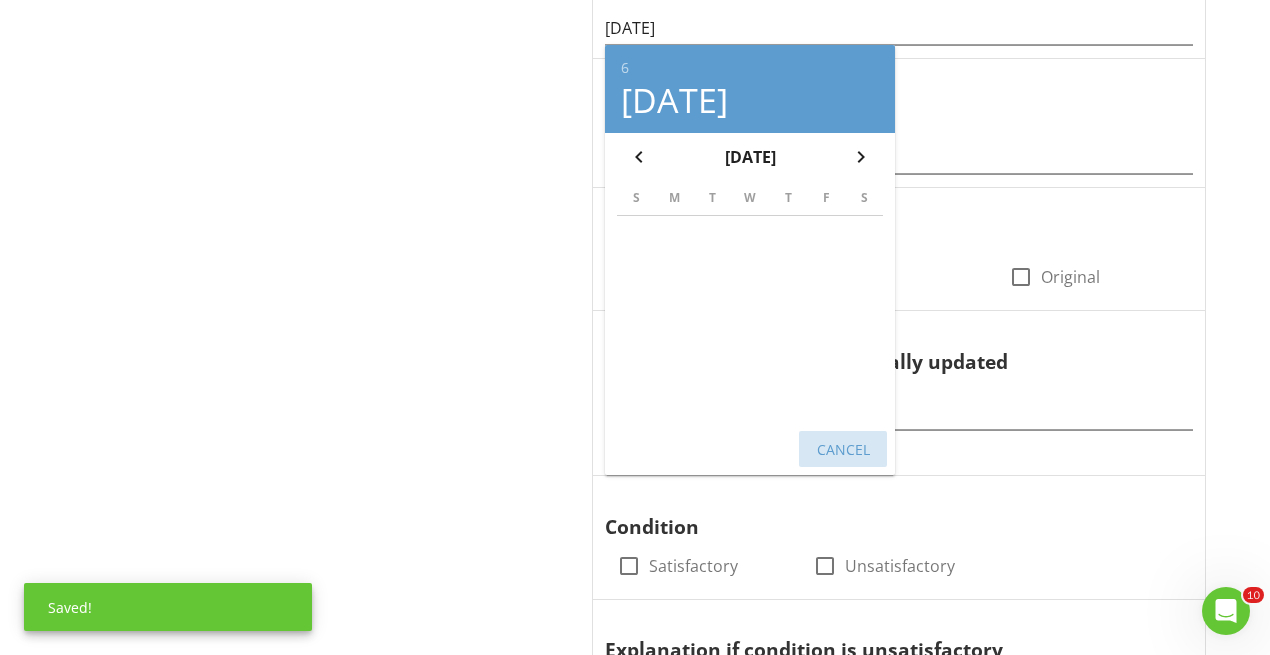 click on "Cancel" at bounding box center (843, 449) 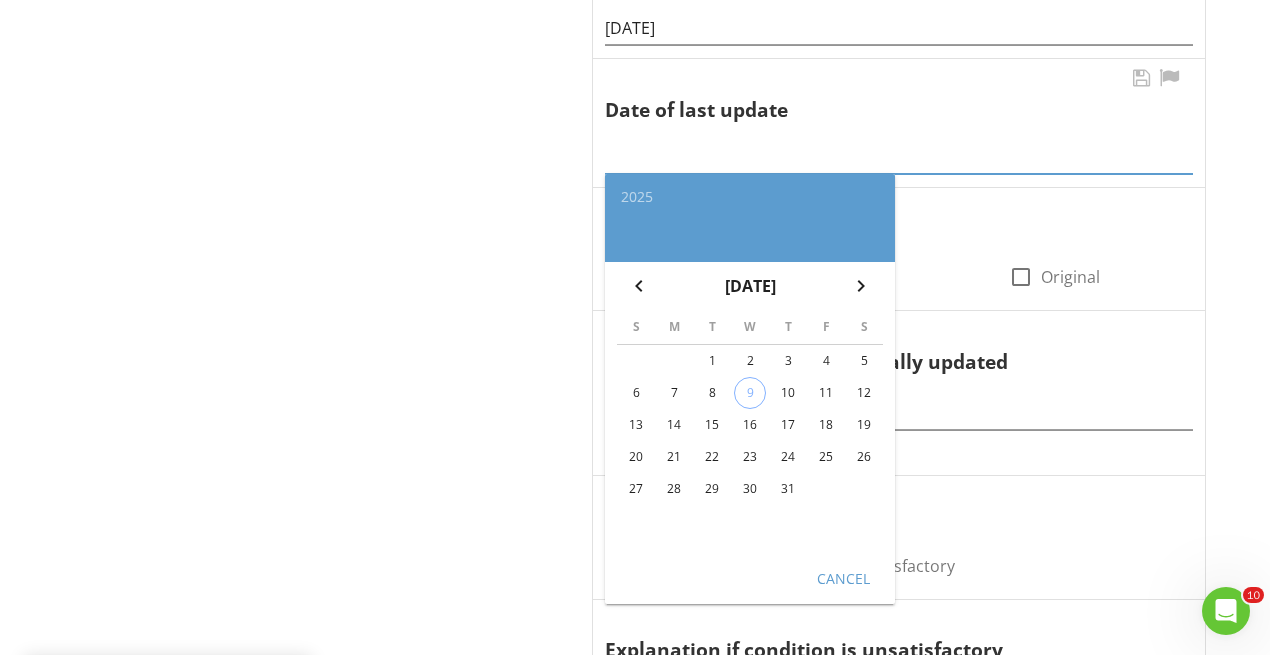 click at bounding box center [899, 157] 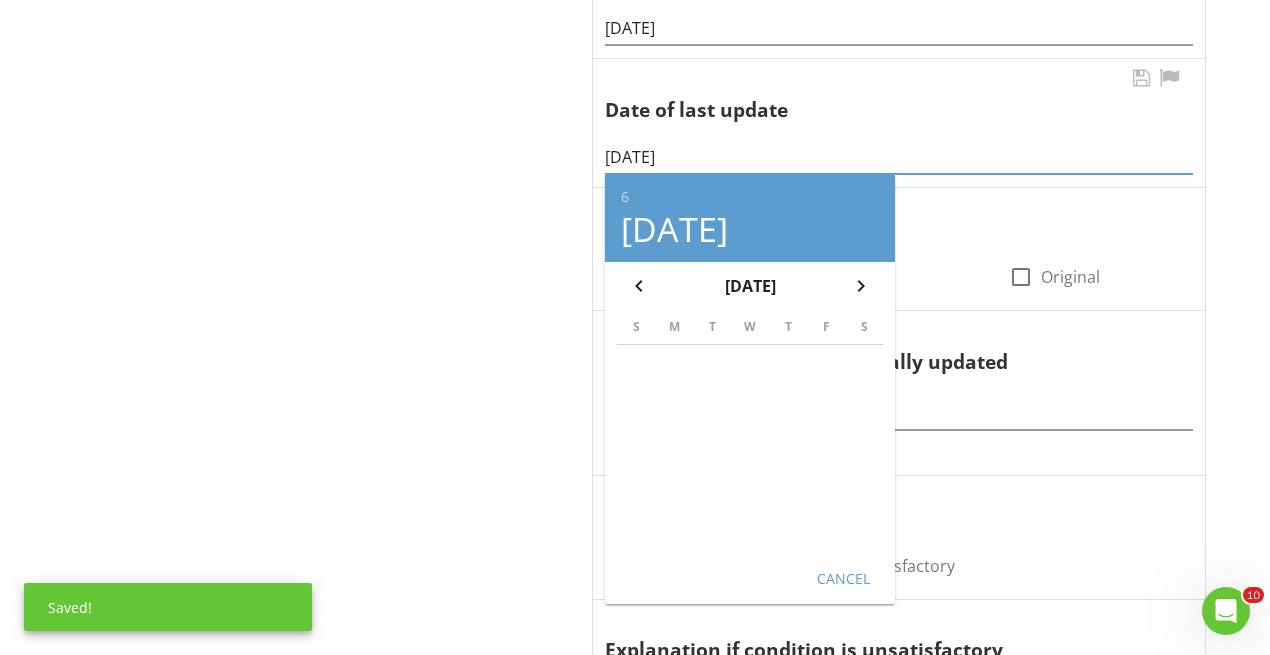 type on "[DATE]" 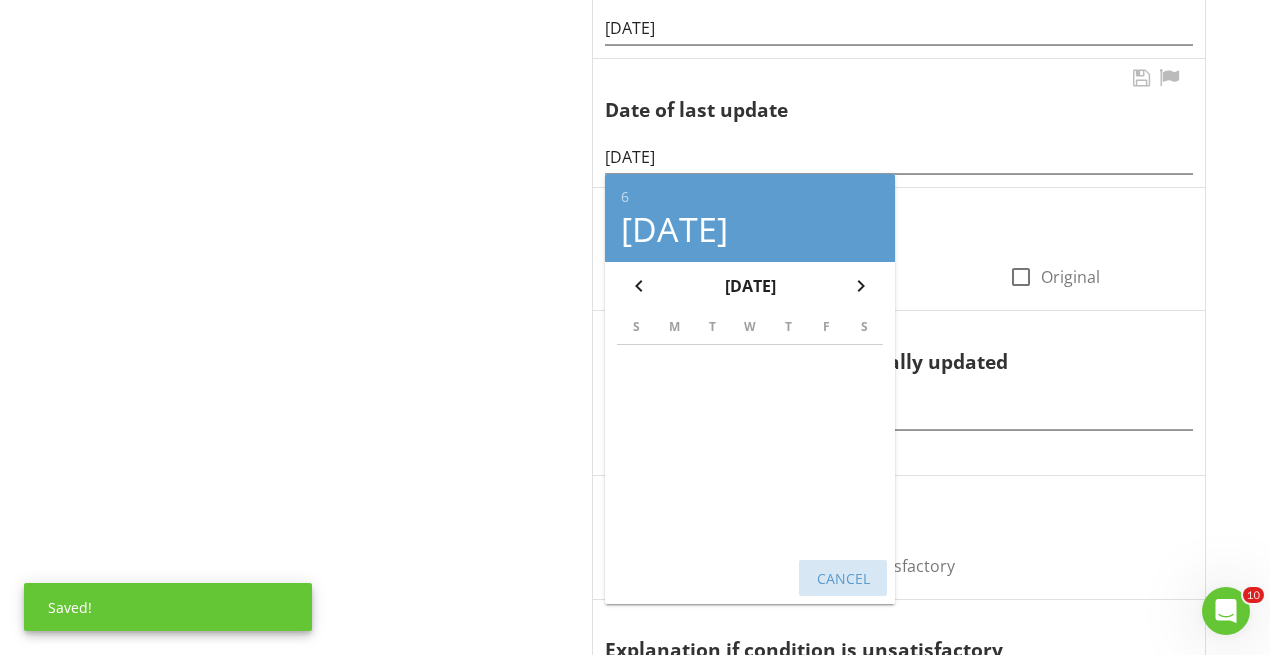 click on "Cancel" at bounding box center [843, 577] 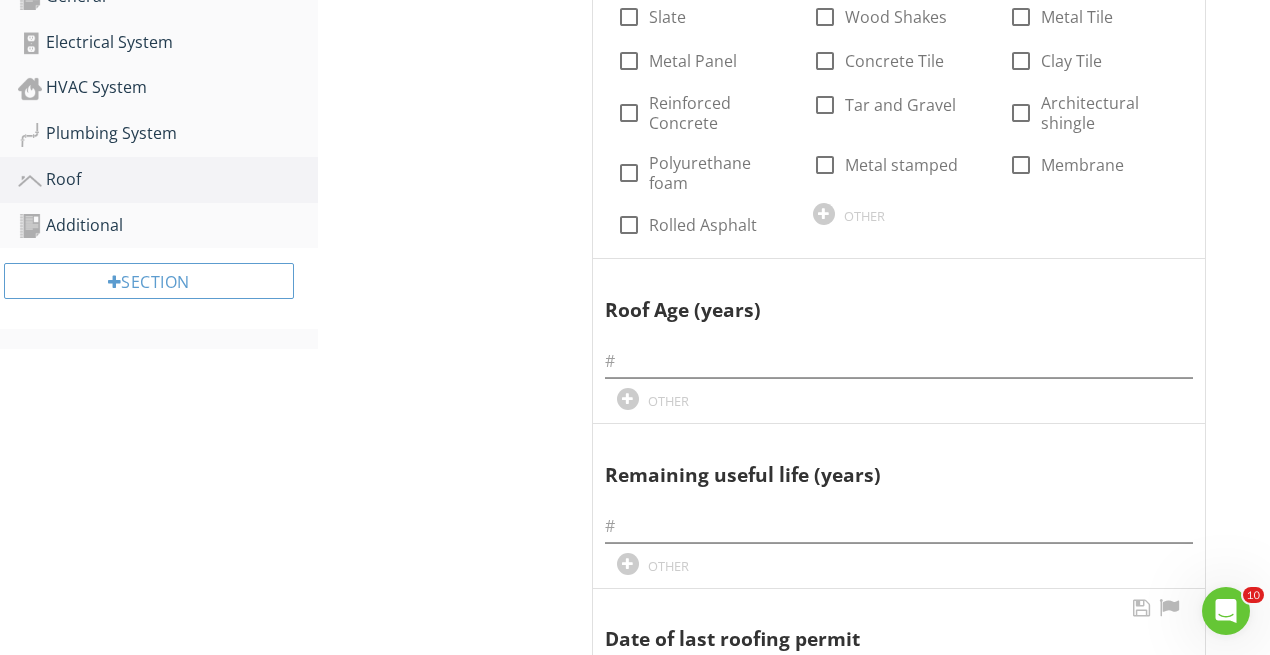scroll, scrollTop: 552, scrollLeft: 0, axis: vertical 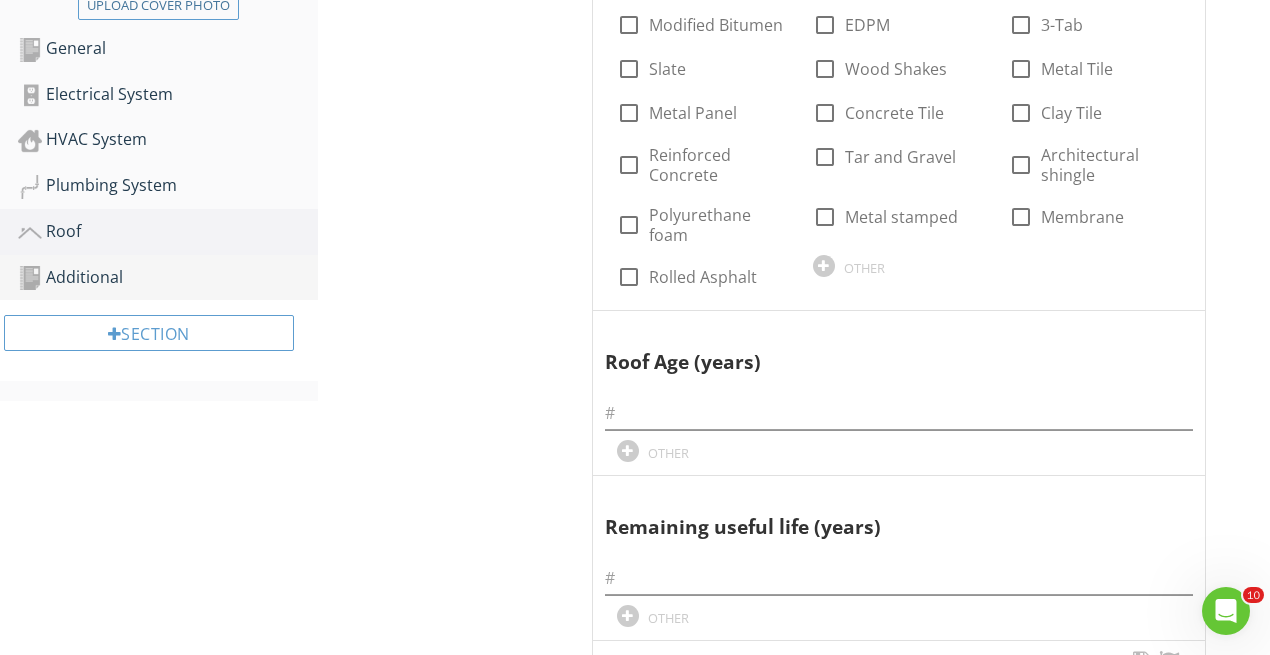 click on "Additional" at bounding box center (168, 278) 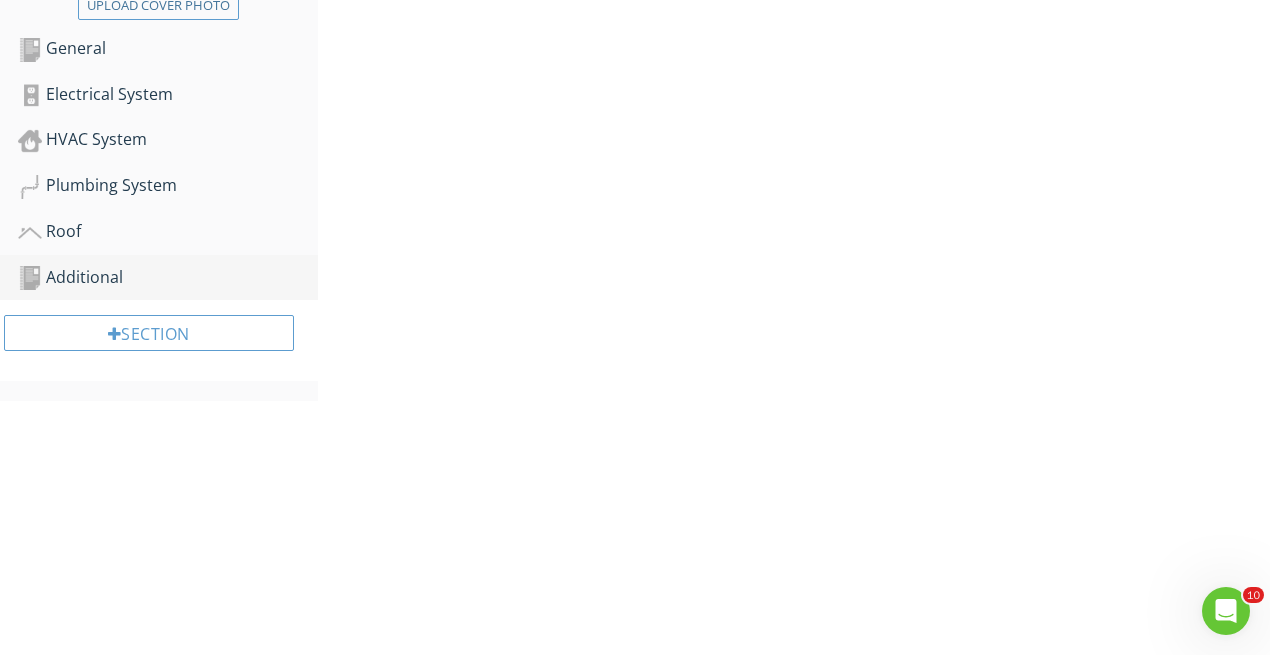 scroll, scrollTop: 420, scrollLeft: 0, axis: vertical 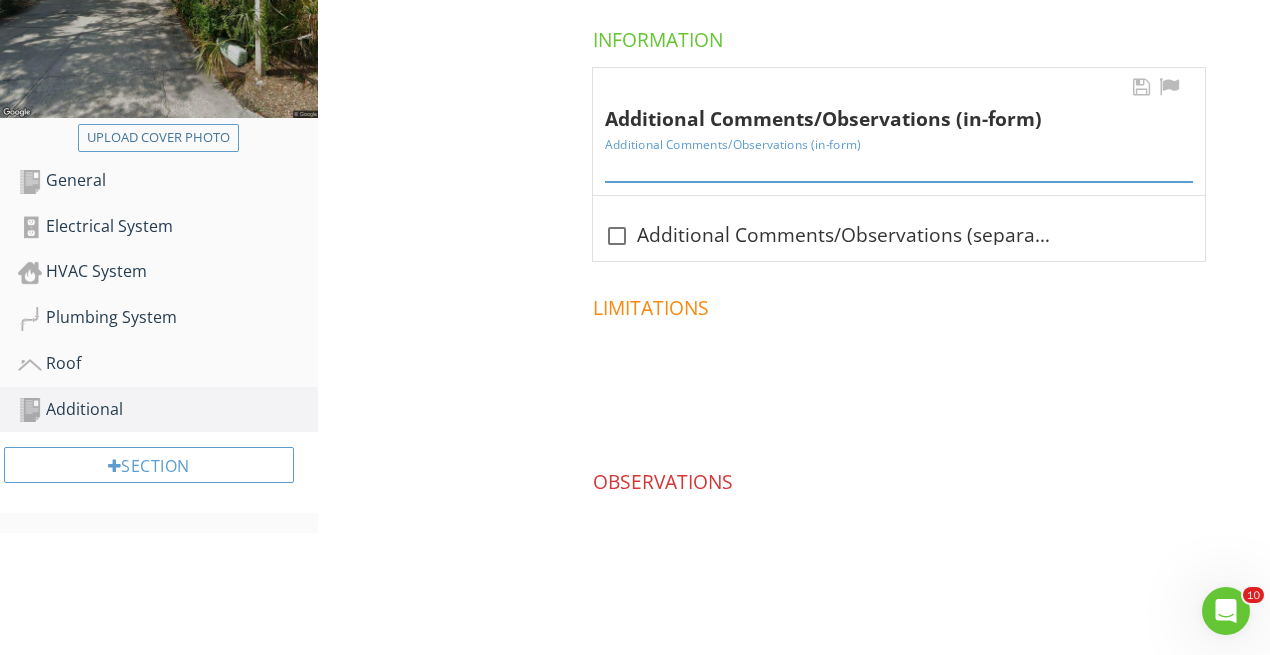 click at bounding box center [899, 165] 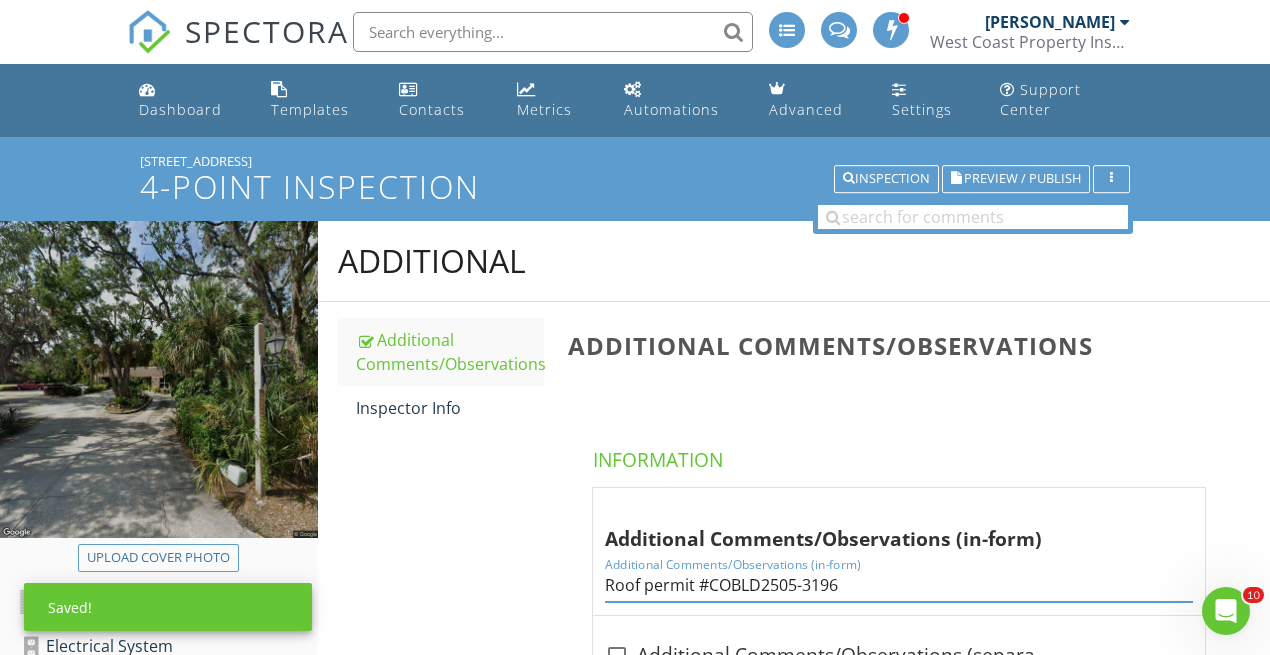 scroll, scrollTop: 0, scrollLeft: 0, axis: both 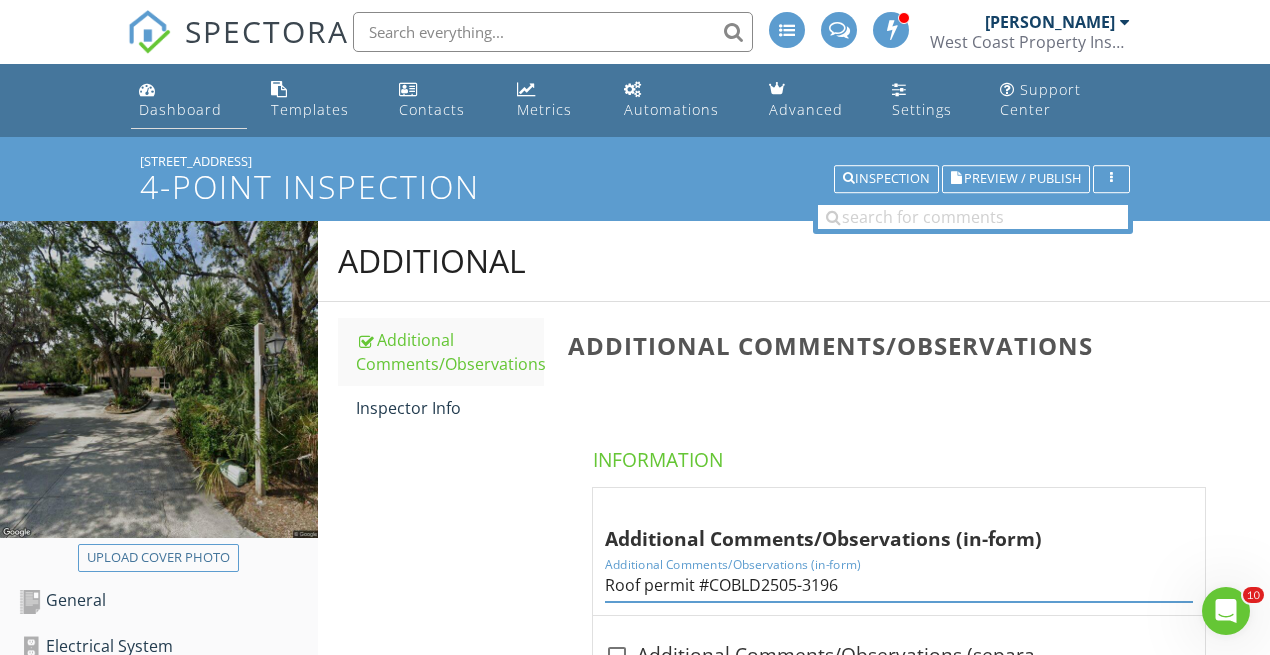 type on "Roof permit #COBLD2505-3196" 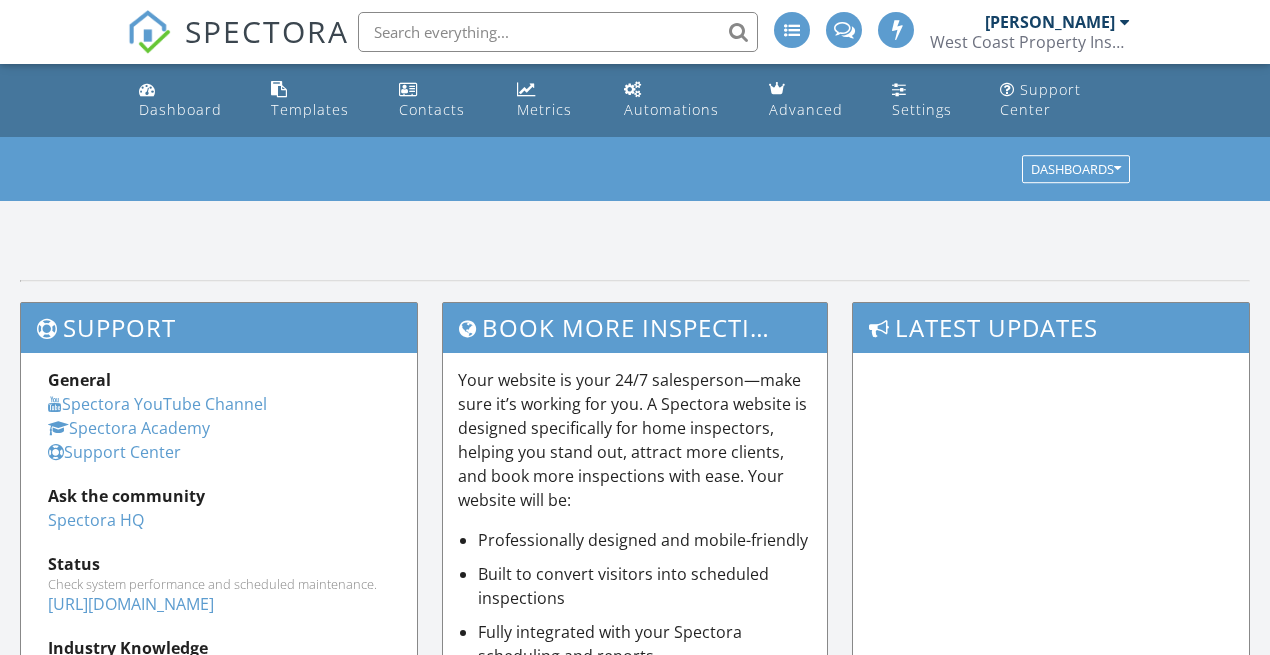 scroll, scrollTop: 0, scrollLeft: 0, axis: both 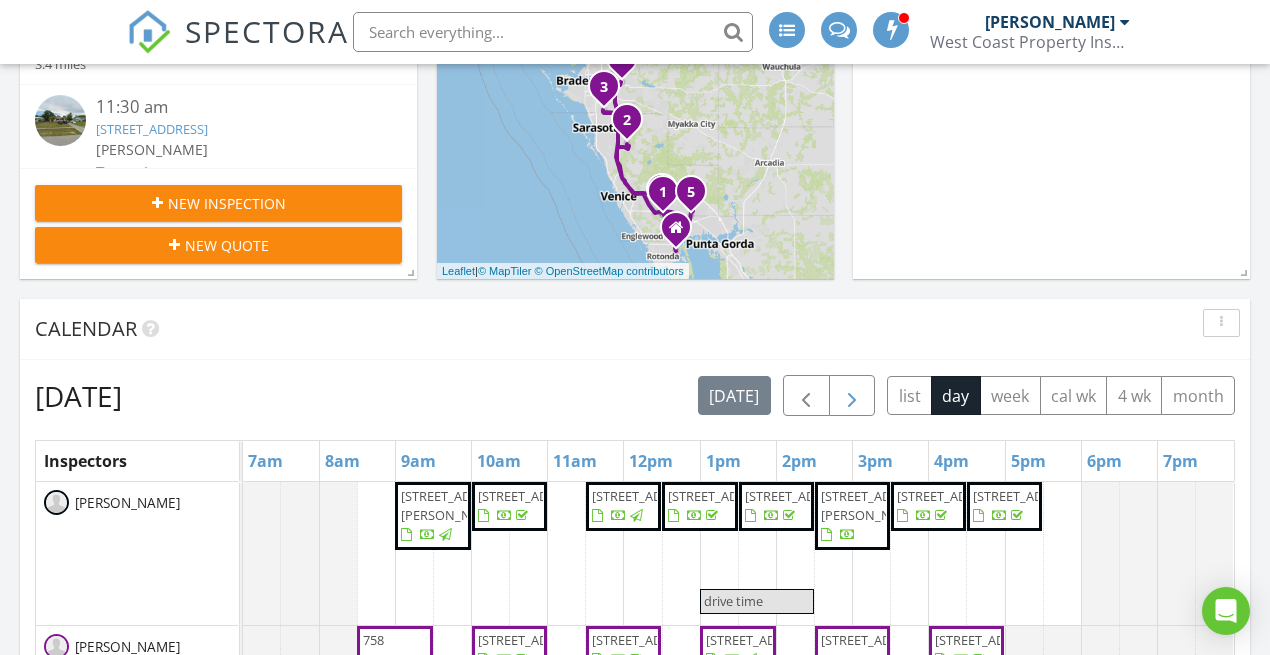 click at bounding box center [852, 396] 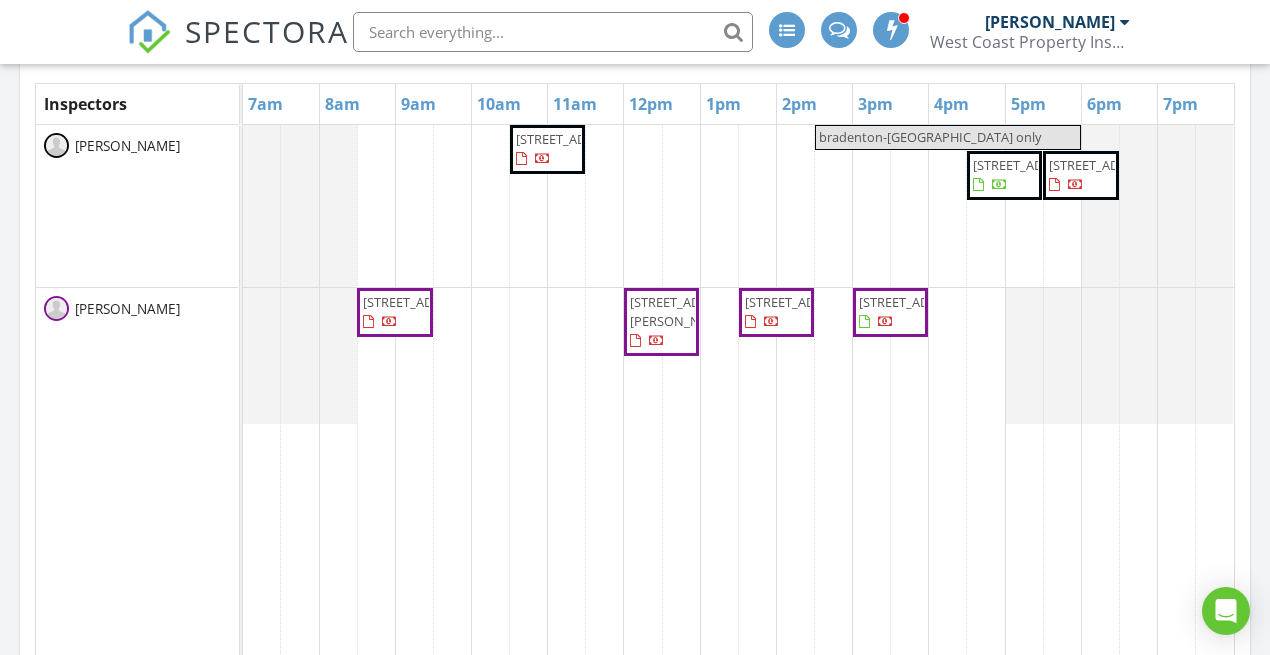 scroll, scrollTop: 965, scrollLeft: 0, axis: vertical 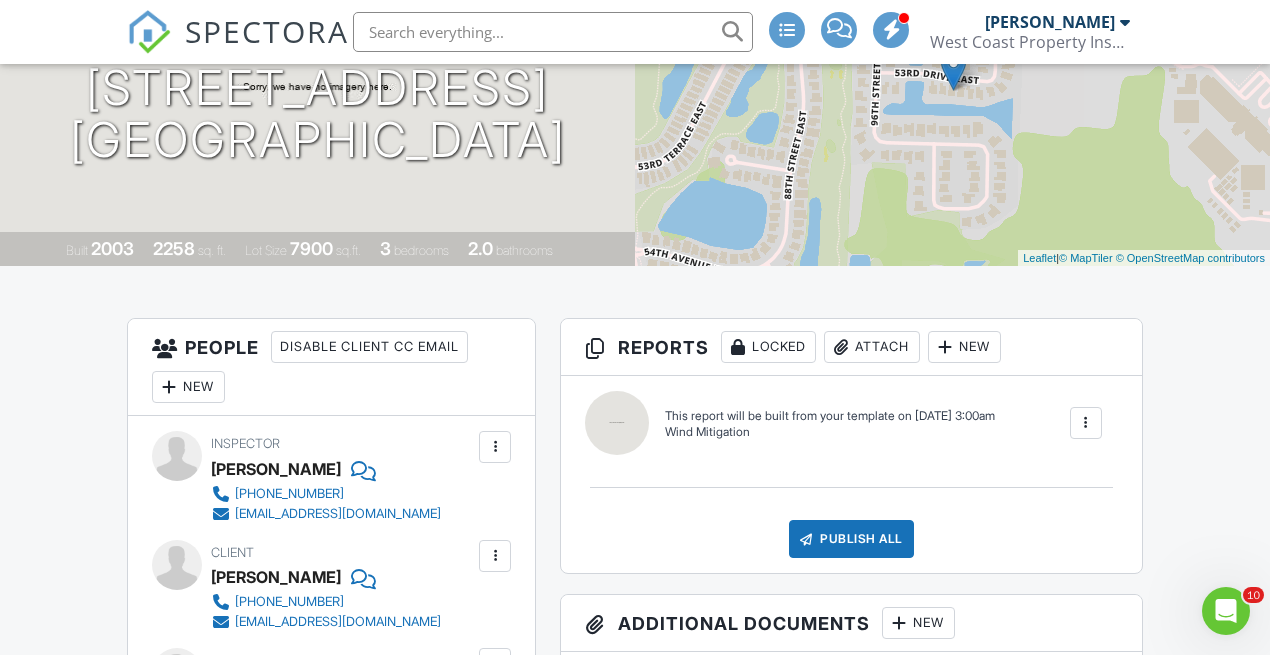 click at bounding box center [1086, 423] 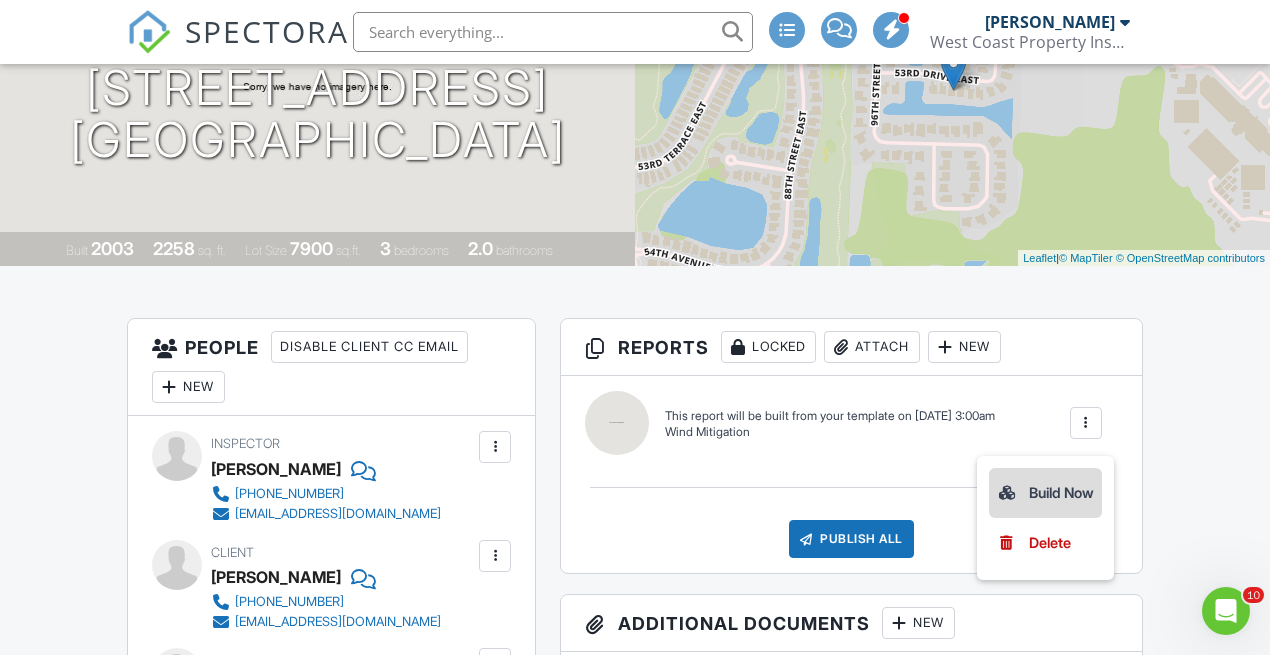 click on "Build Now" at bounding box center [1045, 493] 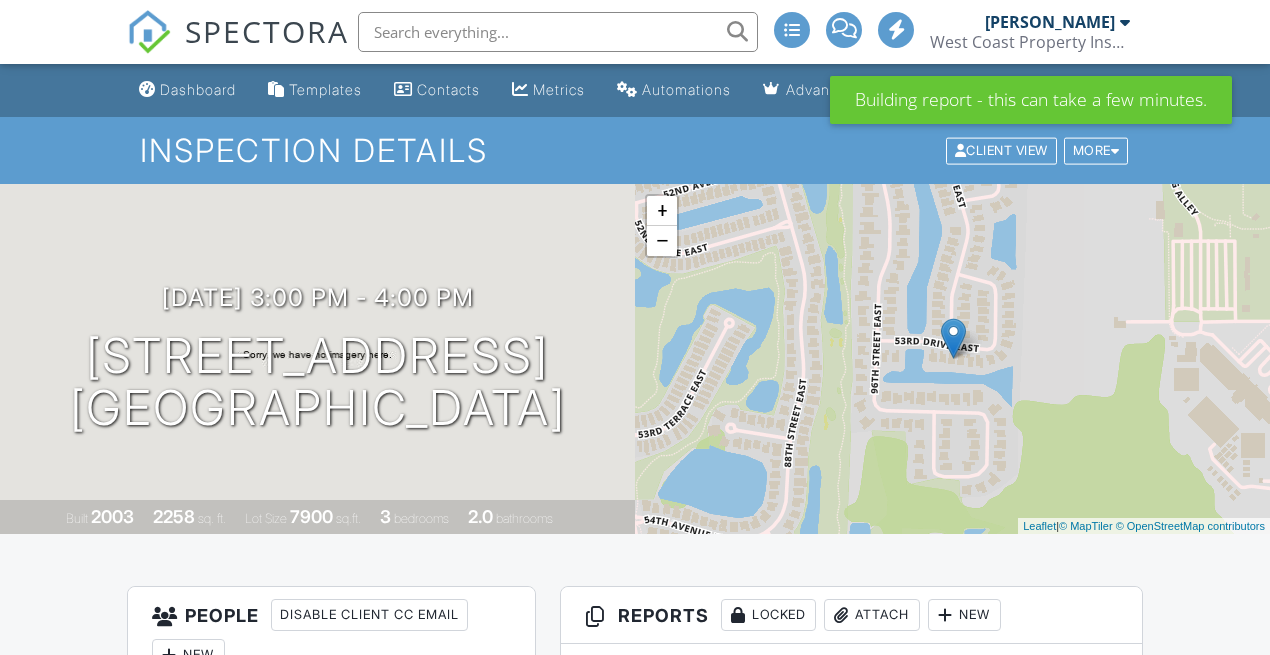 scroll, scrollTop: 385, scrollLeft: 0, axis: vertical 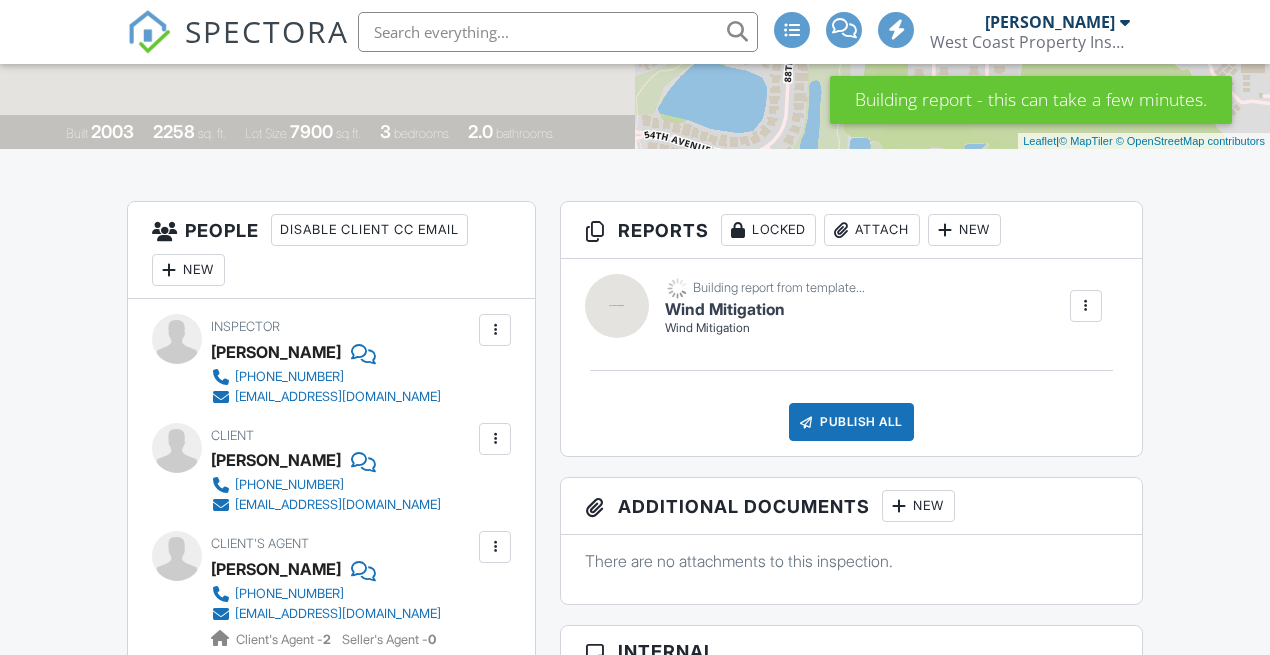 click on "Attach" at bounding box center [872, 230] 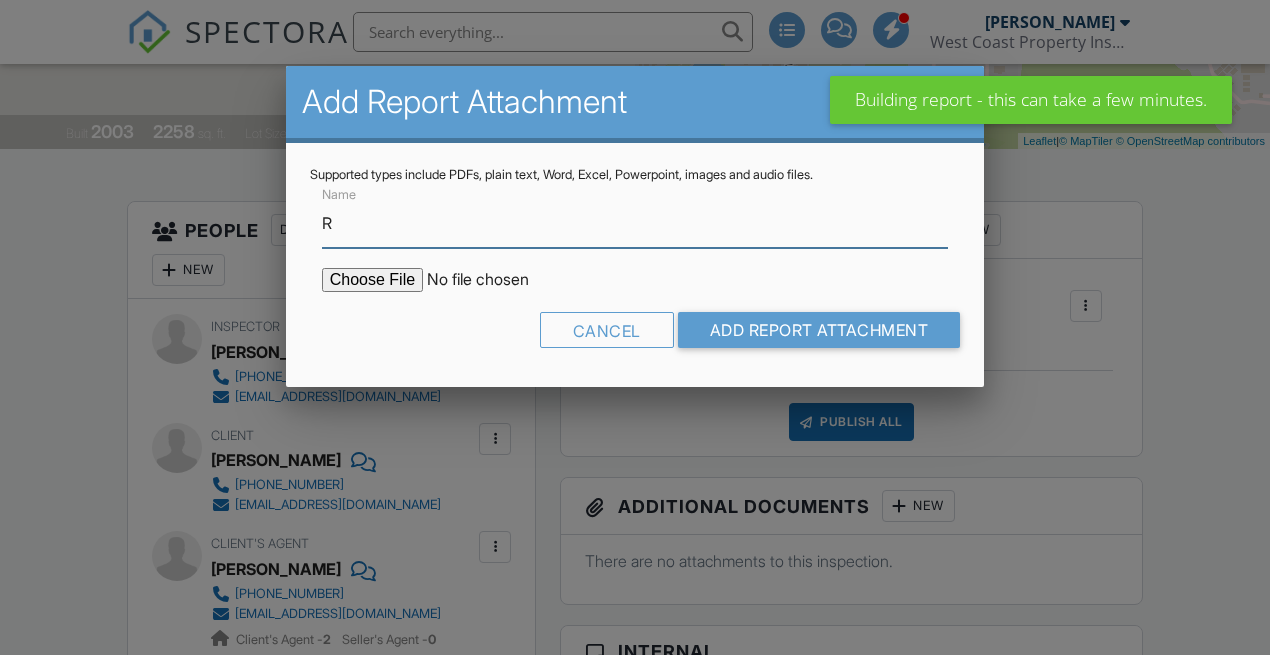scroll, scrollTop: 385, scrollLeft: 0, axis: vertical 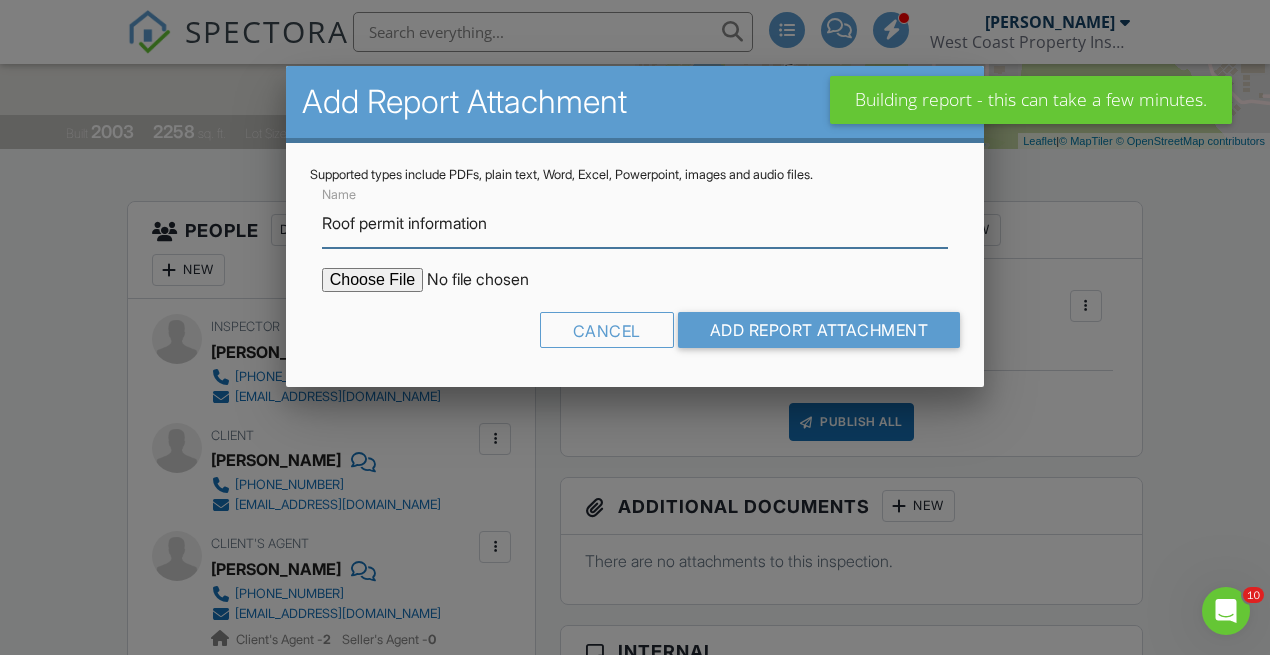 type on "Roof permit information" 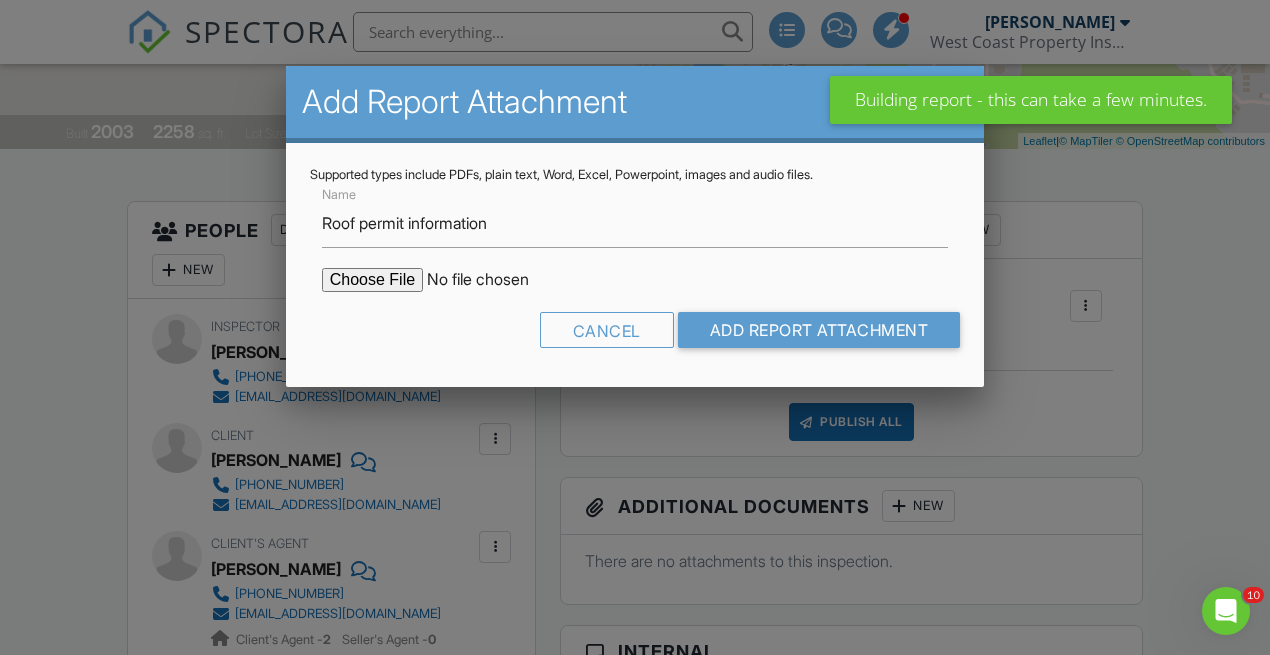 click at bounding box center [492, 280] 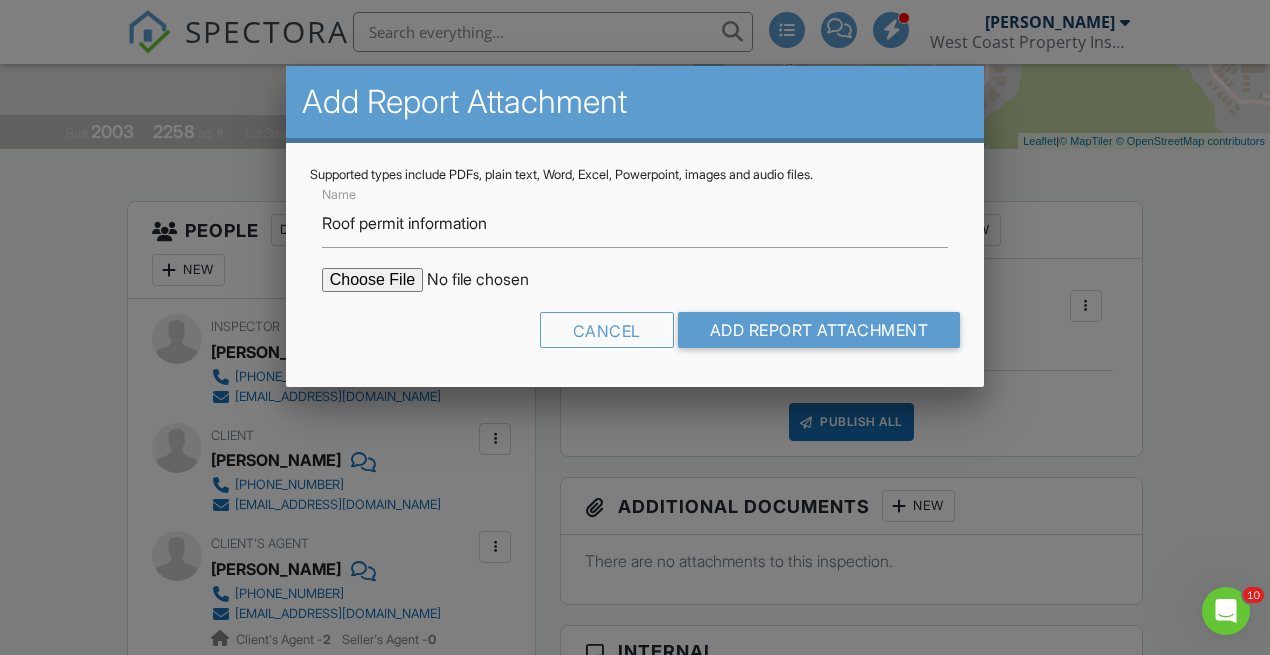 type on "C:\fakepath\9626.png" 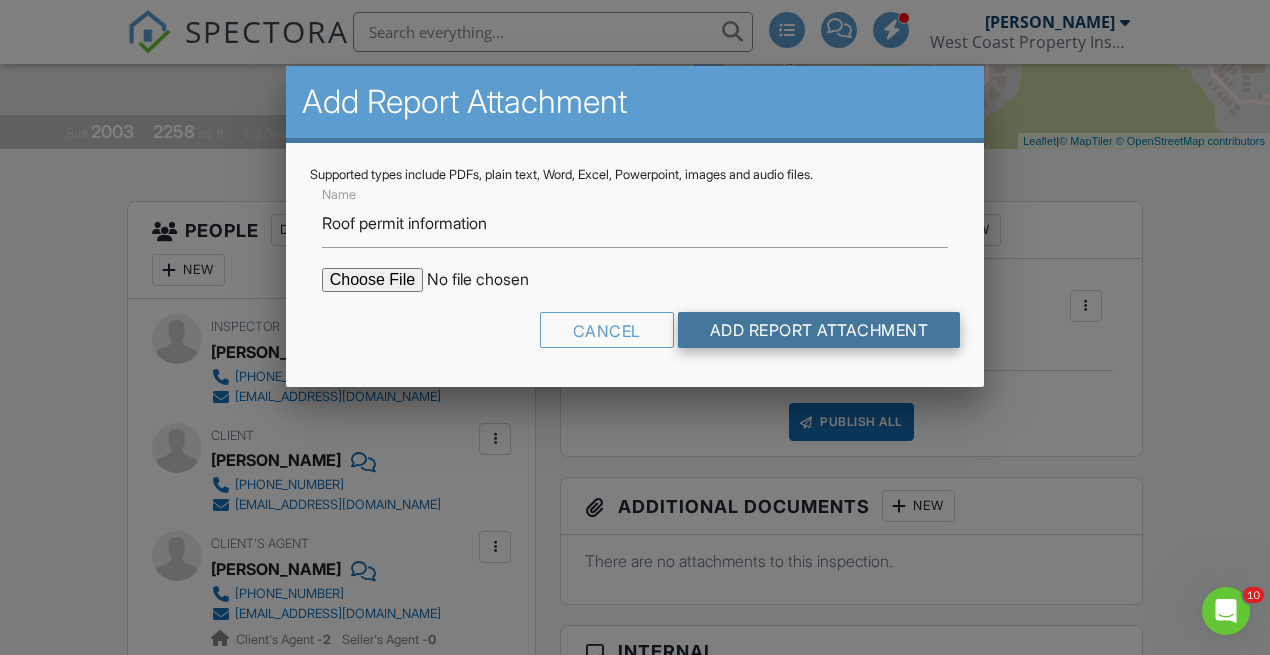 click on "Add Report Attachment" at bounding box center [819, 330] 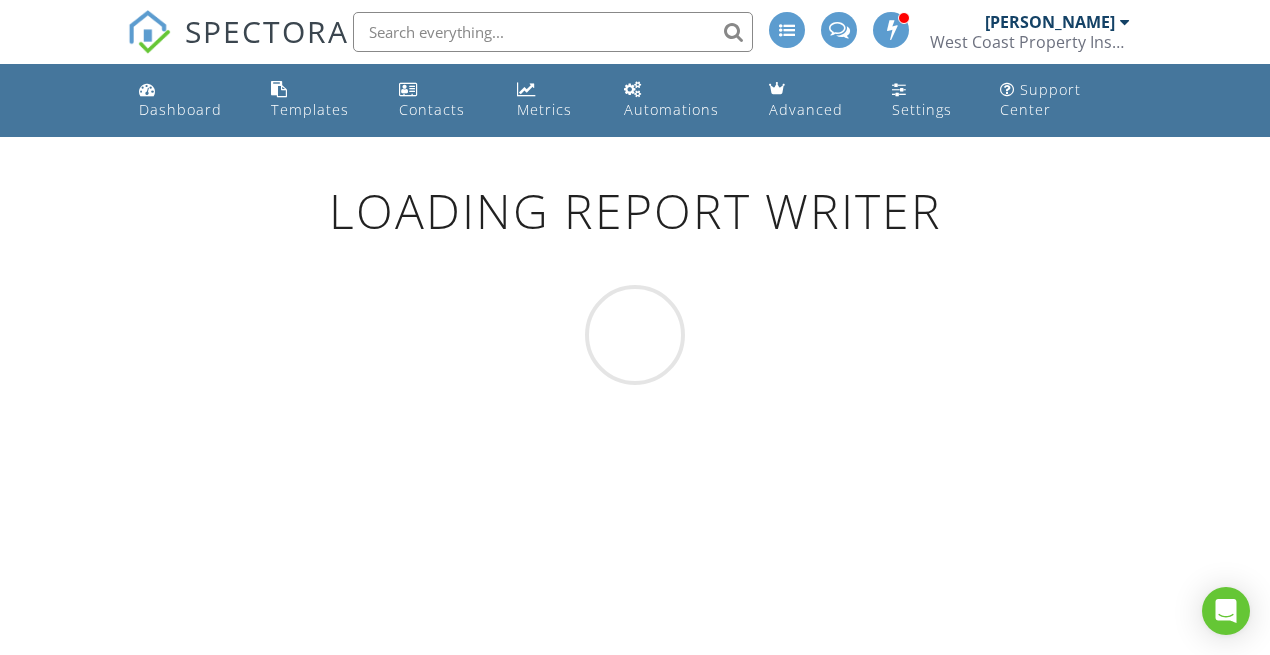 scroll, scrollTop: 0, scrollLeft: 0, axis: both 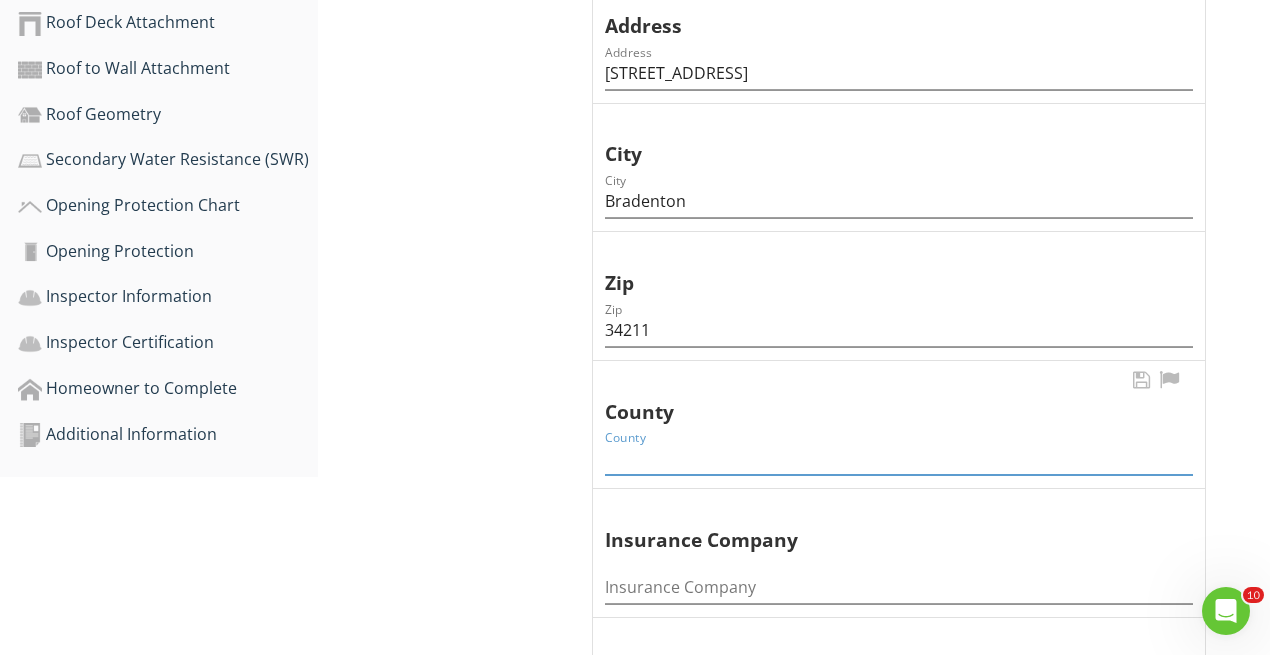 click at bounding box center [899, 458] 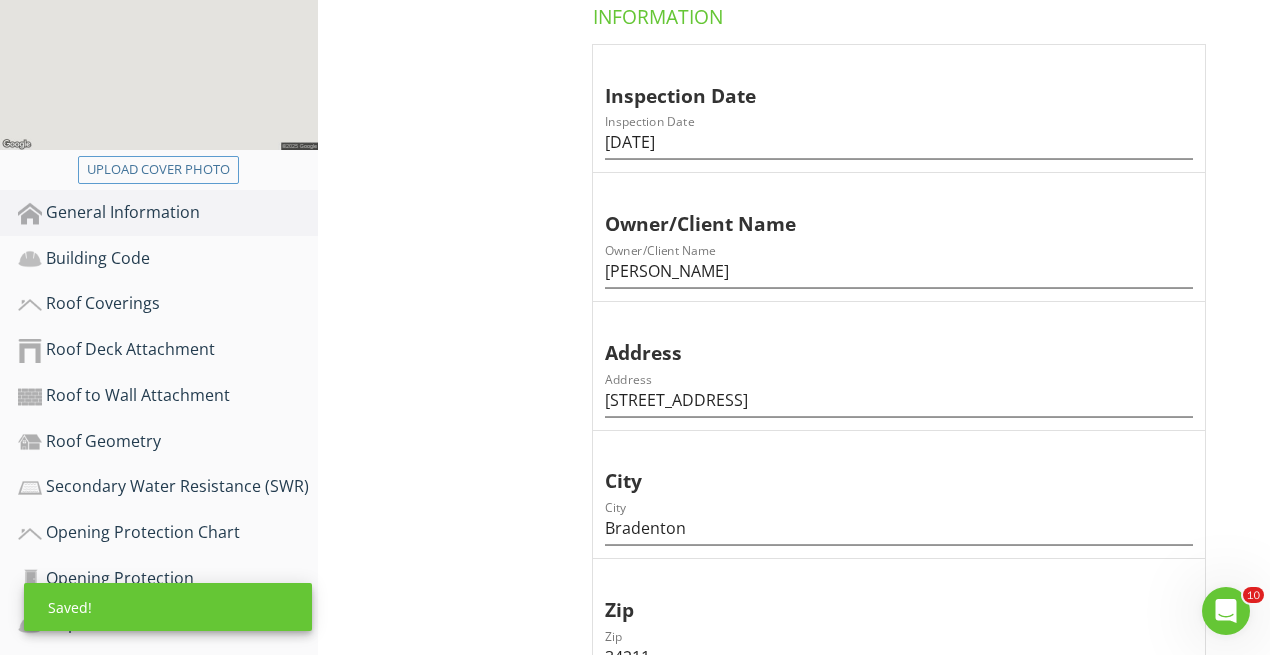 scroll, scrollTop: 362, scrollLeft: 0, axis: vertical 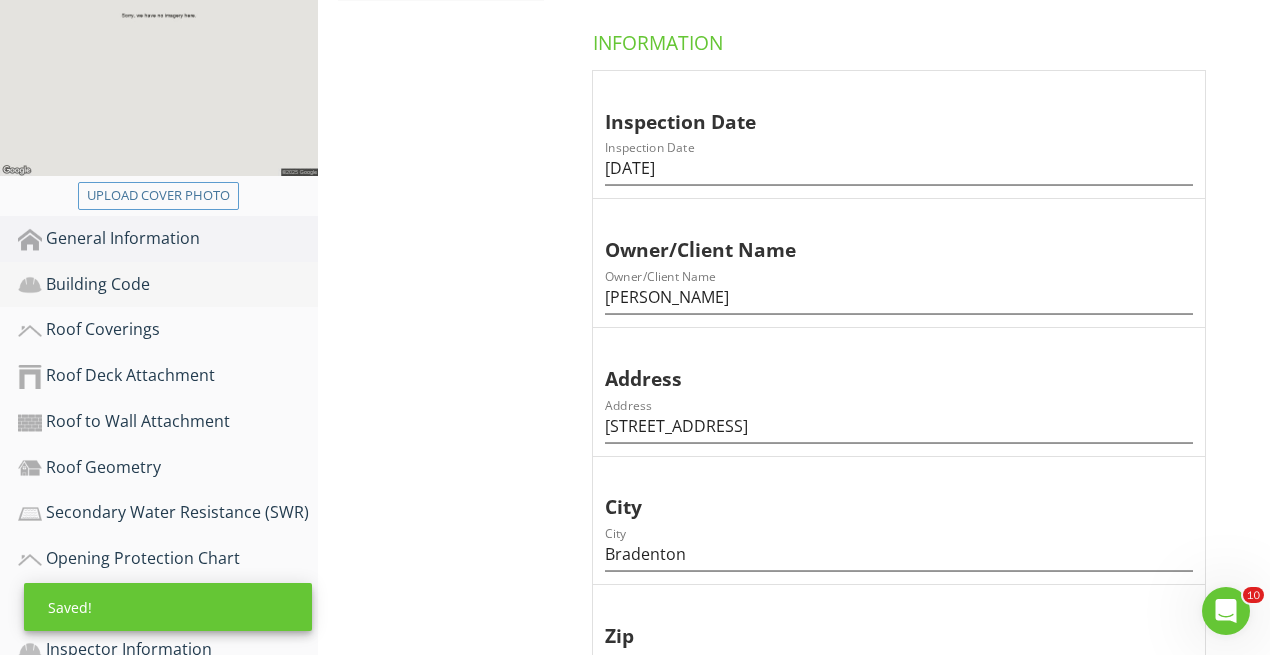 type on "Manatee" 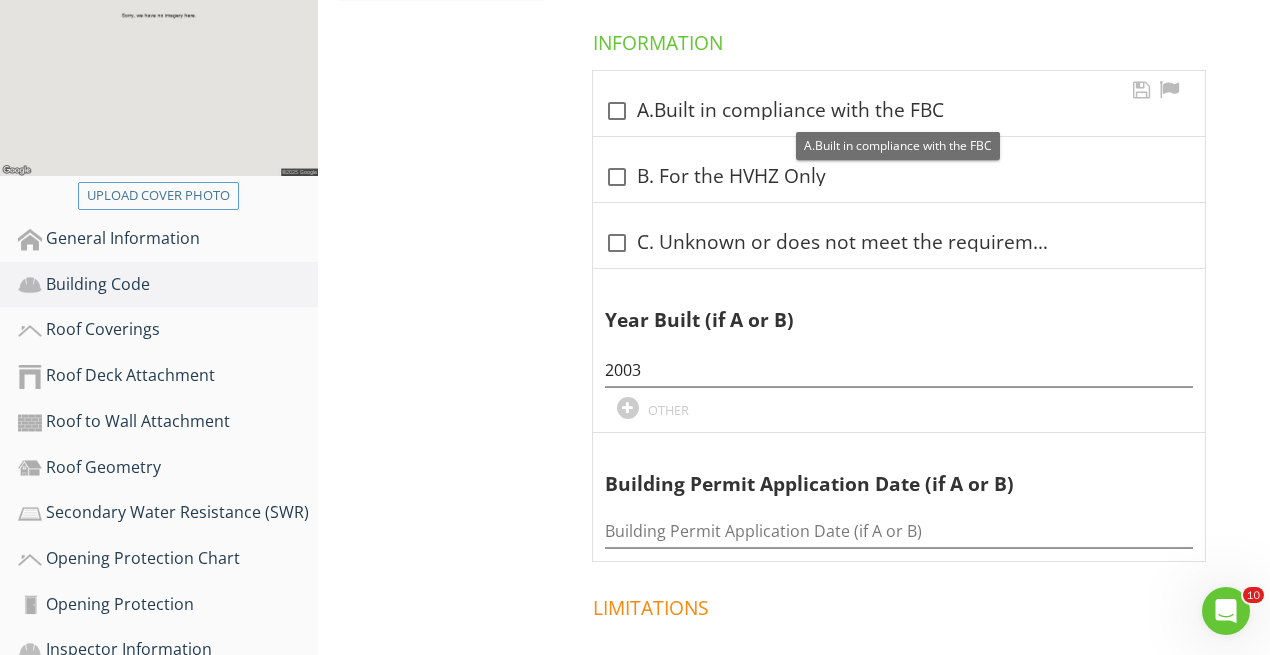 click at bounding box center (617, 111) 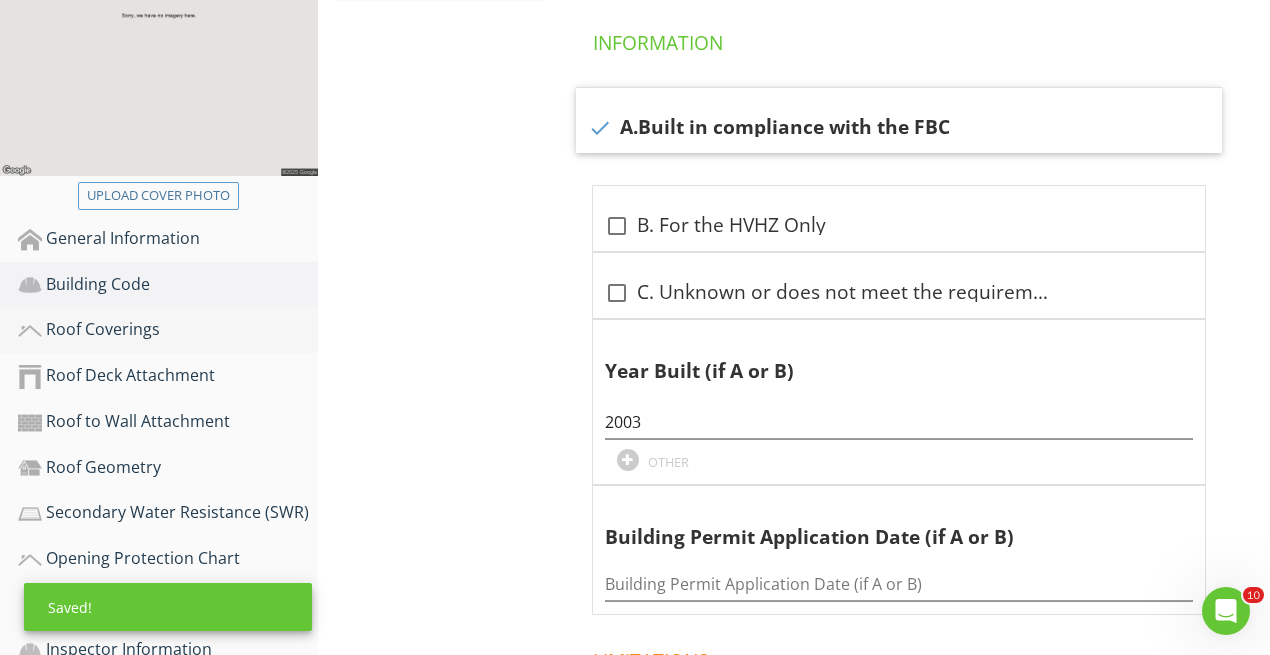 click on "Roof Coverings" at bounding box center [168, 330] 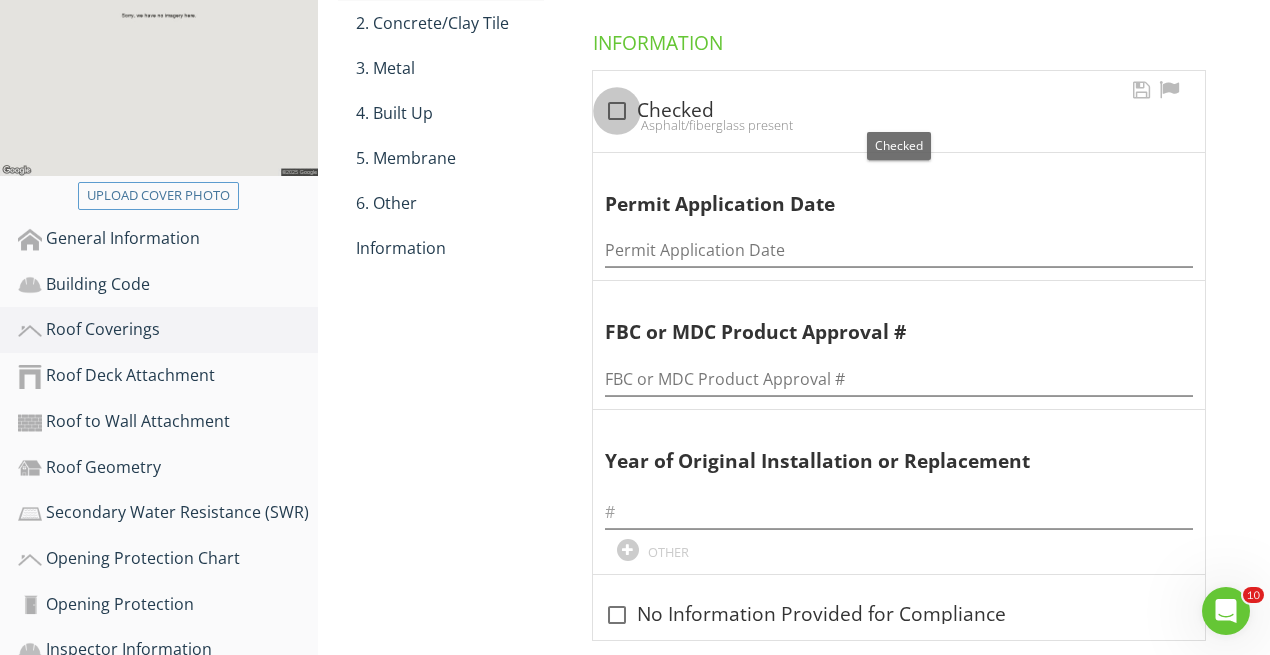 click at bounding box center [617, 111] 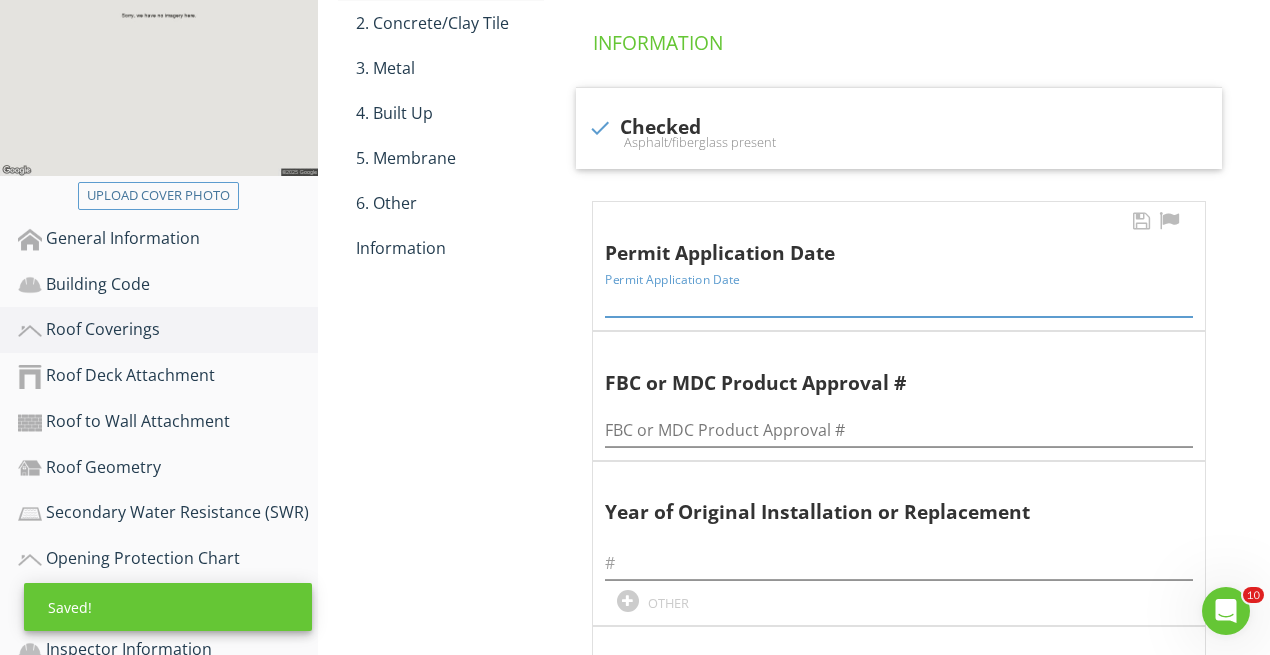 click at bounding box center [899, 300] 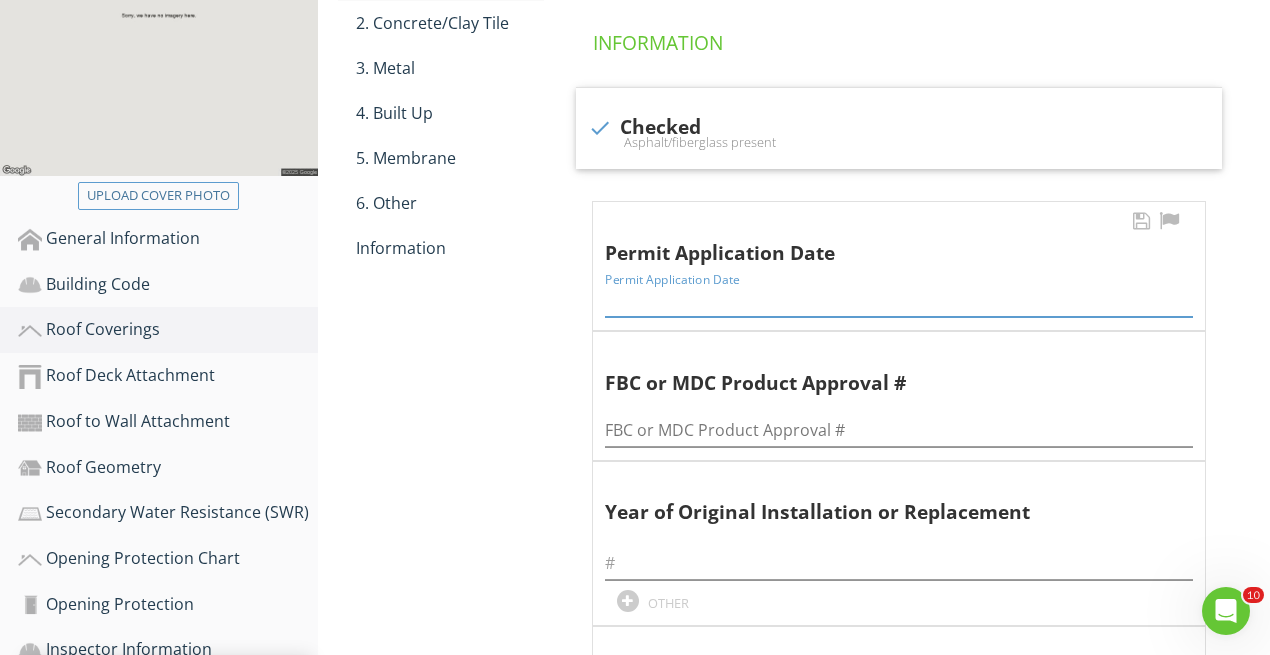 type on "0" 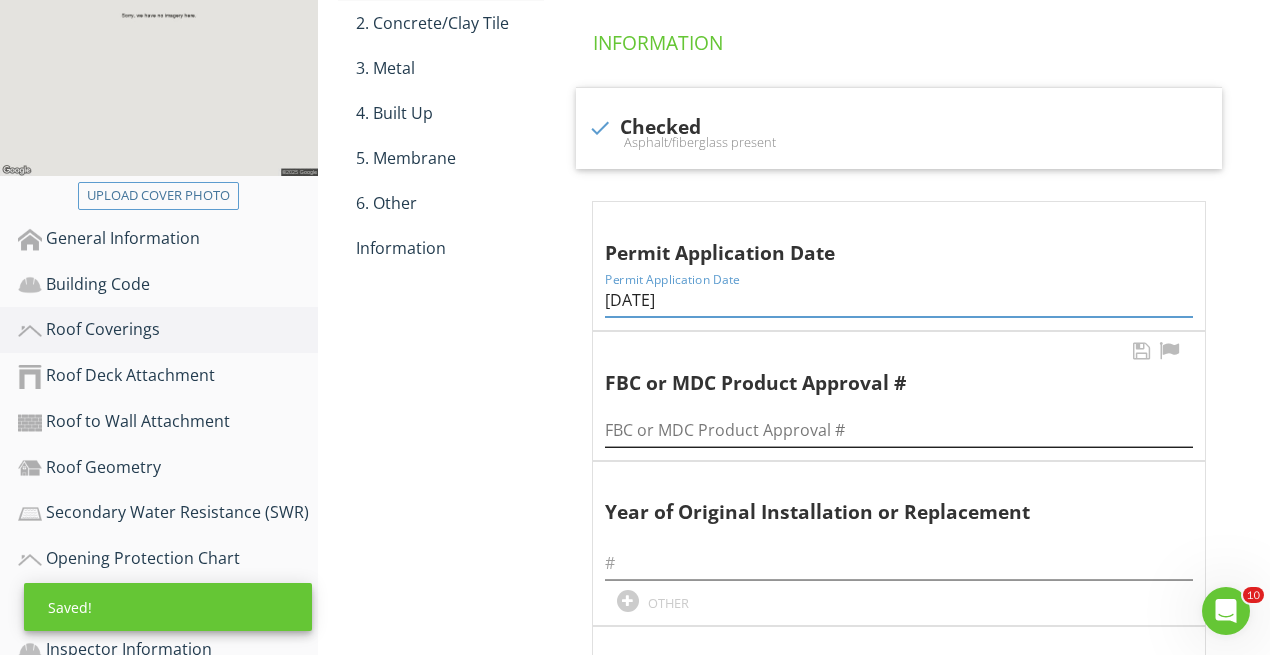 type on "10/14/2022" 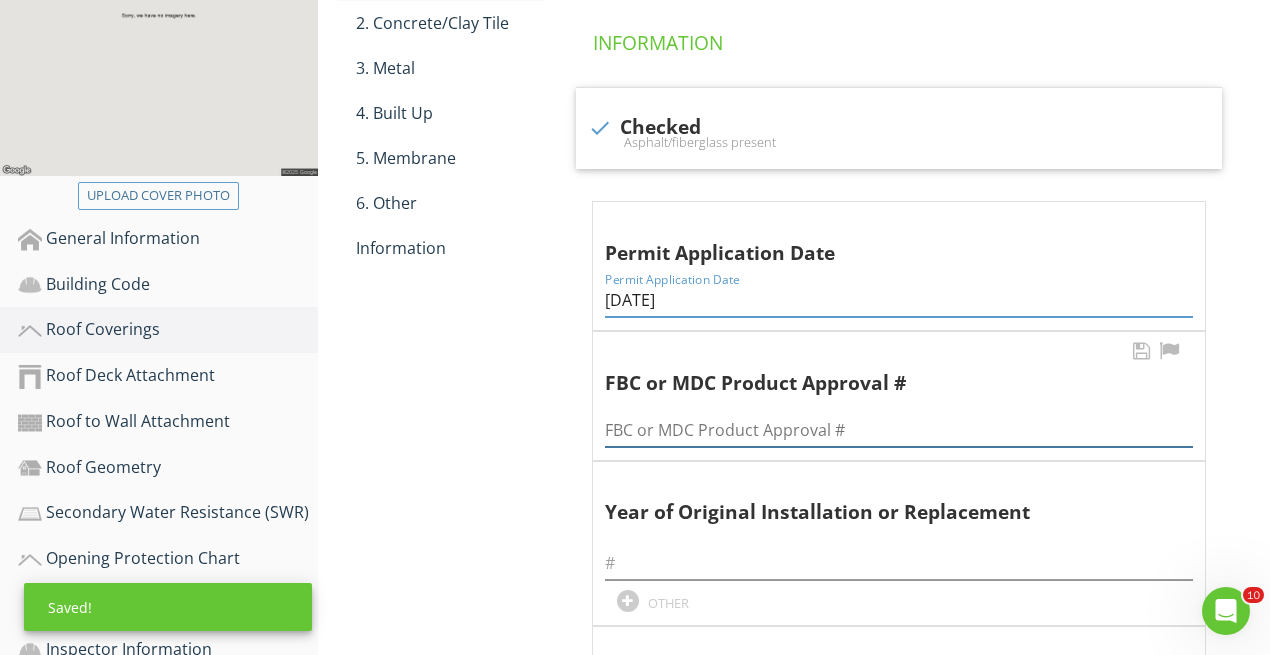 click at bounding box center (899, 430) 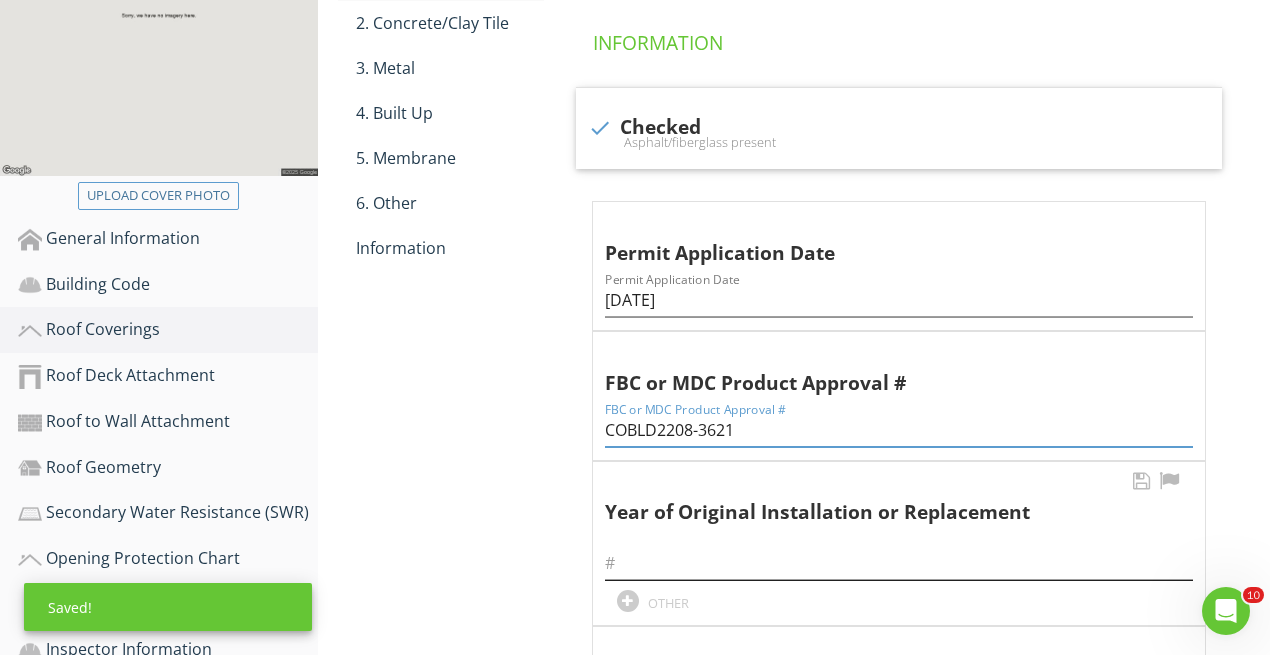 type on "COBLD2208-3621" 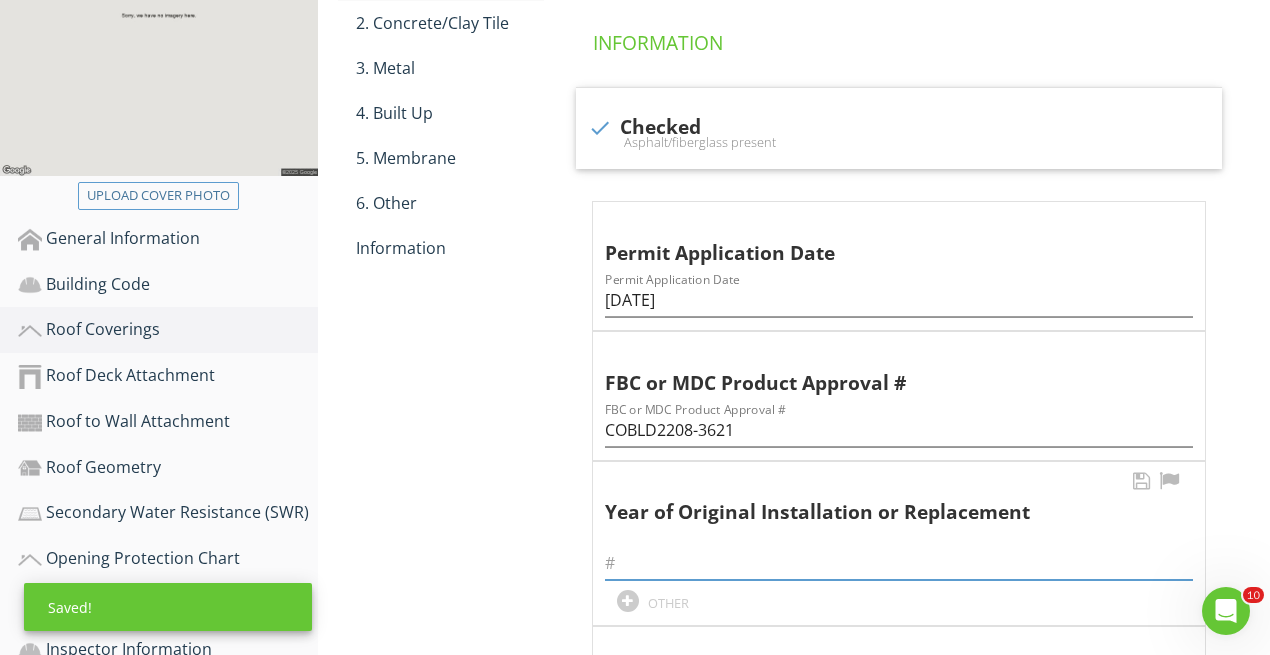 click at bounding box center [899, 563] 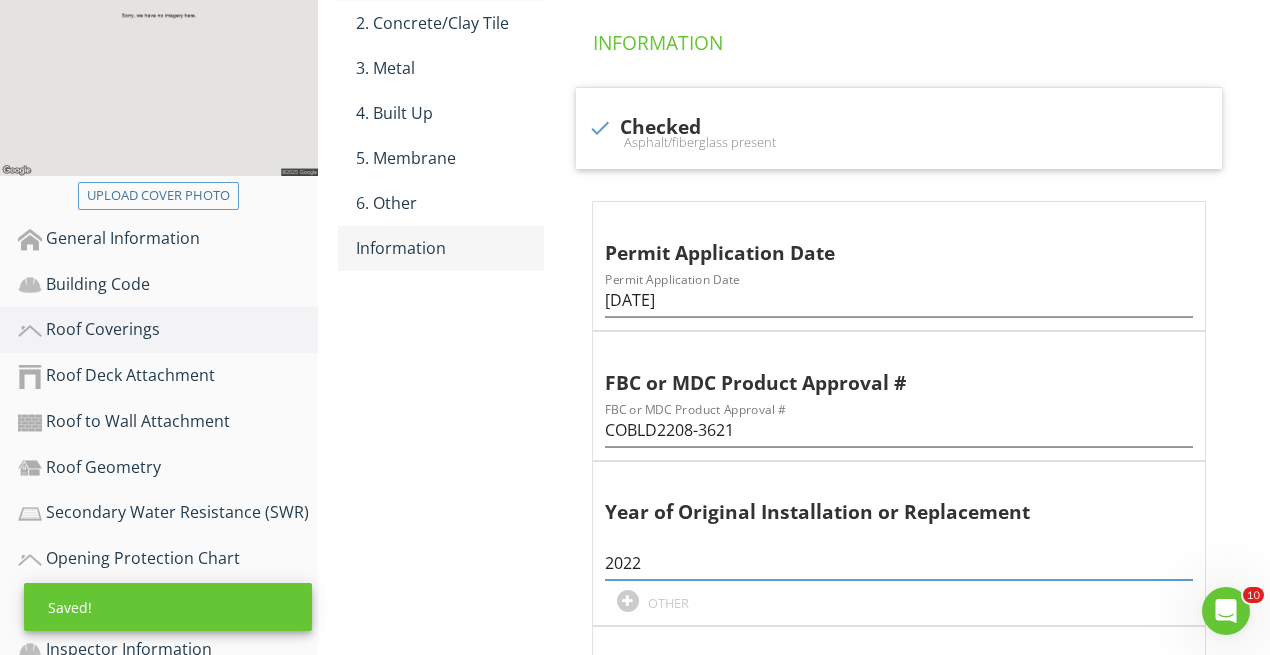 type on "2022" 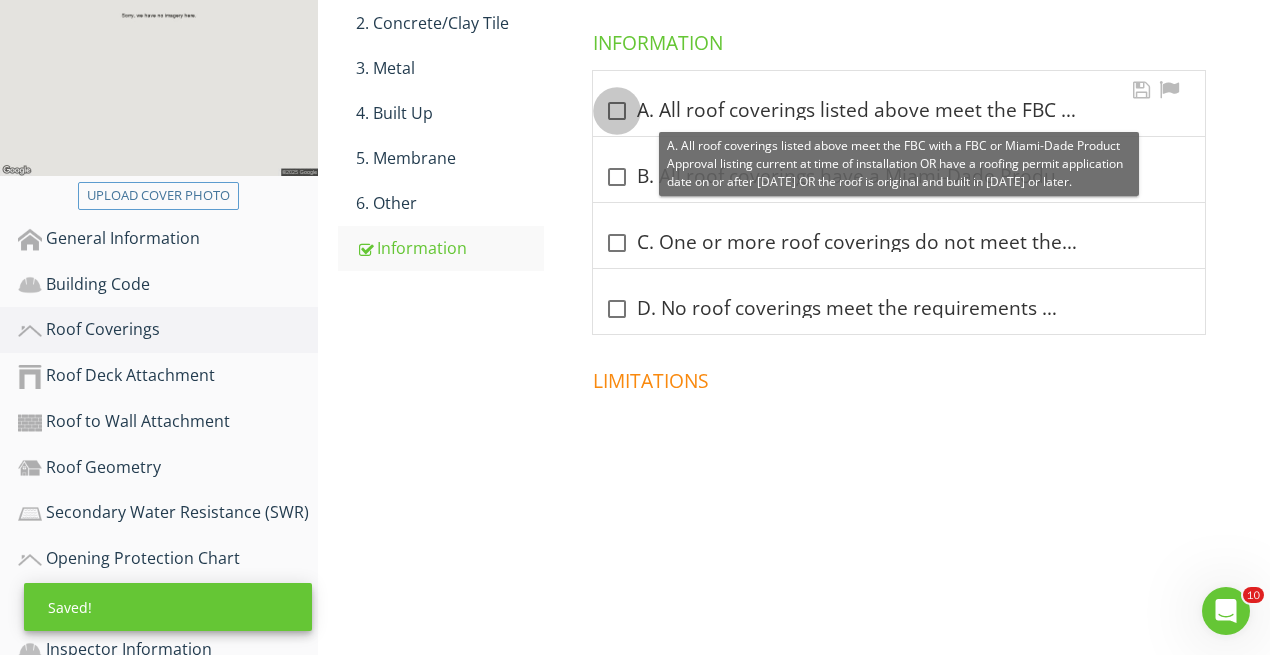 click at bounding box center (617, 111) 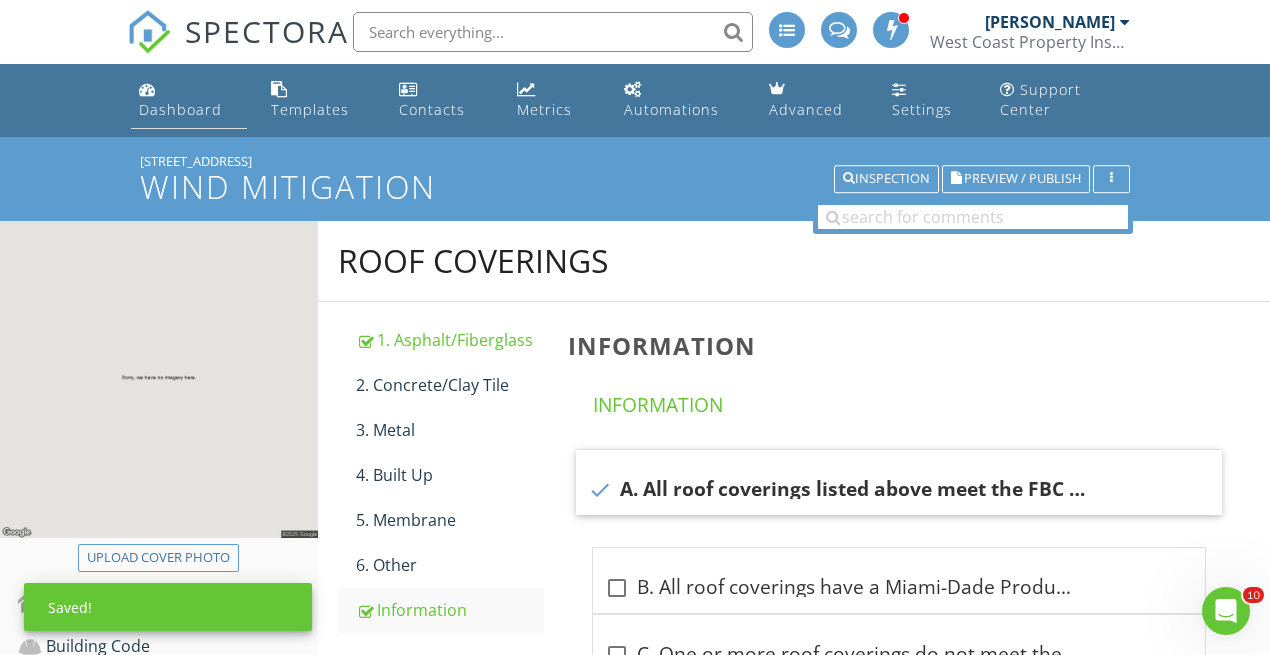 scroll, scrollTop: 0, scrollLeft: 0, axis: both 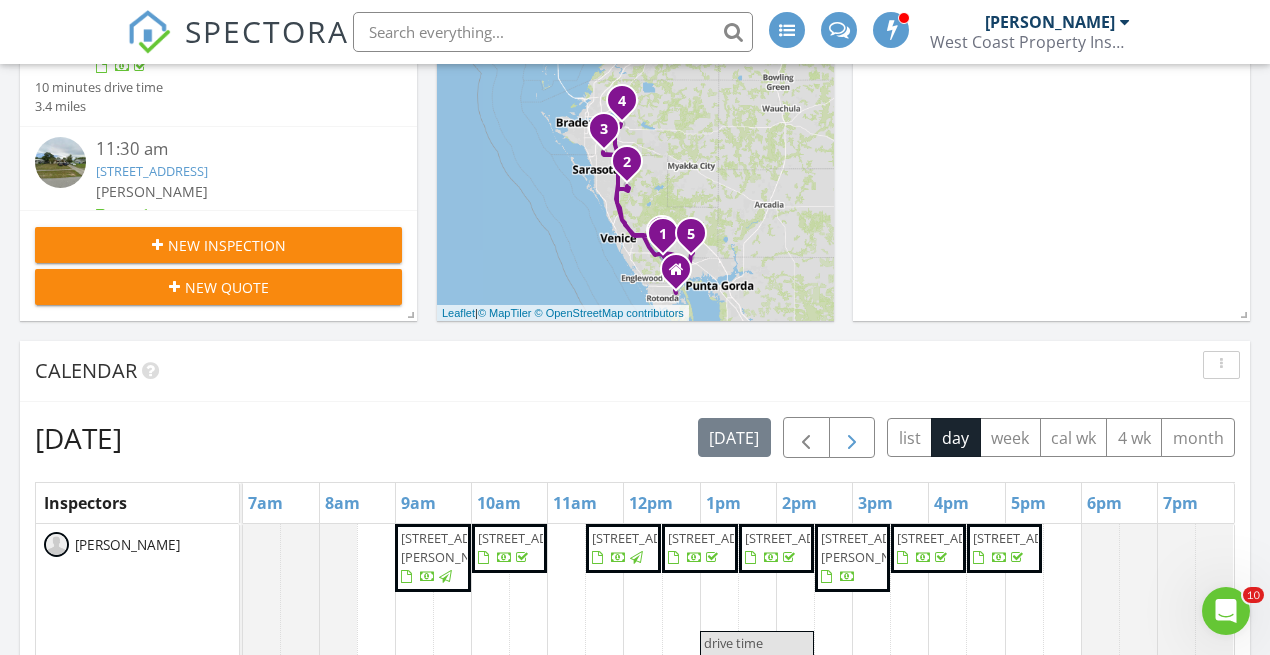 click at bounding box center (852, 438) 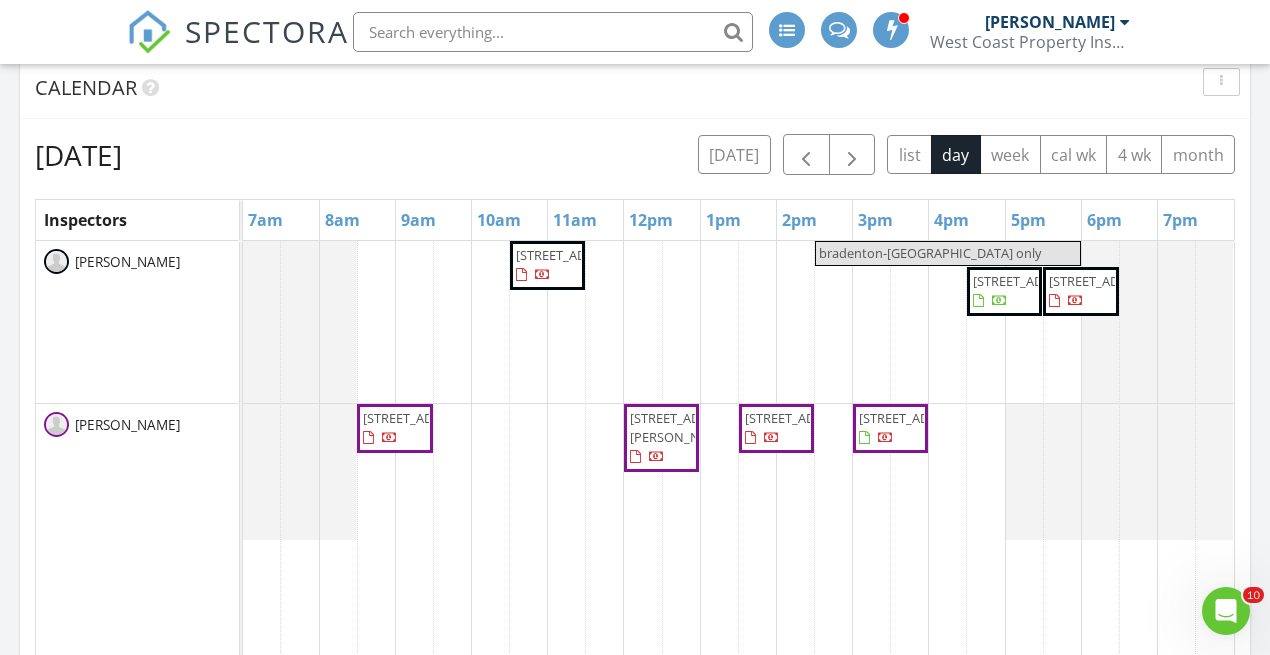 scroll, scrollTop: 847, scrollLeft: 0, axis: vertical 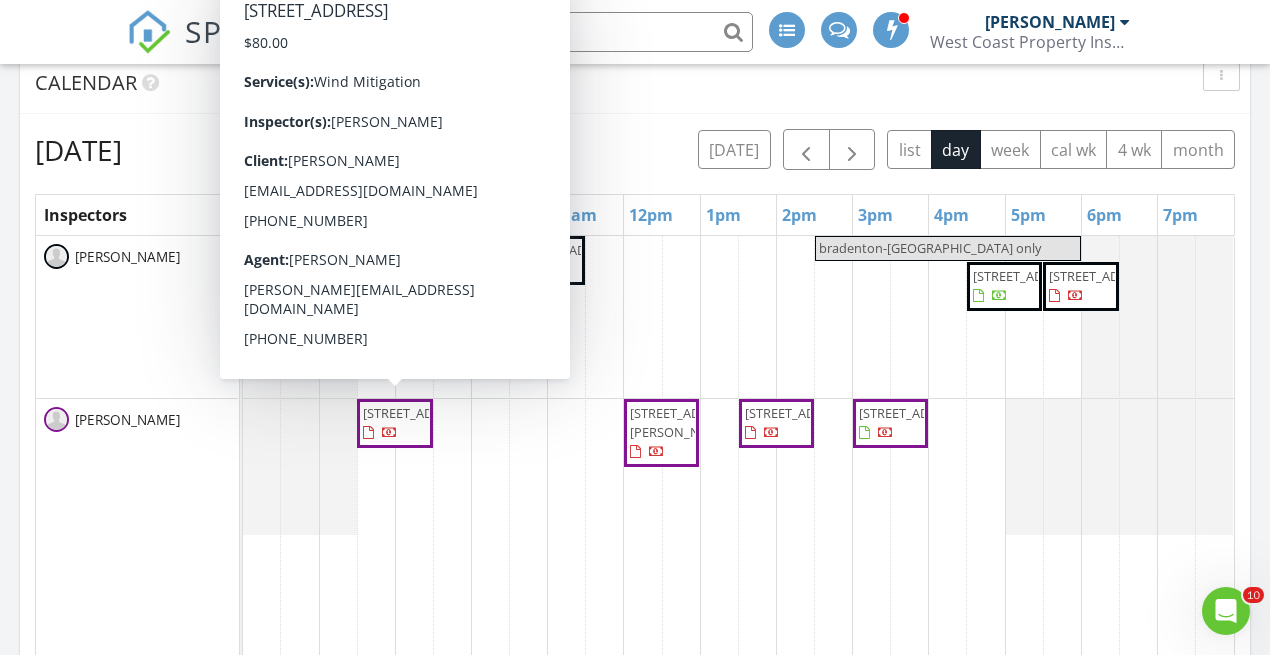 click on "5634 N Salford Blvd, North Port 34286" at bounding box center [419, 413] 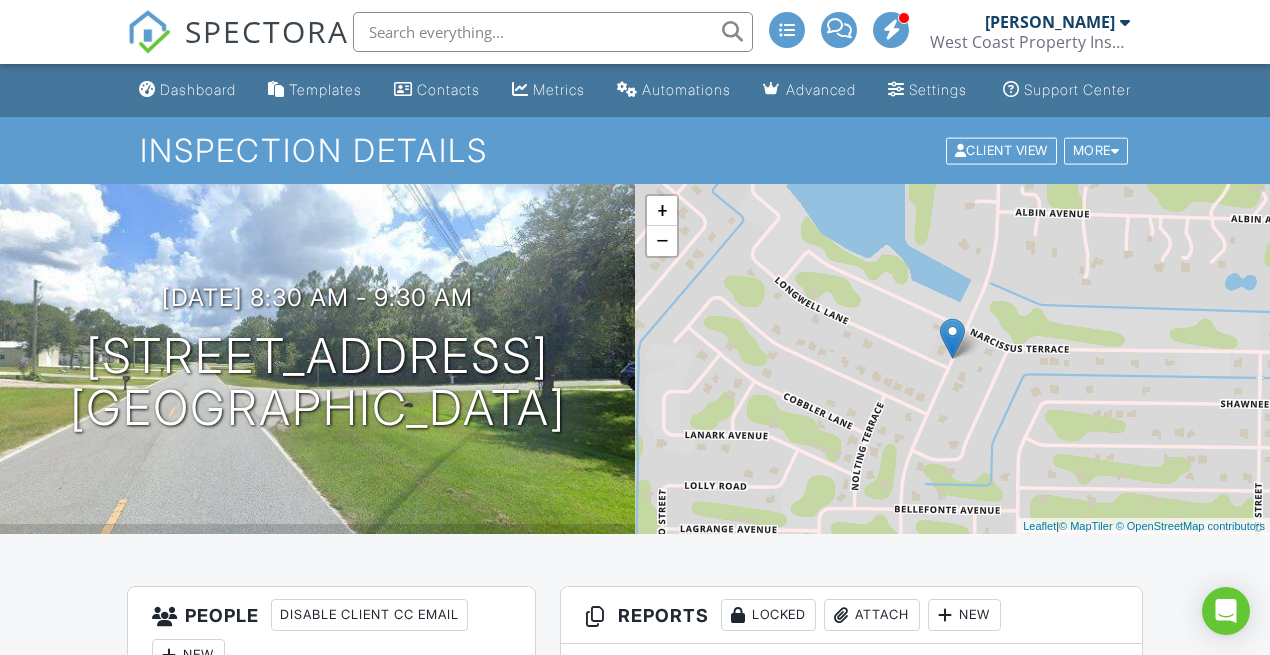 scroll, scrollTop: 0, scrollLeft: 0, axis: both 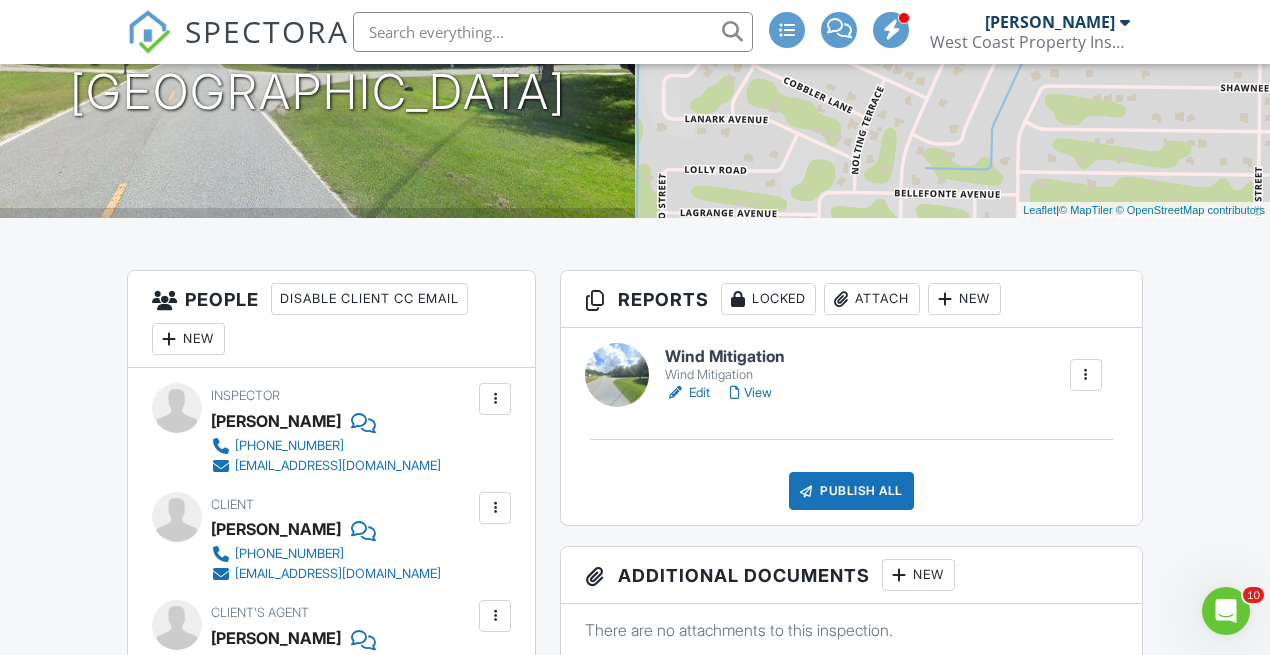 click on "Edit" at bounding box center (687, 393) 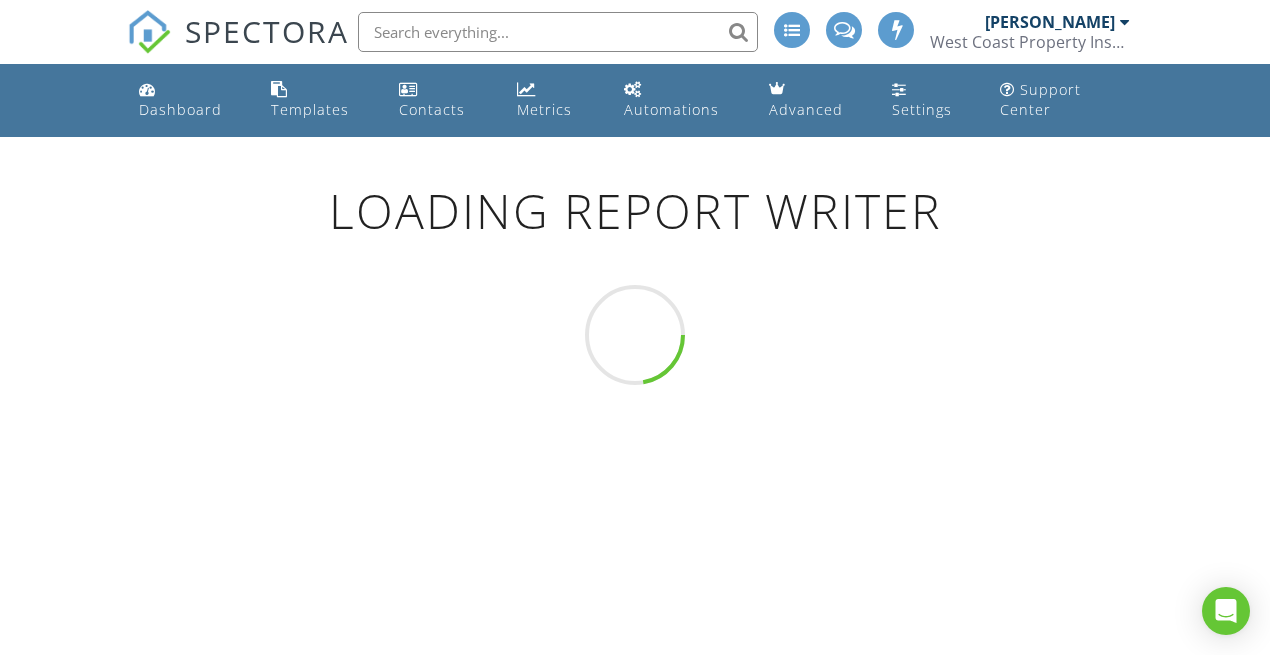 scroll, scrollTop: 0, scrollLeft: 0, axis: both 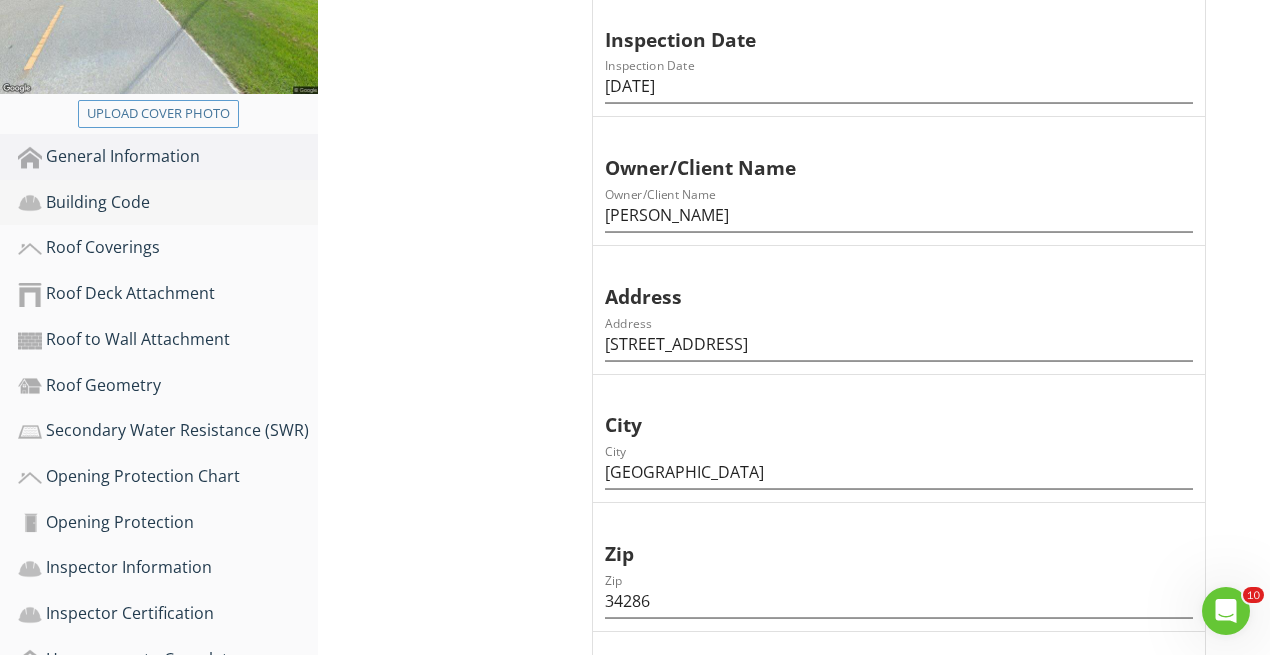 click on "Building Code" at bounding box center [168, 203] 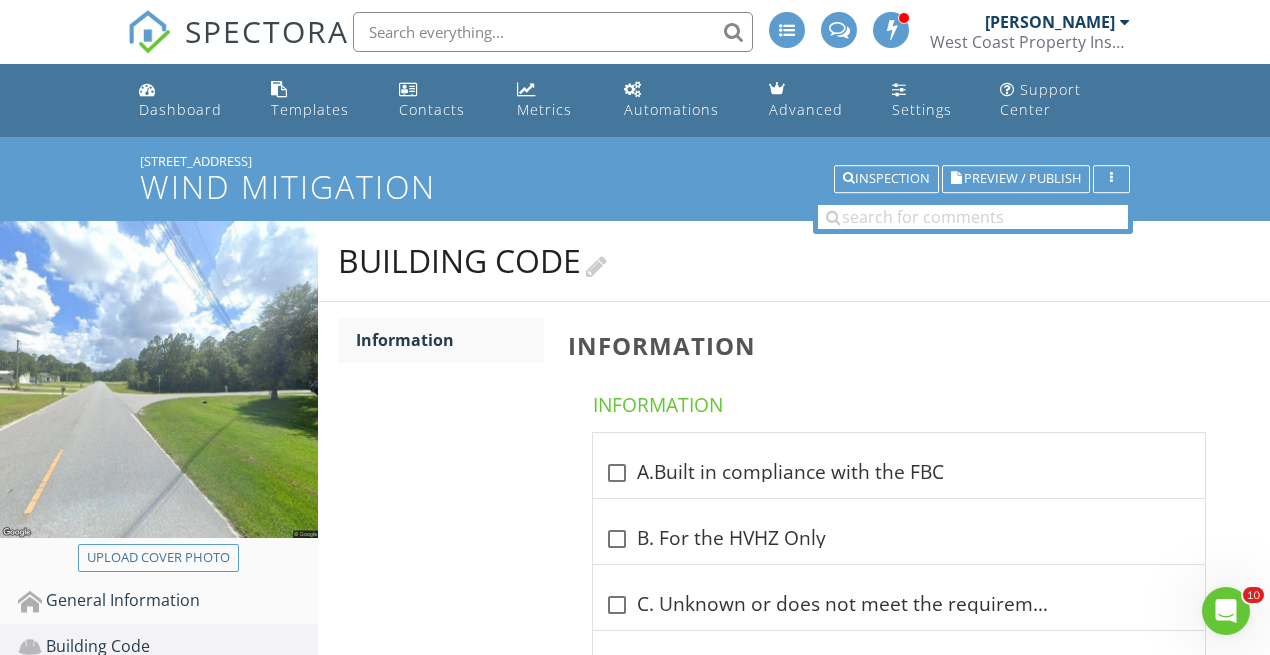 scroll, scrollTop: 0, scrollLeft: 0, axis: both 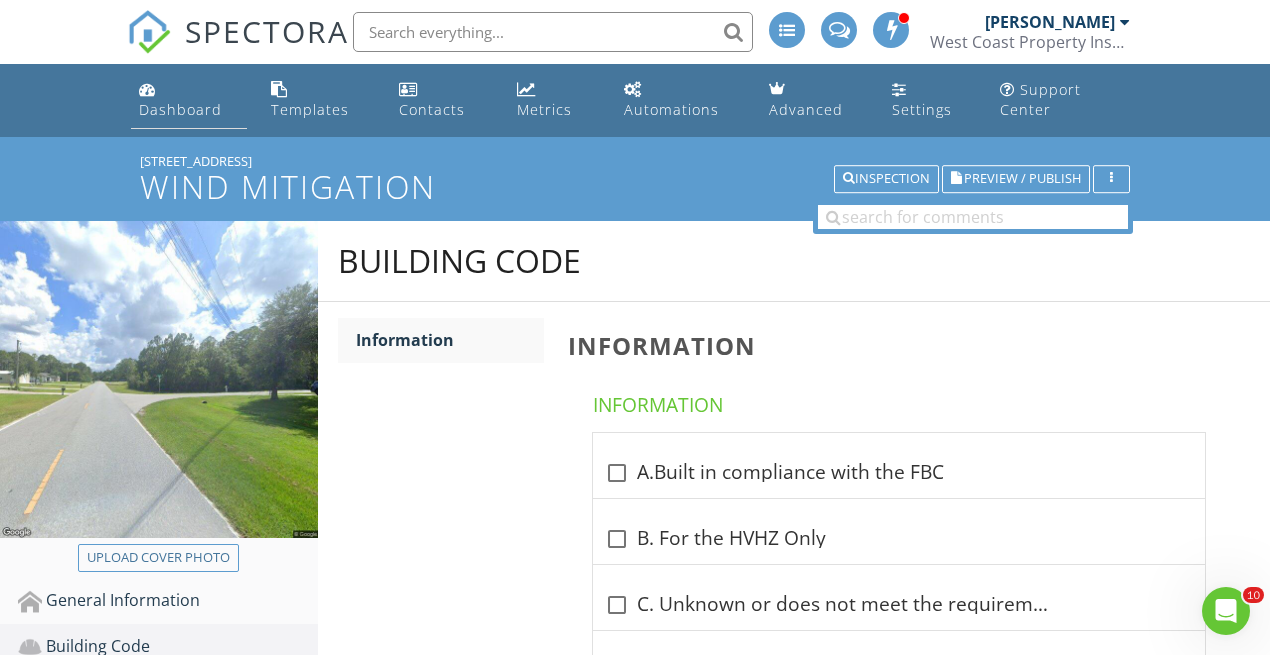 click on "Dashboard" at bounding box center [180, 109] 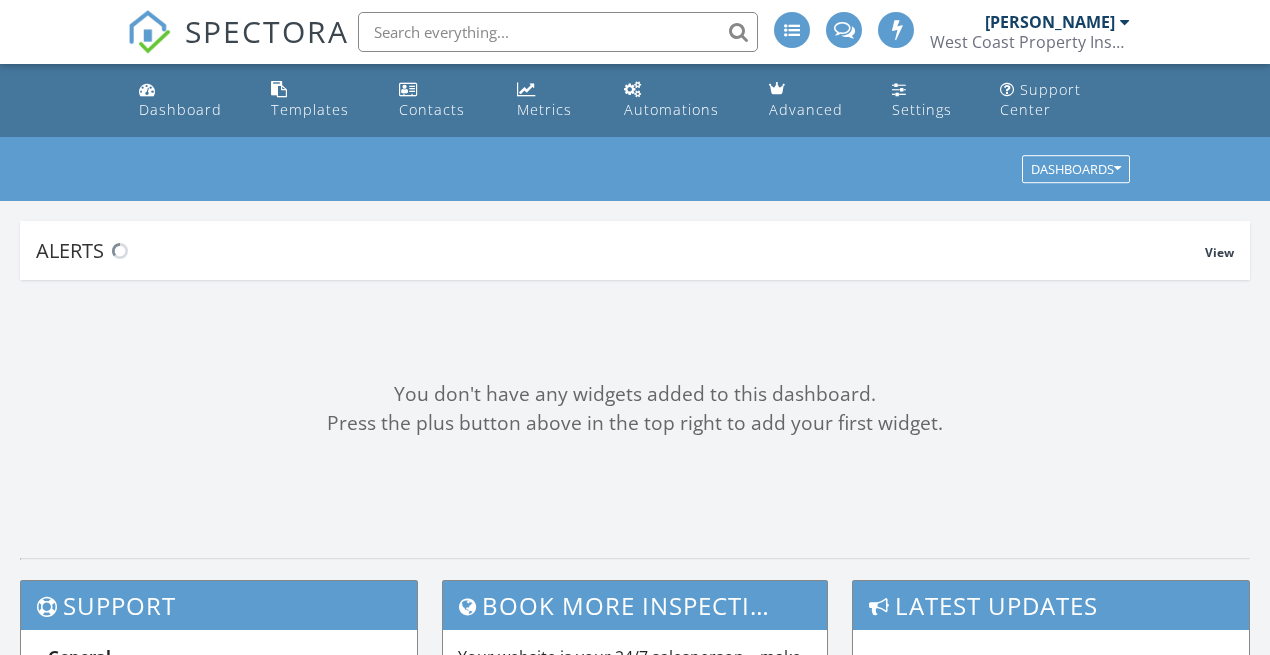 scroll, scrollTop: 0, scrollLeft: 0, axis: both 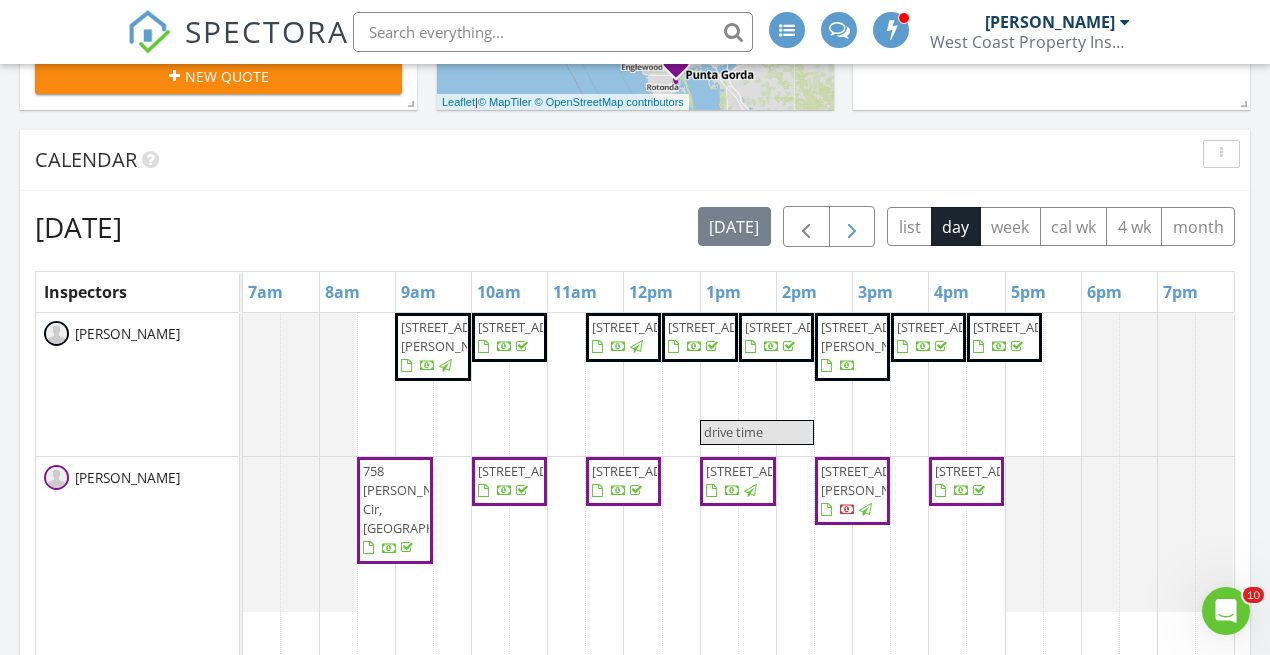 click at bounding box center [852, 227] 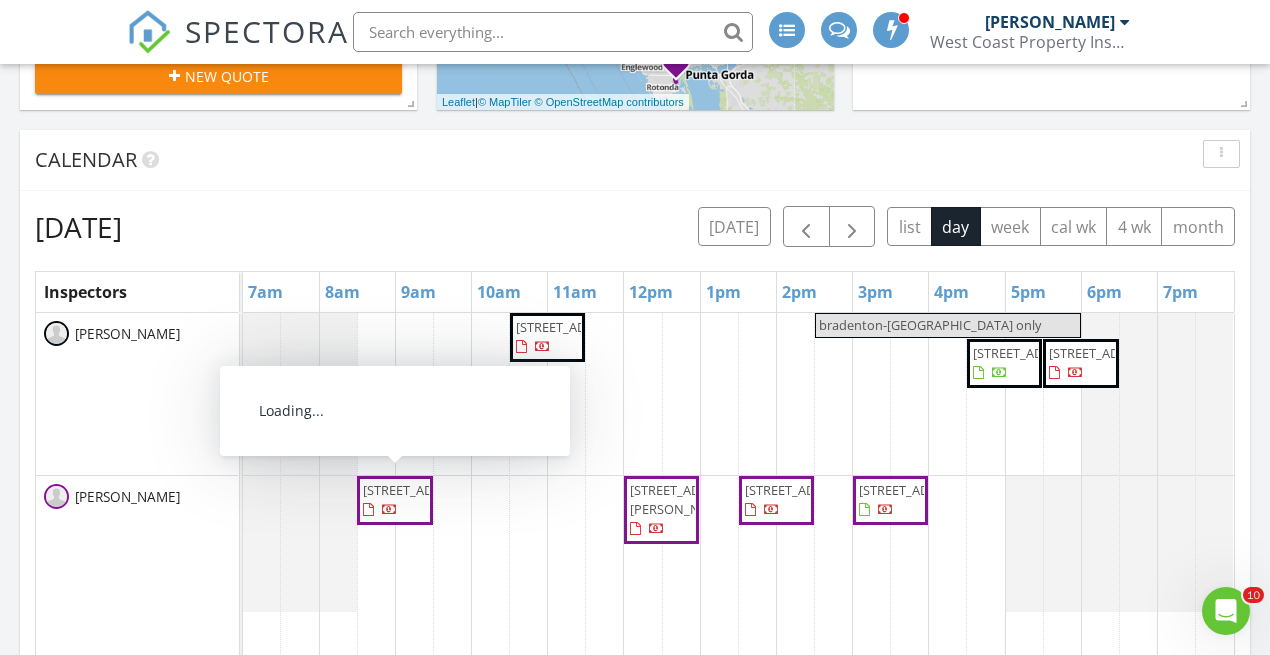 click on "5634 N Salford Blvd, North Port 34286" at bounding box center [419, 490] 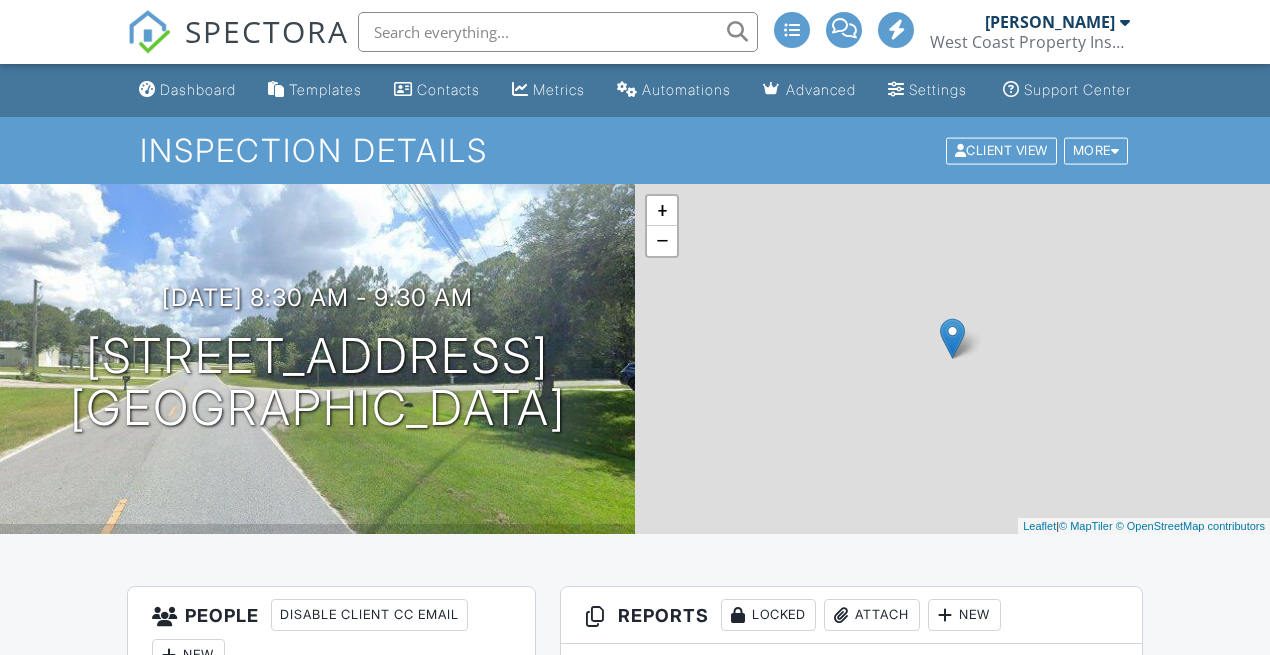 scroll, scrollTop: 545, scrollLeft: 0, axis: vertical 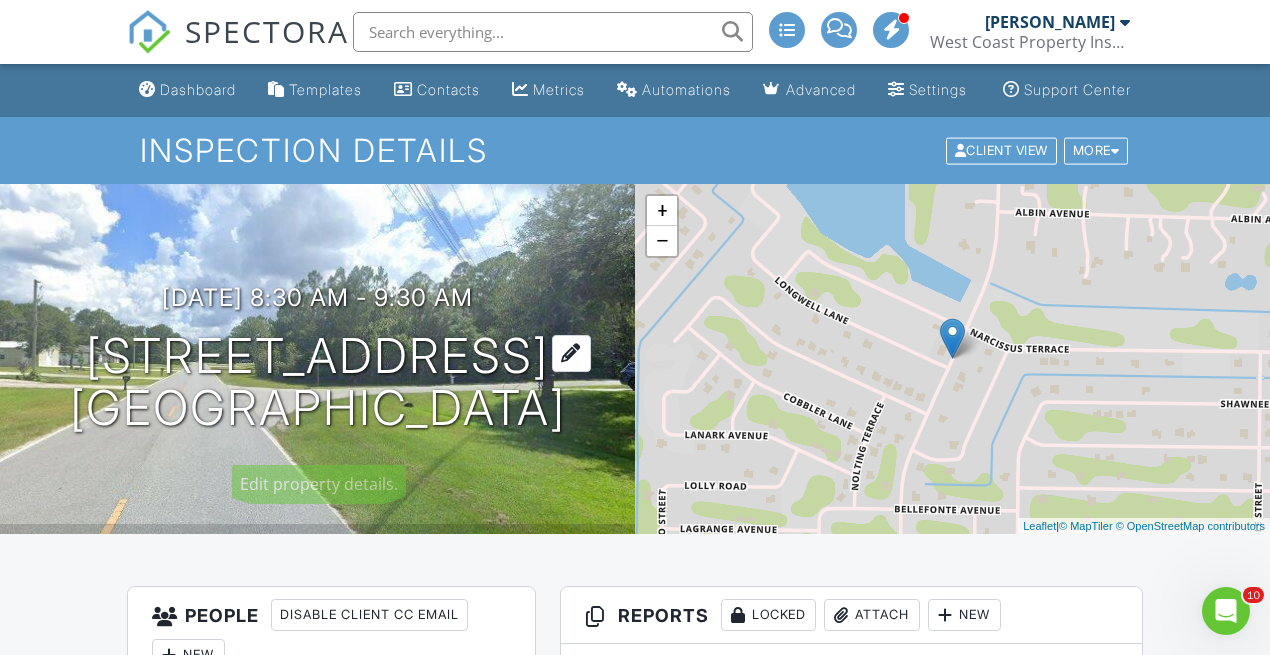 click on "5634 N Salford Blvd
North Port, FL 34286" at bounding box center (318, 383) 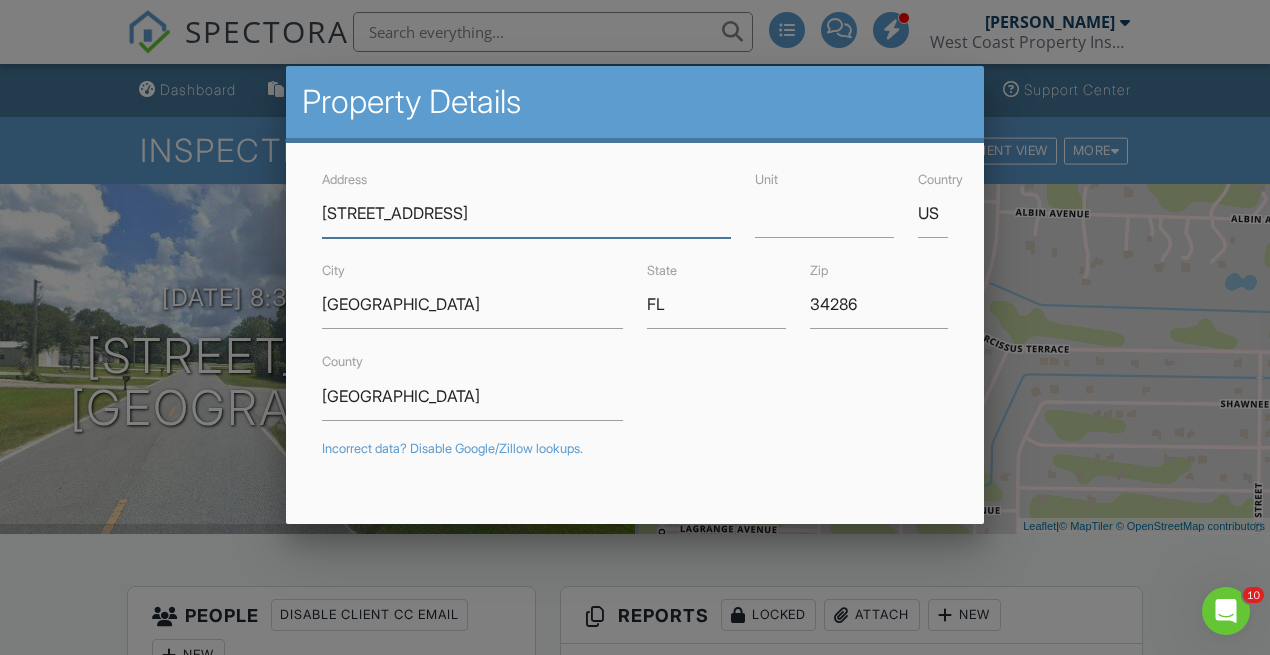 click on "5634 N Salford Blvd" at bounding box center [527, 213] 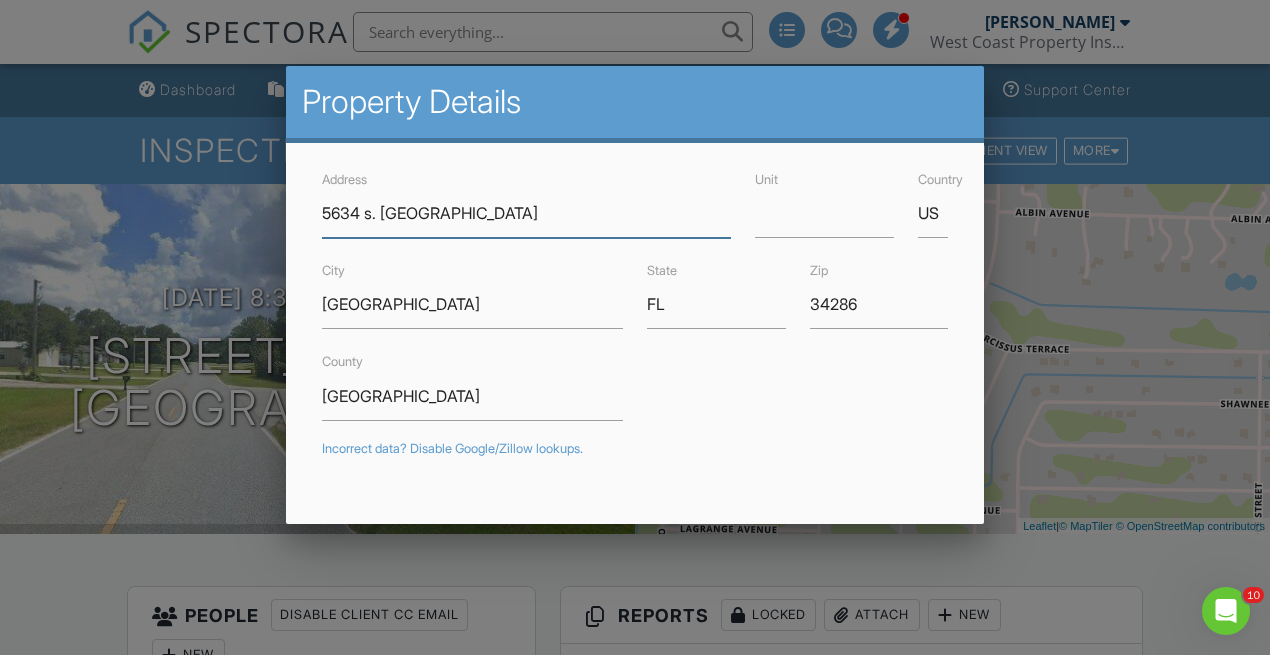 type on "5634 s. [GEOGRAPHIC_DATA]" 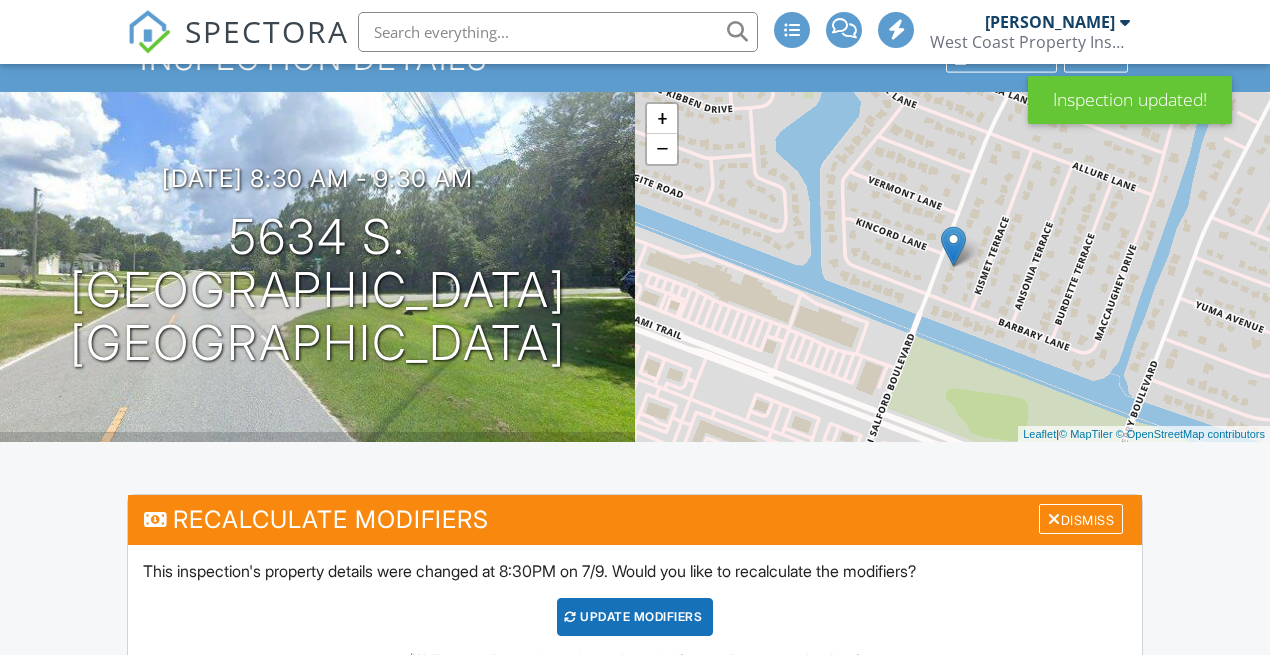 scroll, scrollTop: 65, scrollLeft: 0, axis: vertical 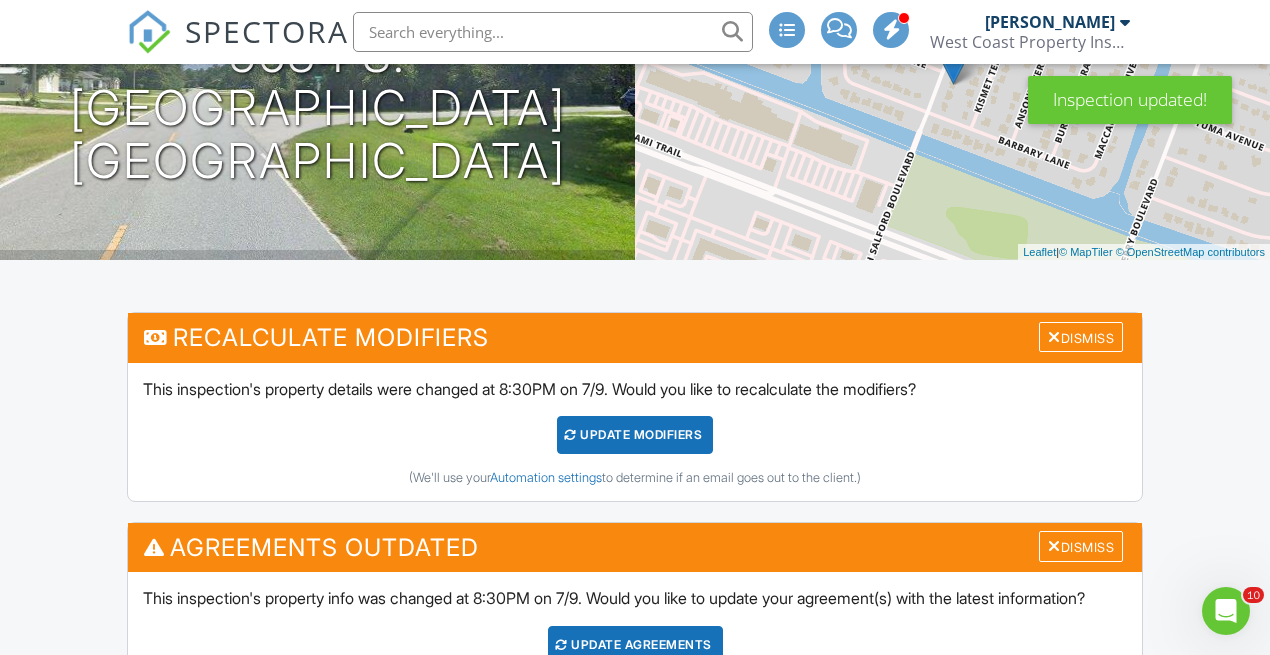 click on "UPDATE Modifiers" at bounding box center [635, 435] 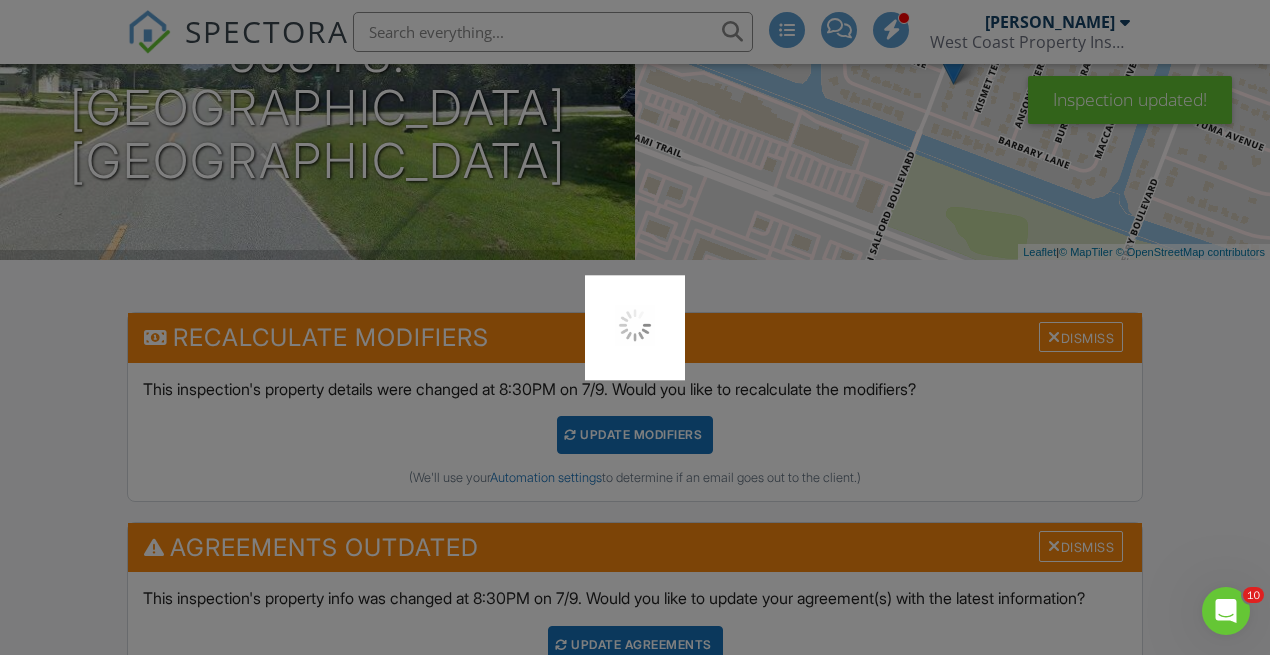 click at bounding box center [635, 327] 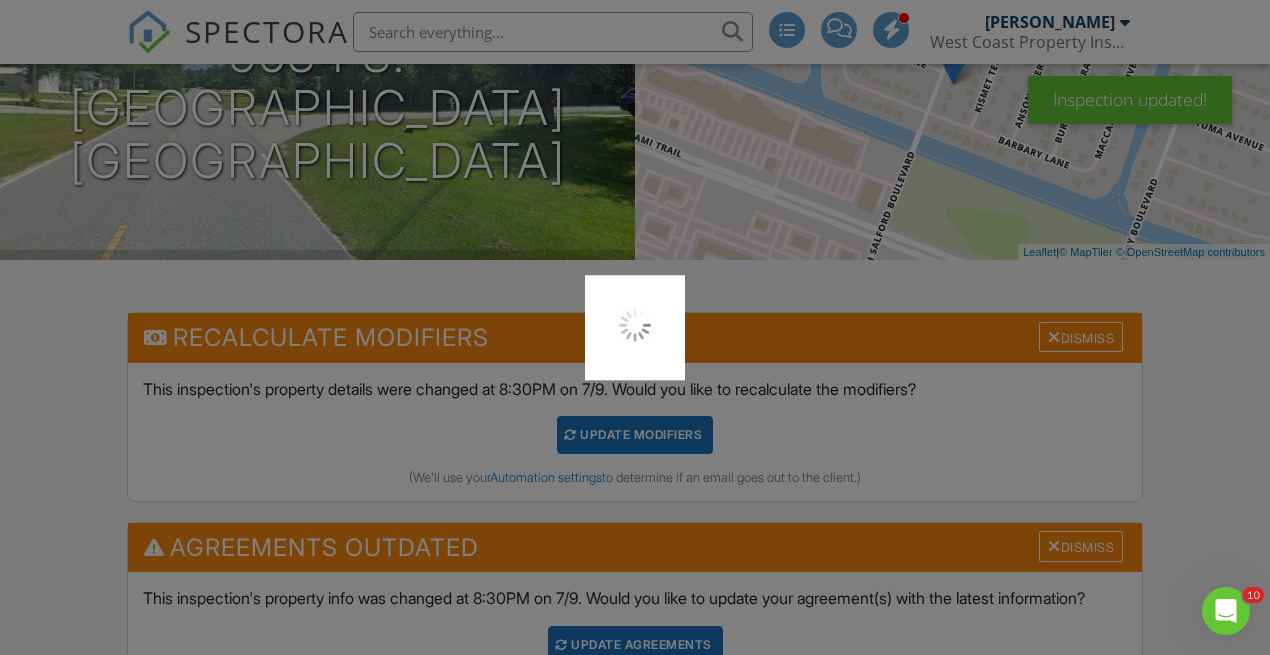 click at bounding box center [635, 327] 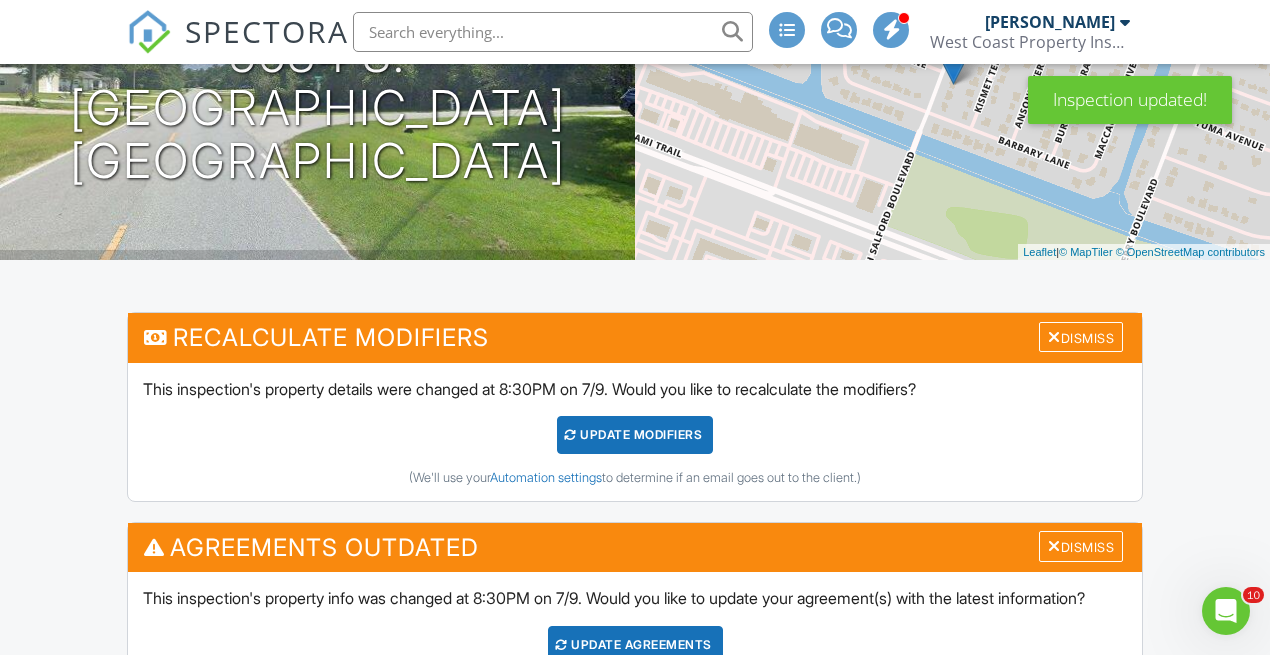 click on "UPDATE Modifiers" at bounding box center [635, 435] 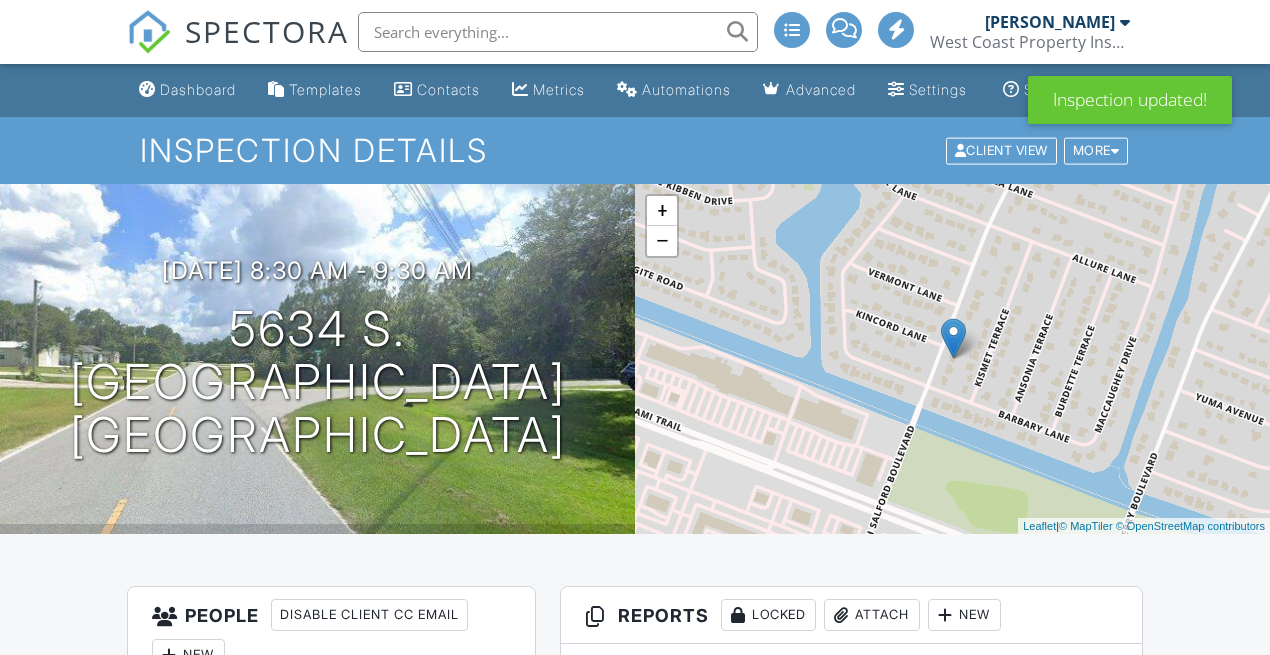 click on "Edit" at bounding box center (687, 709) 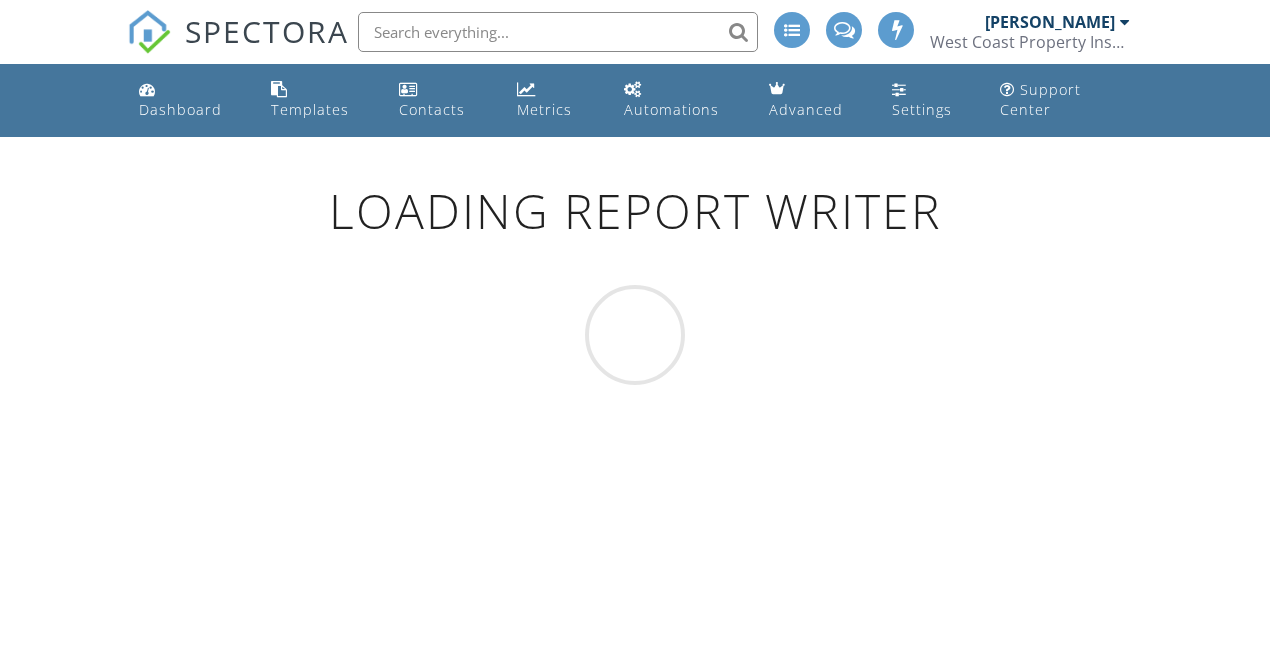 scroll, scrollTop: 0, scrollLeft: 0, axis: both 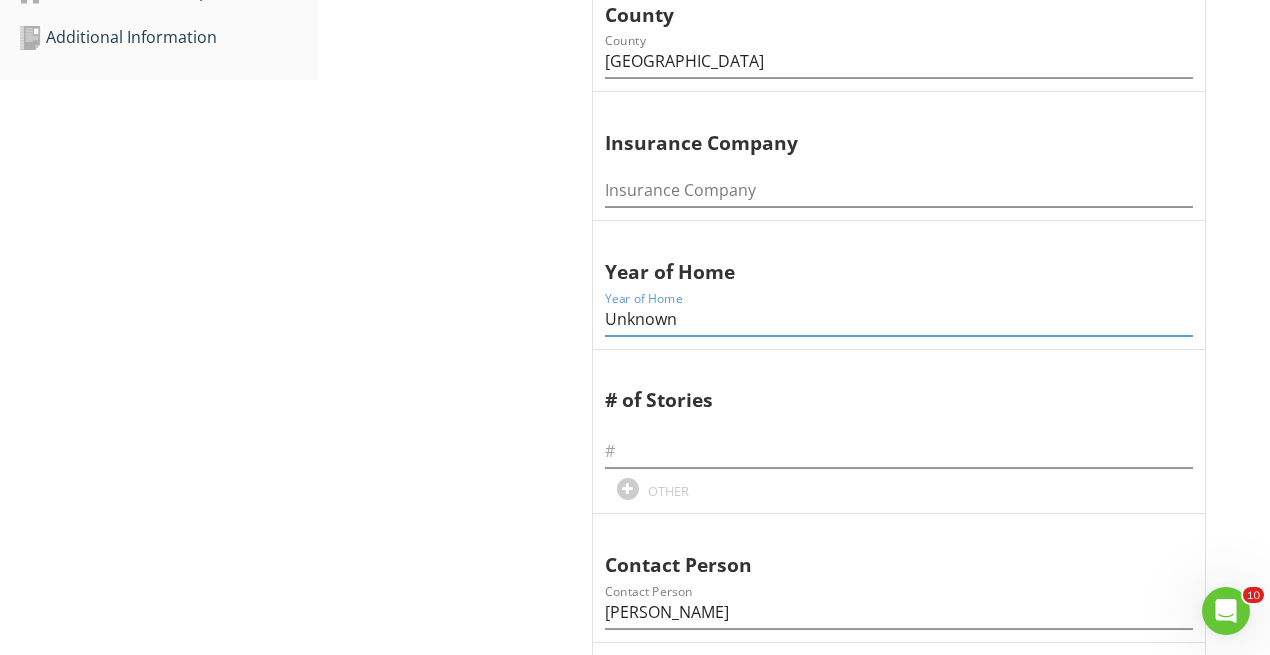 drag, startPoint x: 681, startPoint y: 303, endPoint x: 569, endPoint y: 298, distance: 112.11155 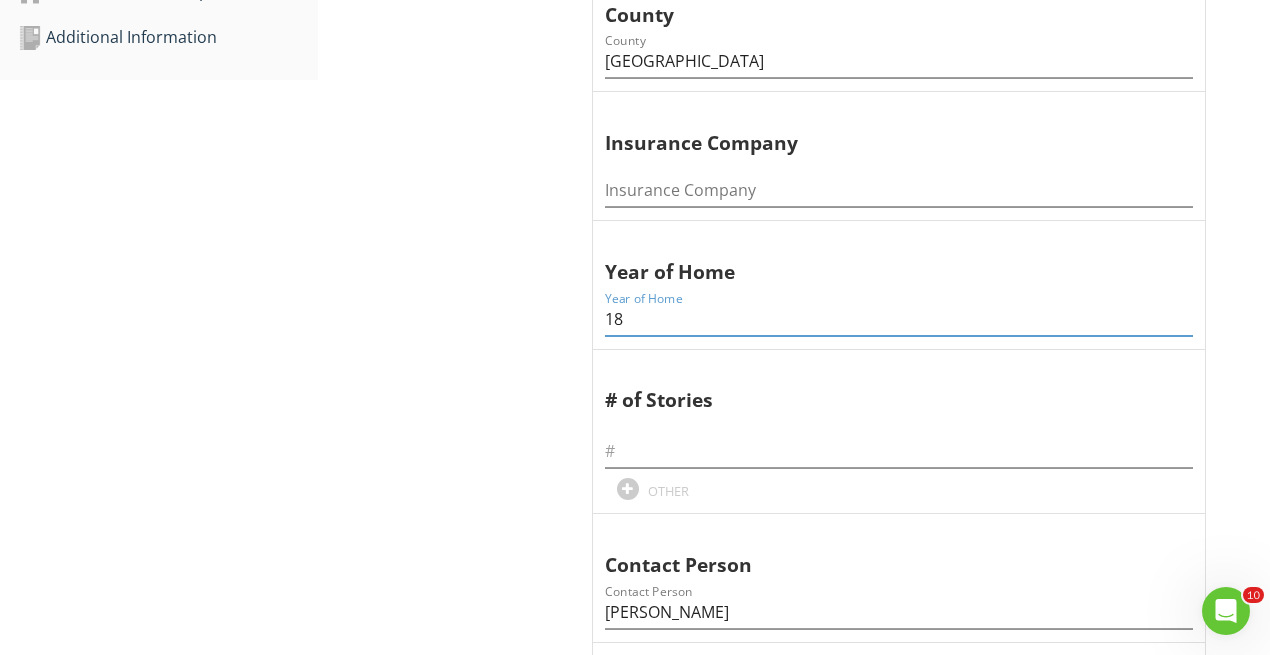 type on "1" 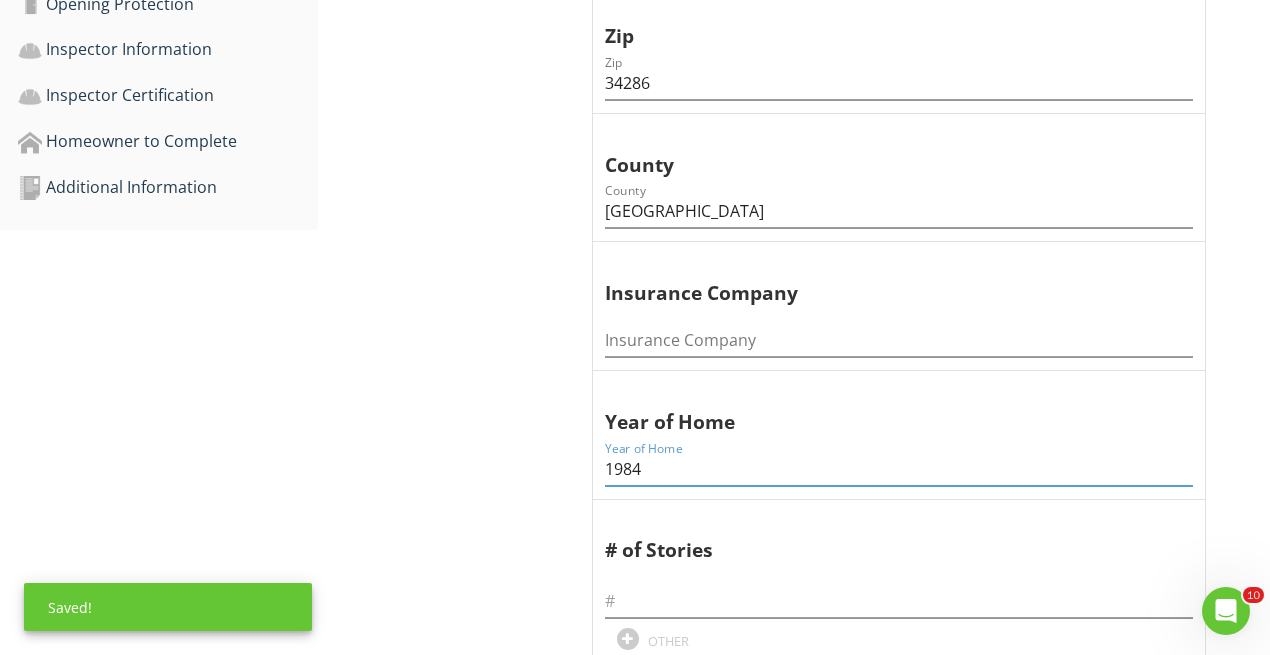 scroll, scrollTop: 974, scrollLeft: 0, axis: vertical 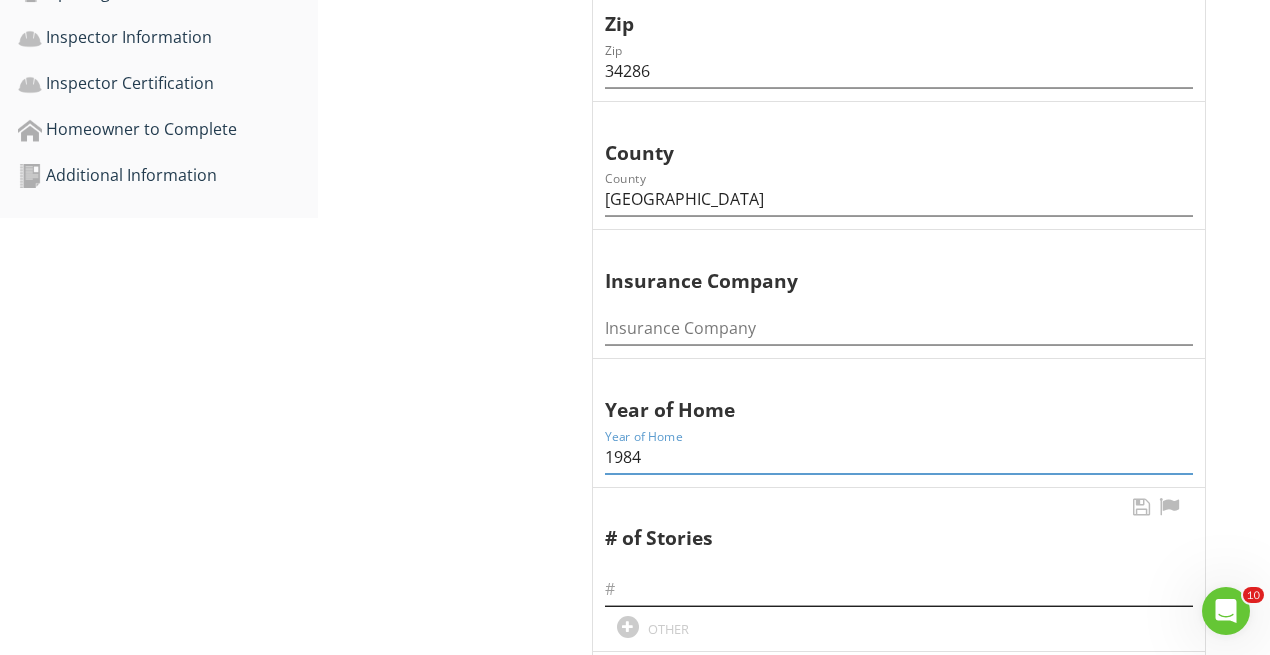 type on "1984" 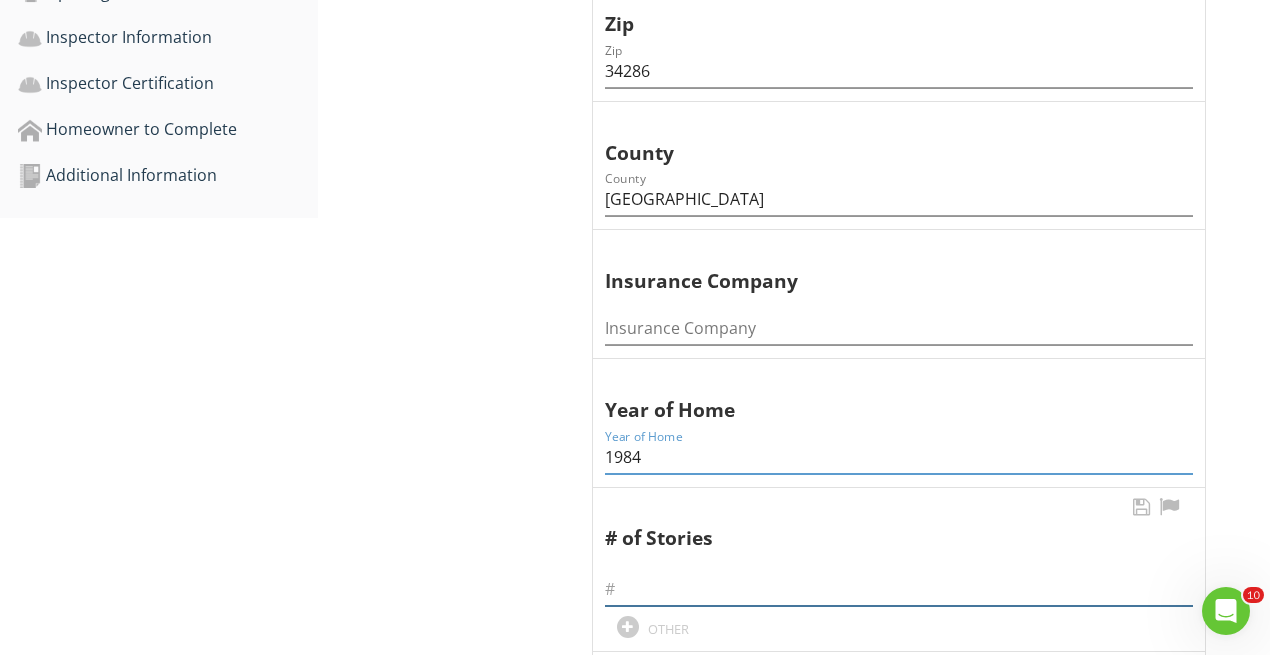 click at bounding box center (899, 589) 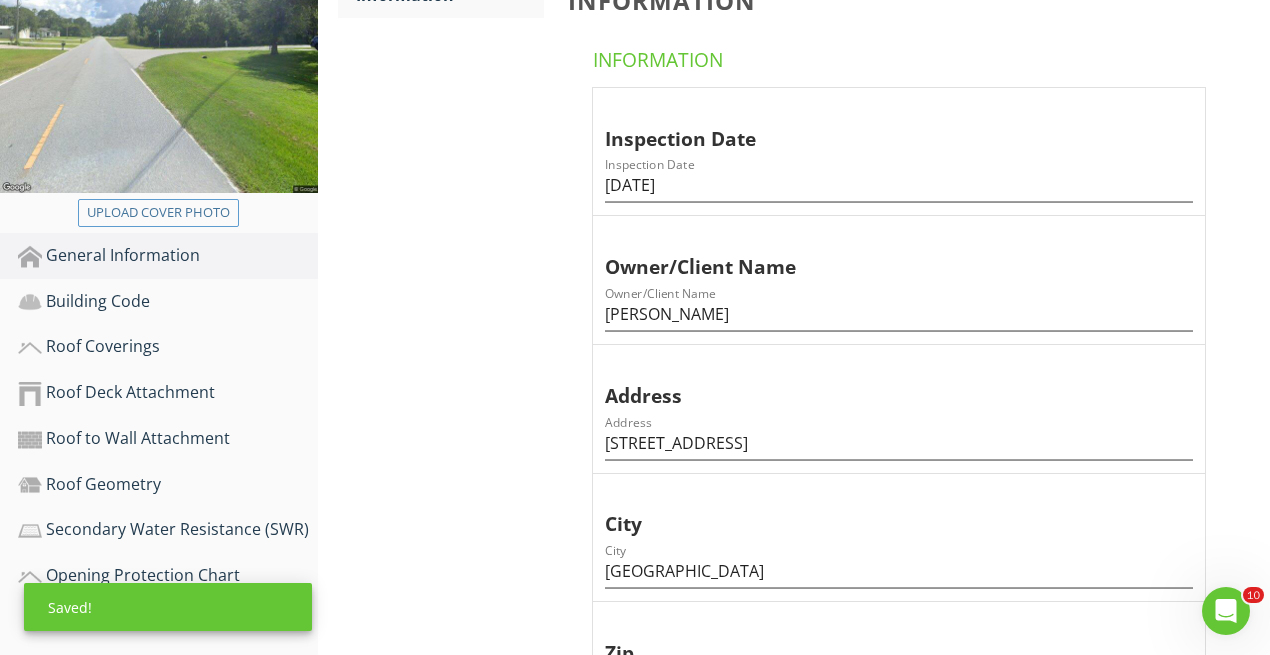 scroll, scrollTop: 344, scrollLeft: 0, axis: vertical 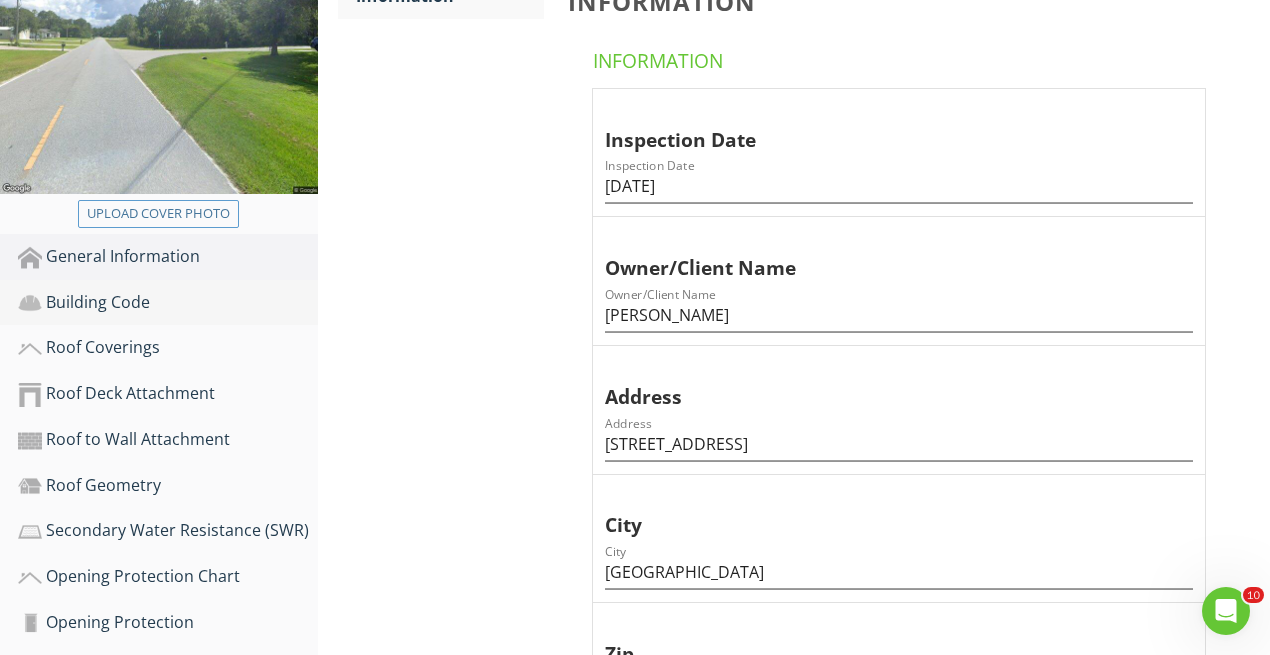 type on "1" 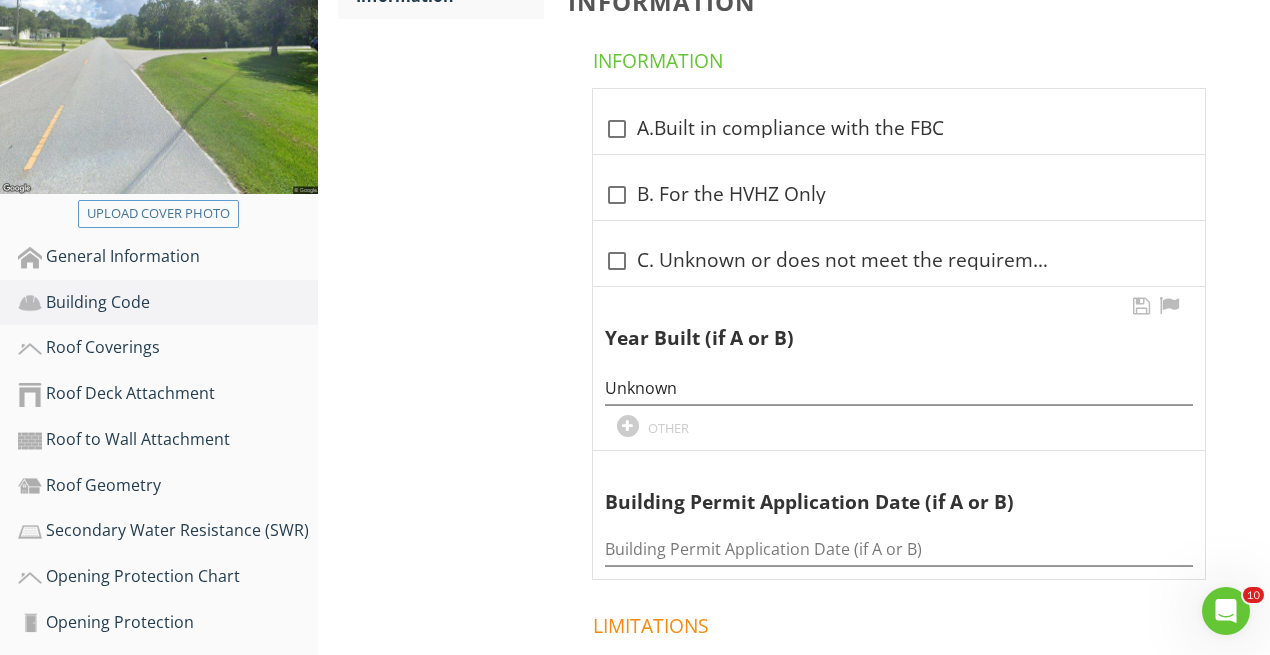 drag, startPoint x: 536, startPoint y: 316, endPoint x: 641, endPoint y: 342, distance: 108.17116 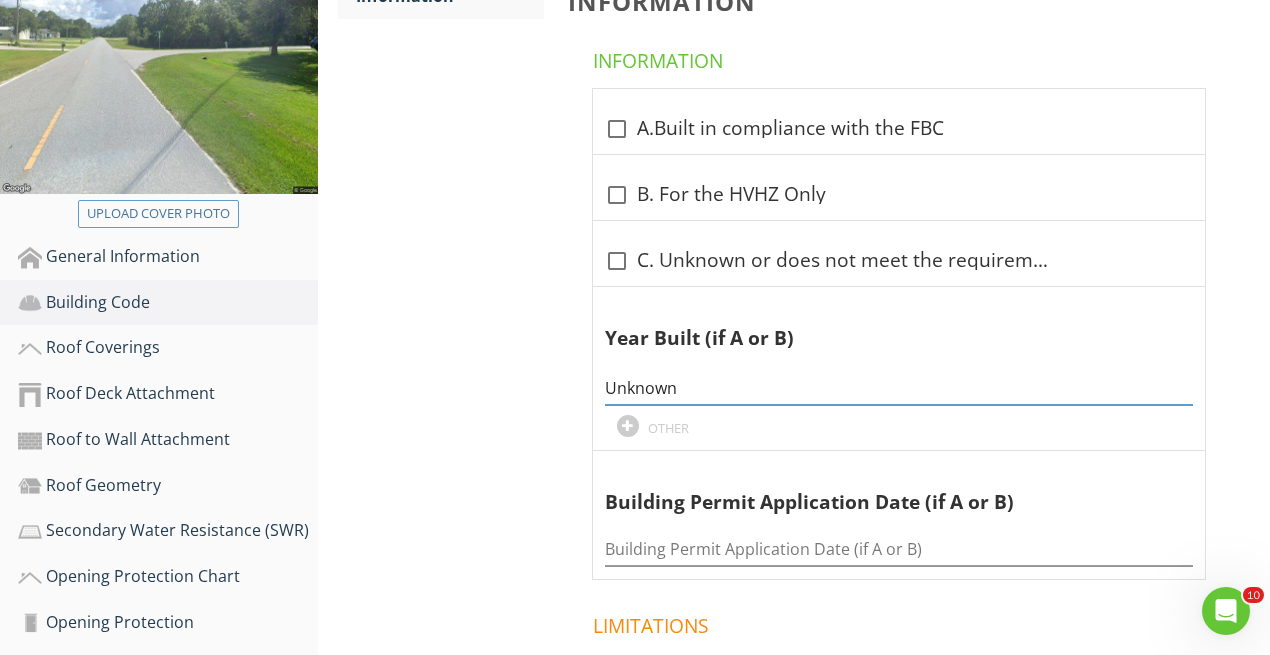 drag, startPoint x: 681, startPoint y: 389, endPoint x: 495, endPoint y: 379, distance: 186.26862 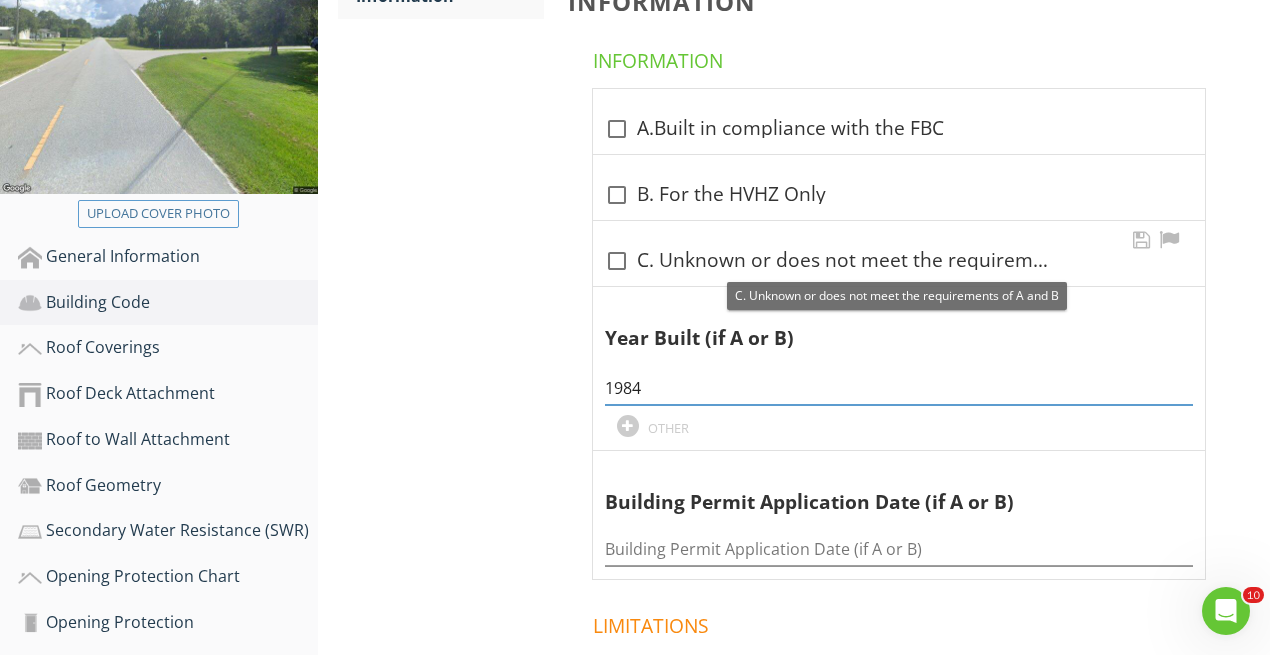 type on "1984" 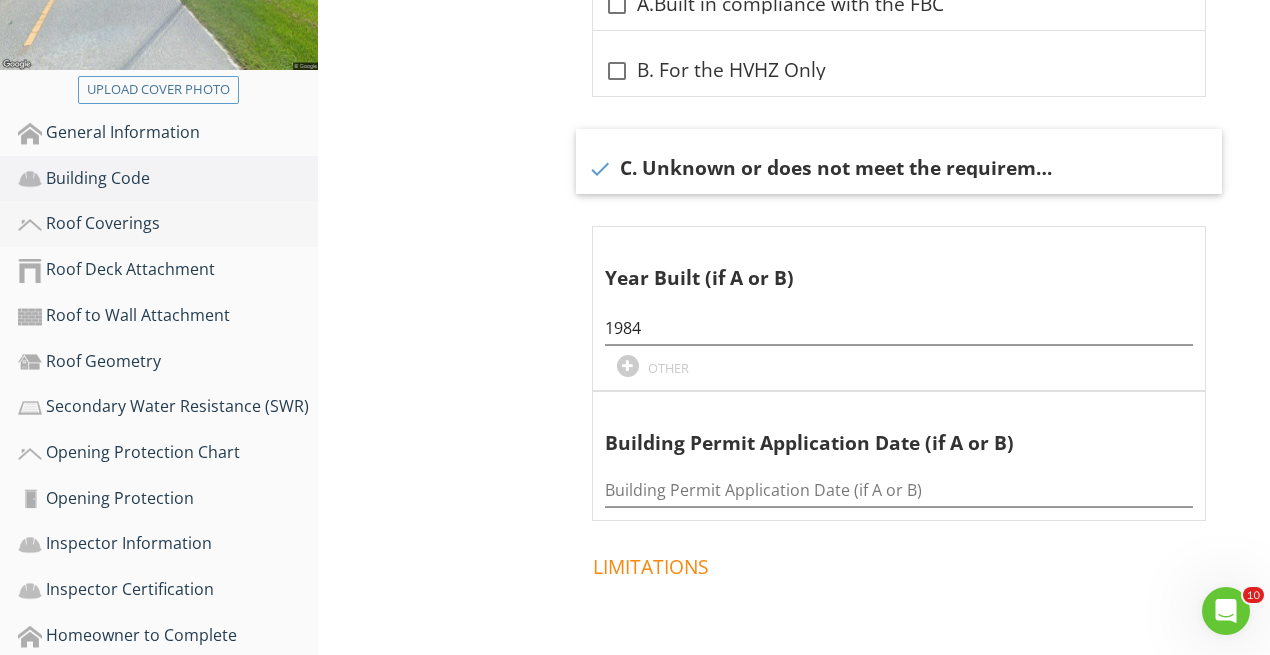 scroll, scrollTop: 470, scrollLeft: 0, axis: vertical 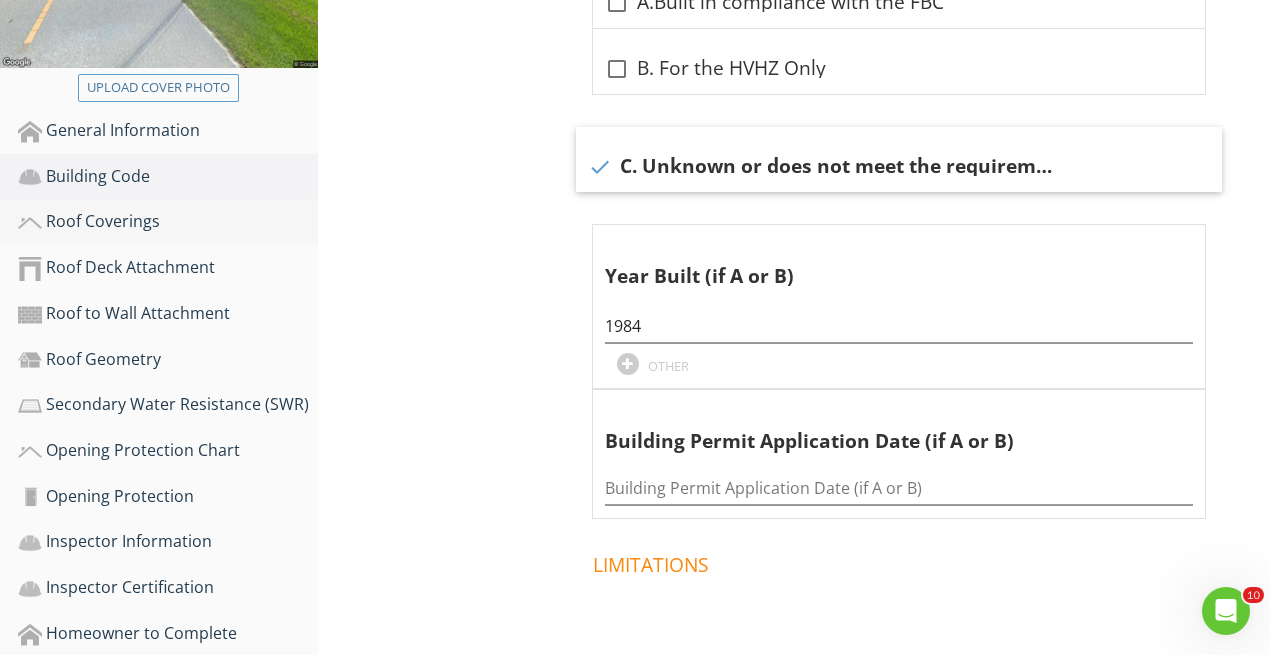 click on "Roof Coverings" at bounding box center [168, 222] 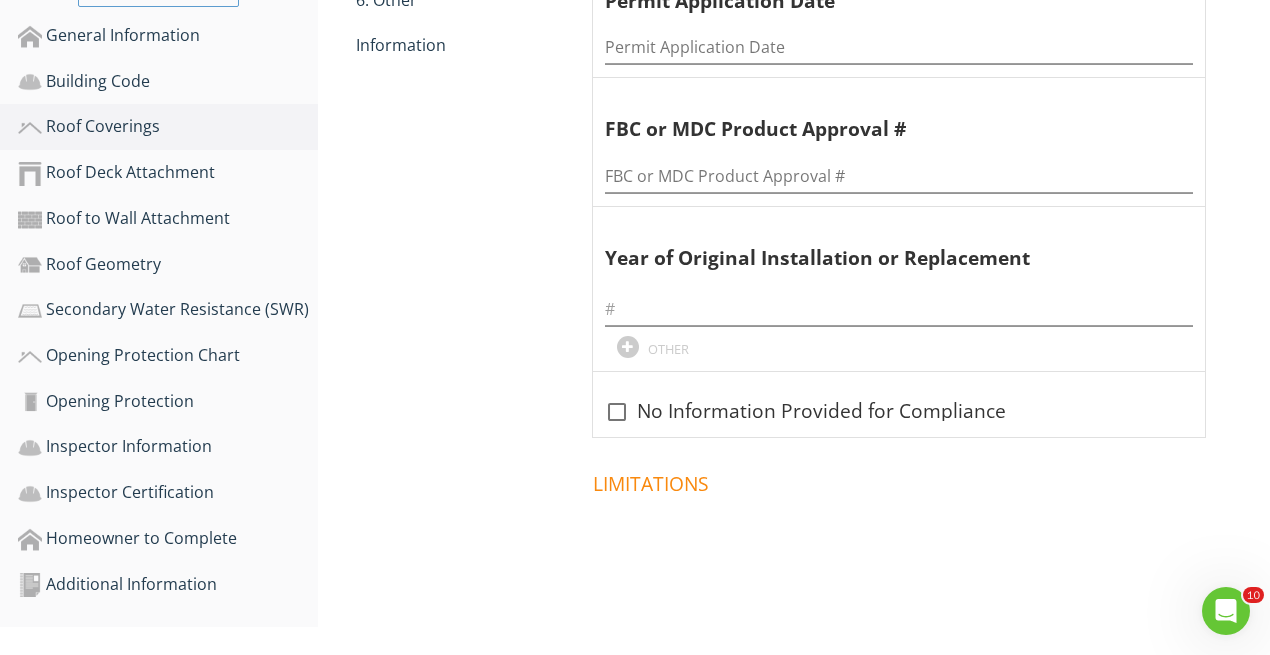 scroll, scrollTop: 564, scrollLeft: 0, axis: vertical 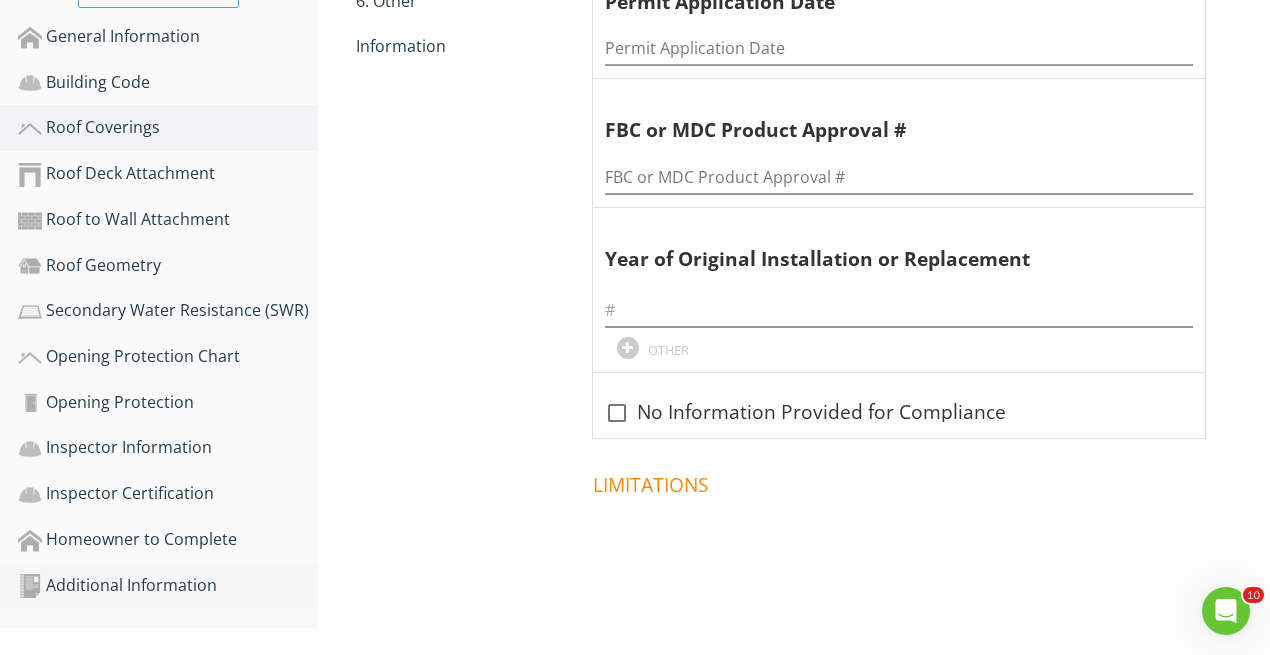 click on "Additional Information" at bounding box center (168, 586) 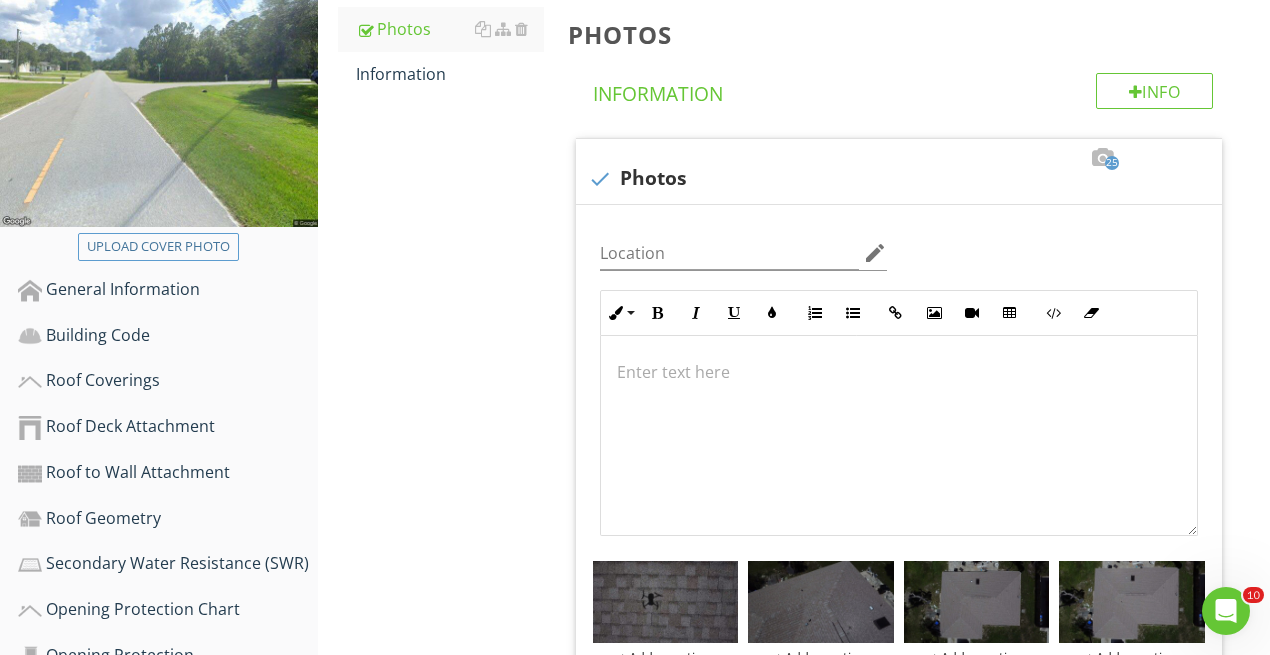 scroll, scrollTop: 386, scrollLeft: 0, axis: vertical 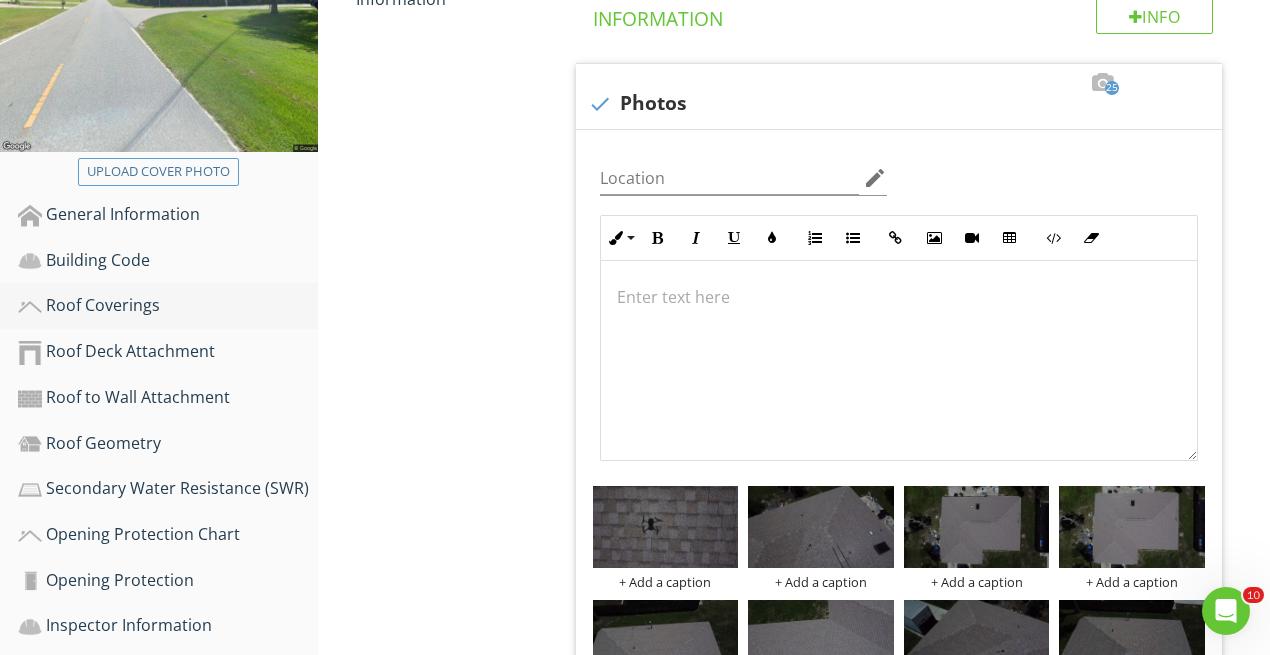 click on "Roof Coverings" at bounding box center (168, 306) 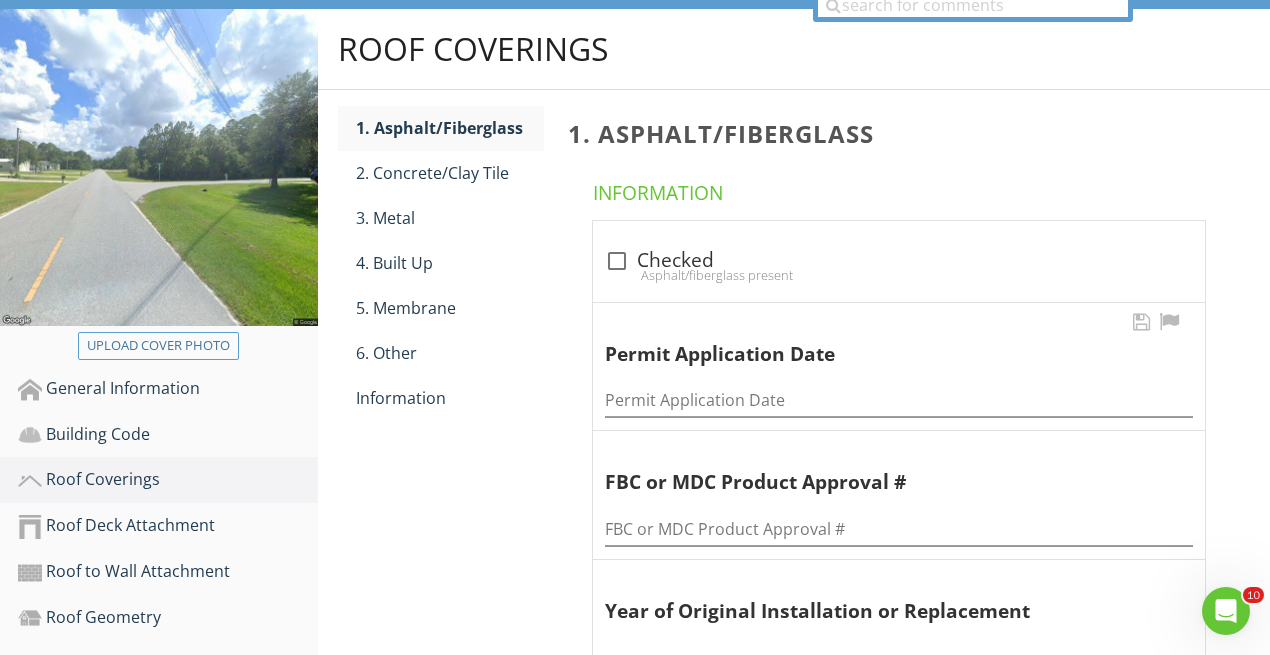 scroll, scrollTop: 240, scrollLeft: 0, axis: vertical 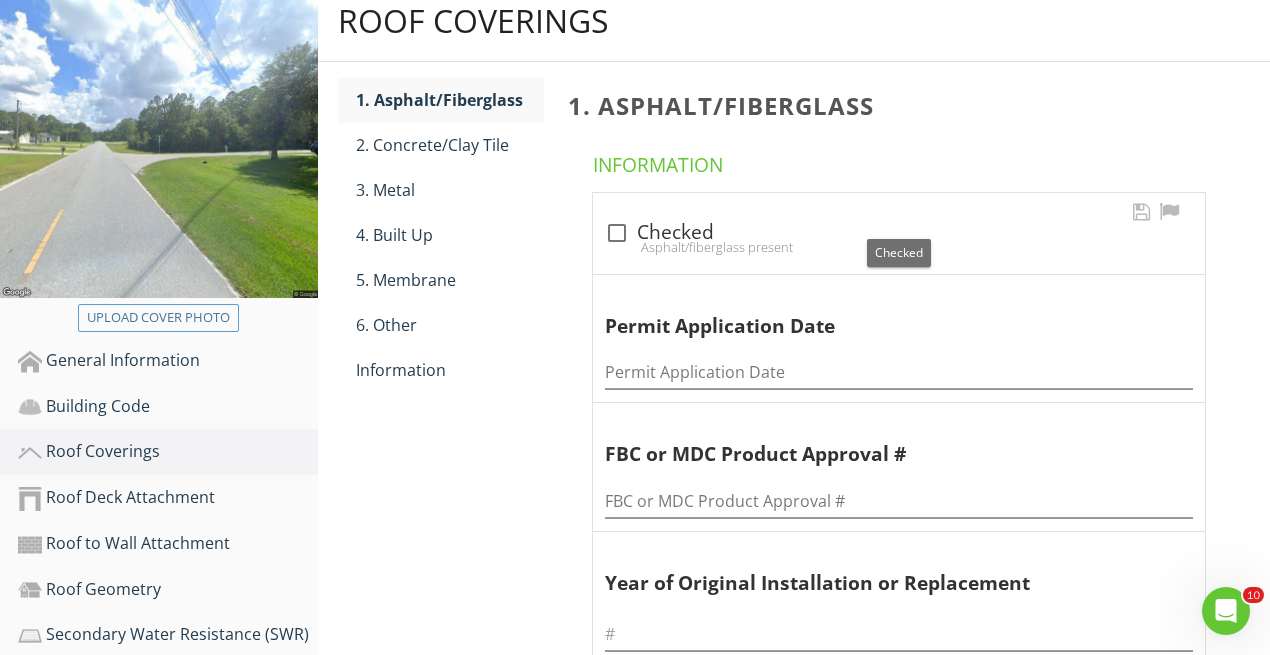 click at bounding box center [617, 233] 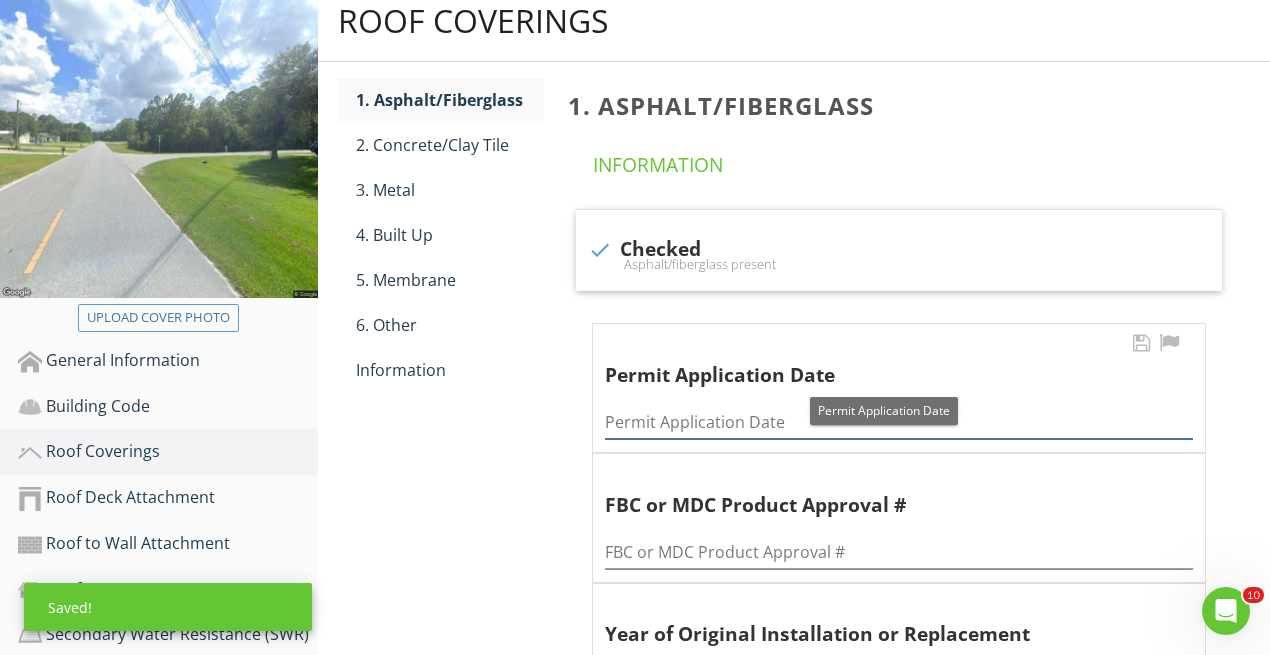click at bounding box center [899, 422] 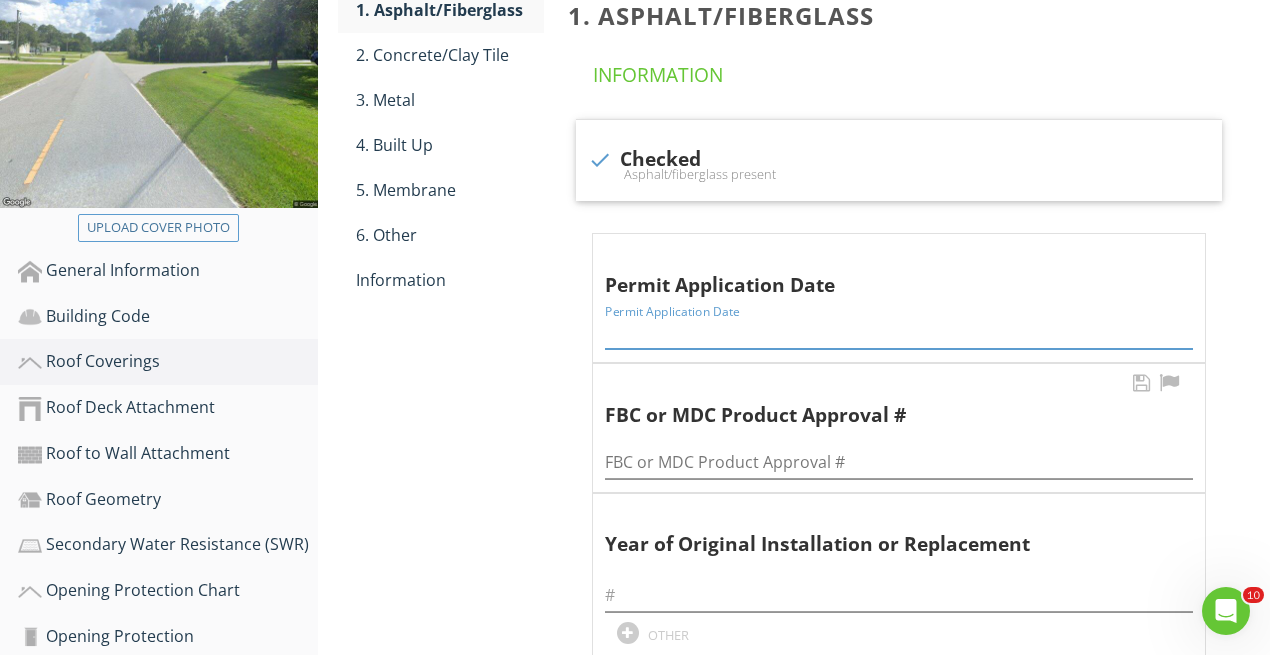 scroll, scrollTop: 323, scrollLeft: 0, axis: vertical 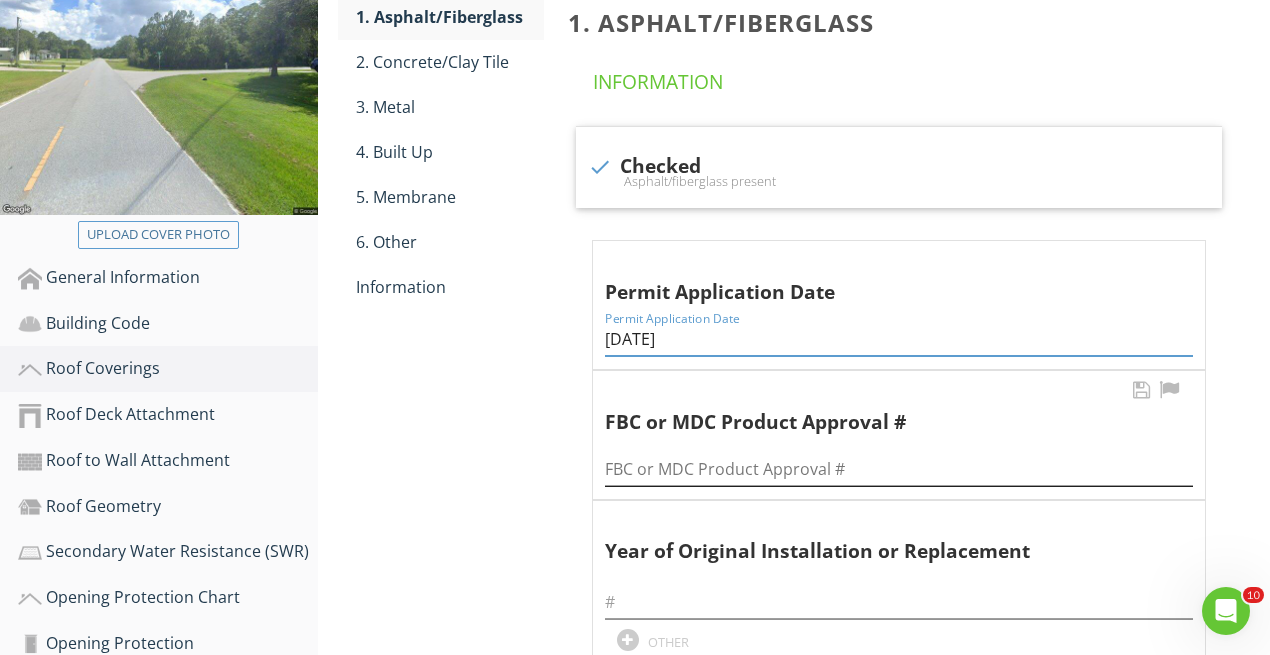 type on "[DATE]" 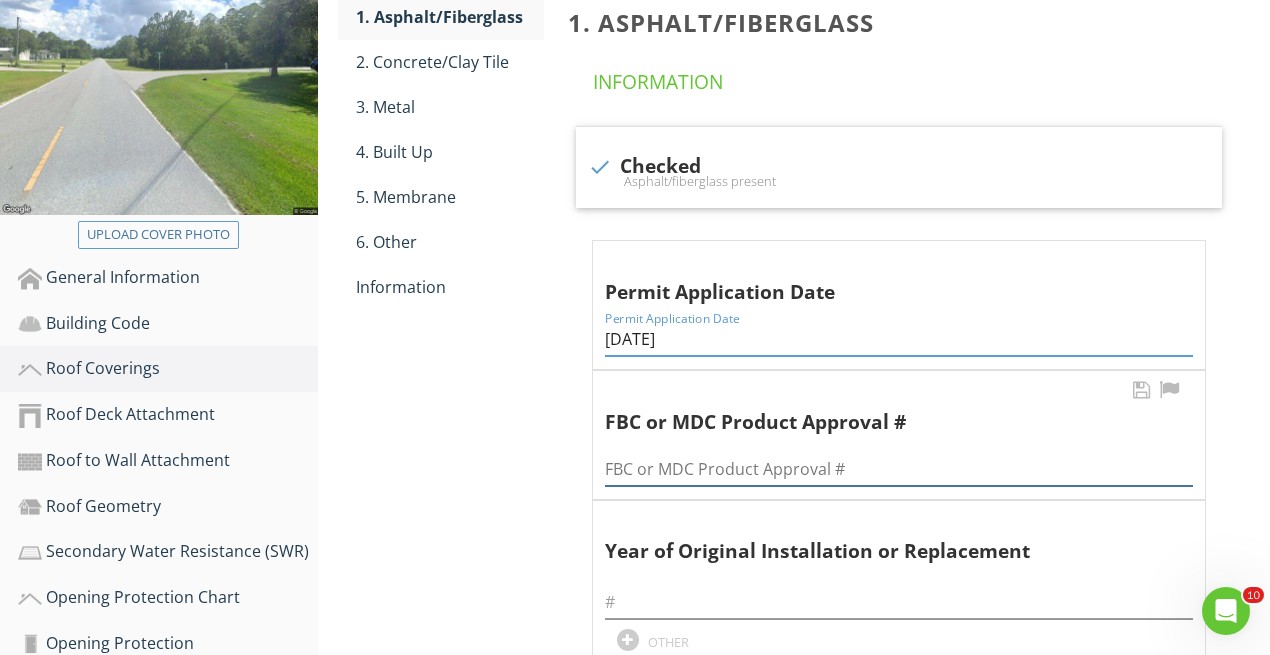 click at bounding box center (899, 469) 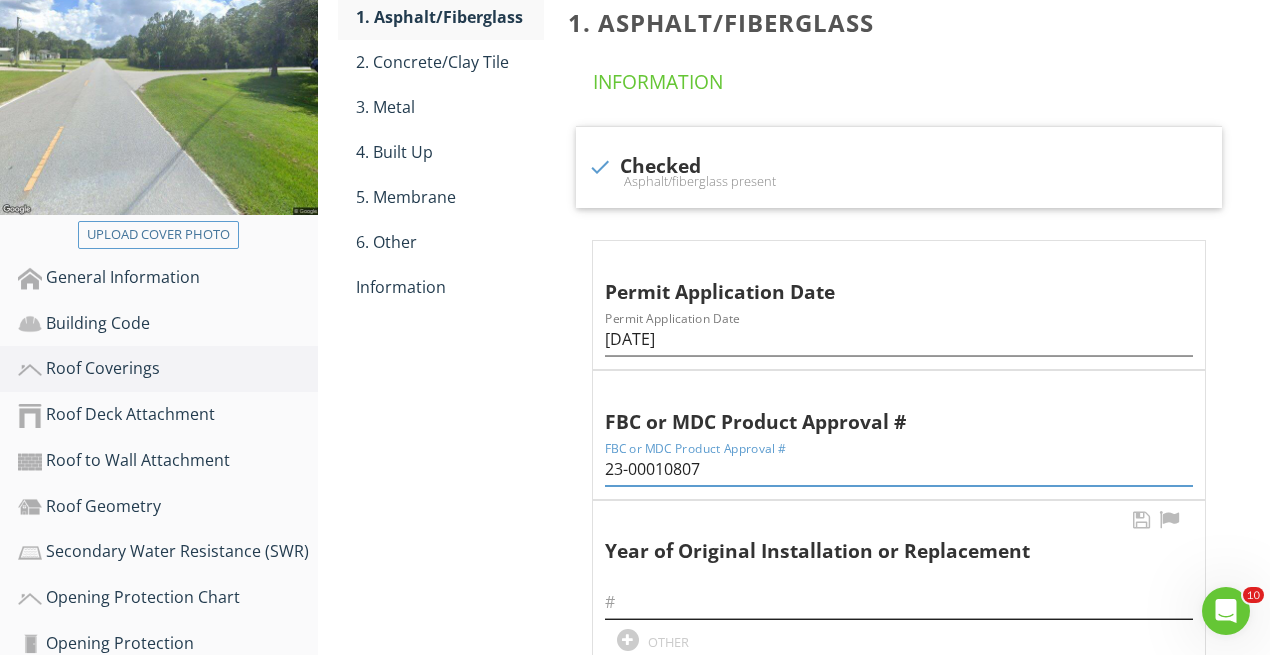 type on "23-00010807" 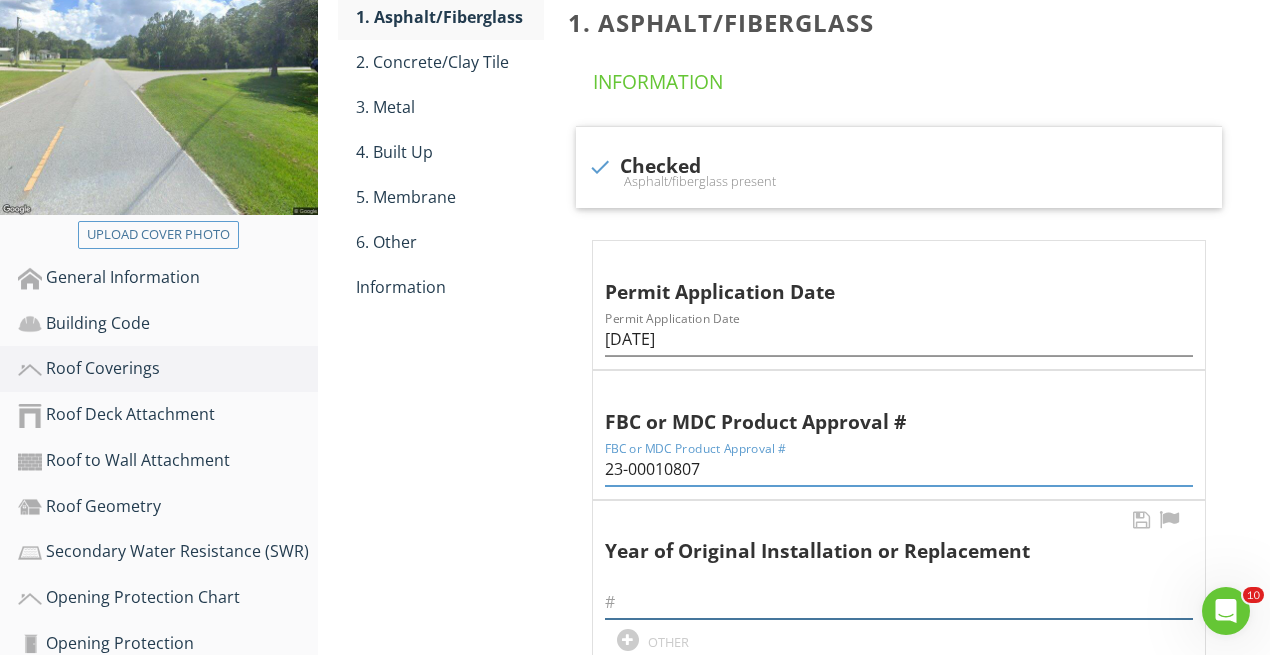 click at bounding box center (899, 602) 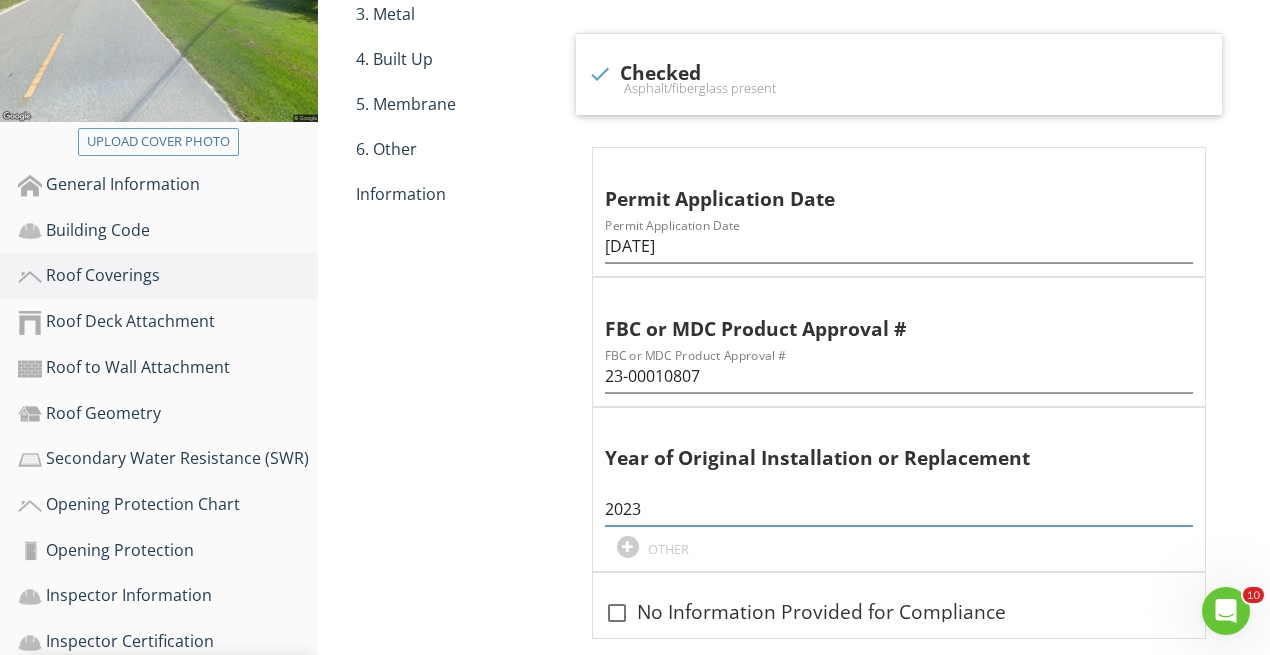 scroll, scrollTop: 346, scrollLeft: 0, axis: vertical 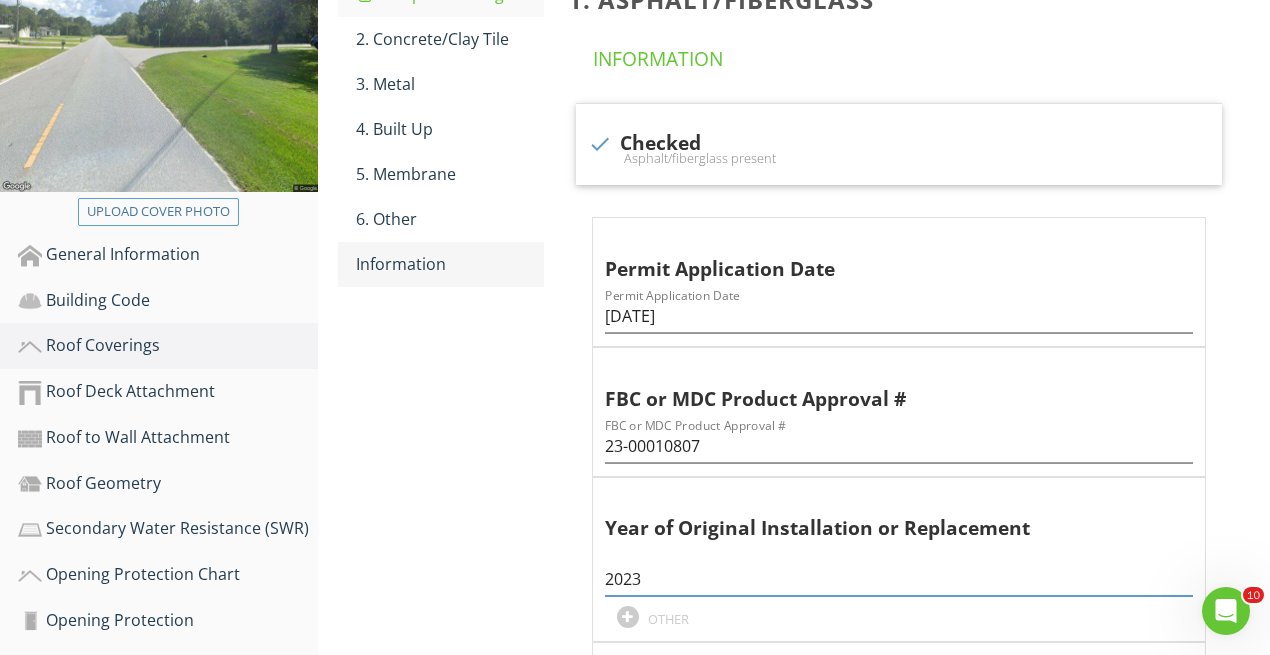 type on "2023" 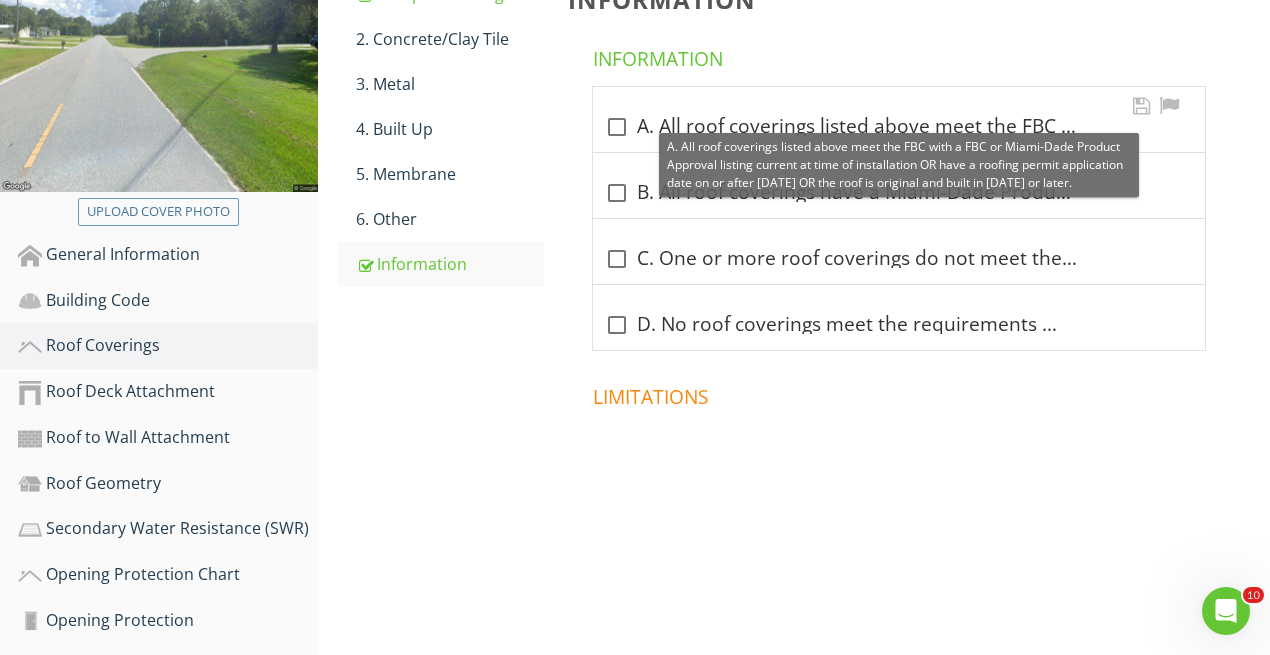 click at bounding box center (617, 127) 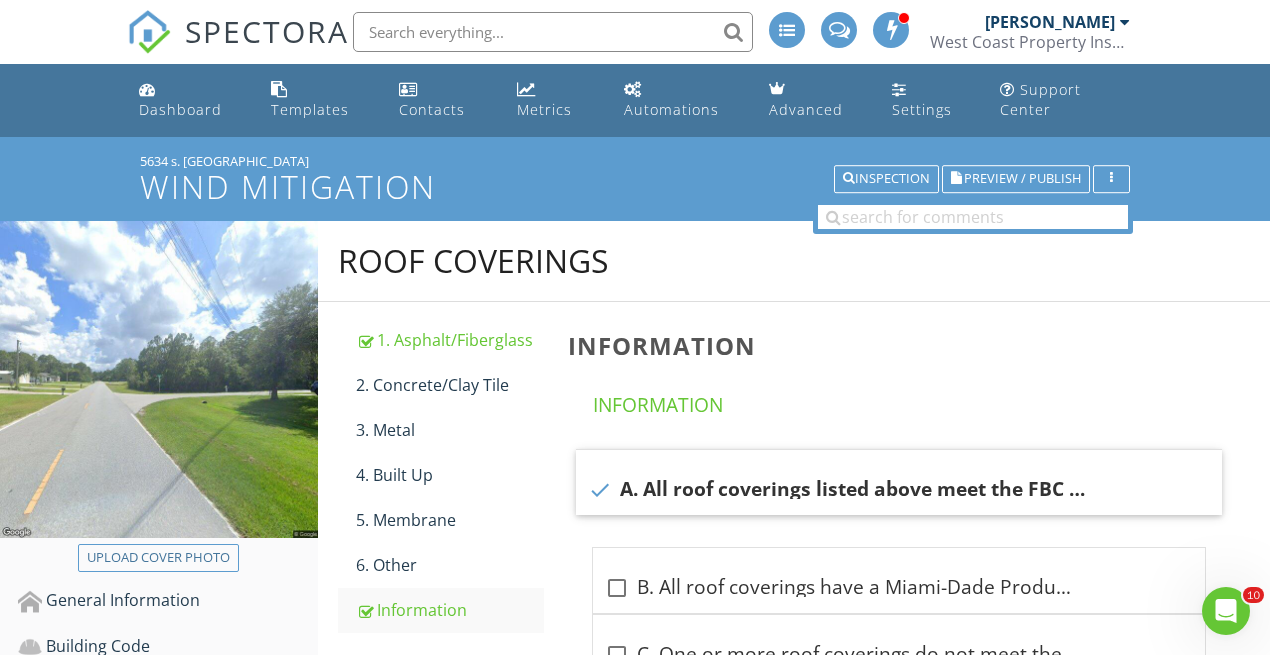 scroll, scrollTop: 0, scrollLeft: 0, axis: both 